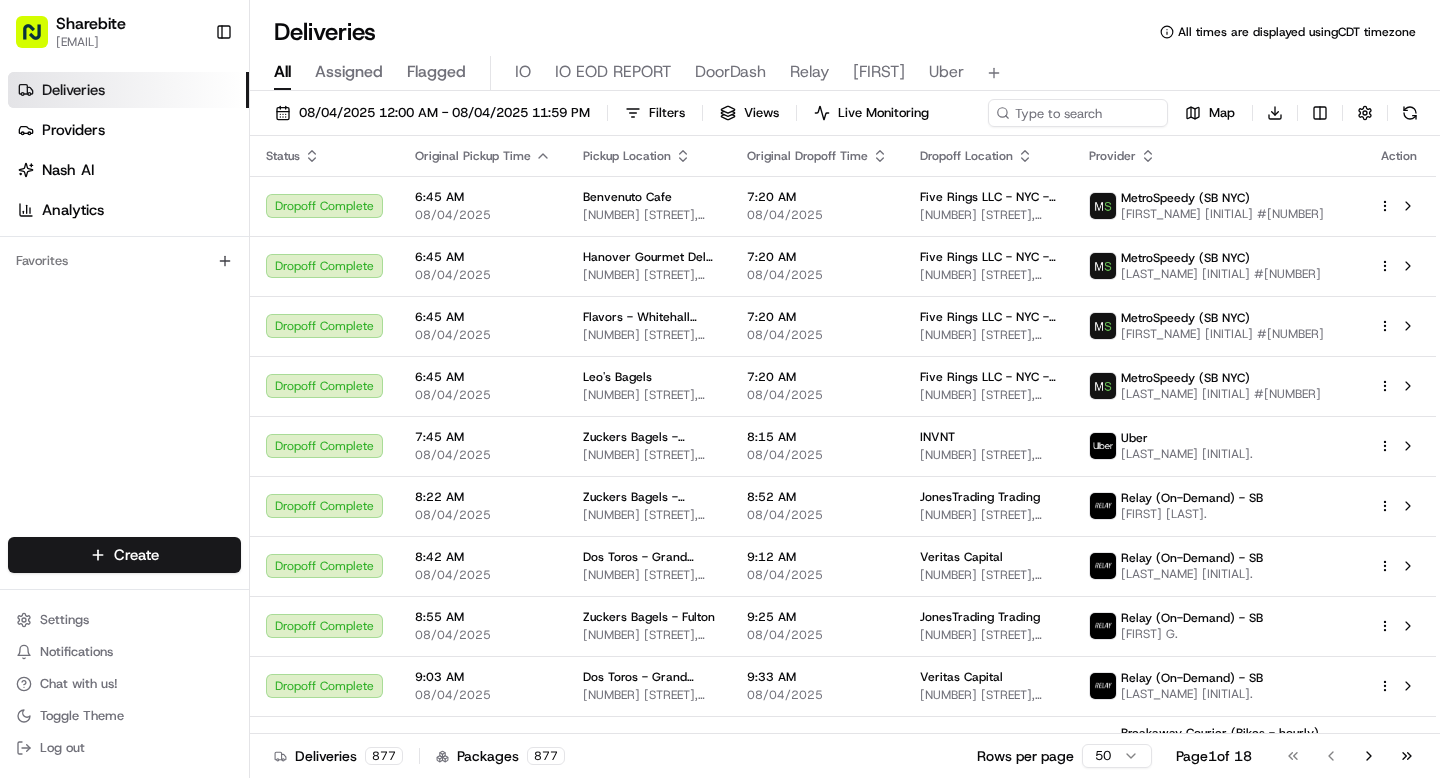 scroll, scrollTop: 0, scrollLeft: 0, axis: both 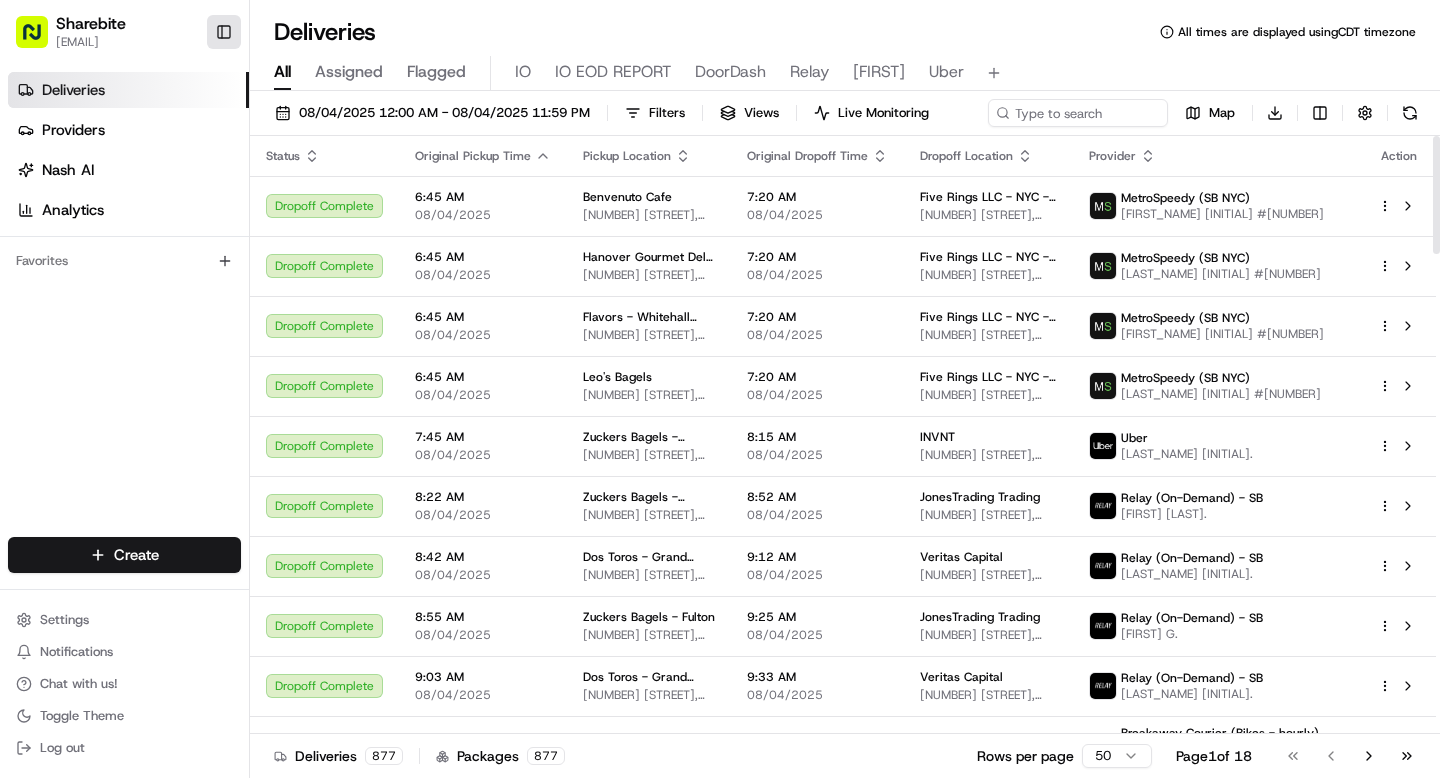 click on "Toggle Sidebar" at bounding box center (224, 32) 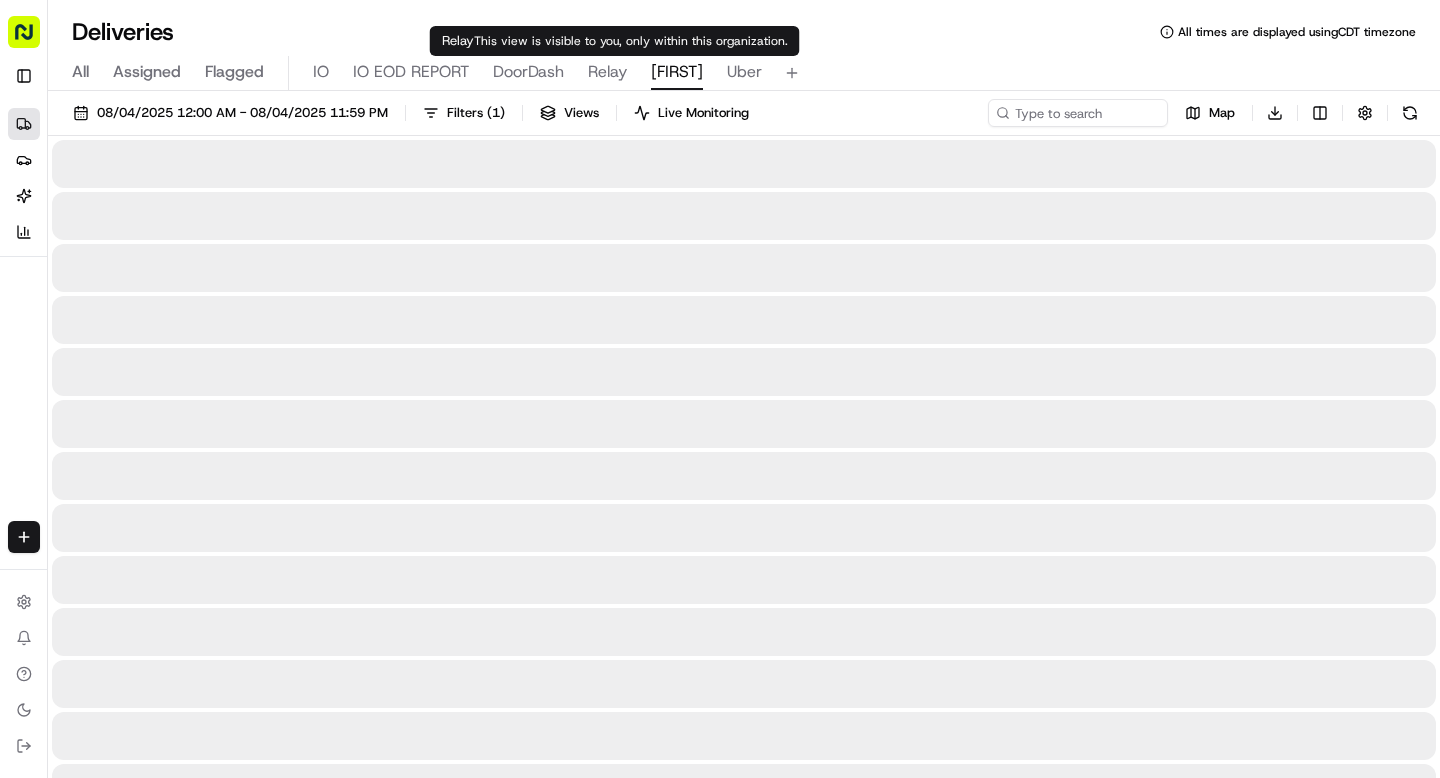click on "[FIRST]" at bounding box center [677, 72] 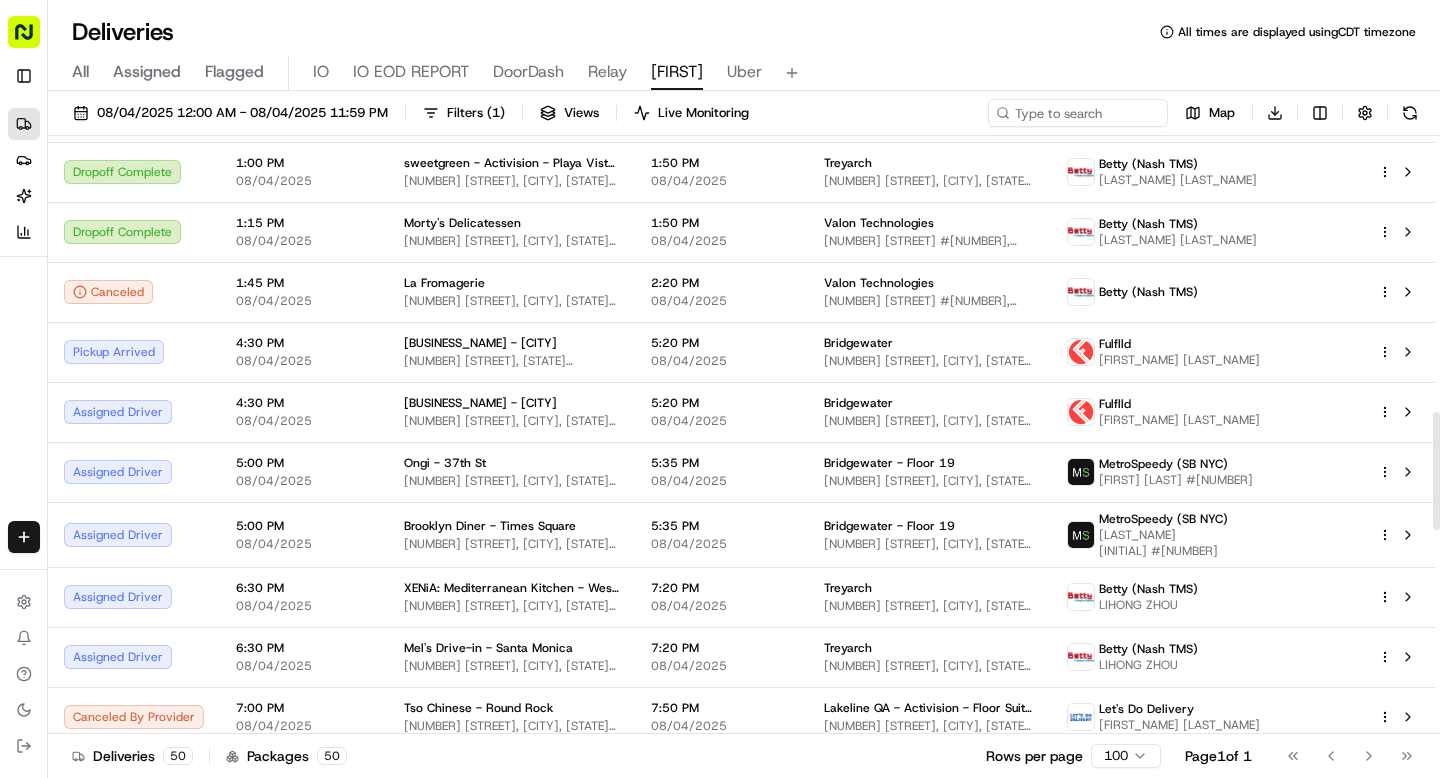 scroll, scrollTop: 1402, scrollLeft: 0, axis: vertical 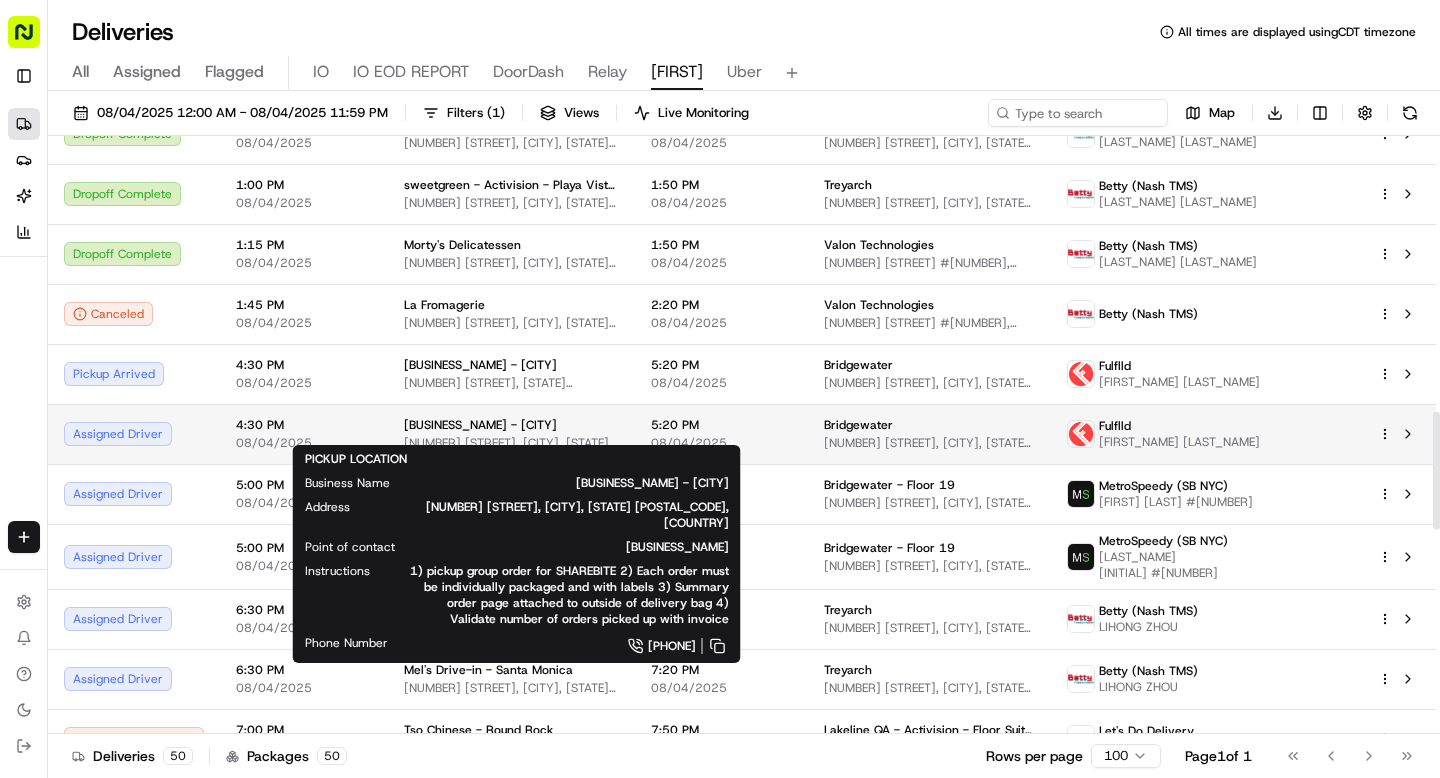 click on "1077 Boston Post Rd, Darien, CT 06820, USA" at bounding box center [511, 443] 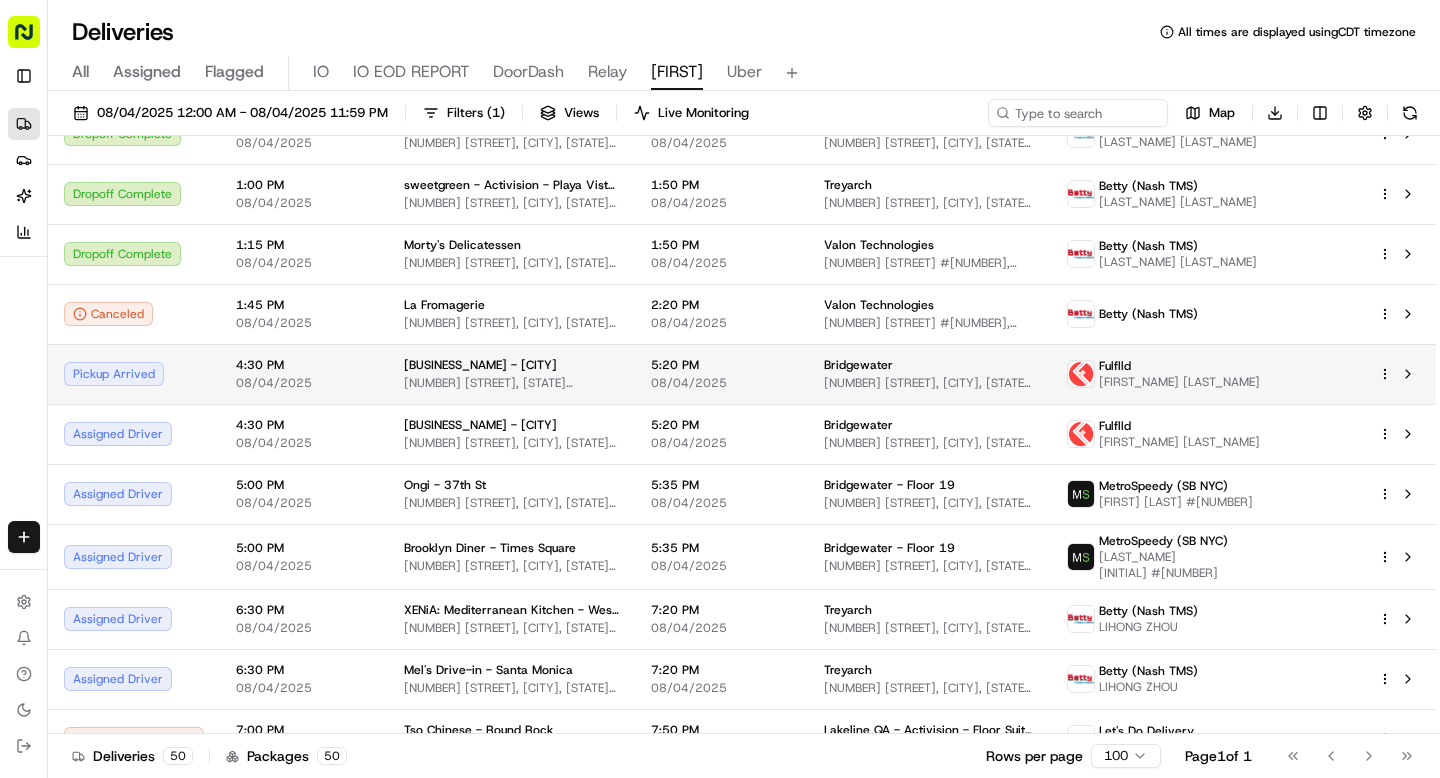 click on "Fresh & Co. - Stamford 355 Atlantic St, Stamford, CT 06901, USA" at bounding box center (511, 374) 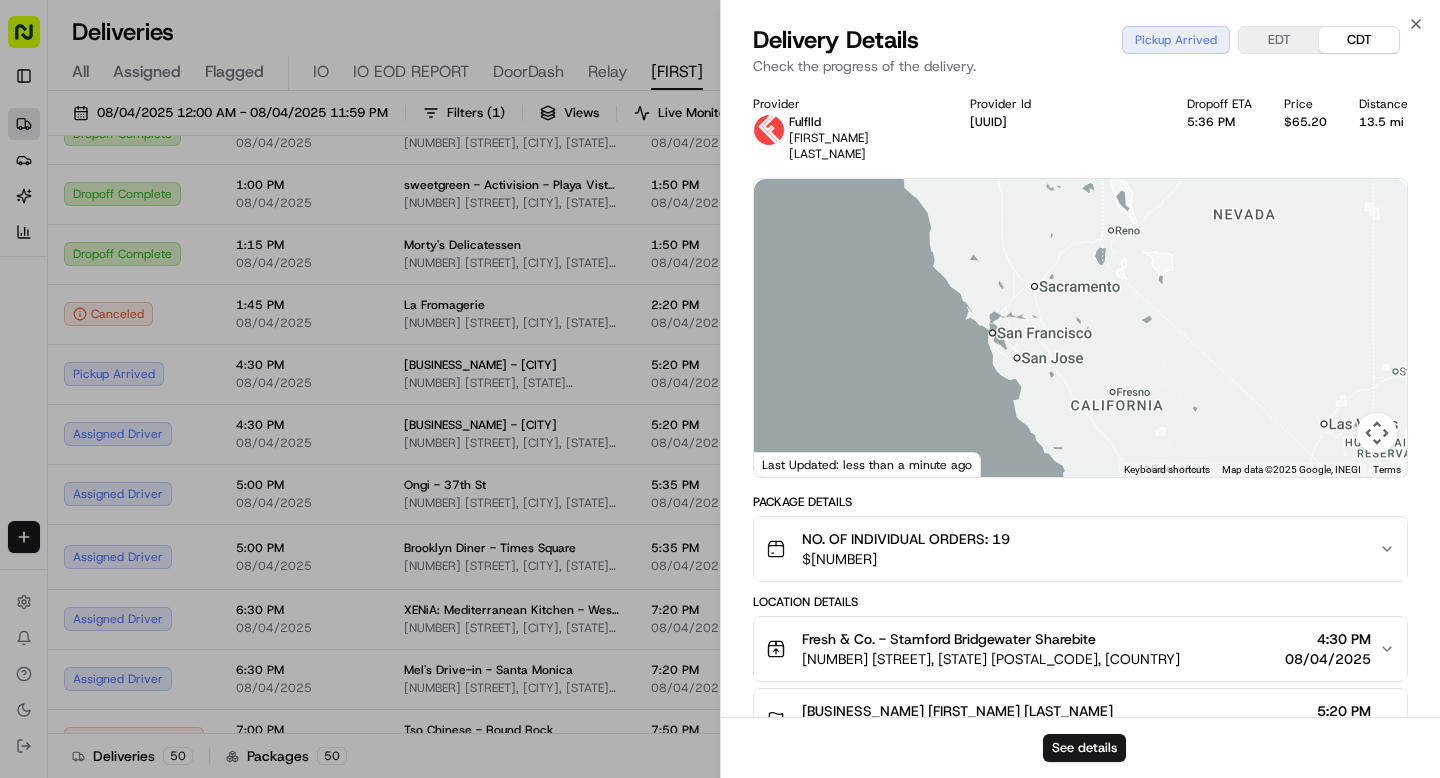 drag, startPoint x: 1206, startPoint y: 323, endPoint x: 763, endPoint y: 385, distance: 447.31757 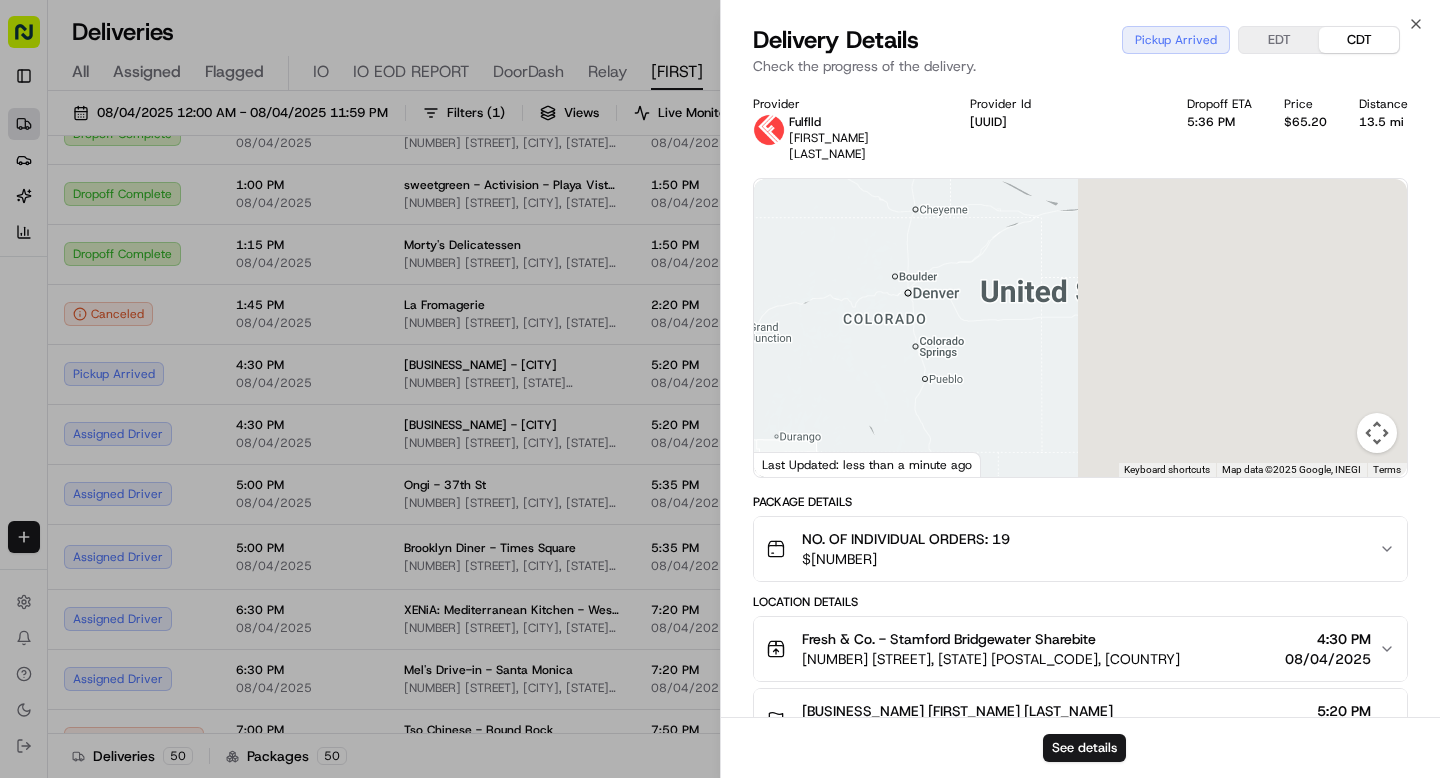 drag, startPoint x: 1192, startPoint y: 362, endPoint x: 683, endPoint y: 376, distance: 509.1925 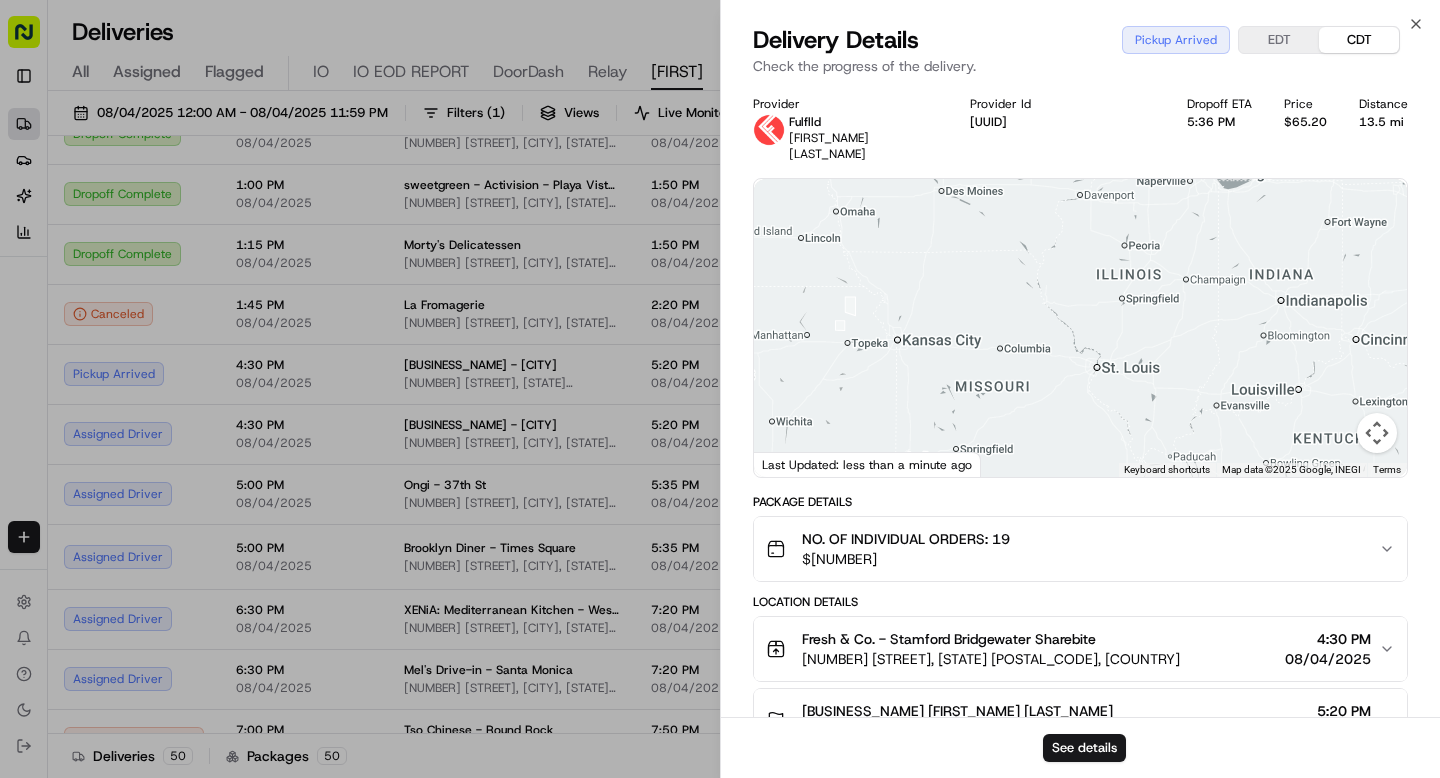 drag, startPoint x: 1084, startPoint y: 290, endPoint x: 624, endPoint y: 310, distance: 460.43457 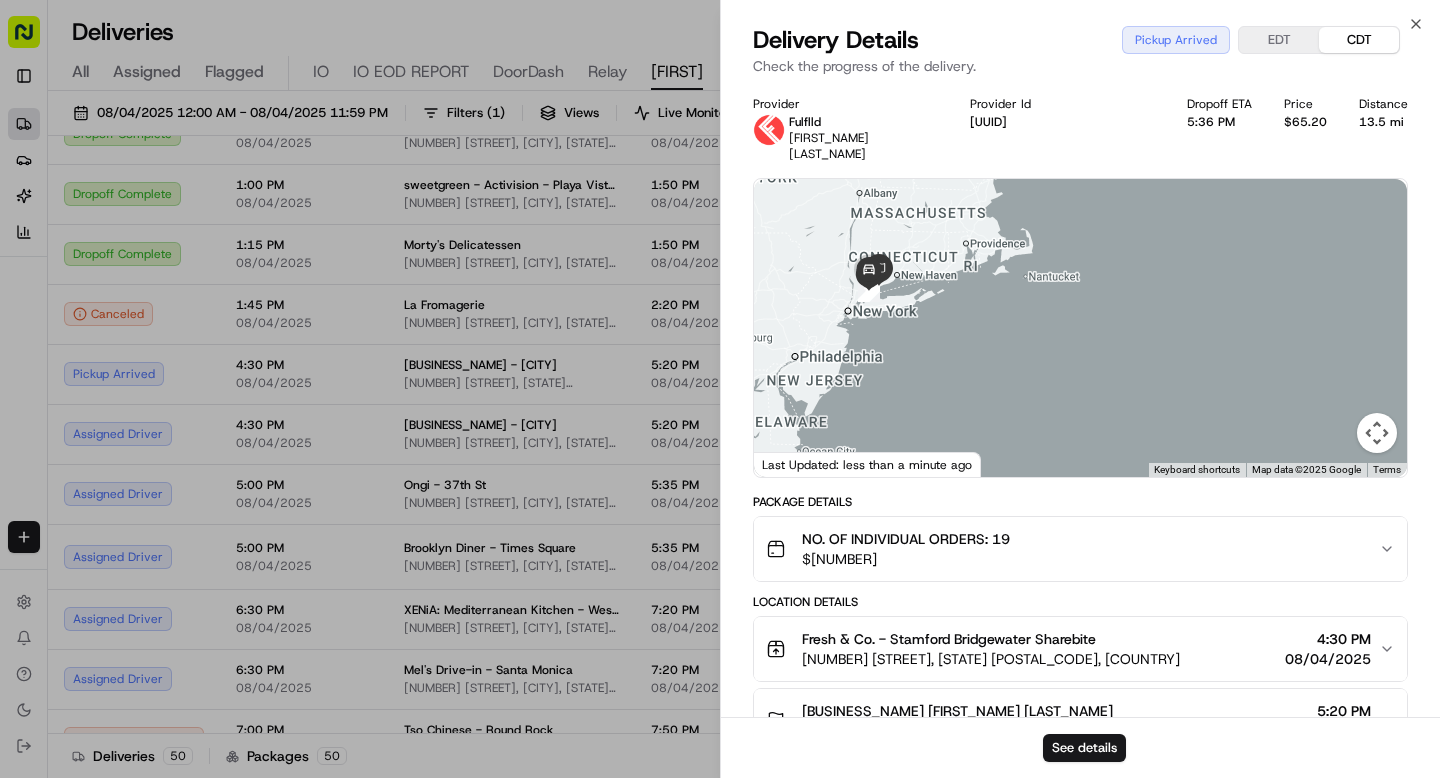 drag, startPoint x: 833, startPoint y: 285, endPoint x: 1118, endPoint y: 308, distance: 285.92657 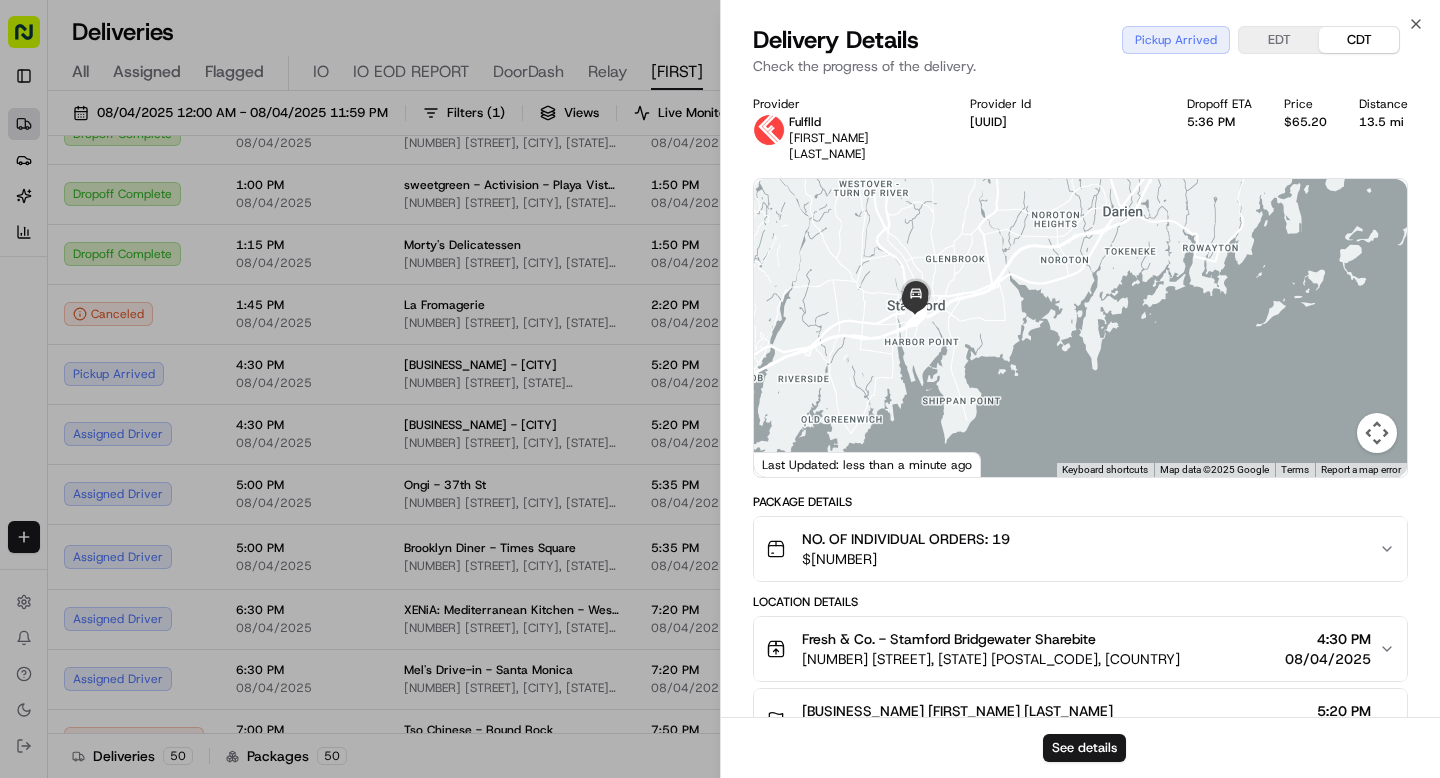 drag, startPoint x: 885, startPoint y: 374, endPoint x: 868, endPoint y: 296, distance: 79.83107 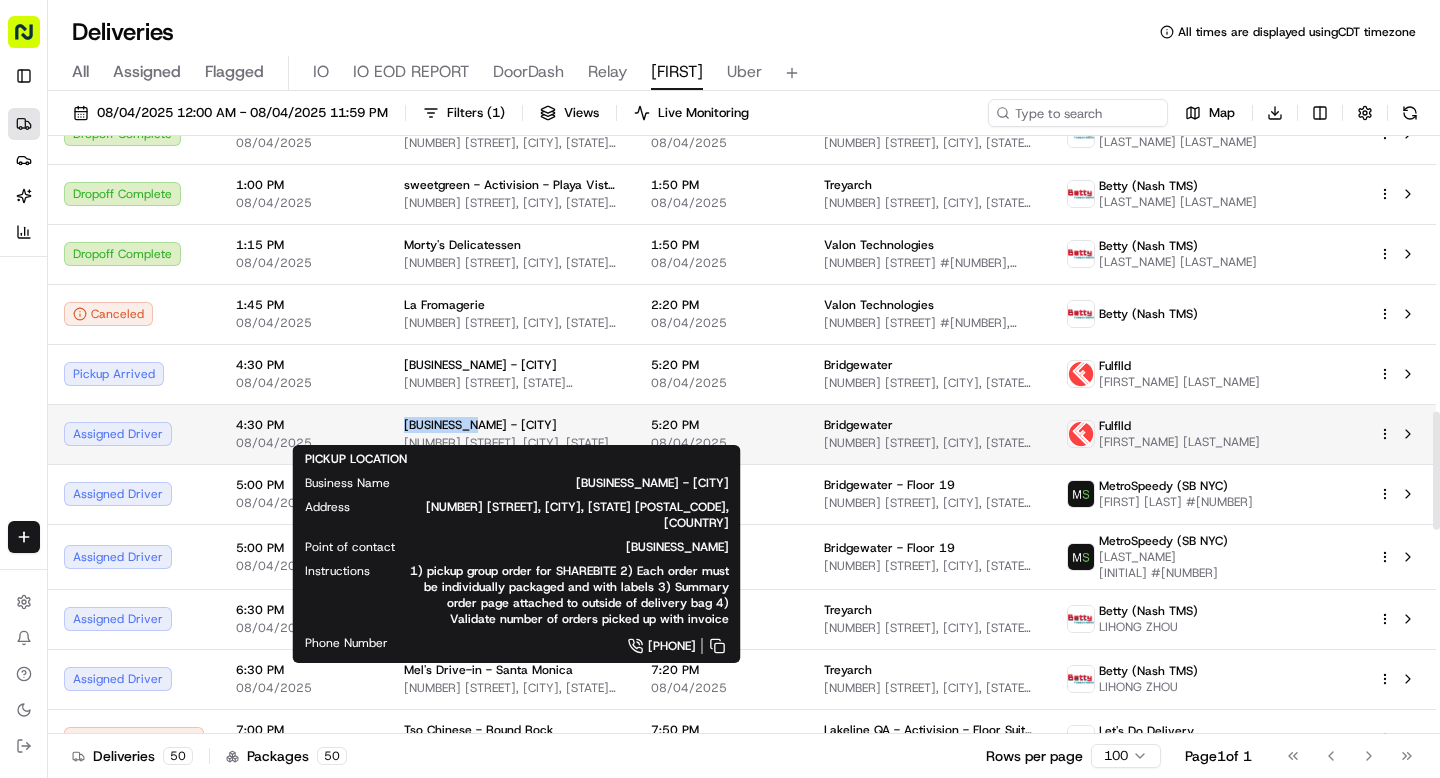 drag, startPoint x: 390, startPoint y: 414, endPoint x: 460, endPoint y: 417, distance: 70.064255 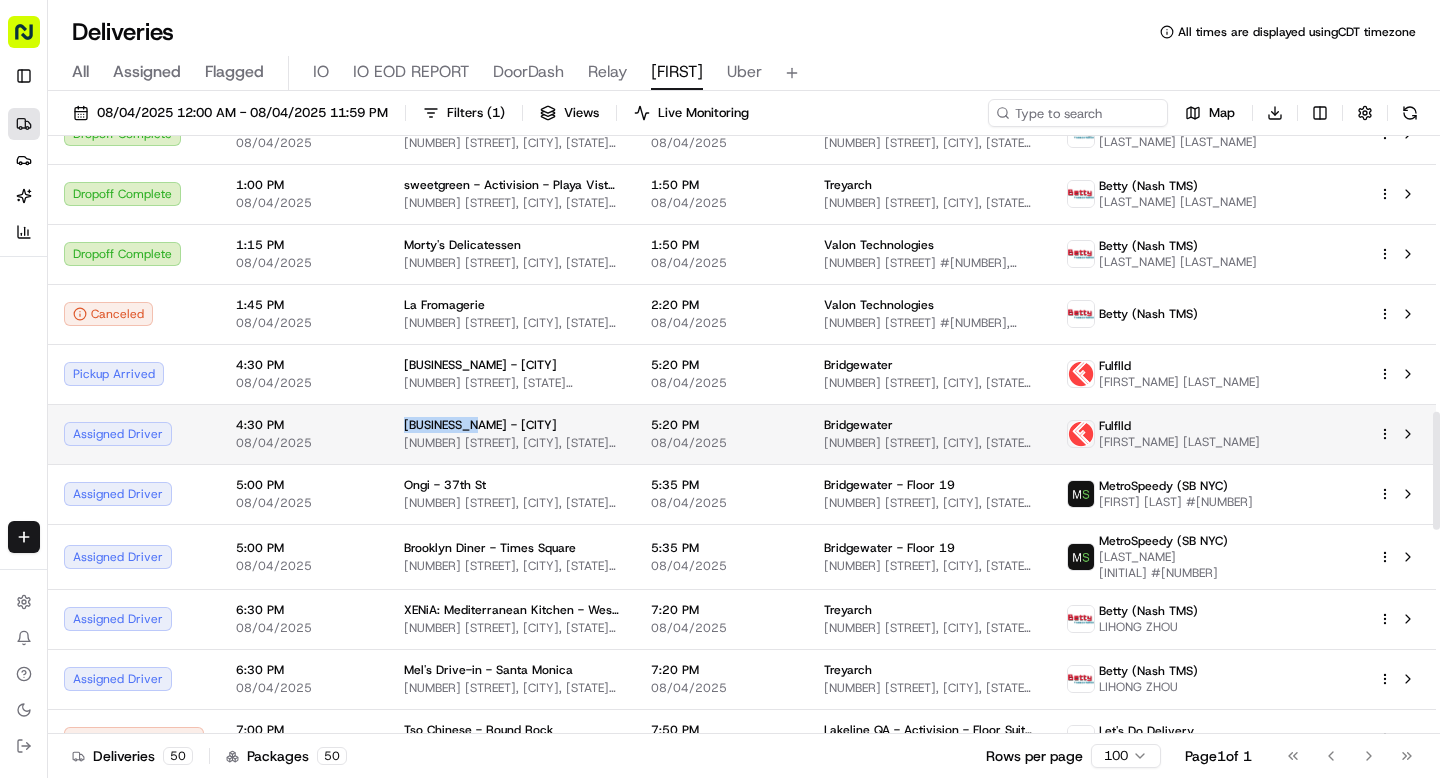 copy on "La Taqueria" 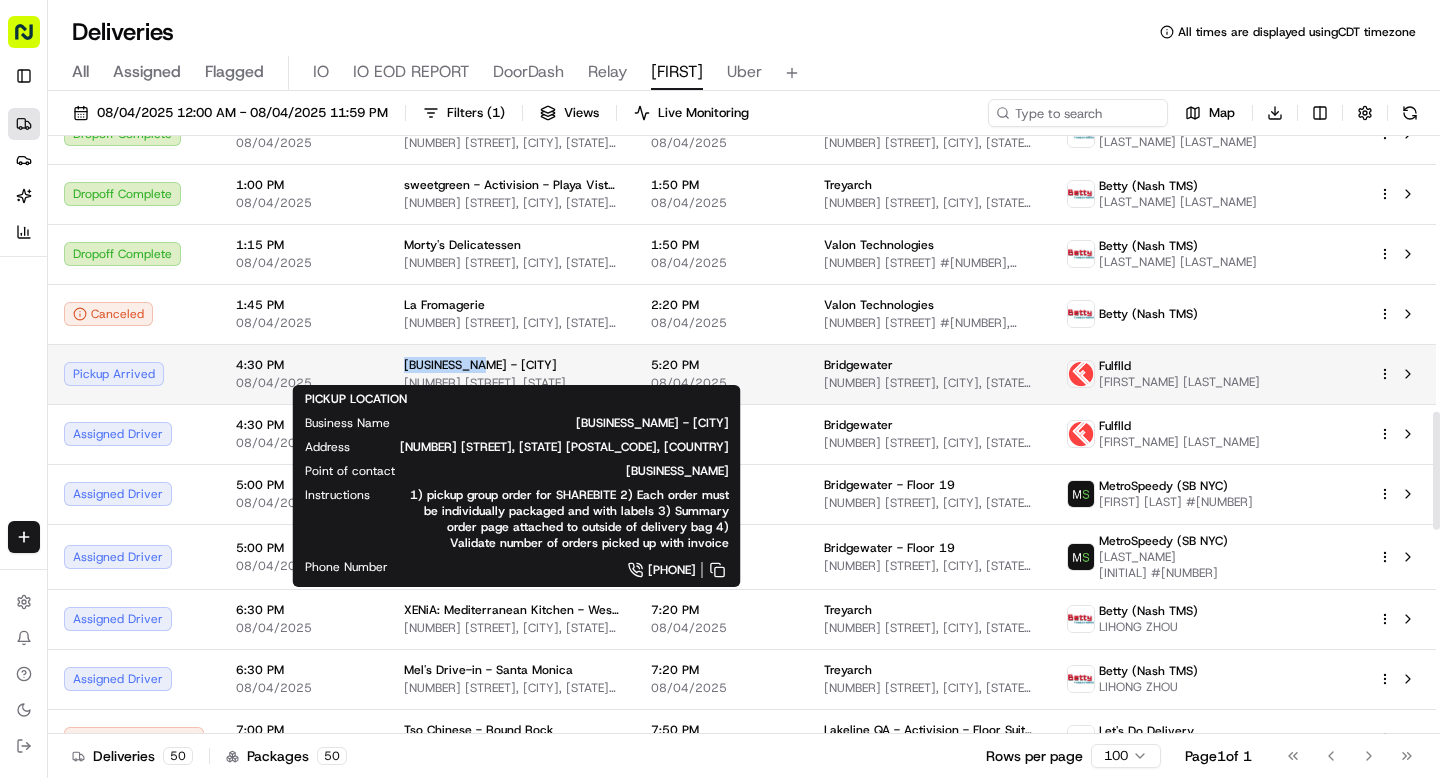 drag, startPoint x: 390, startPoint y: 356, endPoint x: 461, endPoint y: 355, distance: 71.00704 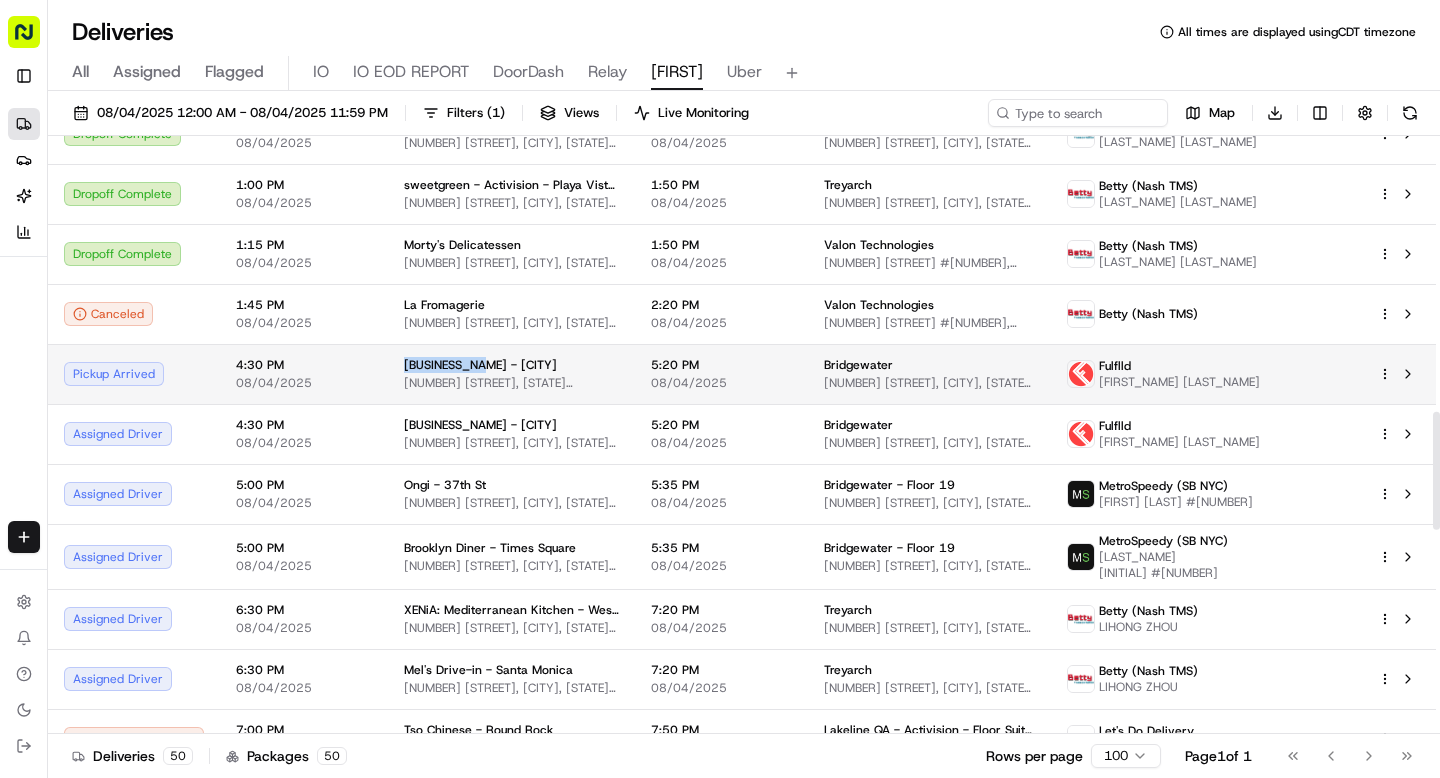 copy on "Fresh & Co." 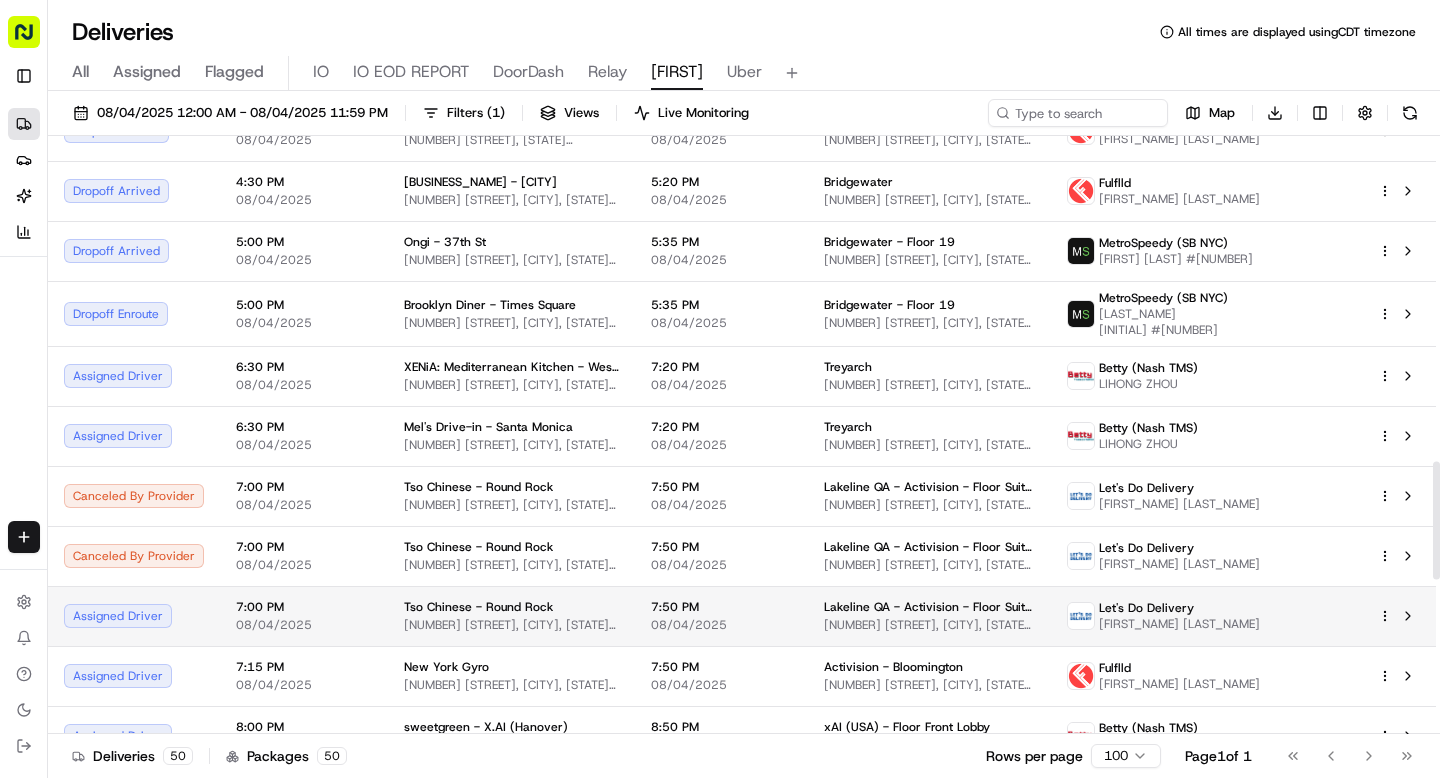 scroll, scrollTop: 1655, scrollLeft: 0, axis: vertical 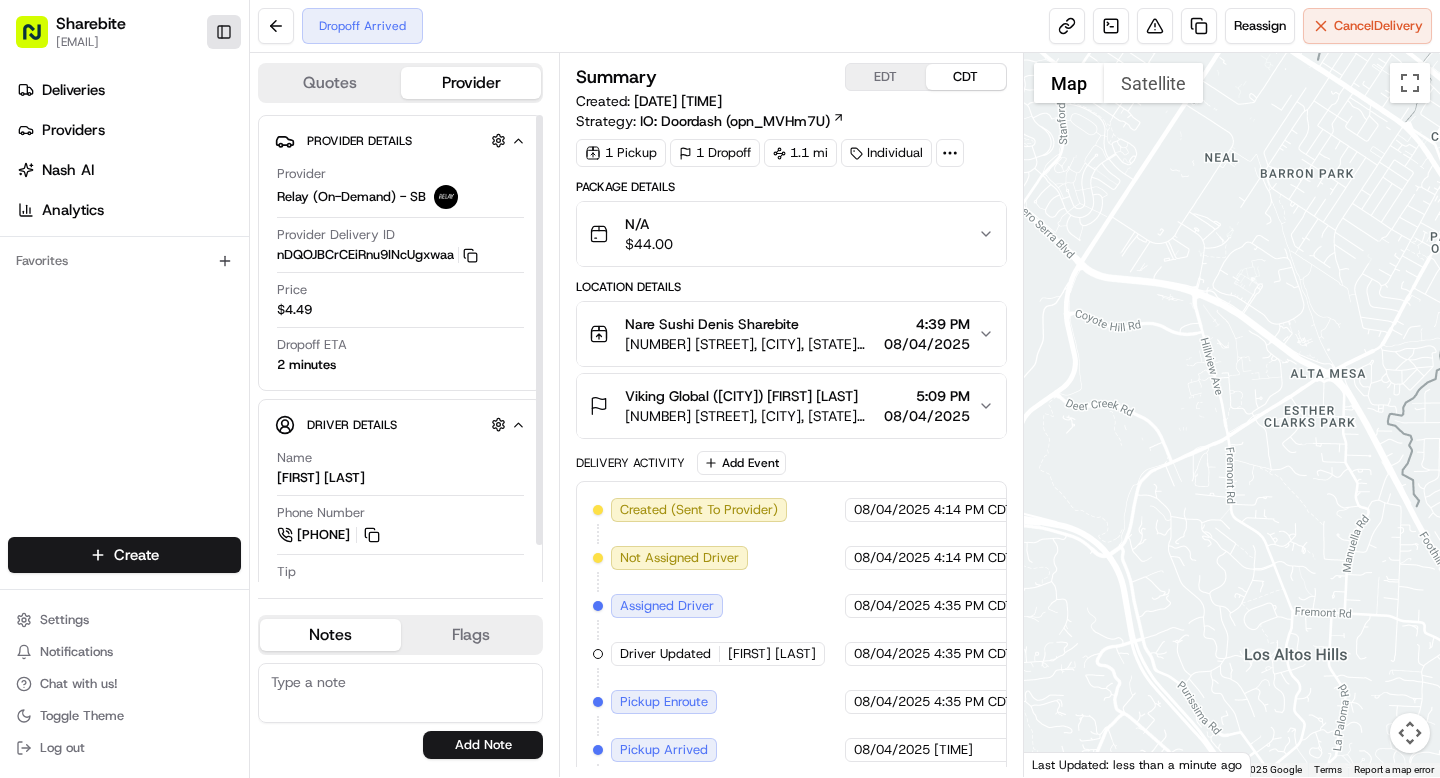 click on "Toggle Sidebar" at bounding box center [224, 32] 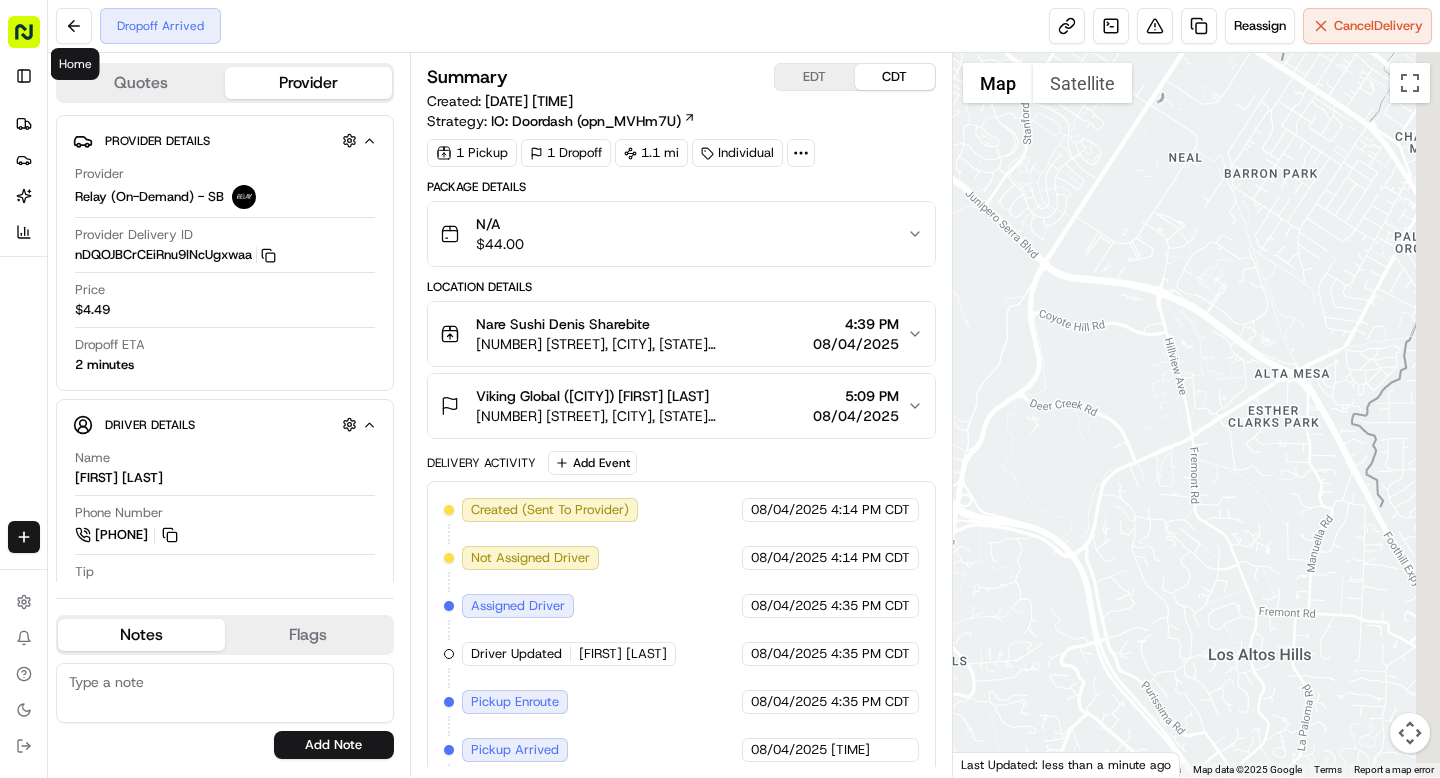 scroll, scrollTop: 0, scrollLeft: 0, axis: both 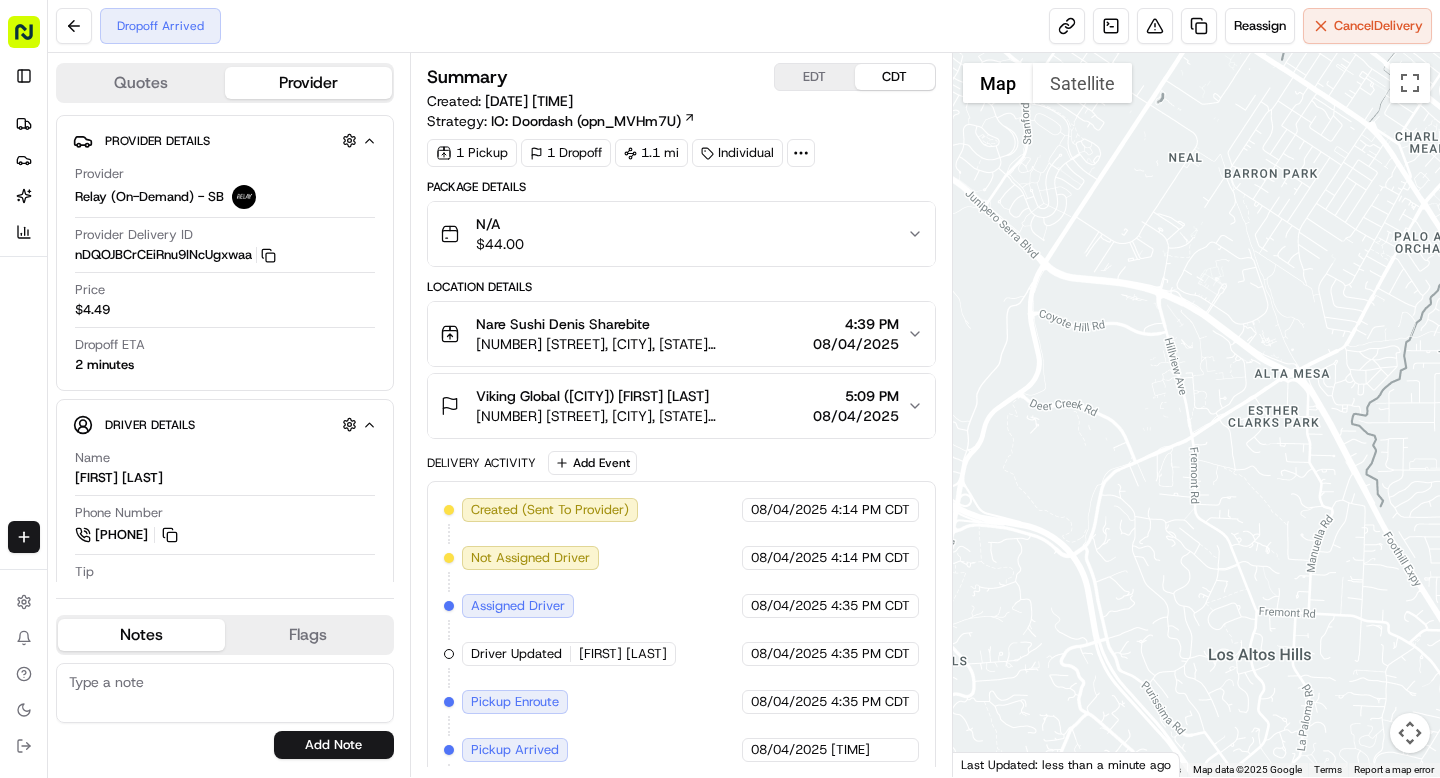 click on "1   Pickup 1   Dropoff 1.1 mi Individual" at bounding box center [681, 153] 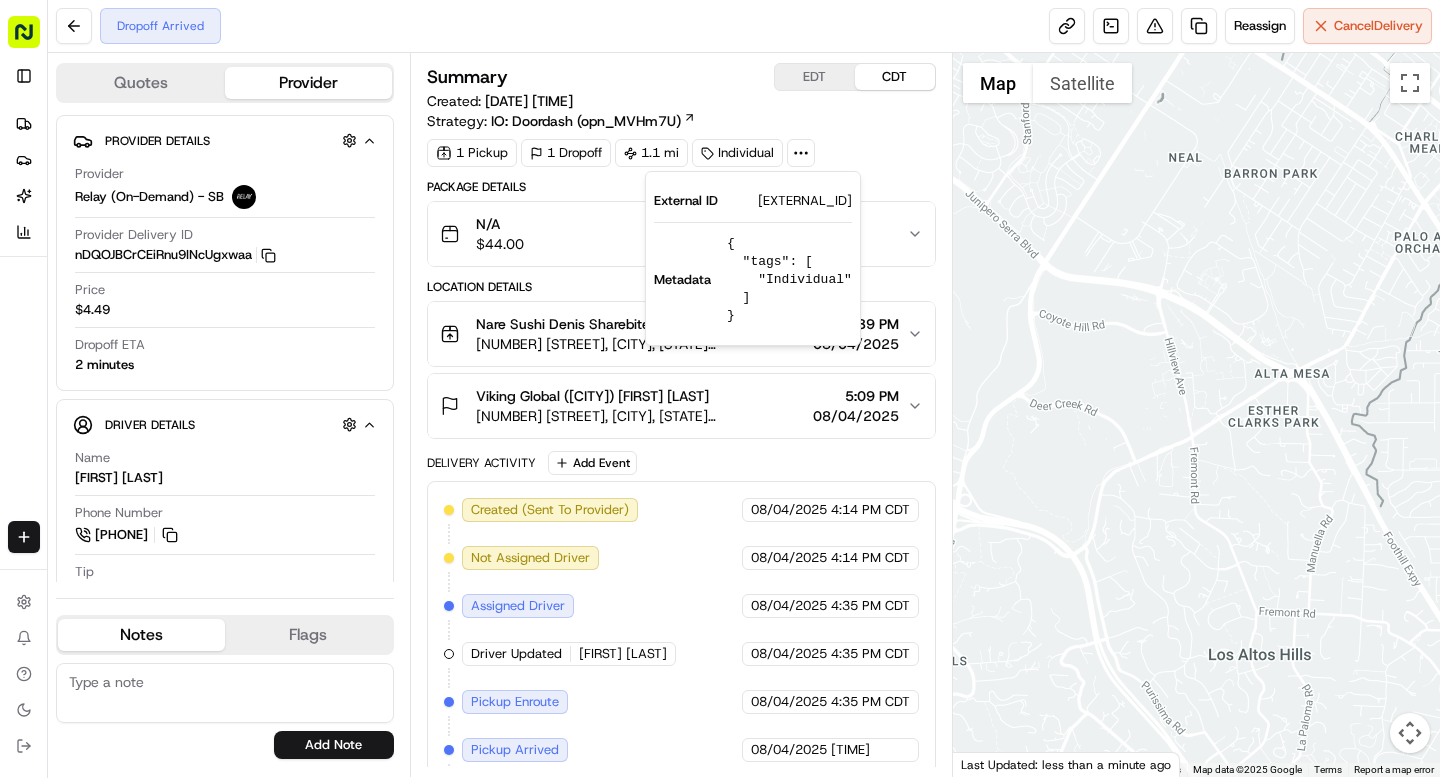 click on "VG08042549847-7158-1886660" at bounding box center (805, 201) 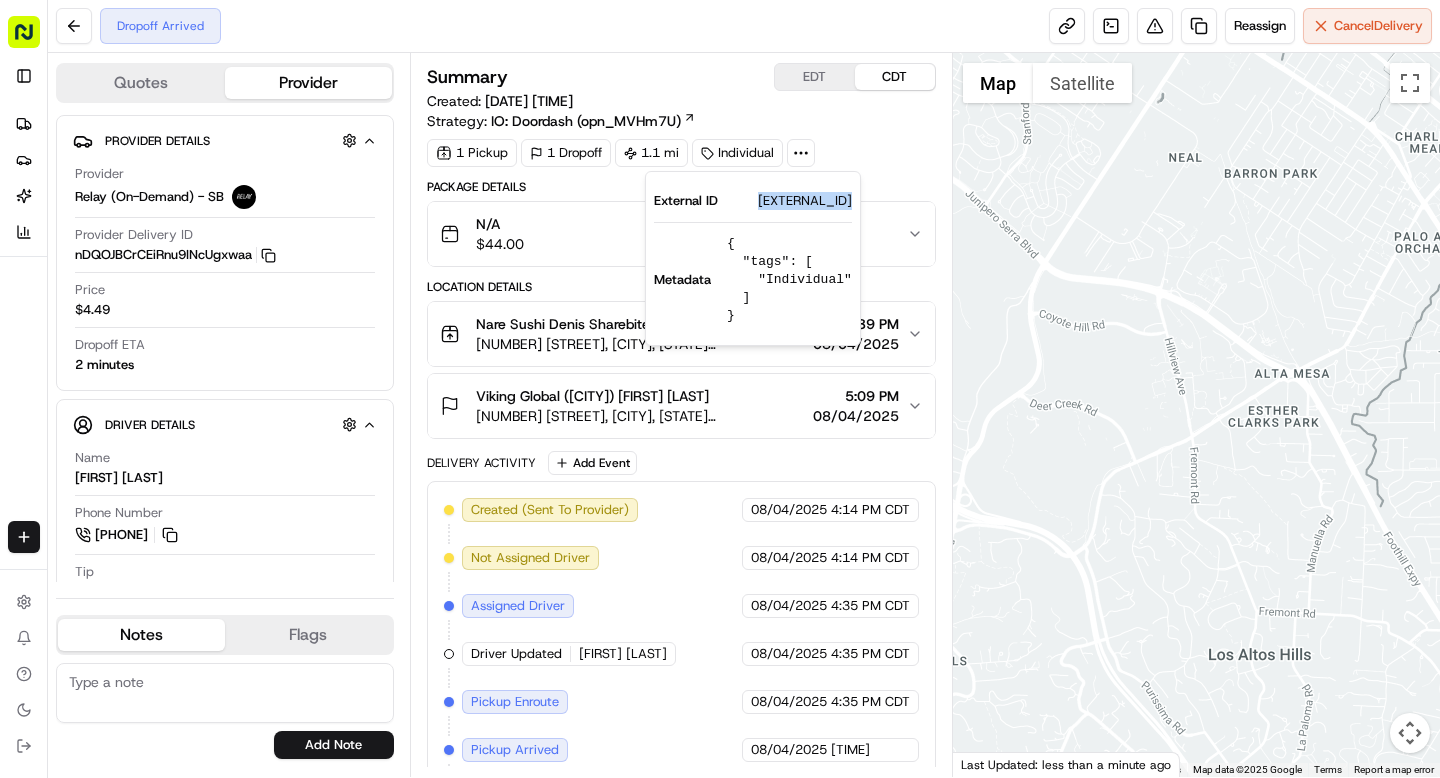 copy on "VG08042549847" 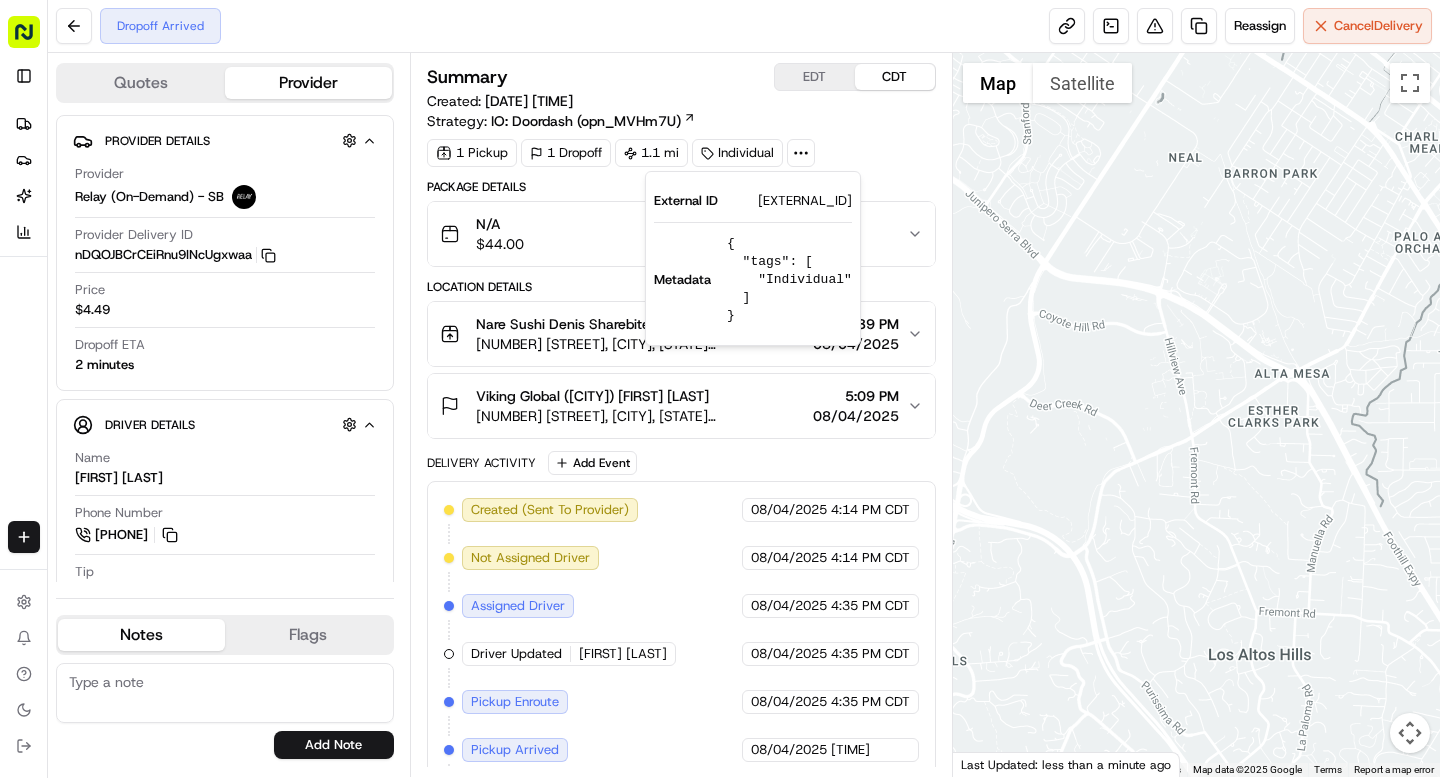 click on "Location Details" at bounding box center (681, 287) 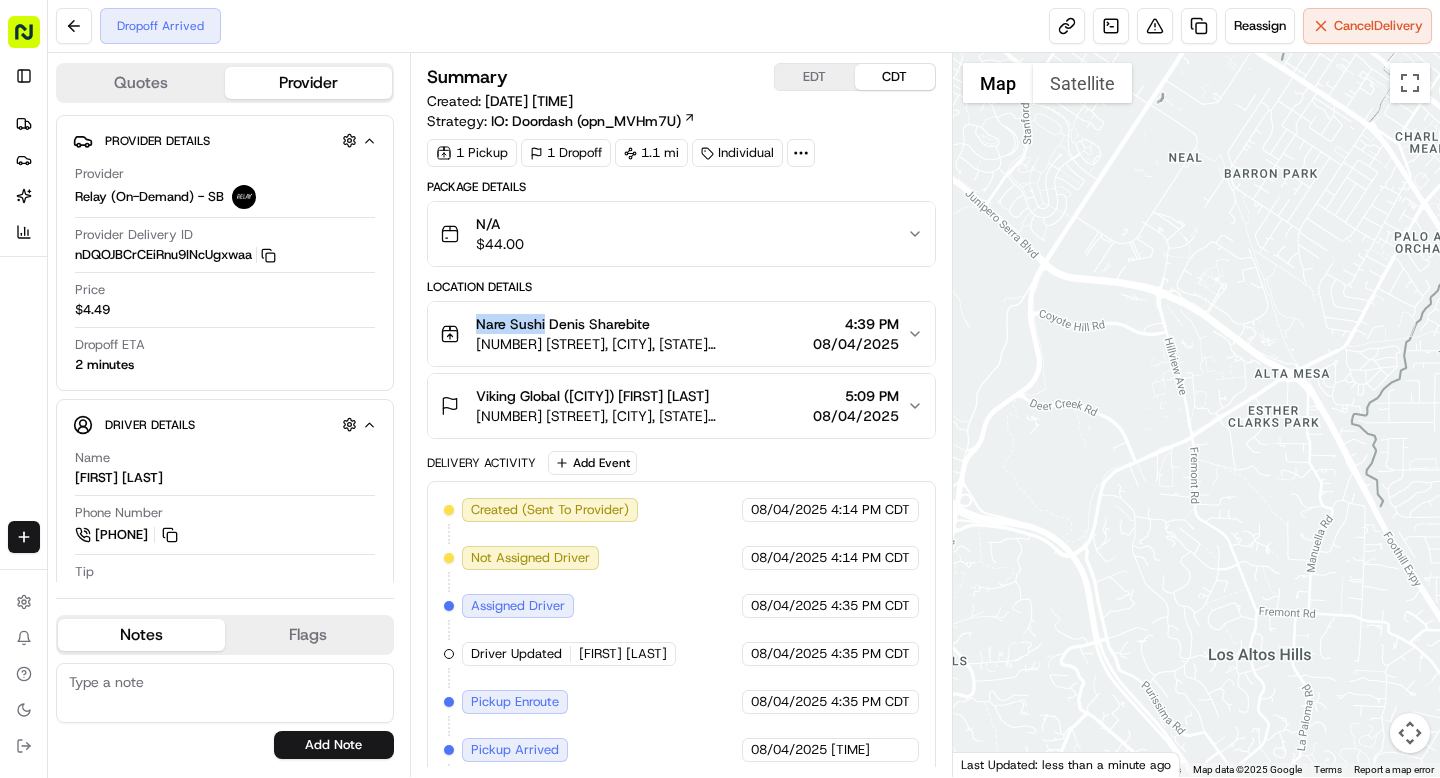 drag, startPoint x: 475, startPoint y: 323, endPoint x: 546, endPoint y: 329, distance: 71.25307 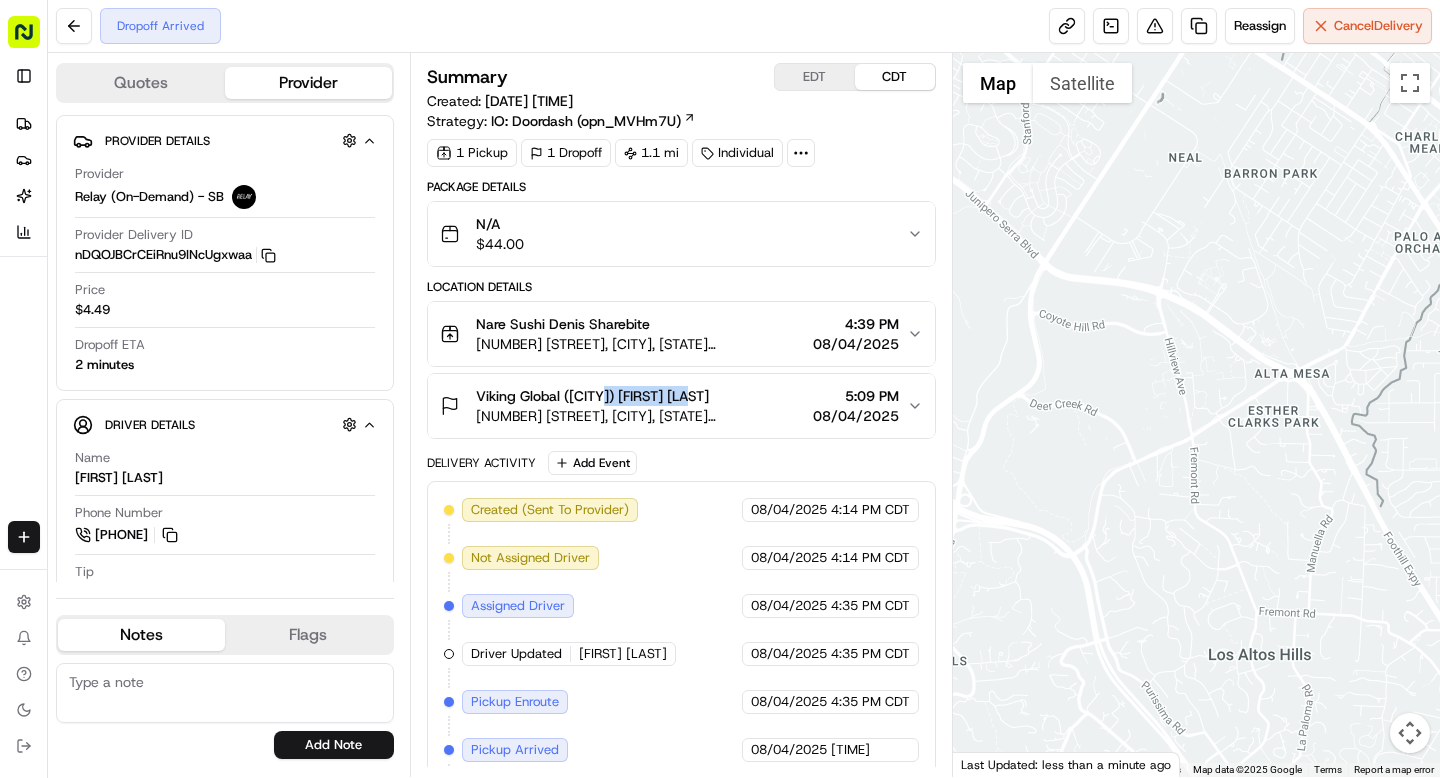 drag, startPoint x: 607, startPoint y: 395, endPoint x: 706, endPoint y: 397, distance: 99.0202 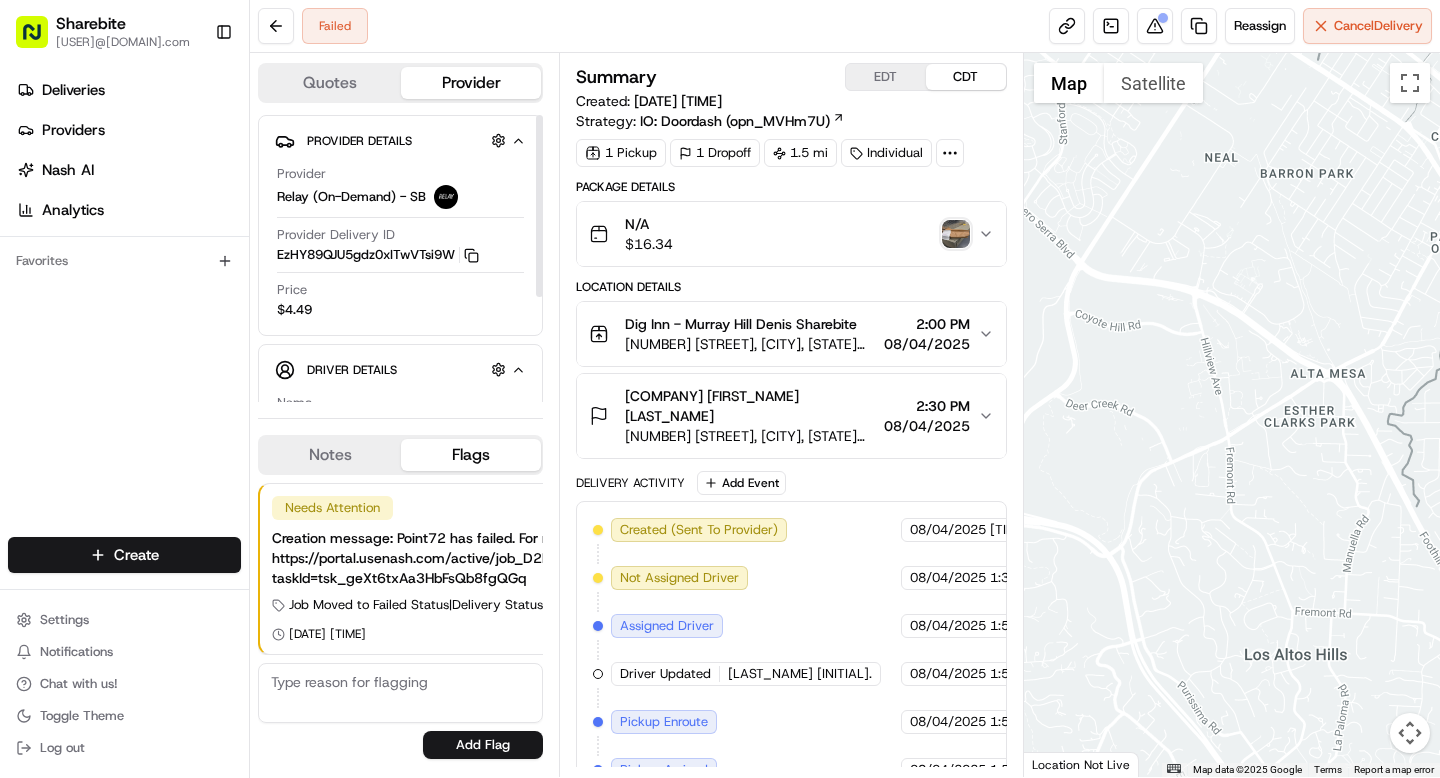 scroll, scrollTop: 0, scrollLeft: 0, axis: both 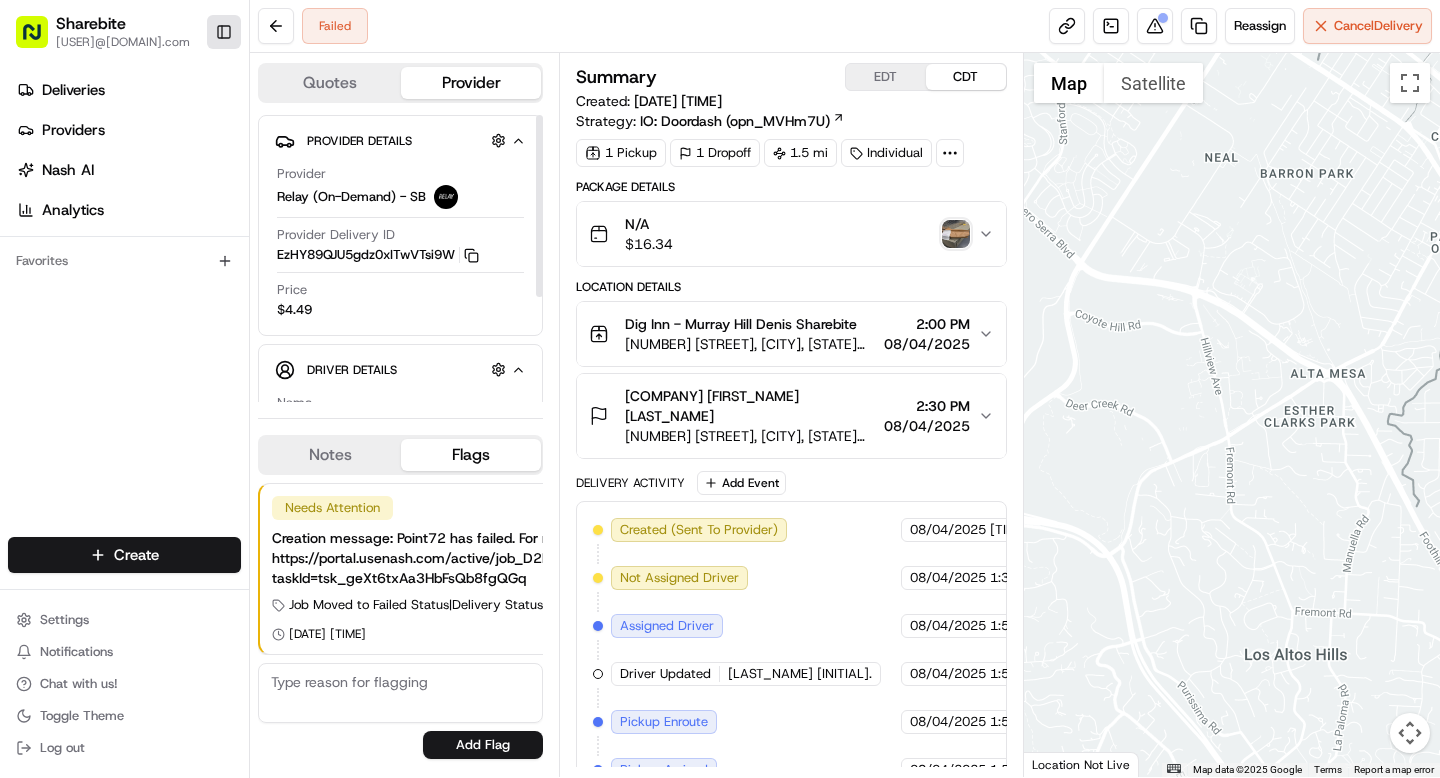 click on "Toggle Sidebar" at bounding box center (224, 32) 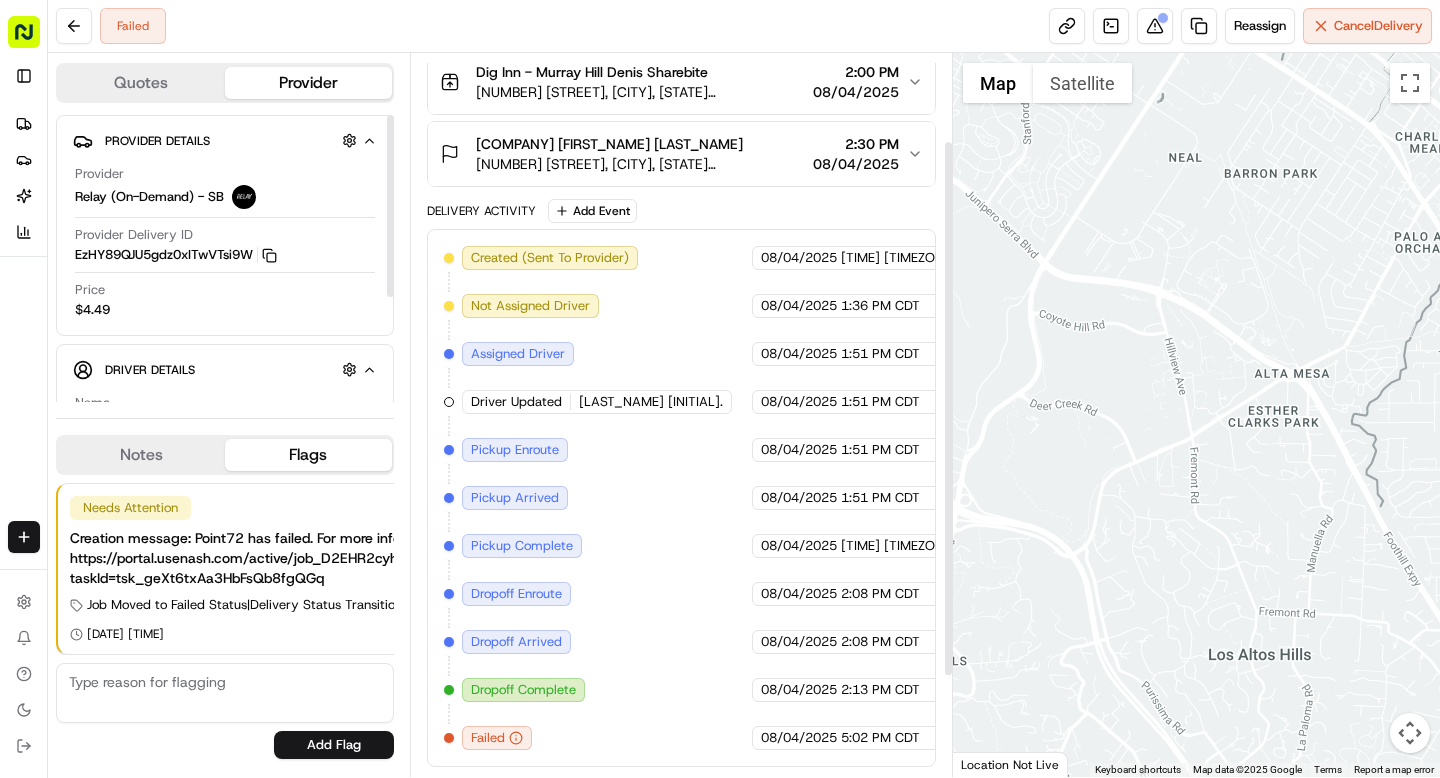 scroll, scrollTop: 0, scrollLeft: 0, axis: both 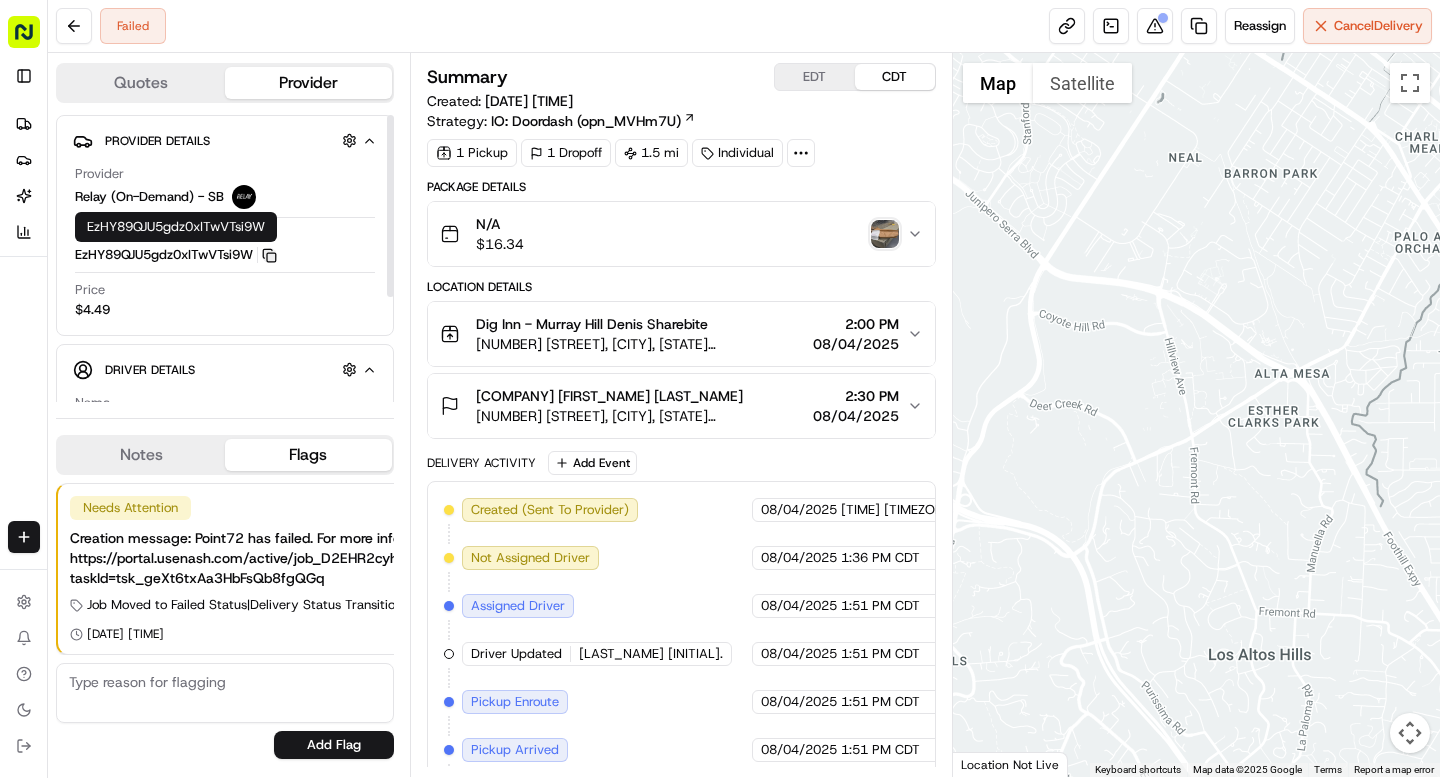 click 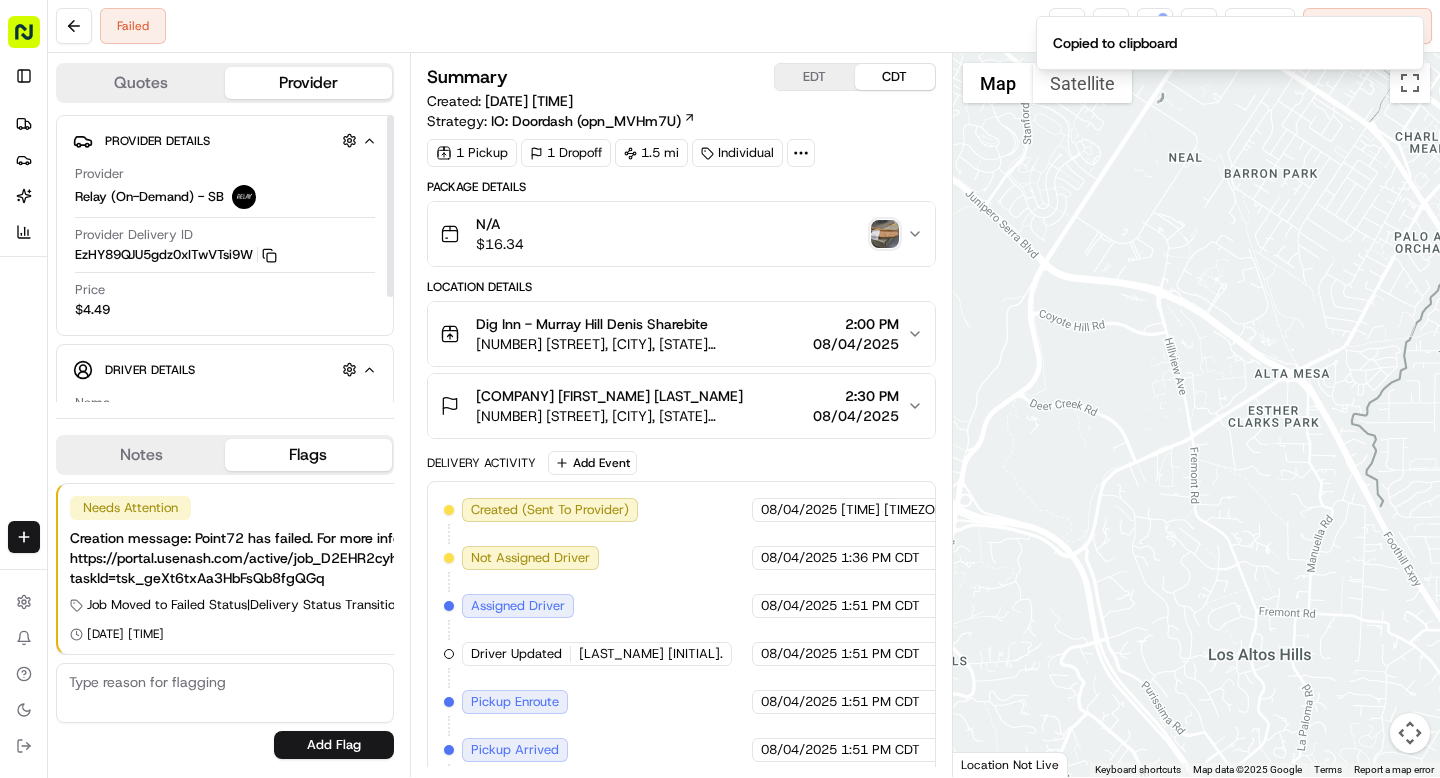 click at bounding box center (885, 234) 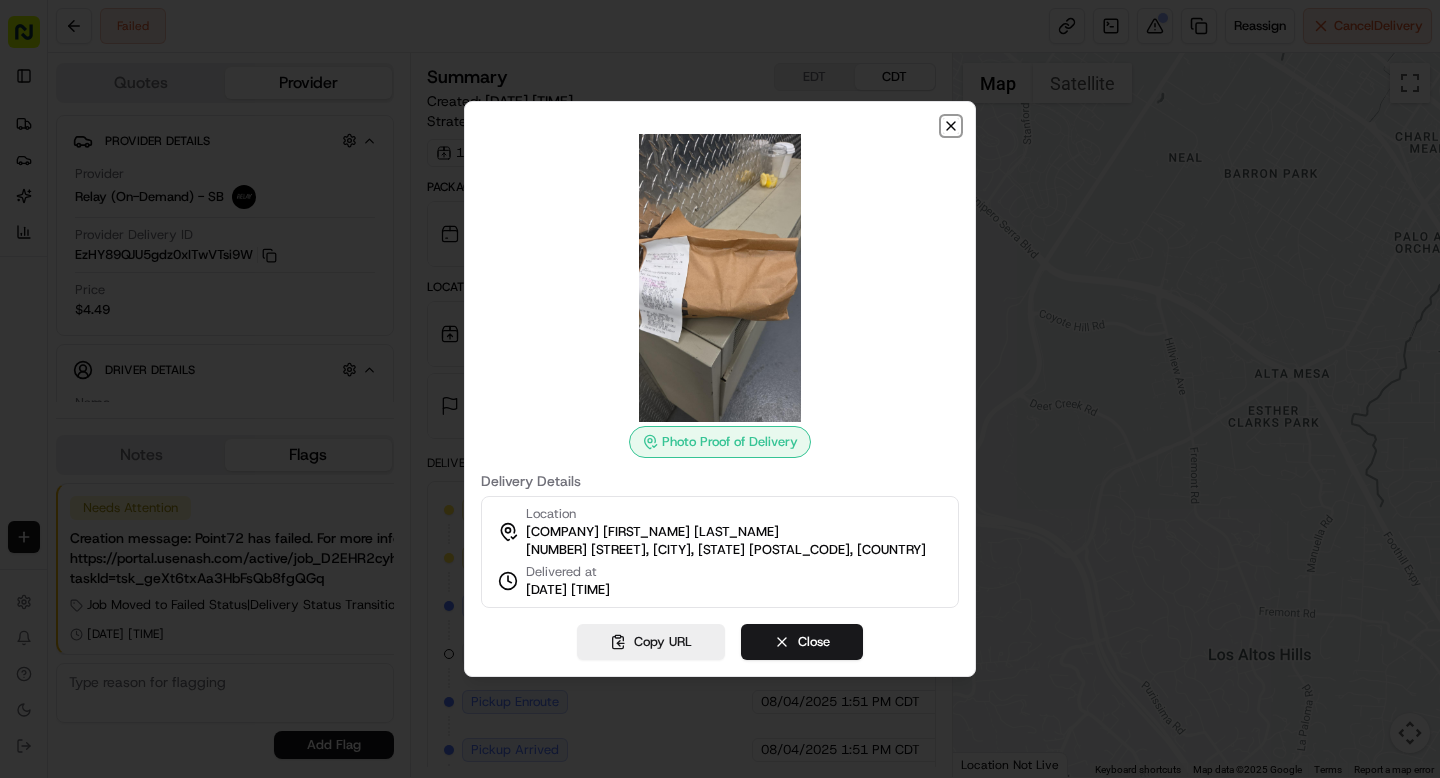 click 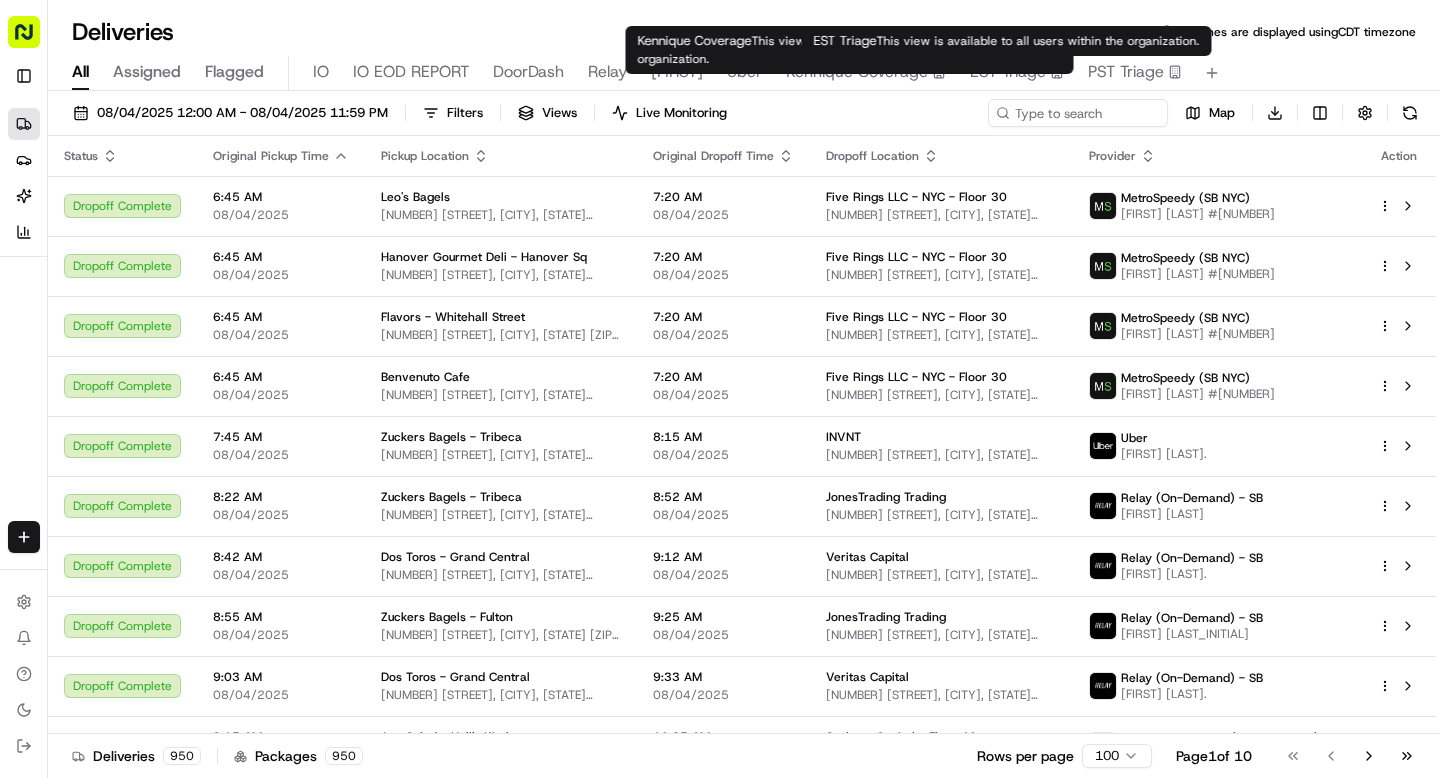 scroll, scrollTop: 0, scrollLeft: 0, axis: both 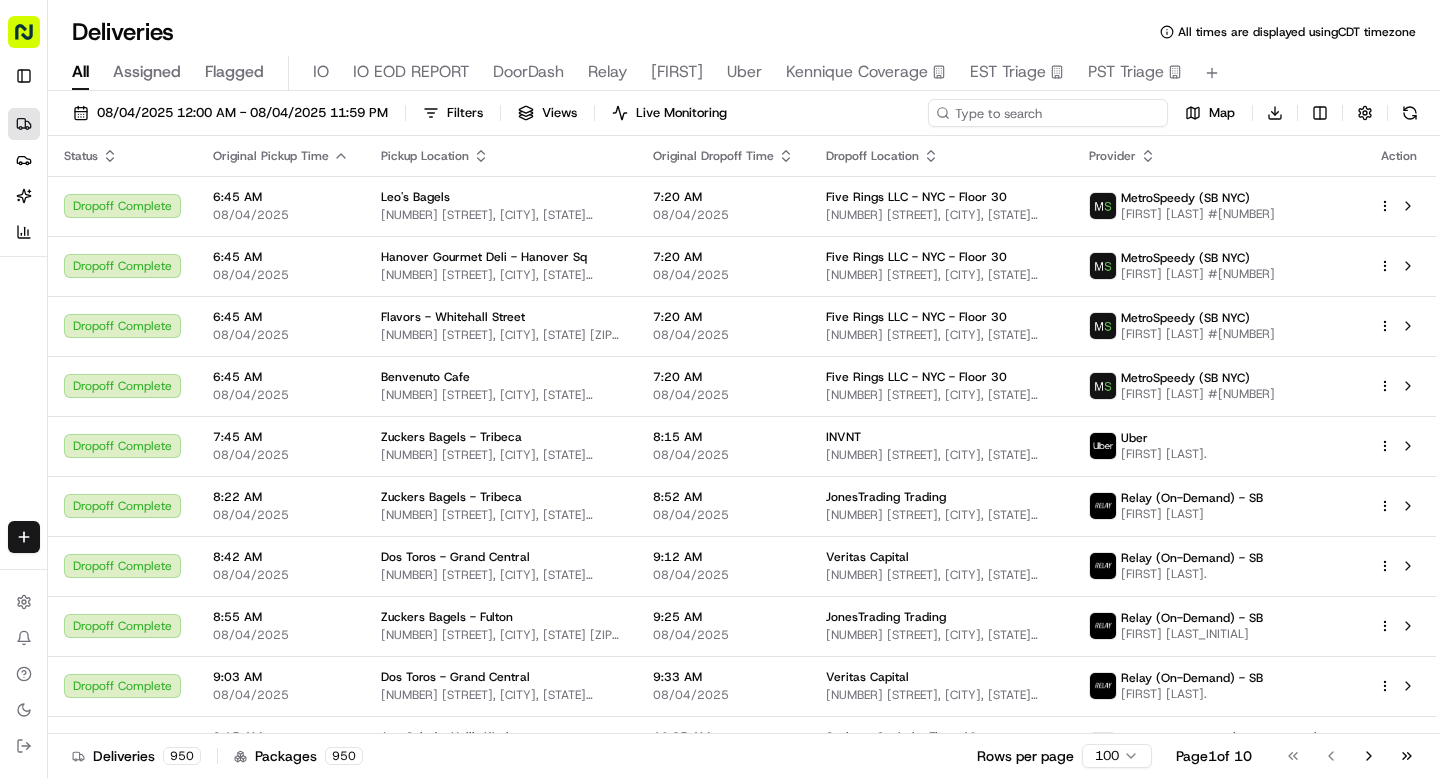 click at bounding box center (1048, 113) 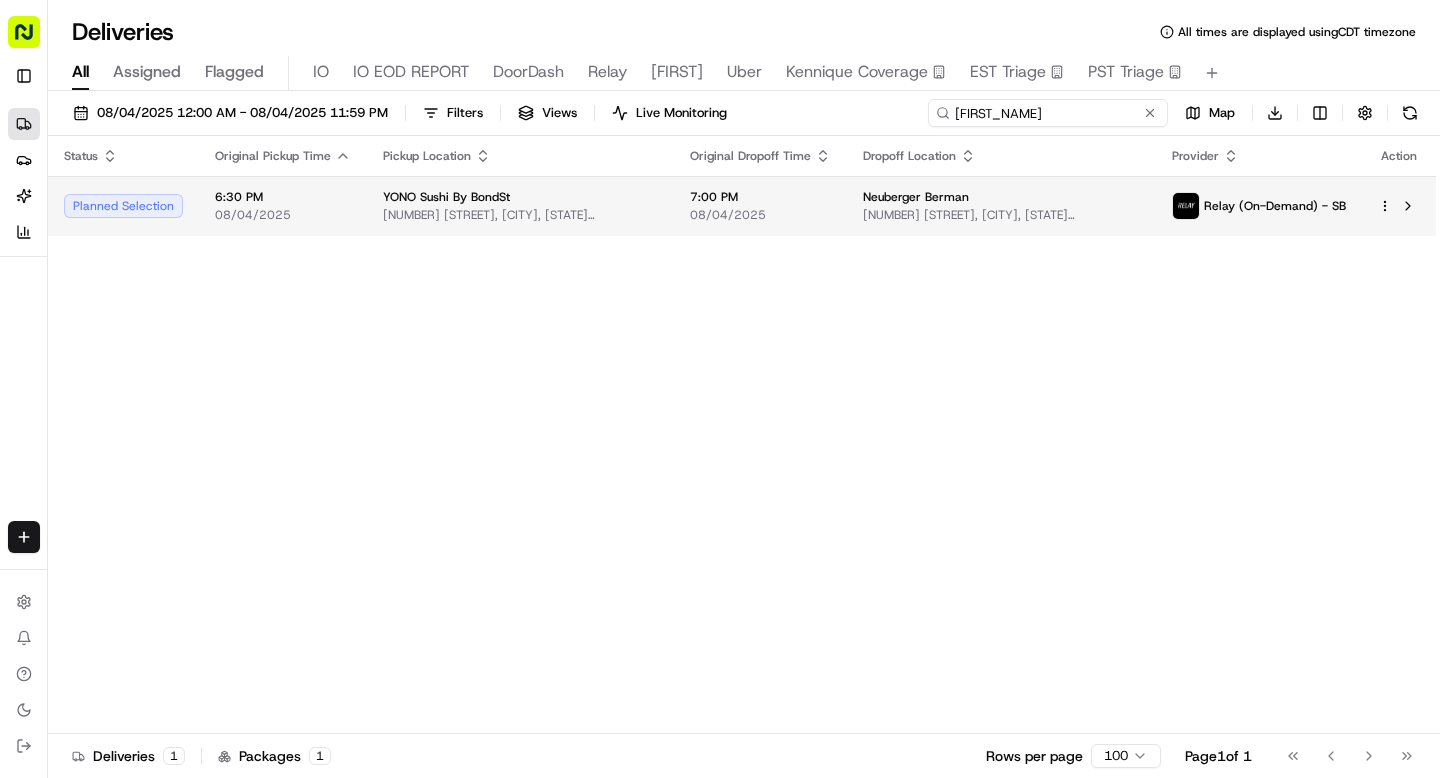 type on "faryn" 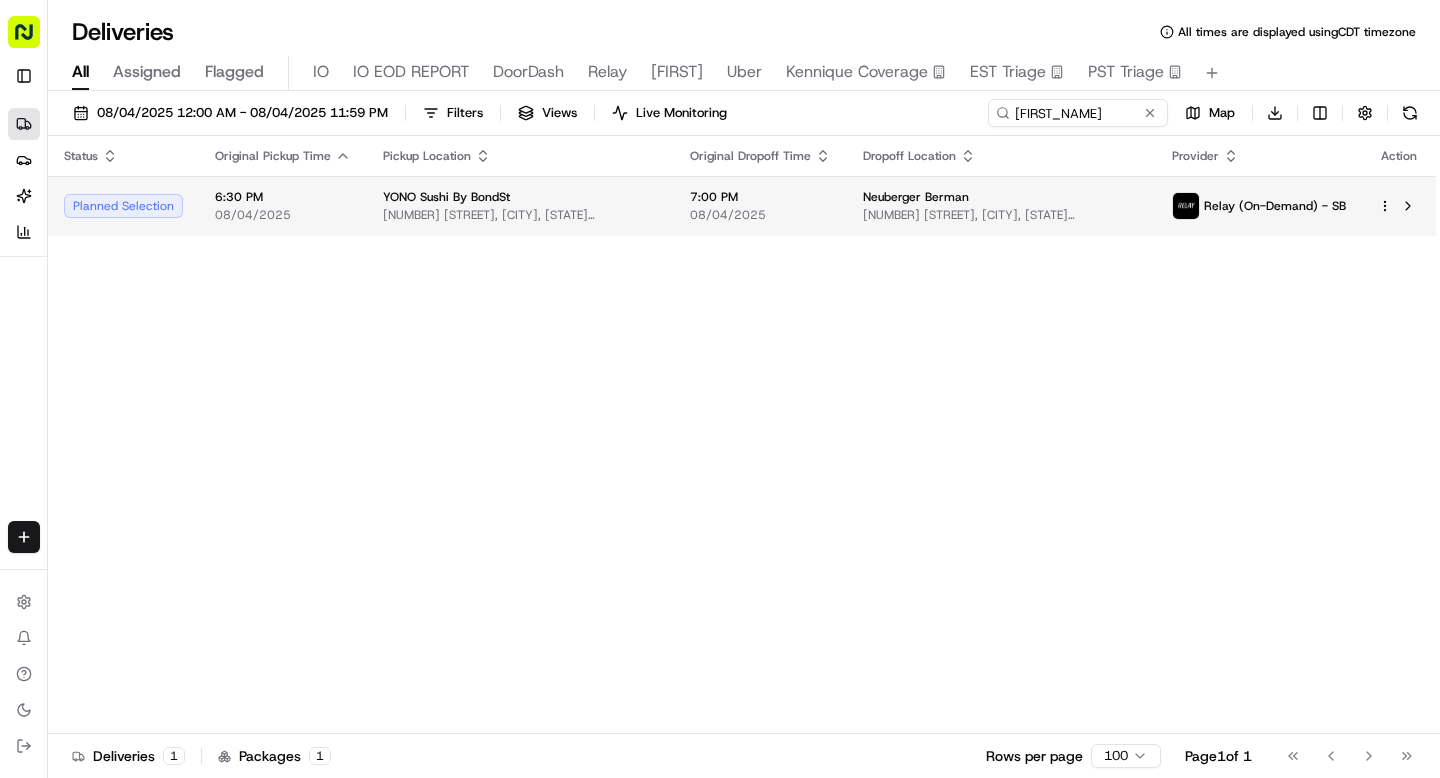 click on "YONO Sushi By BondSt 421 8th Ave, New York, NY 10001, USA" at bounding box center (520, 206) 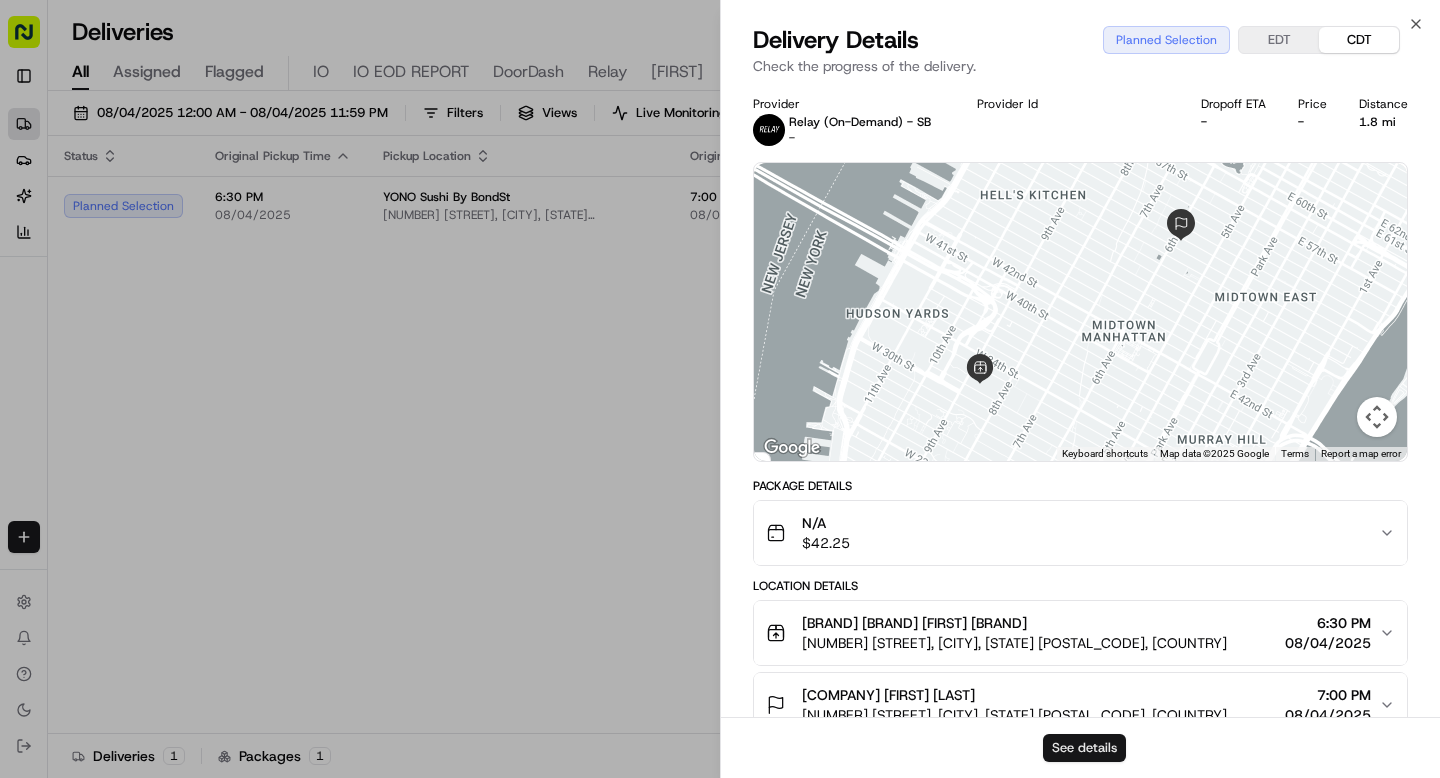 click on "See details" at bounding box center [1084, 748] 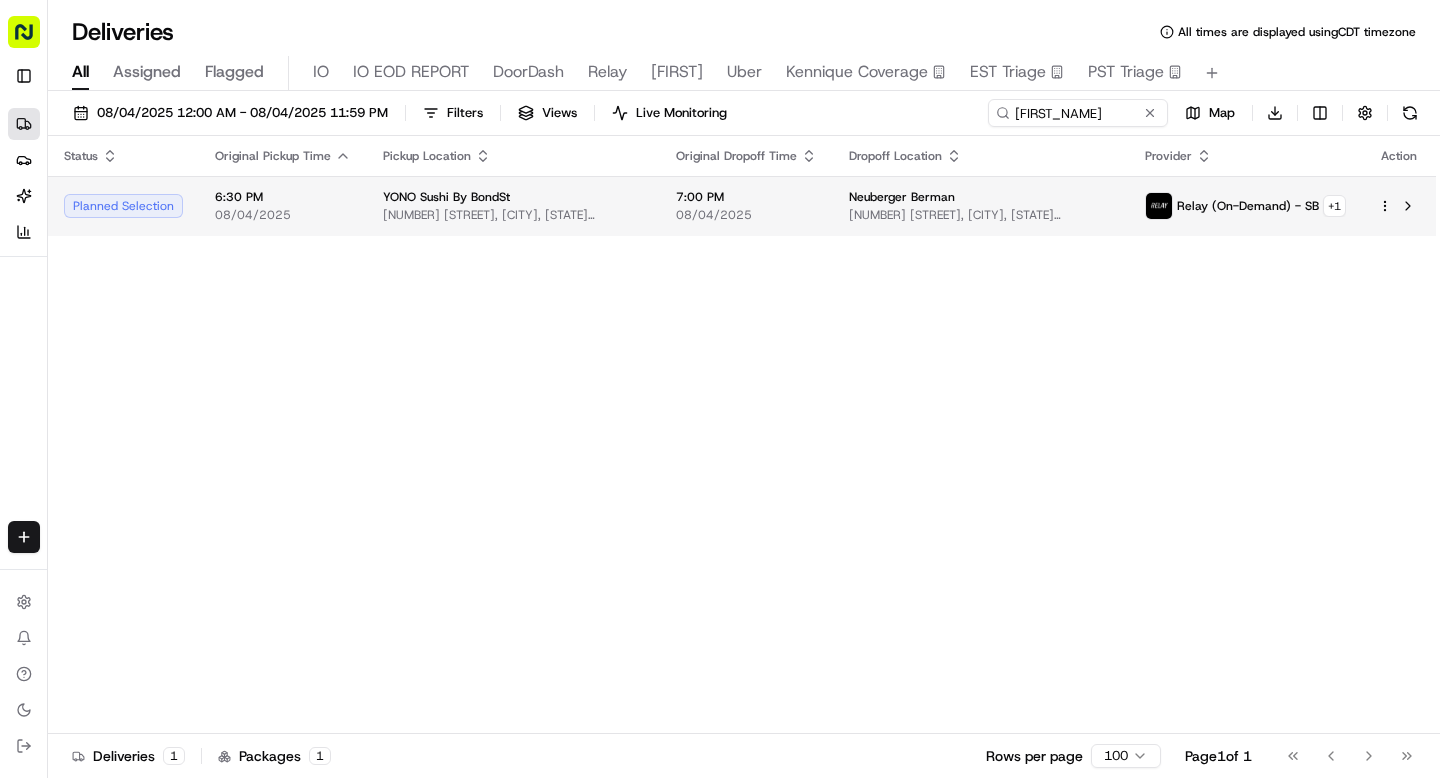 click on "Sharebite n.barrigan@sharebite.com Toggle Sidebar Deliveries Providers Nash AI Analytics Favorites Main Menu Members & Organization Organization Users Roles Preferences Customization Tracking Orchestration Automations Dispatch Strategy Locations Pickup Locations Dropoff Locations Billing Billing Refund Requests Integrations Notification Triggers Webhooks API Keys Request Logs Create Settings Notifications Chat with us! Toggle Theme Log out Deliveries All times are displayed using  CDT   timezone All Assigned Flagged IO IO EOD REPORT DoorDash Relay Nate Uber Kennique Coverage EST Triage  PST Triage 08/04/2025 12:00 AM - 08/04/2025 11:59 PM Filters Views Live Monitoring faryn Map Download Status Original Pickup Time Pickup Location Original Dropoff Time Dropoff Location Provider Action Planned Selection 6:30 PM 08/04/2025 YONO Sushi By BondSt 421 8th Ave, New York, NY 10001, USA 7:00 PM 08/04/2025 Neuberger Berman 1290 6th Ave, New York, NY 10104, USA Relay (On-Demand) - SB + 1 Deliveries 1 1 1" at bounding box center [720, 389] 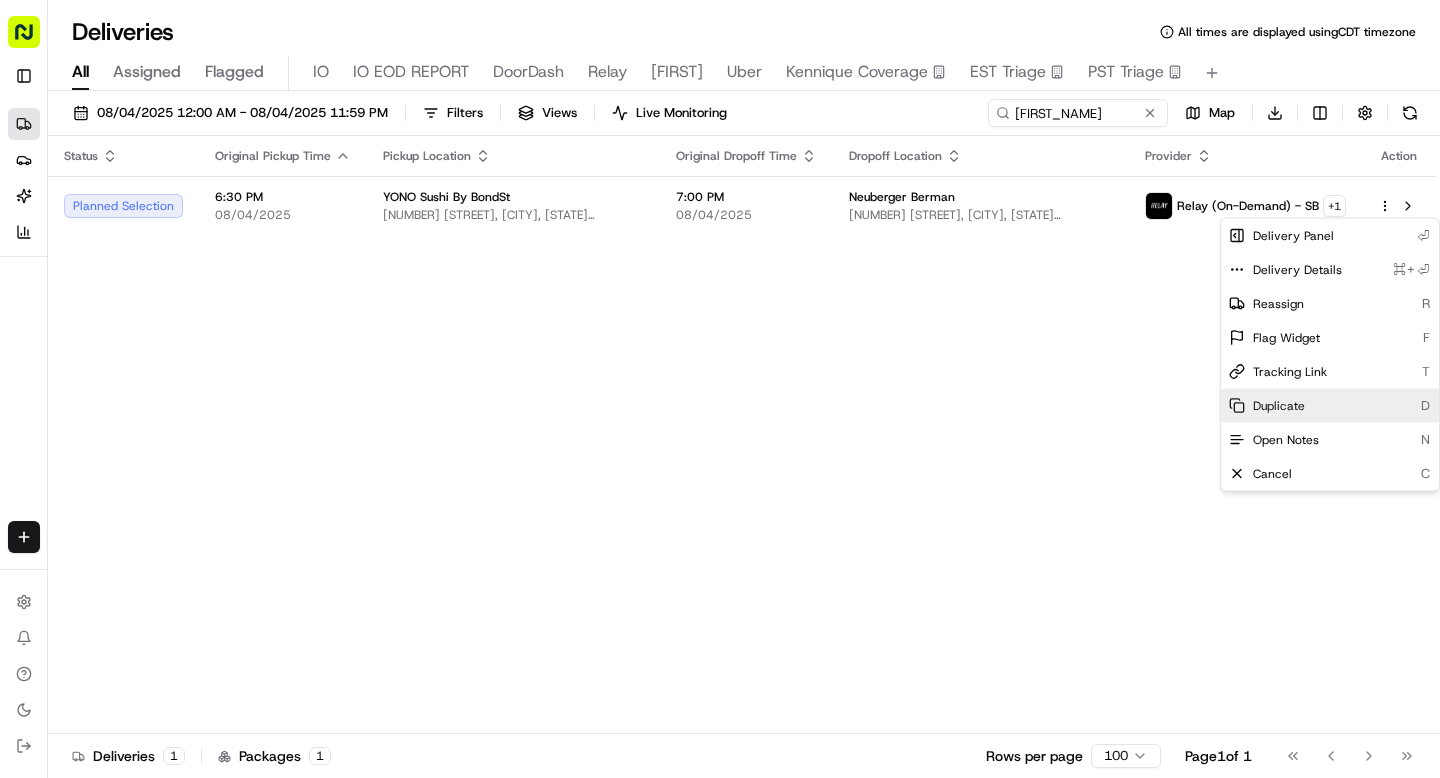 click on "Duplicate" at bounding box center [1279, 406] 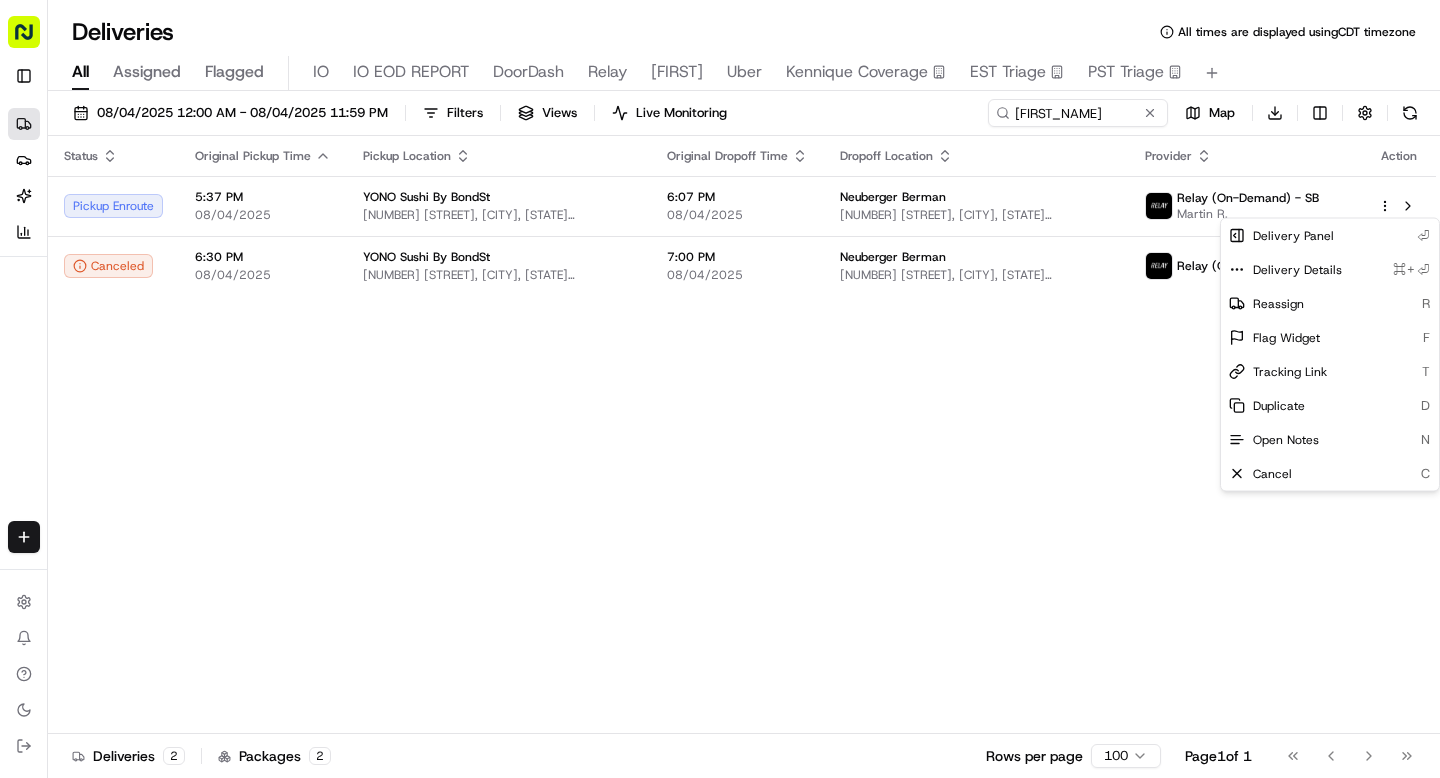 click on "Sharebite n.barrigan@sharebite.com Toggle Sidebar Deliveries Providers Nash AI Analytics Favorites Main Menu Members & Organization Organization Users Roles Preferences Customization Tracking Orchestration Automations Dispatch Strategy Locations Pickup Locations Dropoff Locations Billing Billing Refund Requests Integrations Notification Triggers Webhooks API Keys Request Logs Create Settings Notifications Chat with us! Toggle Theme Log out Deliveries All times are displayed using  CDT   timezone All Assigned Flagged IO IO EOD REPORT DoorDash Relay Nate Uber Kennique Coverage EST Triage  PST Triage 08/04/2025 12:00 AM - 08/04/2025 11:59 PM Filters Views Live Monitoring faryn Map Download Status Original Pickup Time Pickup Location Original Dropoff Time Dropoff Location Provider Action Pickup Enroute 5:37 PM 08/04/2025 YONO Sushi By BondSt 421 8th Ave, New York, NY 10001, USA 6:07 PM 08/04/2025 Neuberger Berman 1290 6th Ave, New York, NY 10104, USA Relay (On-Demand) - SB Martin R. Canceled + 1 2" at bounding box center (720, 389) 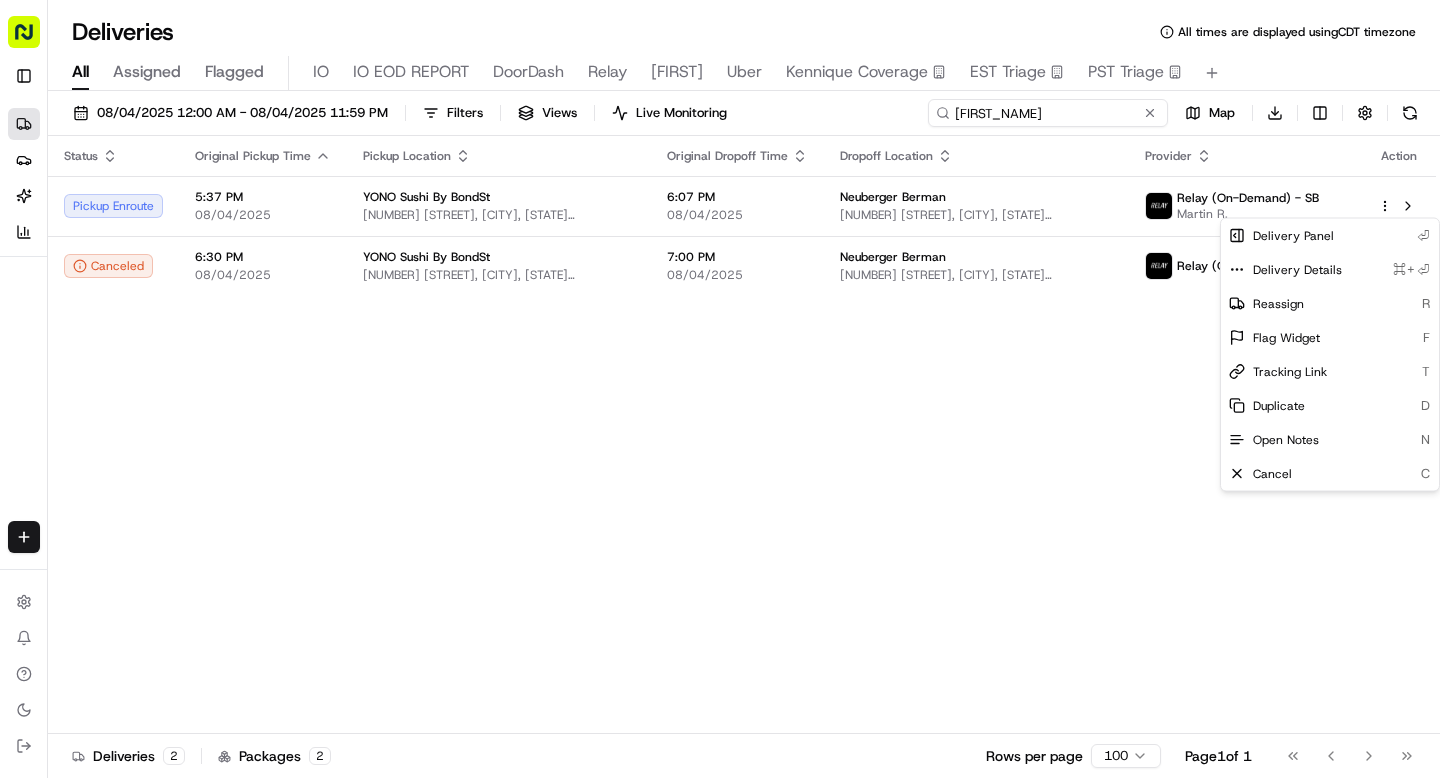 click on "faryn" at bounding box center (1048, 113) 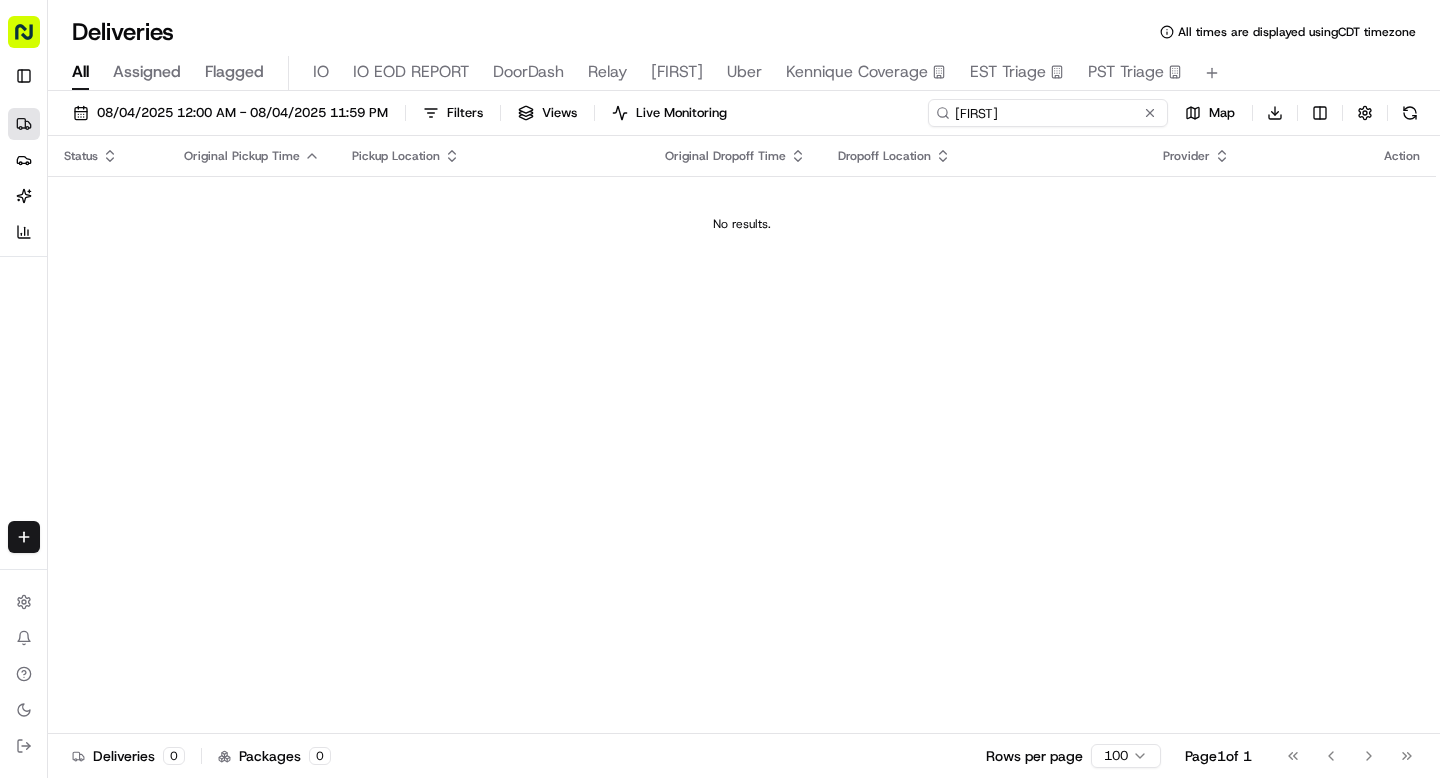 click on "alice" at bounding box center (1048, 113) 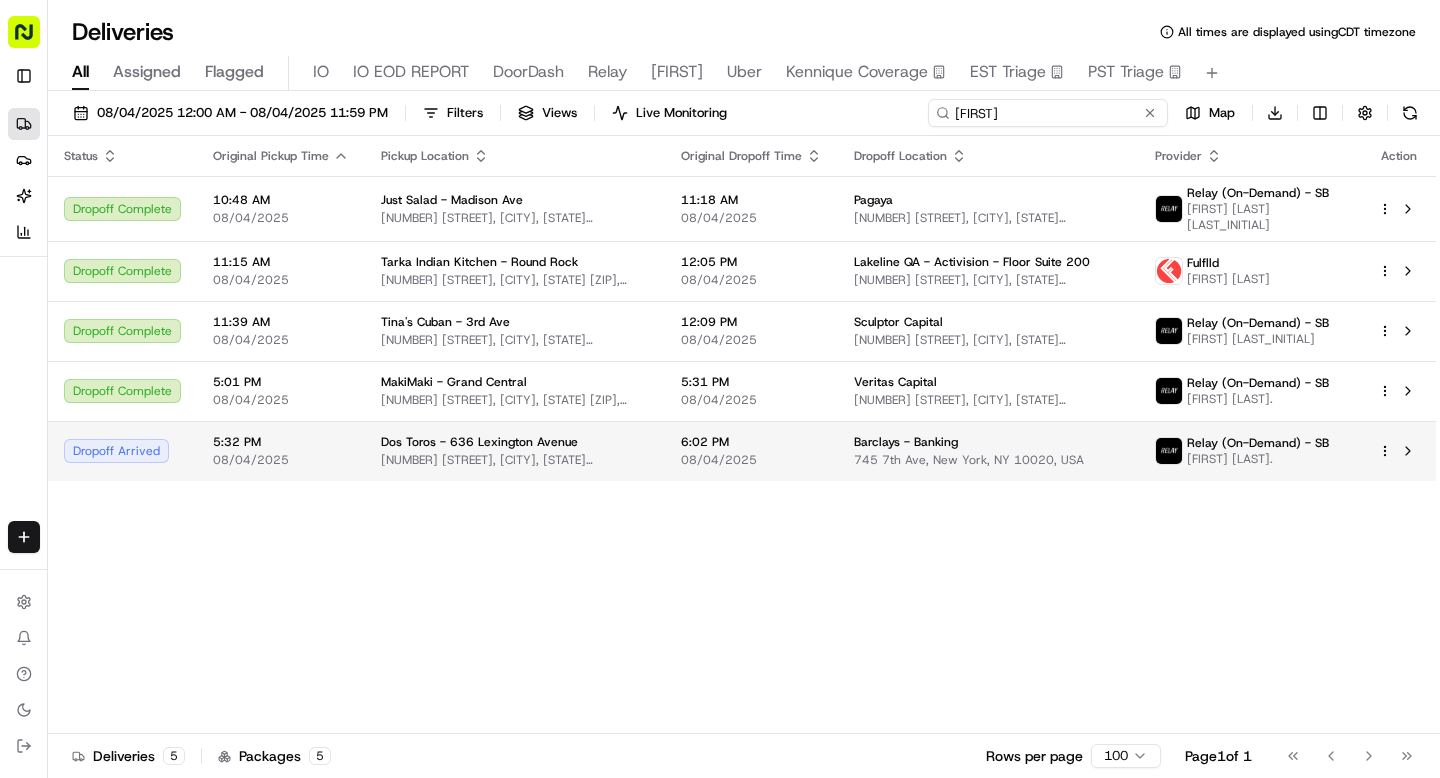 type on "andrew" 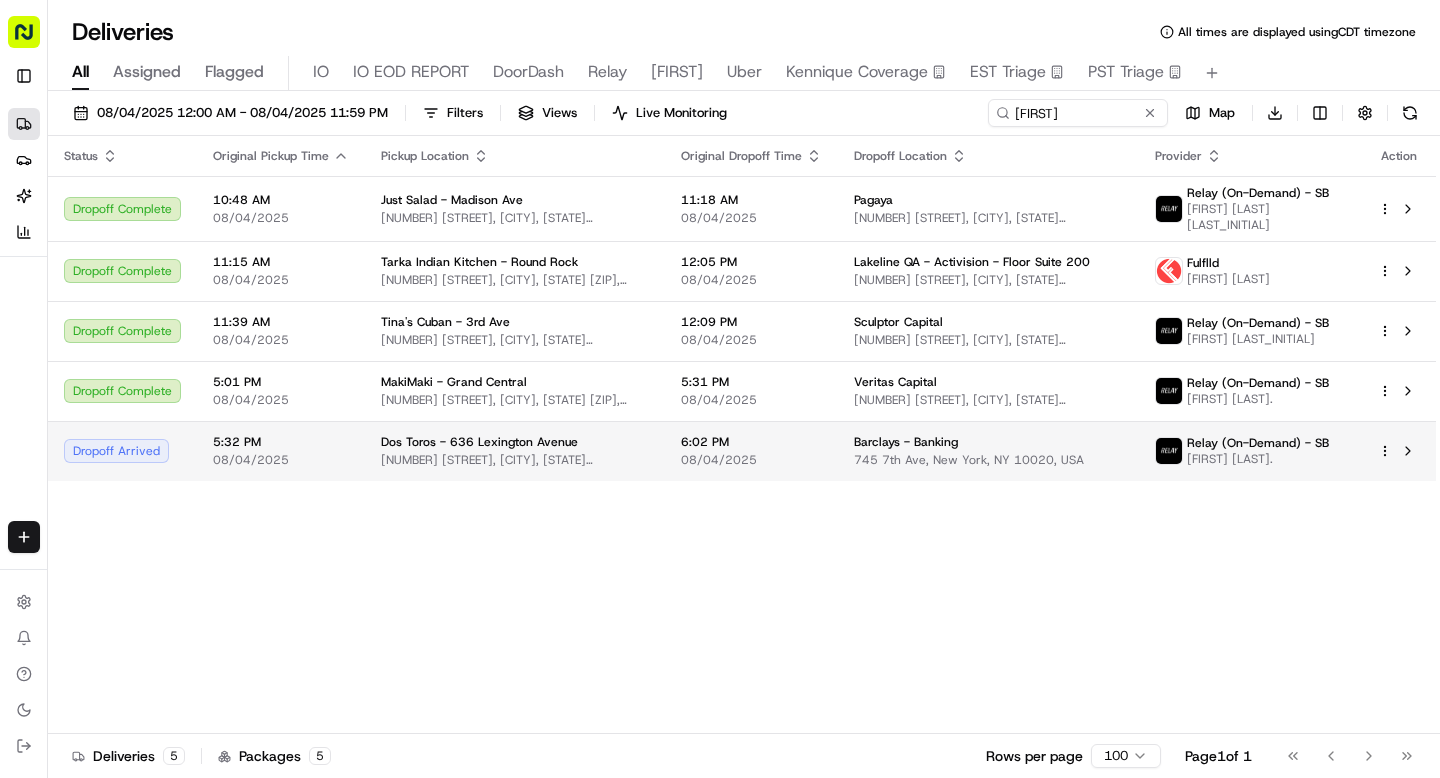 click on "Dos Toros - 636 Lexington Avenue 636 Lexington Ave, New York, NY 10022, USA" at bounding box center (515, 451) 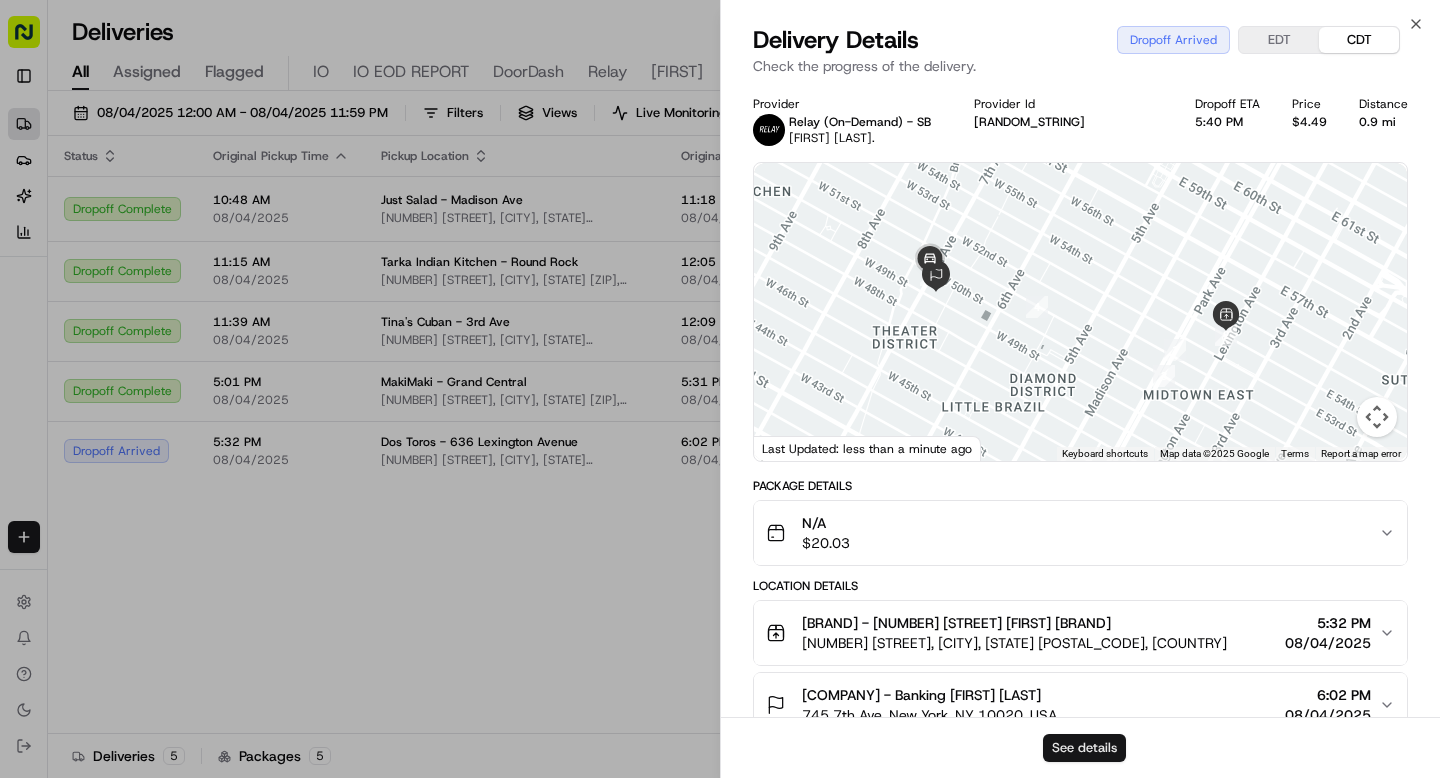 click on "See details" at bounding box center (1084, 748) 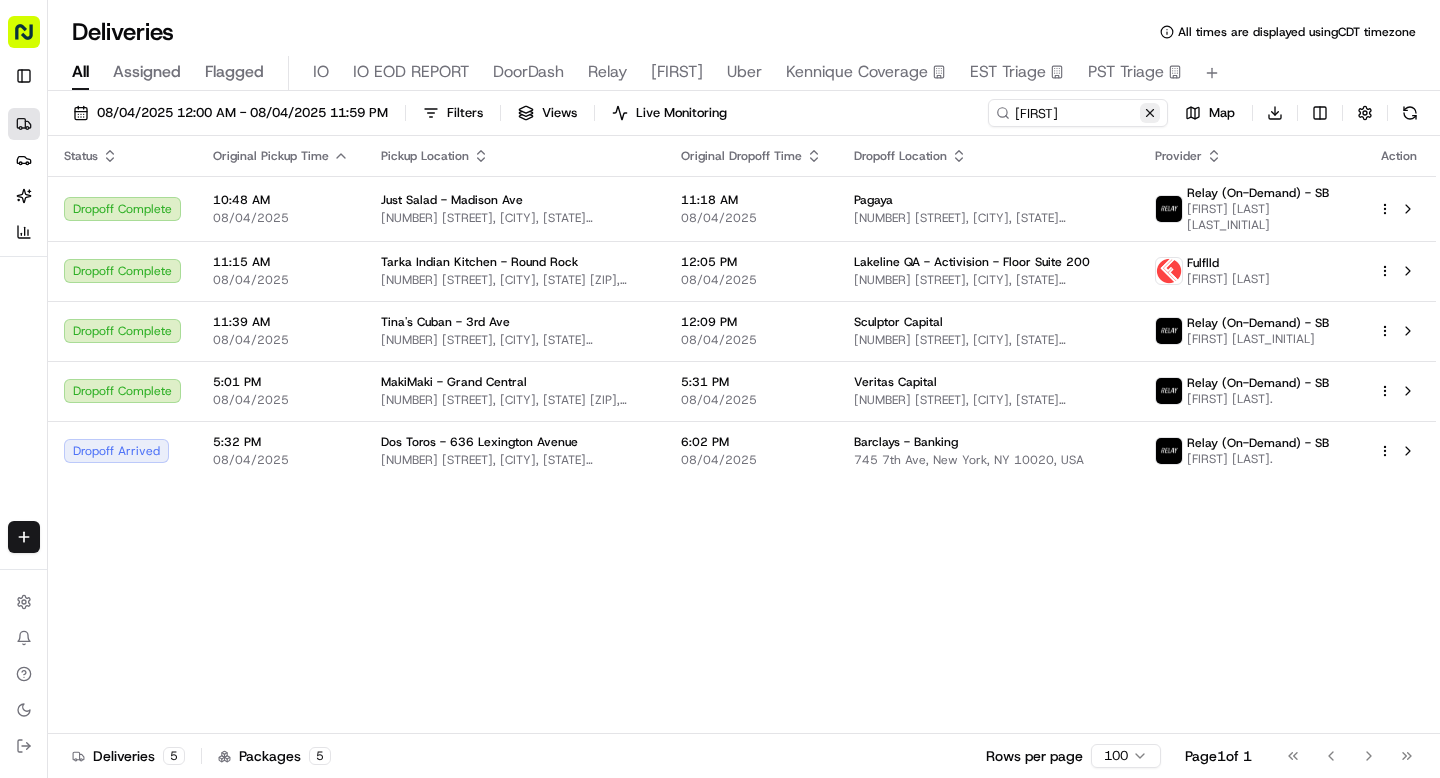 click at bounding box center [1150, 113] 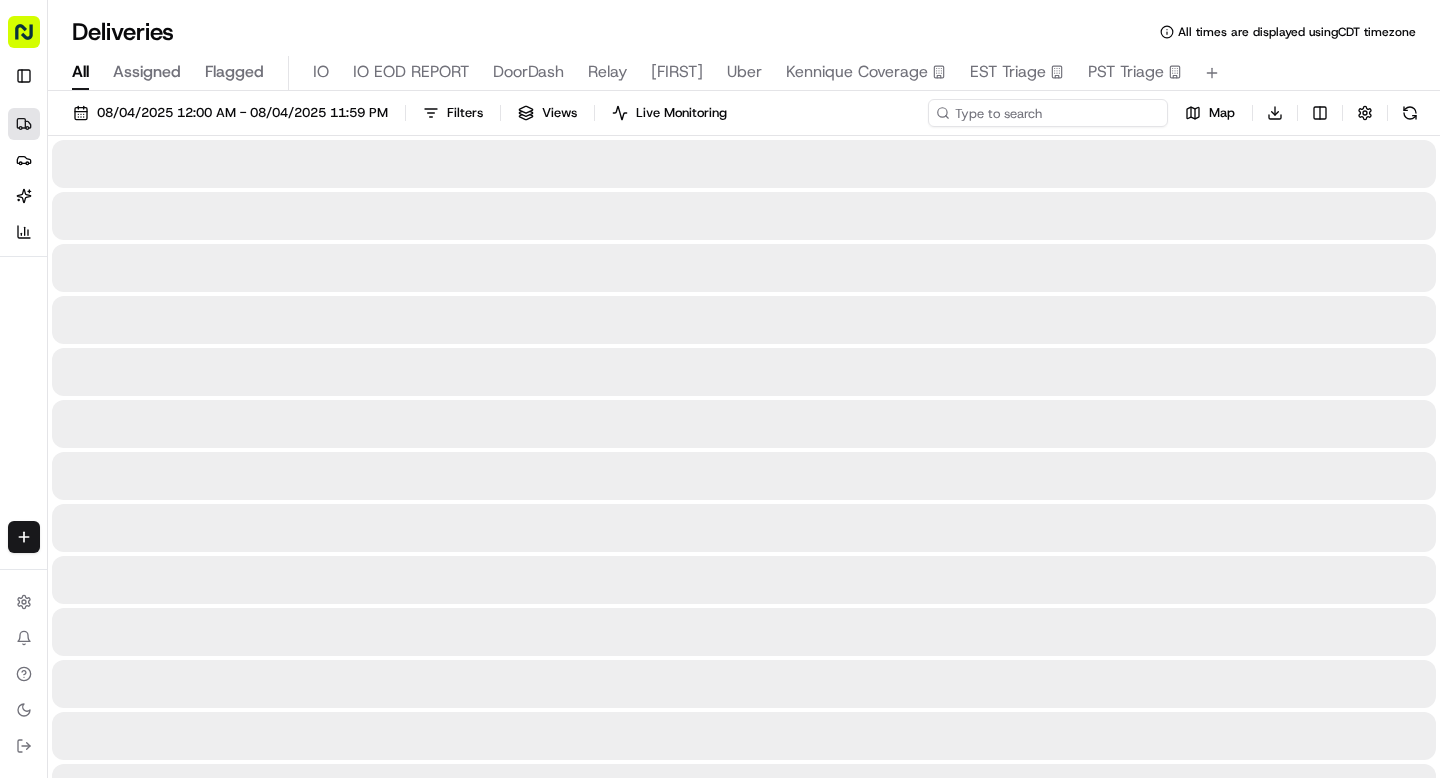 click at bounding box center [1048, 113] 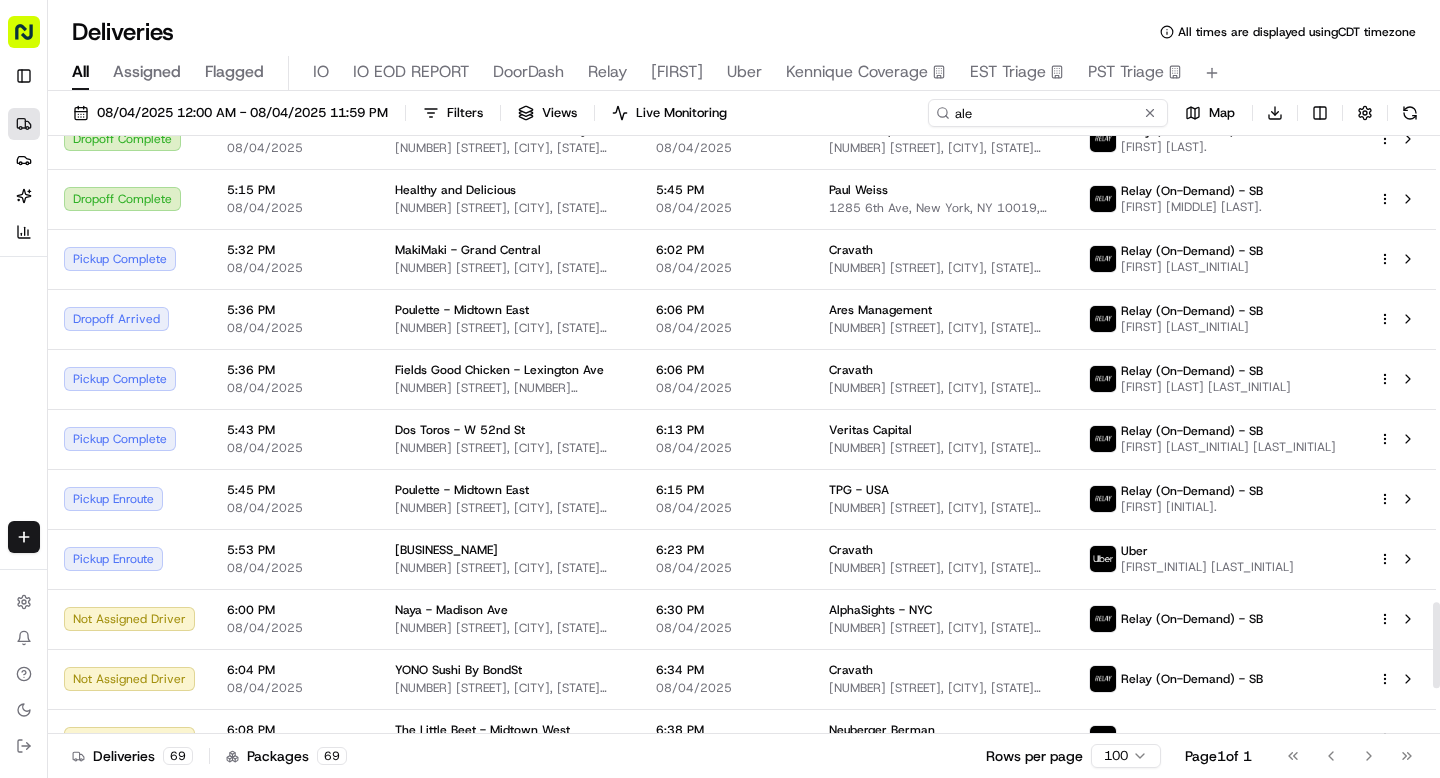 scroll, scrollTop: 3126, scrollLeft: 0, axis: vertical 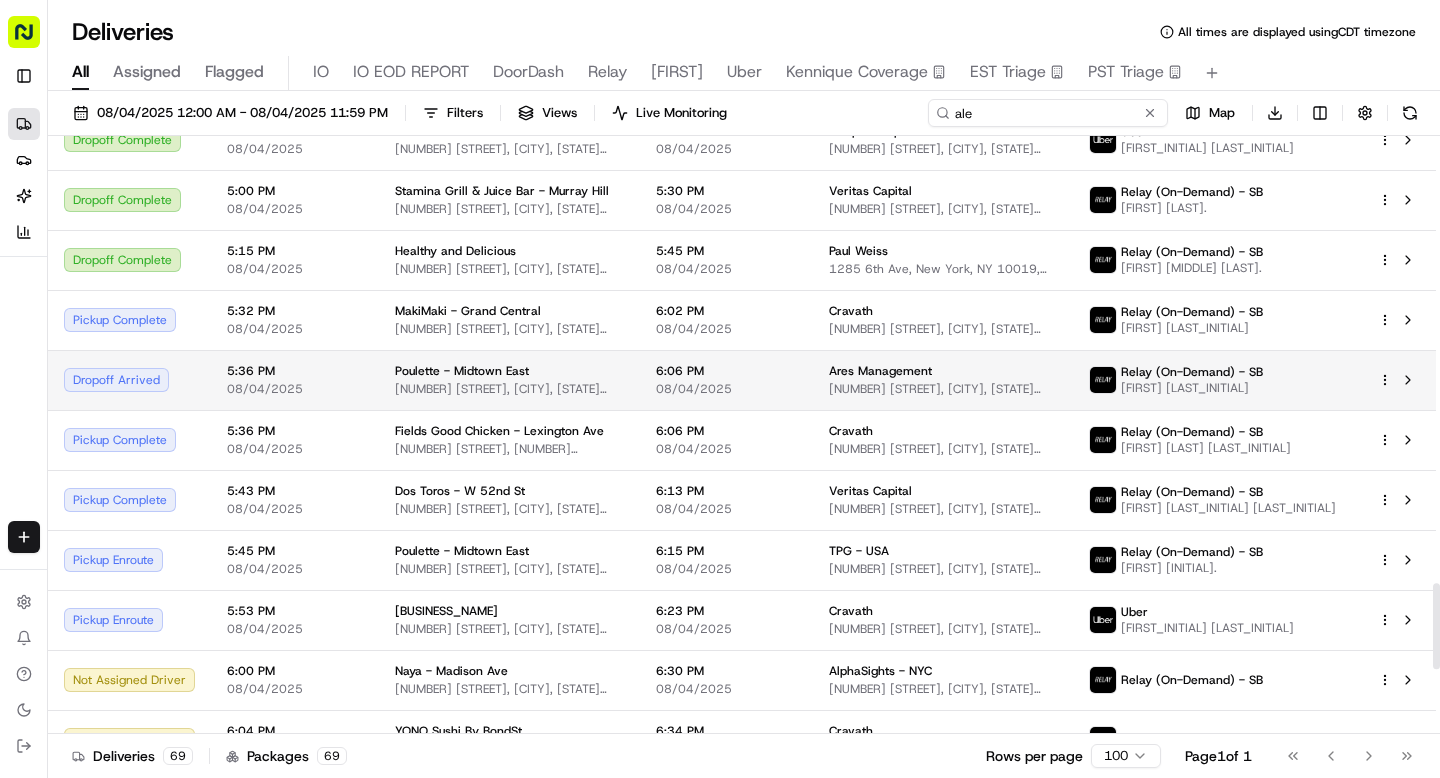 type on "ale" 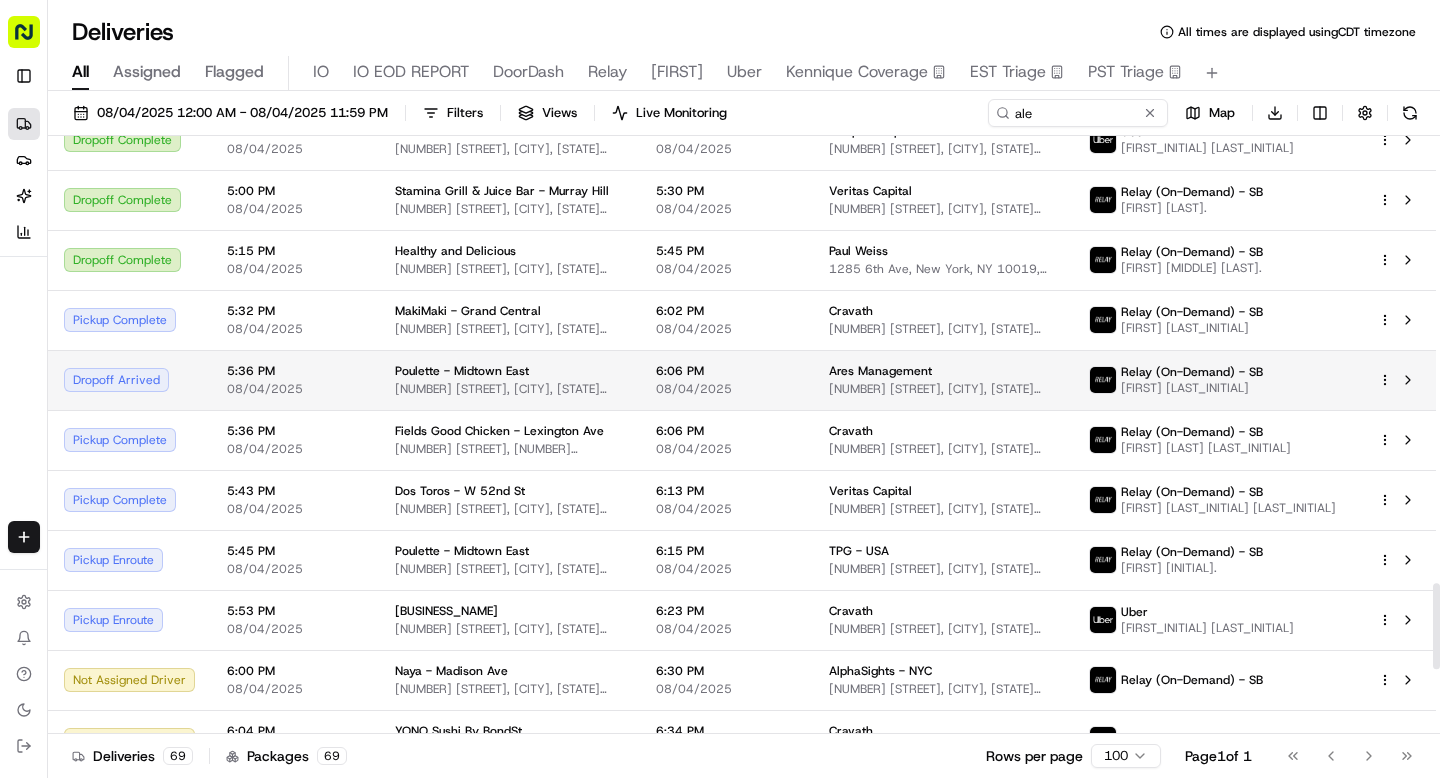 click on "Poulette - Midtown East" at bounding box center (462, 371) 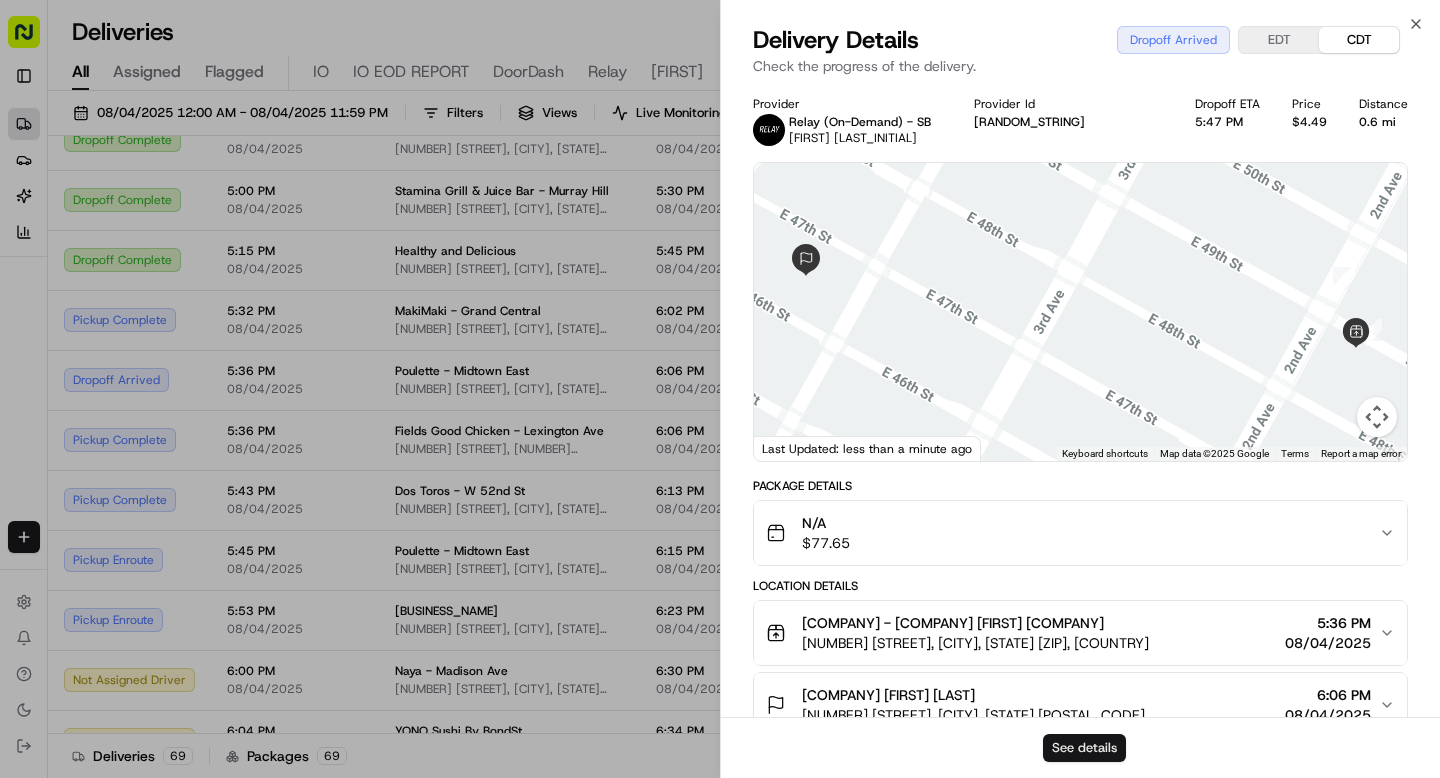 click on "See details" at bounding box center [1084, 748] 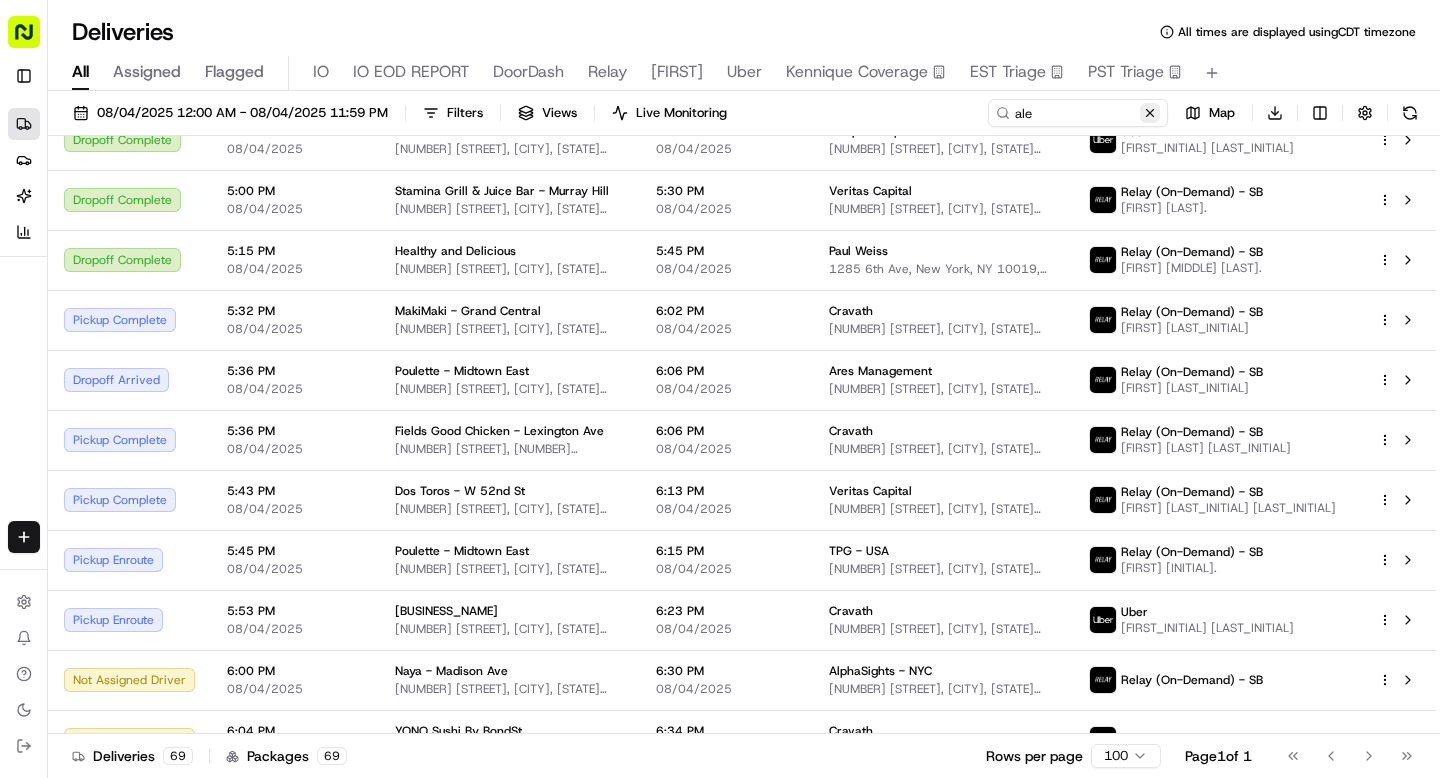 click at bounding box center (1150, 113) 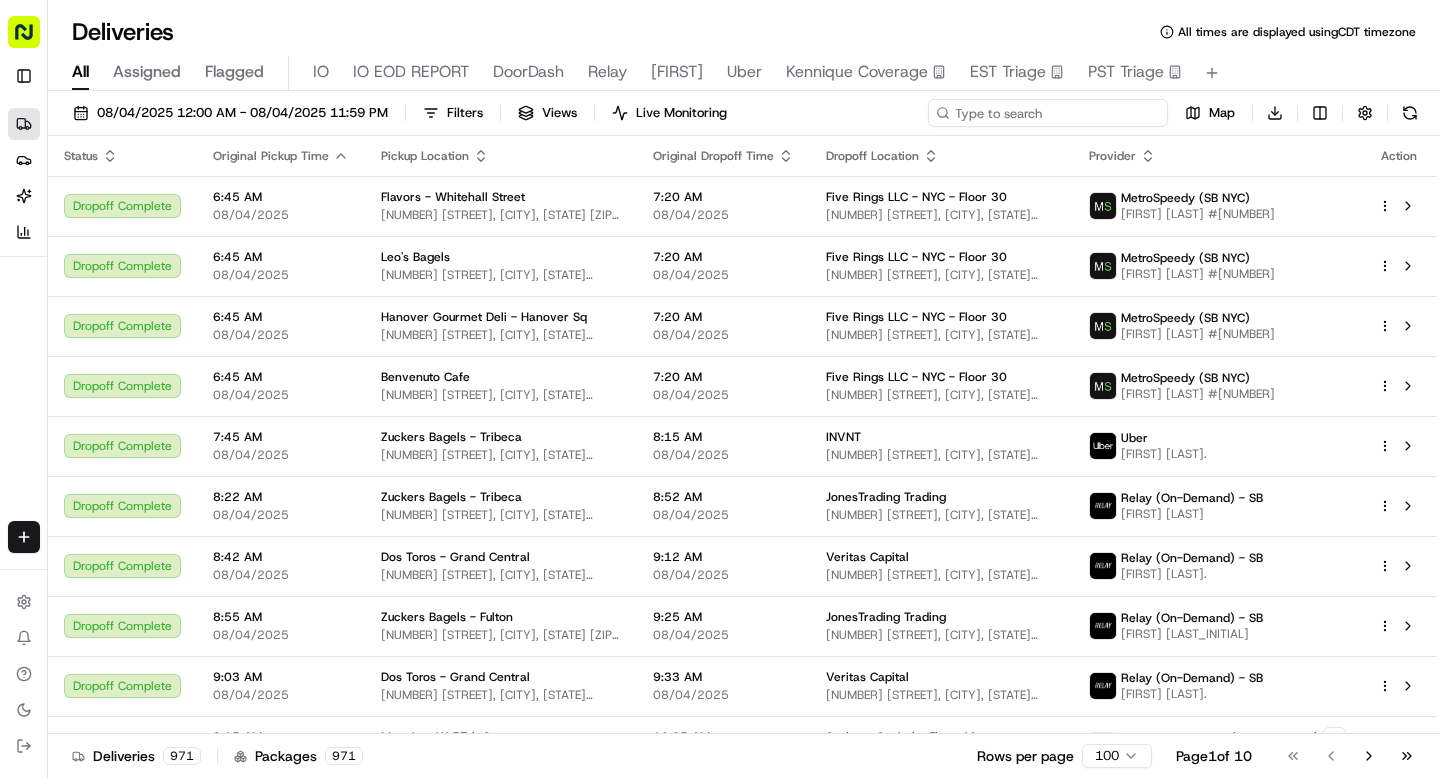 click at bounding box center [1048, 113] 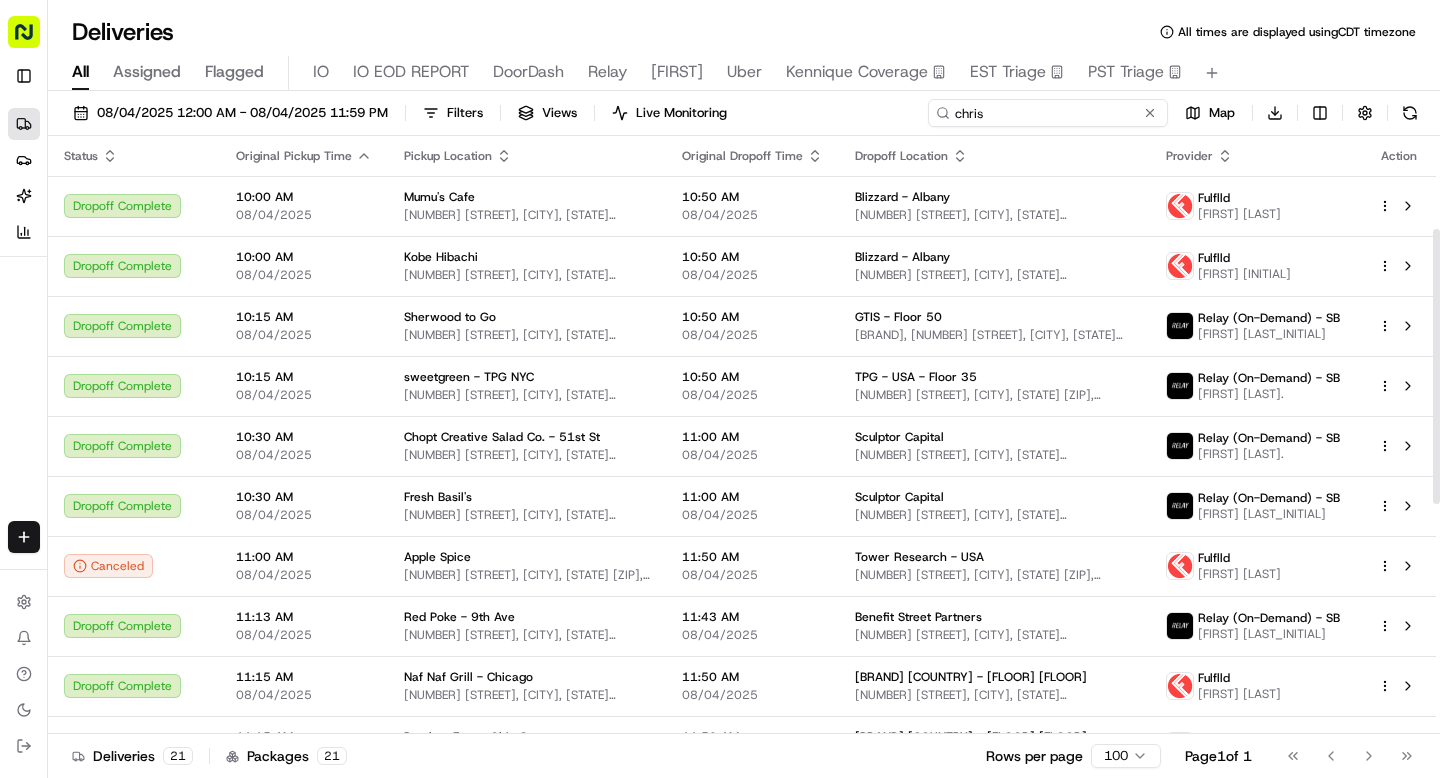 scroll, scrollTop: 702, scrollLeft: 0, axis: vertical 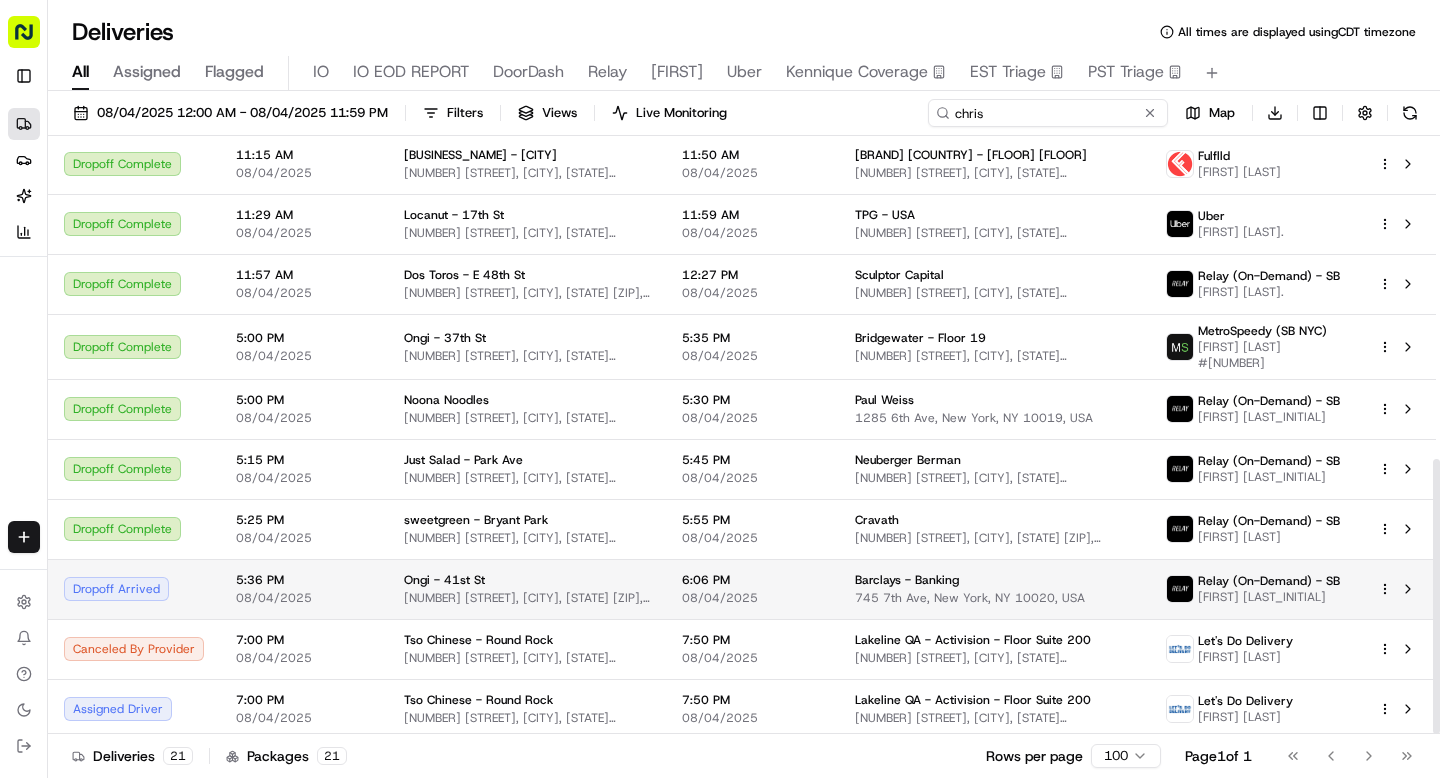 type on "chris" 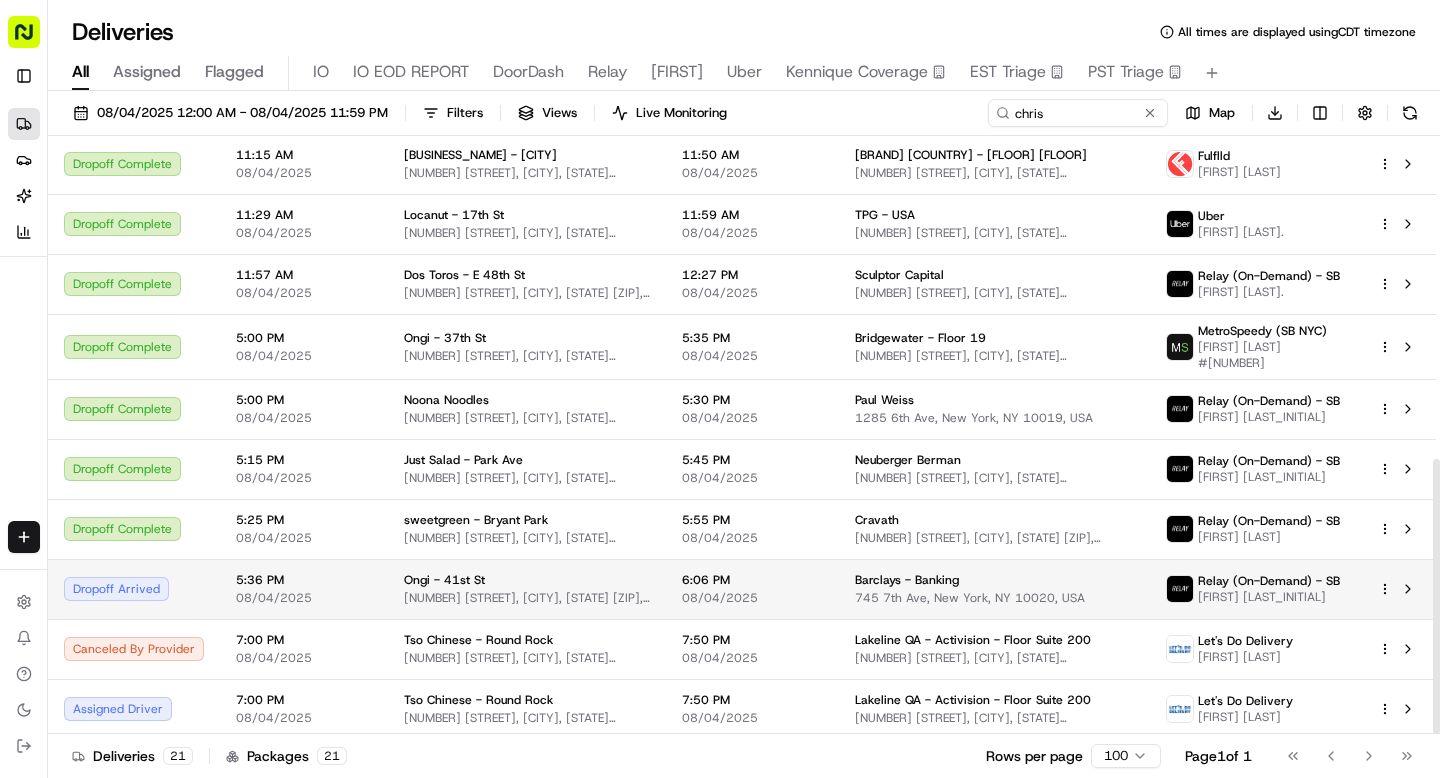 click on "Ongi - 41st St 630 3rd Avenue, New York, New York 10017, USA" at bounding box center (527, 589) 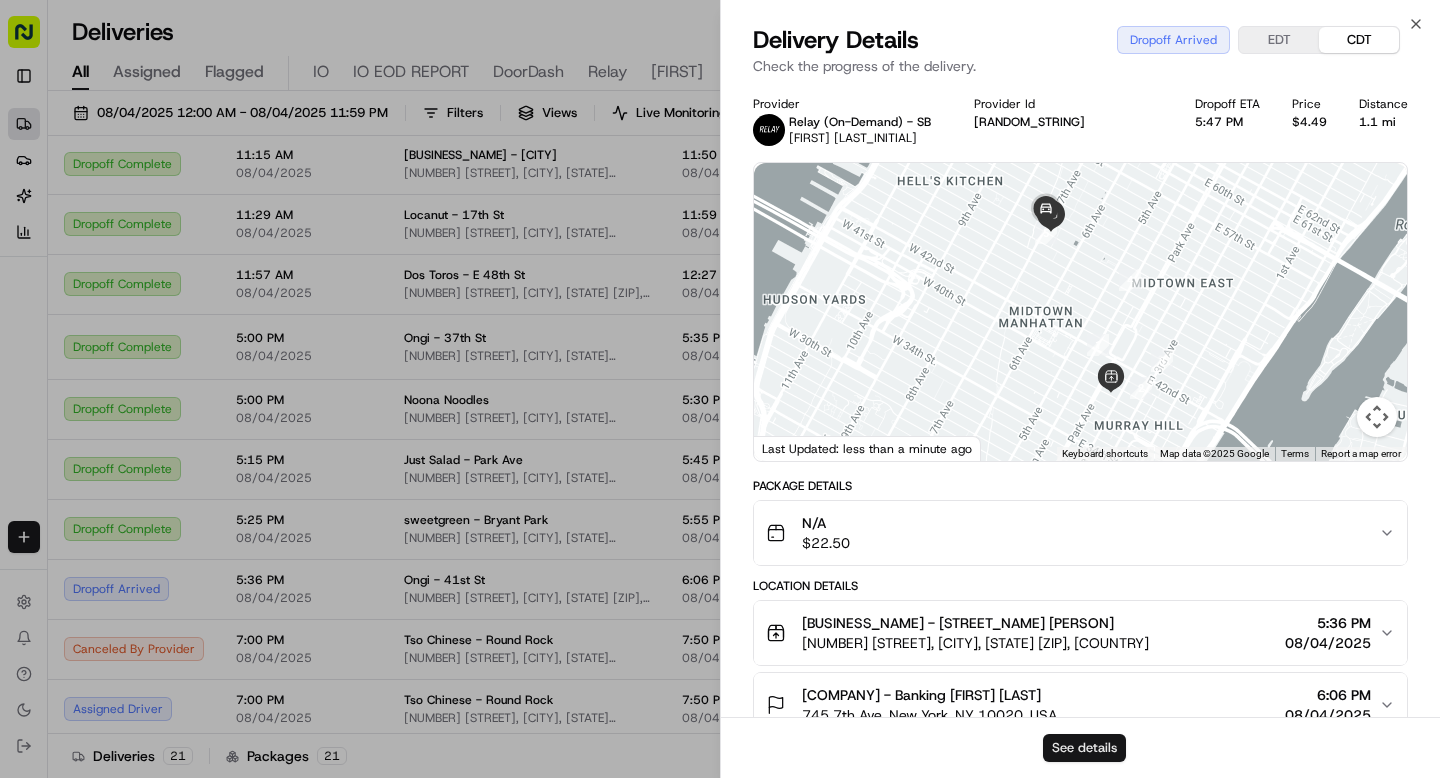 click on "See details" at bounding box center (1084, 748) 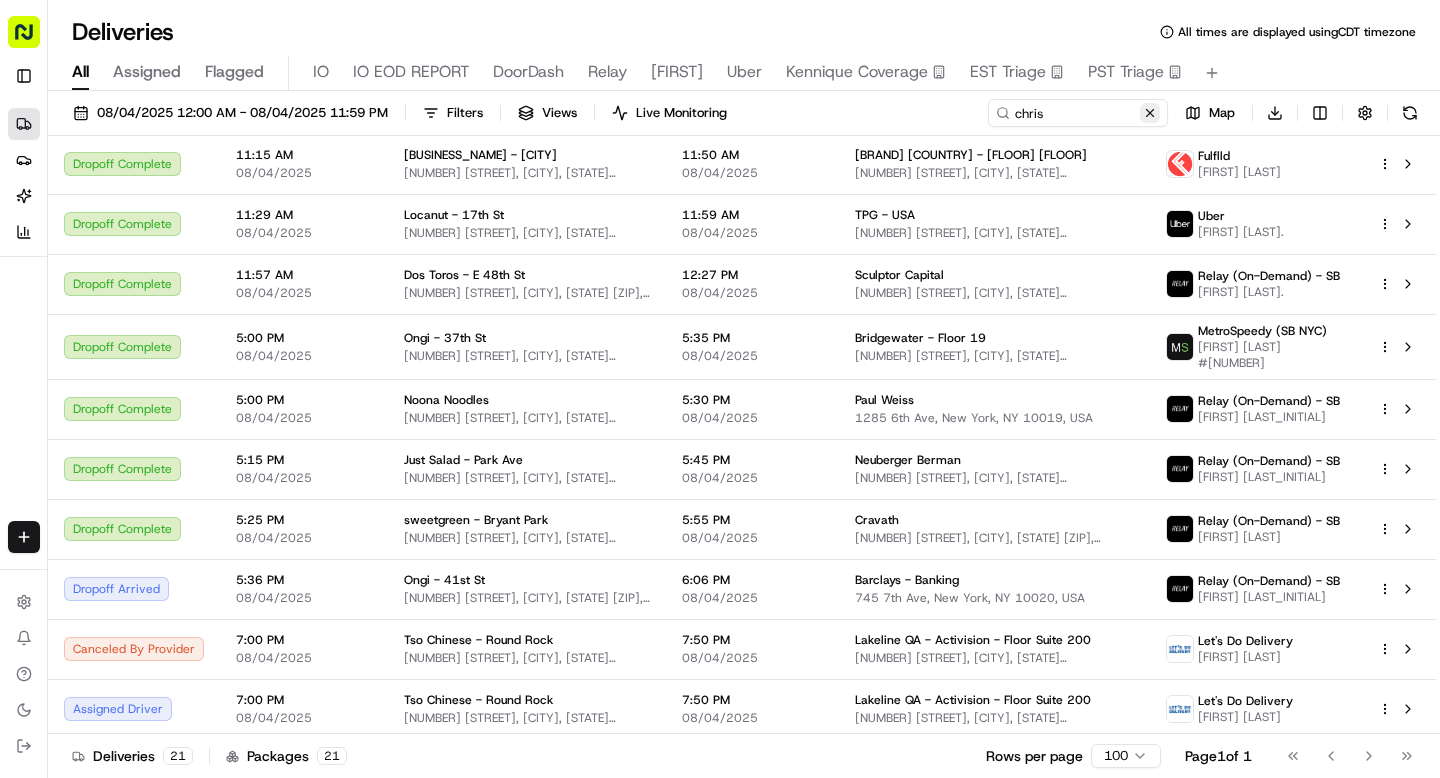 click at bounding box center (1150, 113) 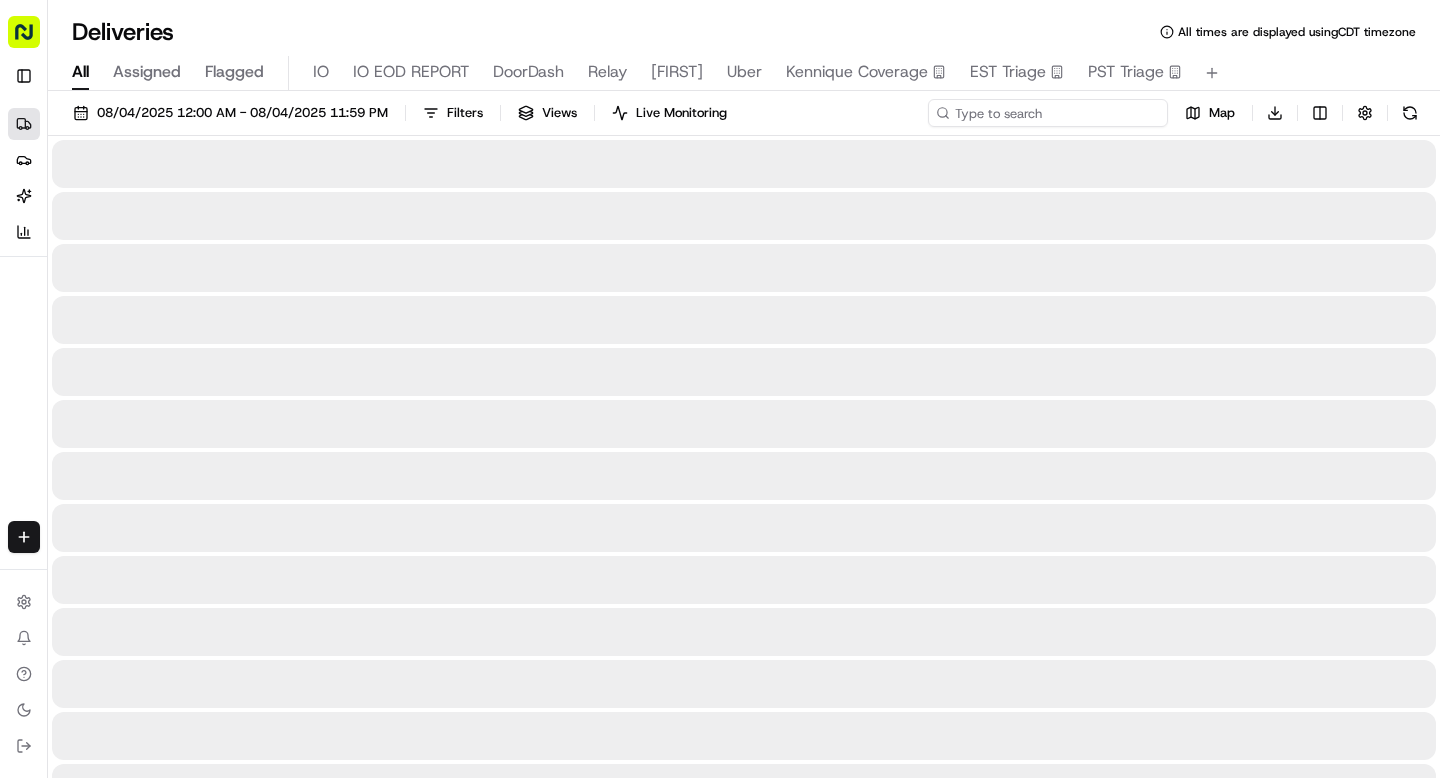 click at bounding box center (1048, 113) 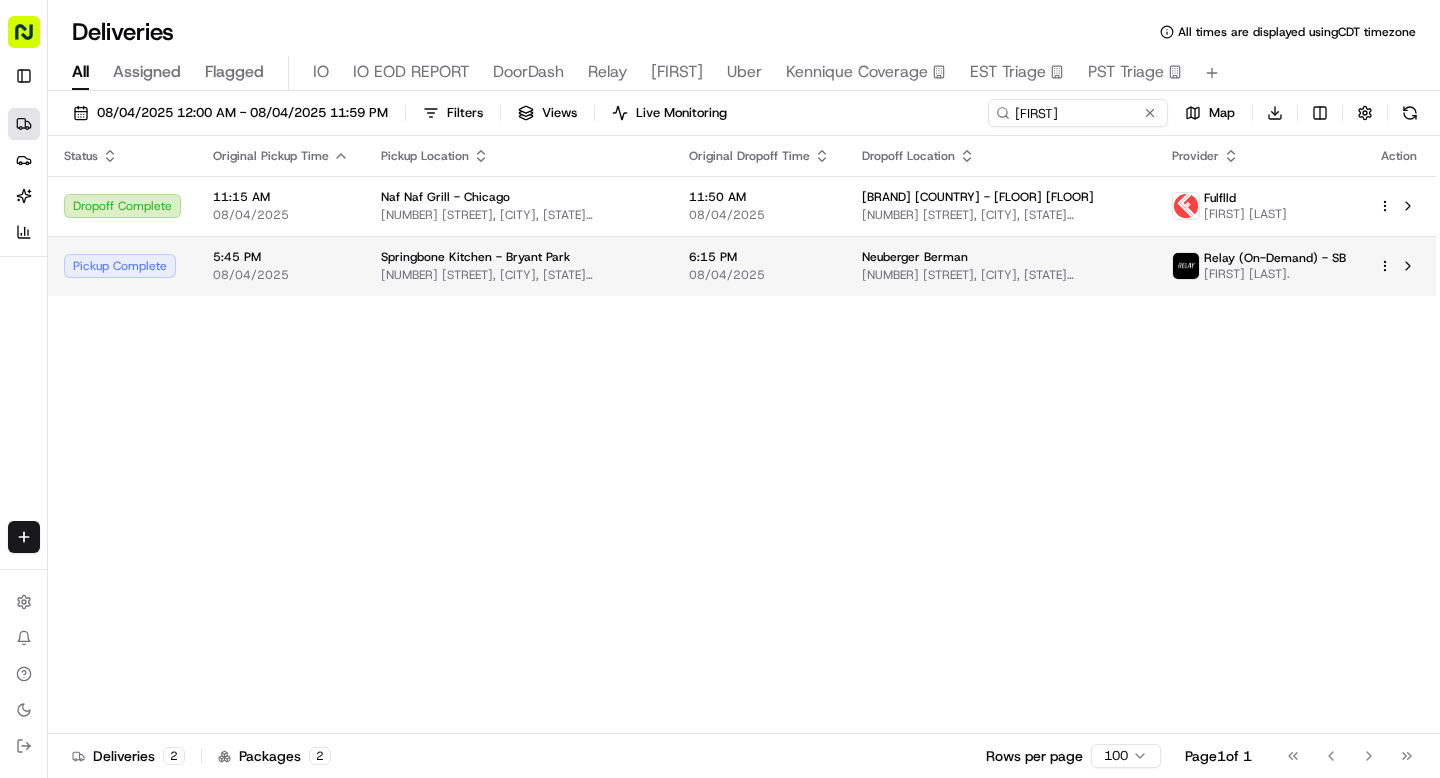 click on "6:15 PM" at bounding box center (759, 257) 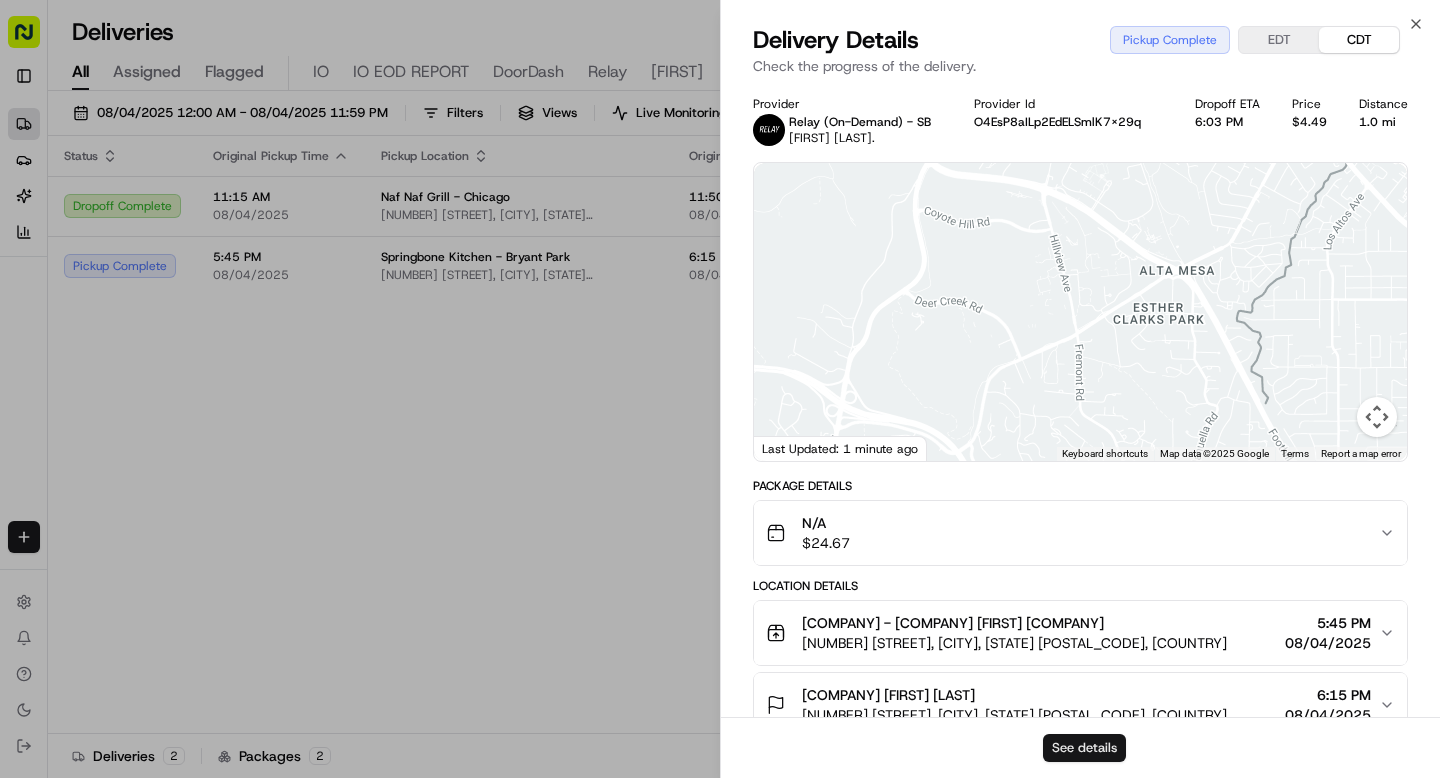 click on "See details" at bounding box center (1084, 748) 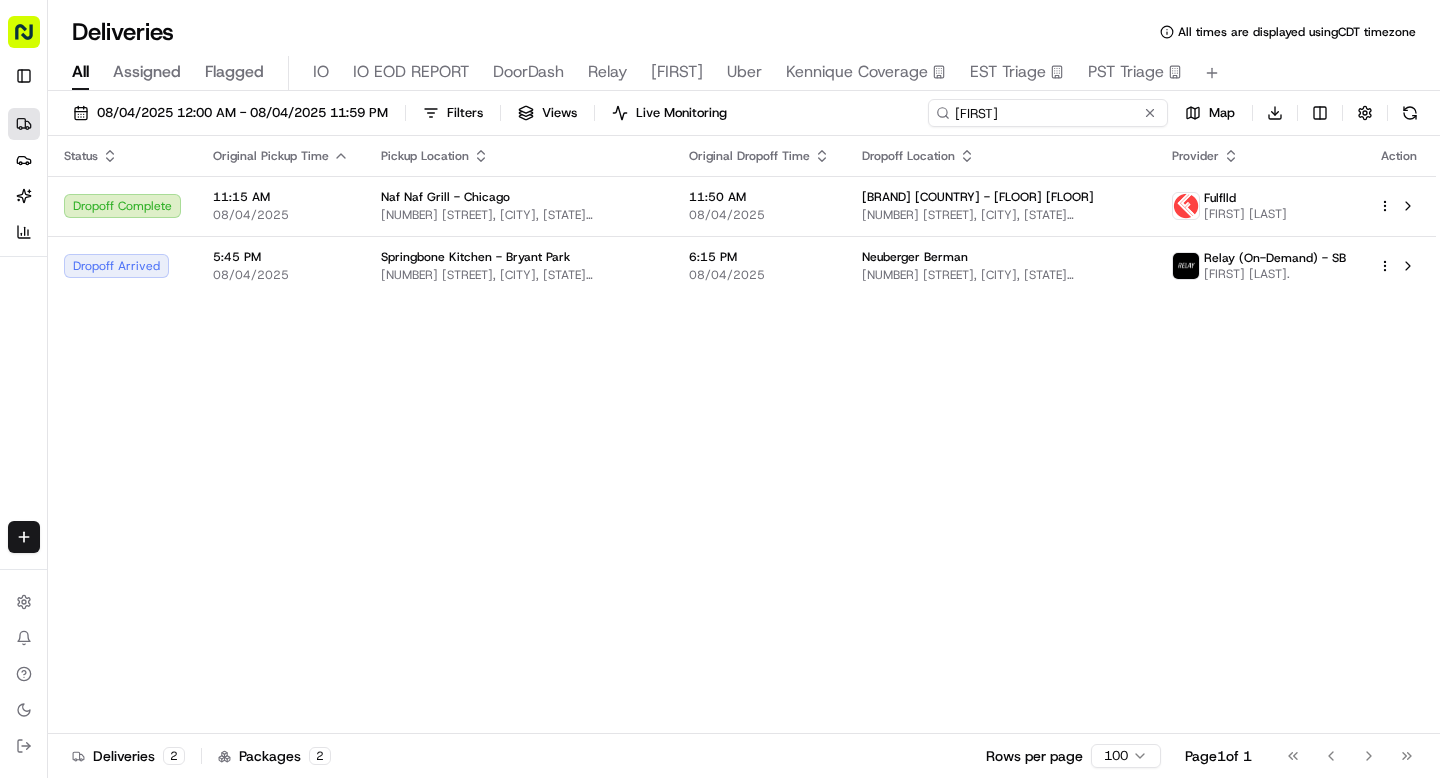 click on "jack" at bounding box center (1048, 113) 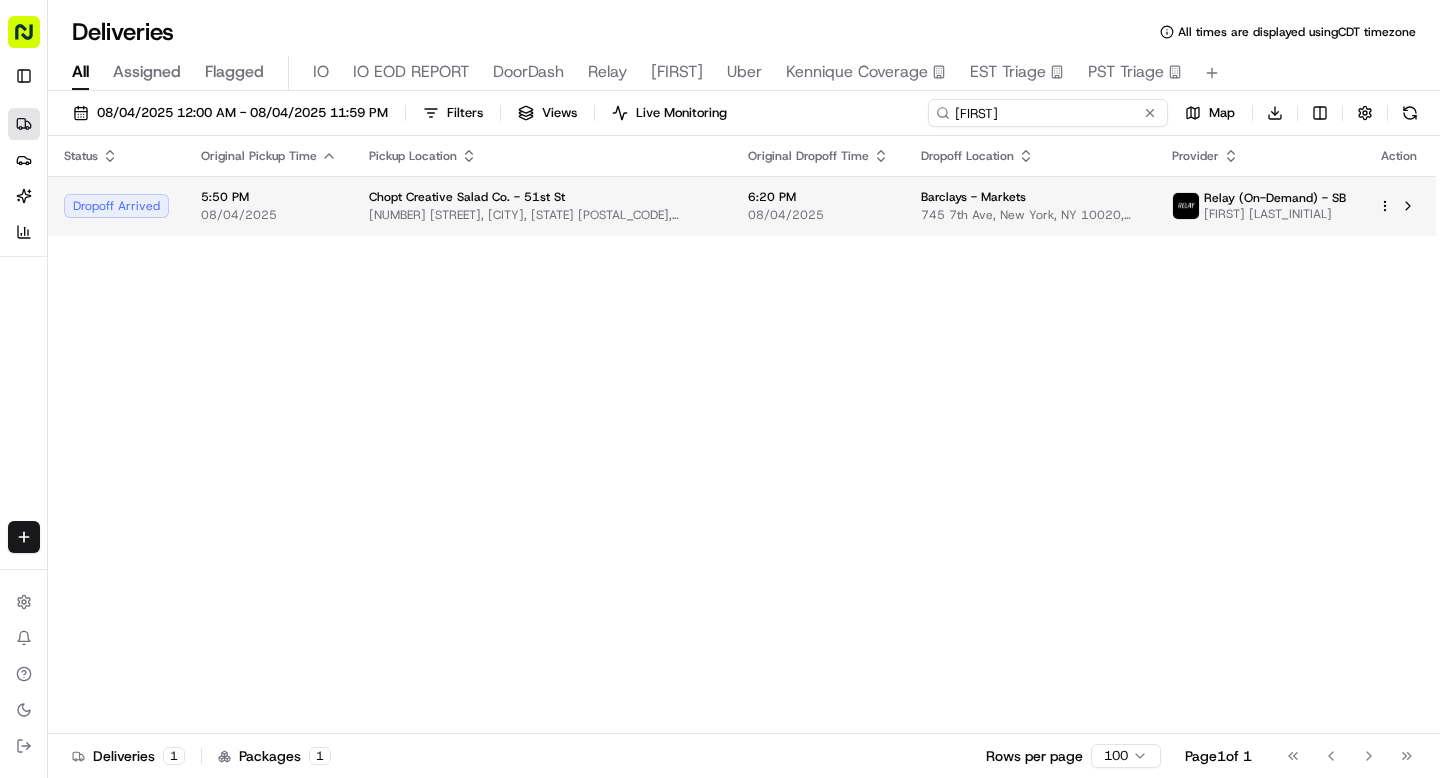 type on "caitlin" 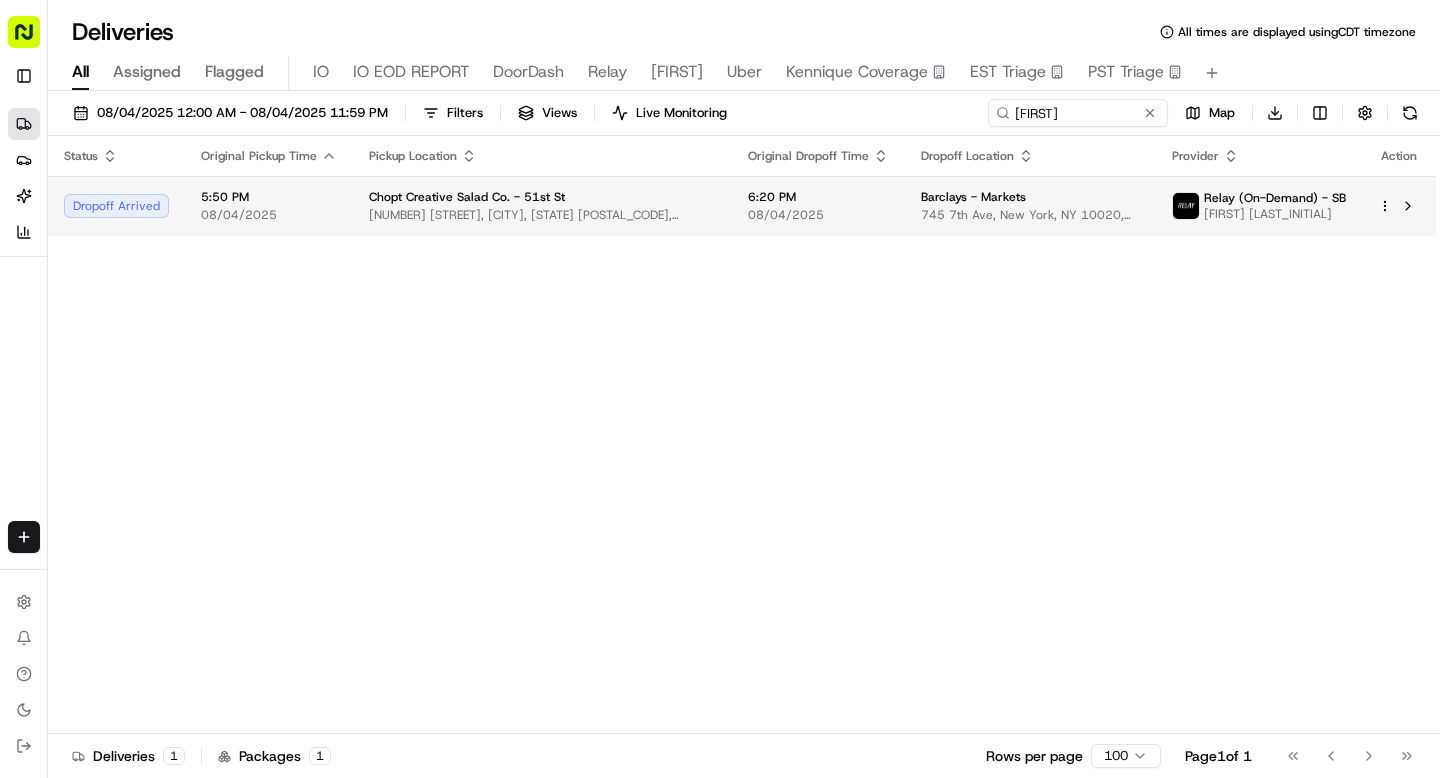 click on "6:20 PM" at bounding box center (818, 197) 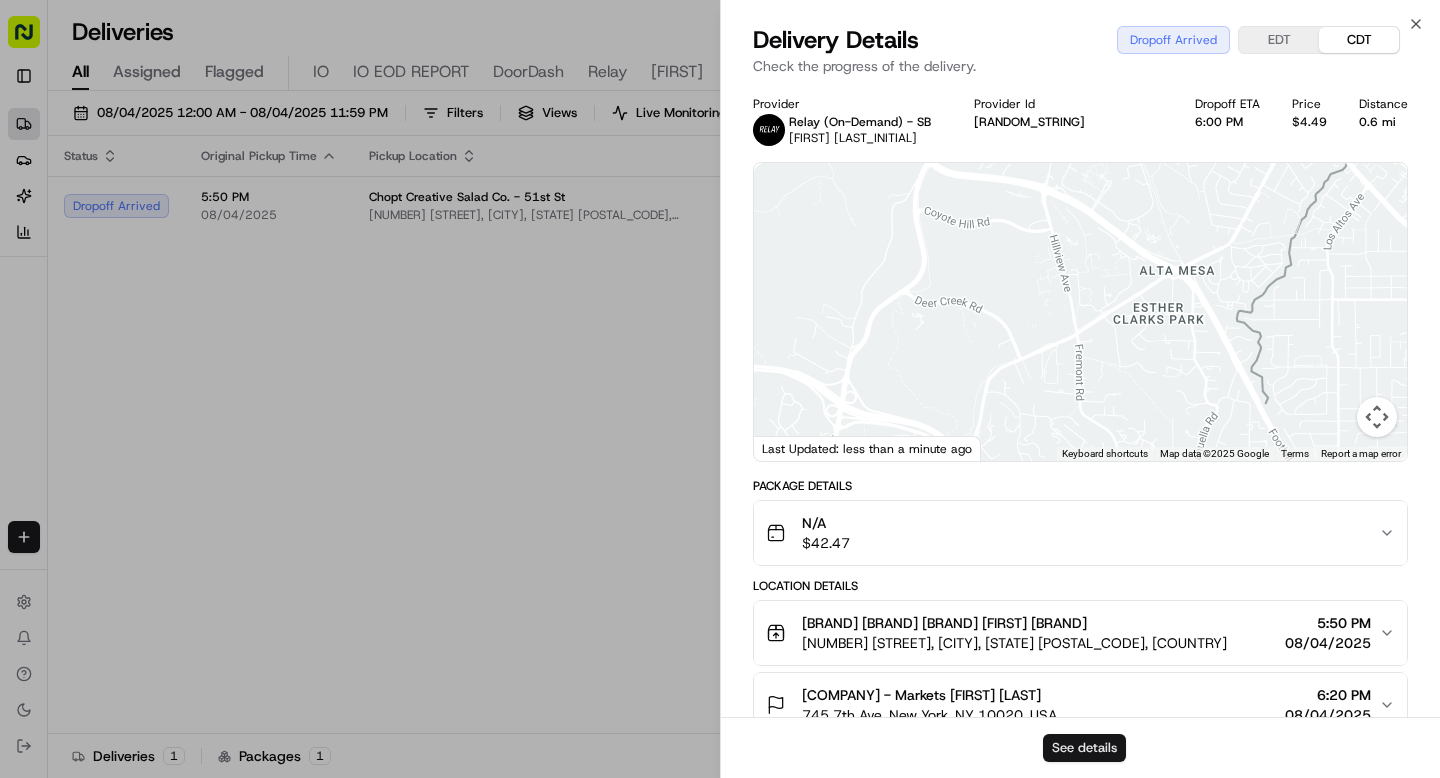 click on "See details" at bounding box center [1084, 748] 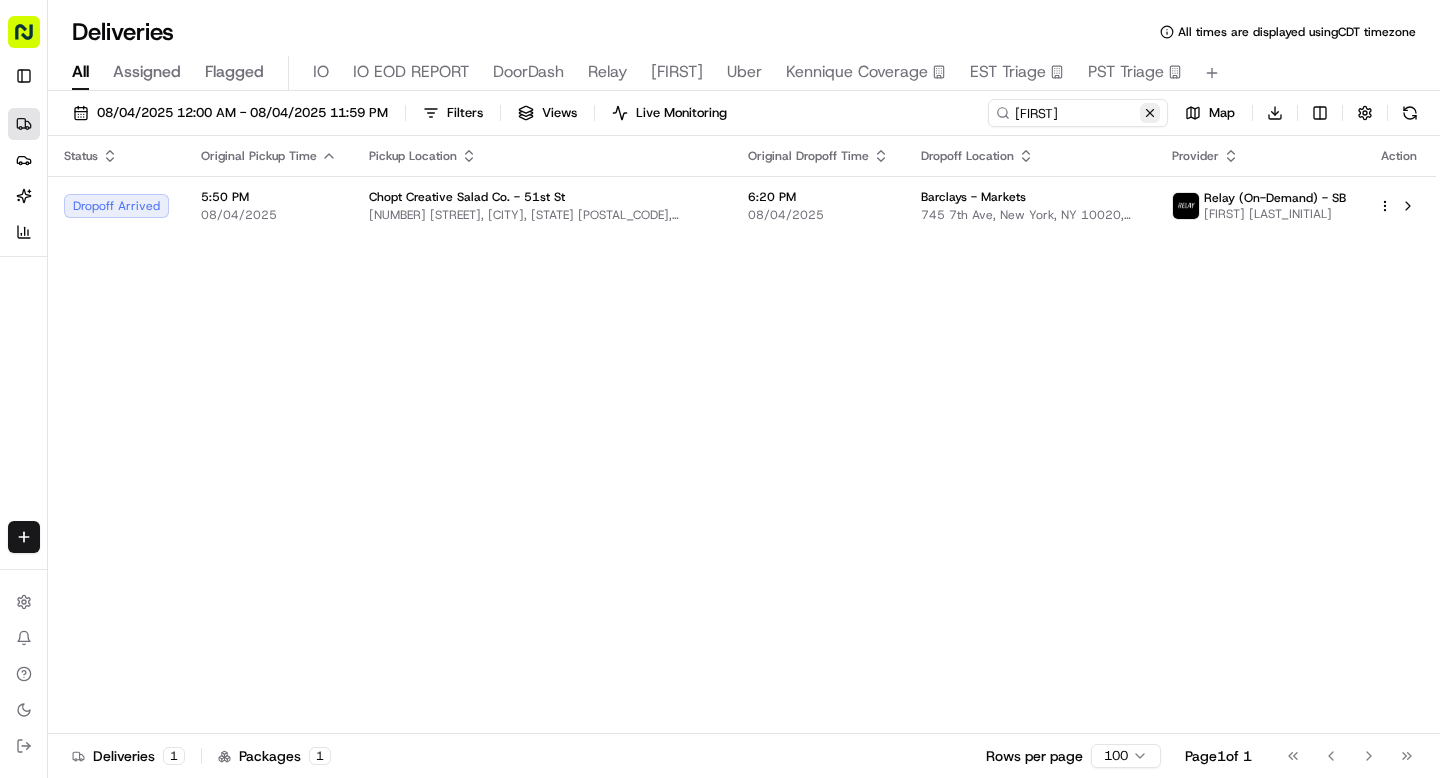 click at bounding box center (1150, 113) 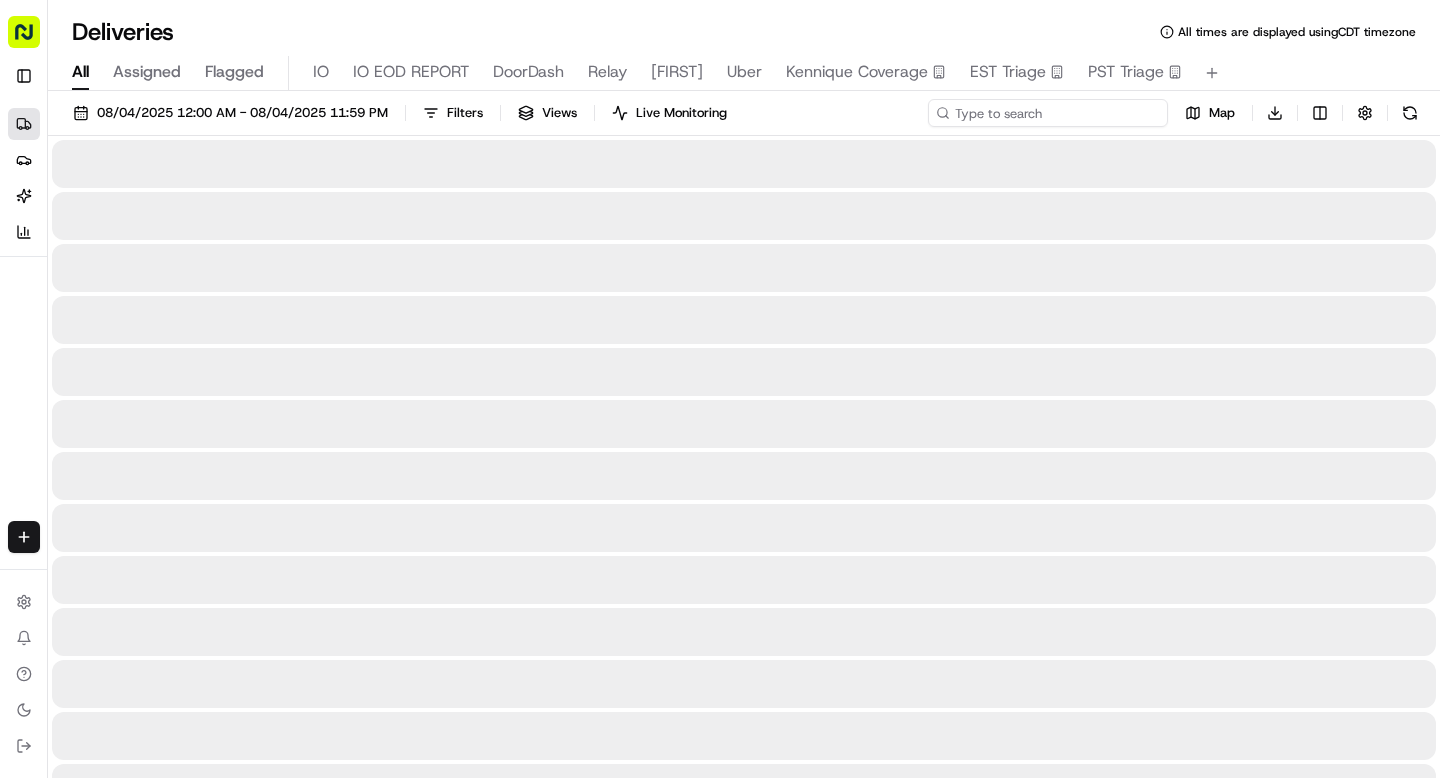 click at bounding box center [1048, 113] 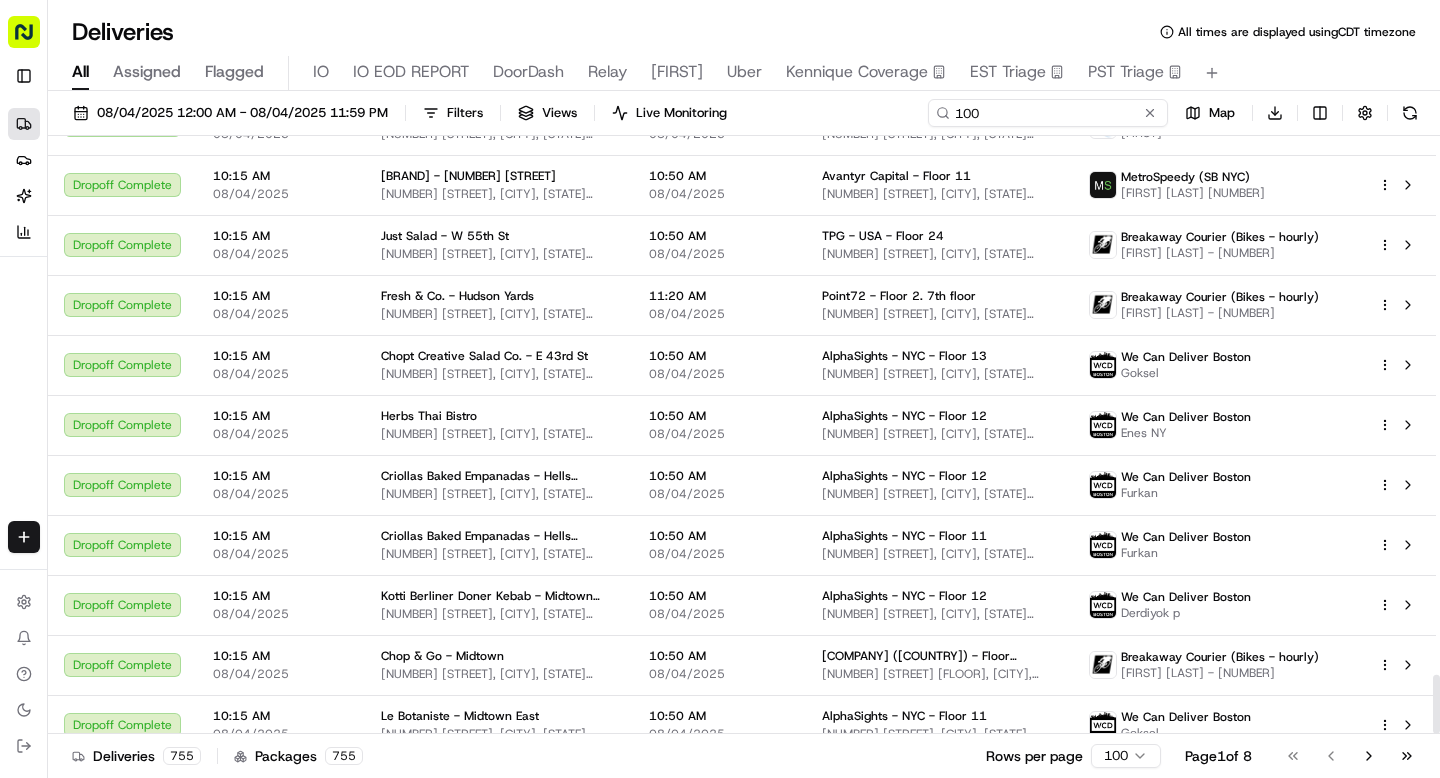 scroll, scrollTop: 5442, scrollLeft: 0, axis: vertical 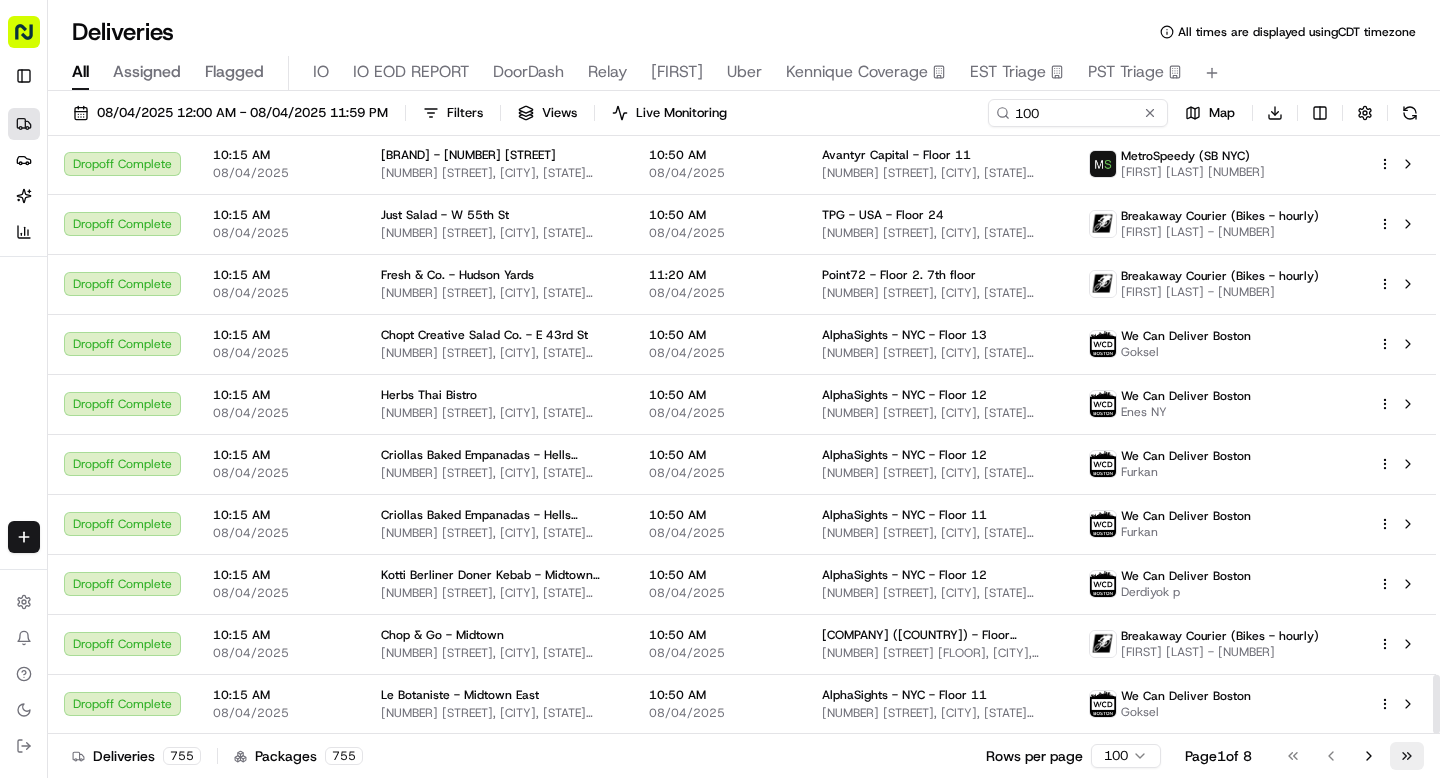 click on "Go to last page" at bounding box center [1407, 756] 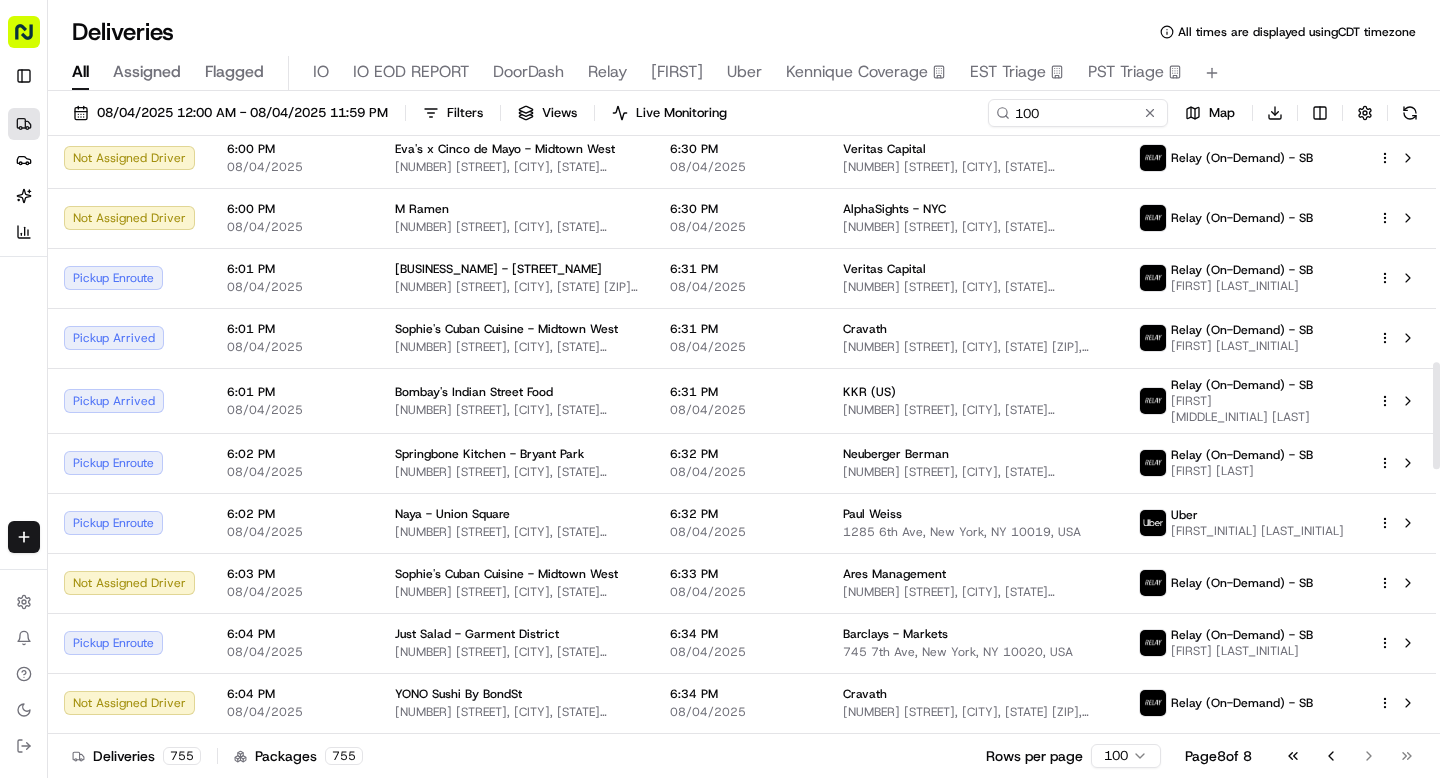 scroll, scrollTop: 829, scrollLeft: 0, axis: vertical 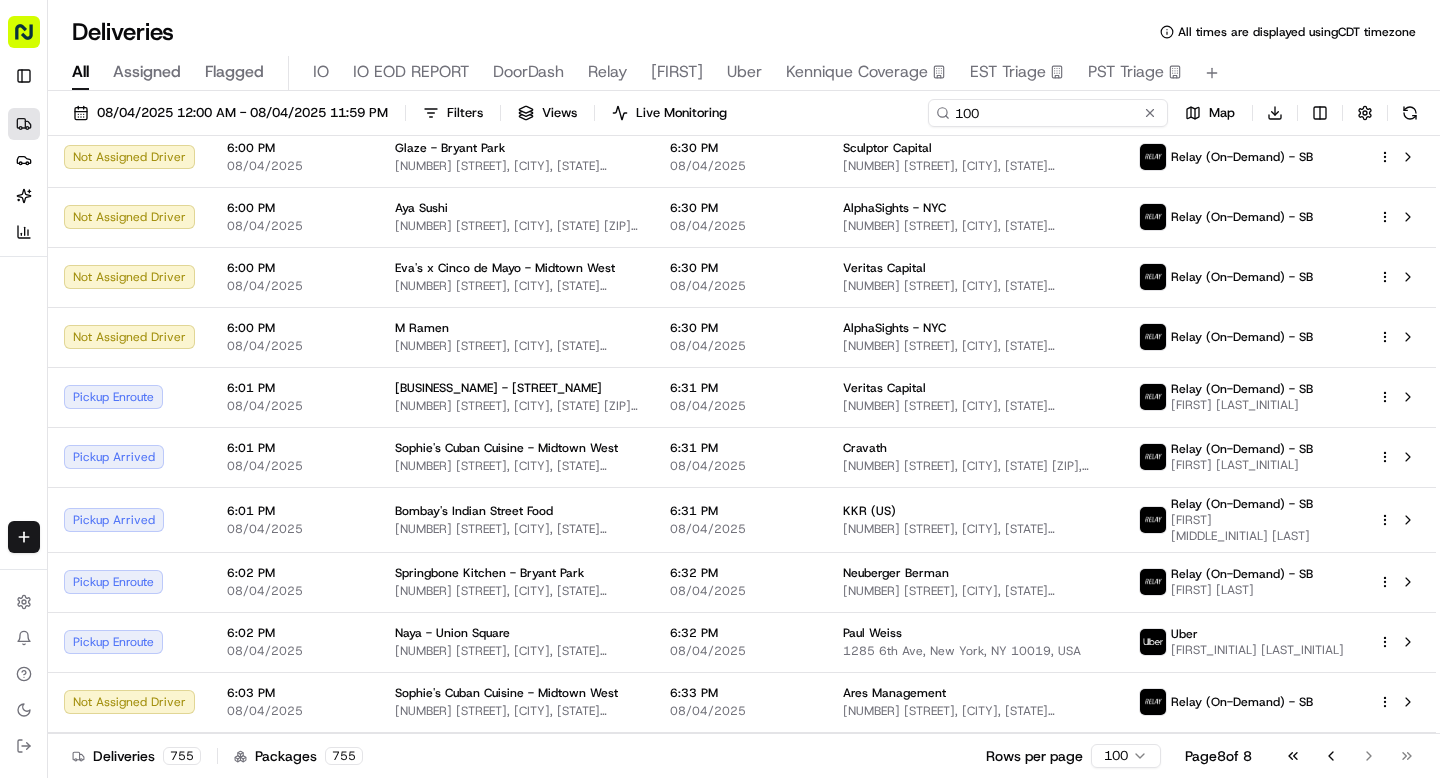 click on "100" at bounding box center (1048, 113) 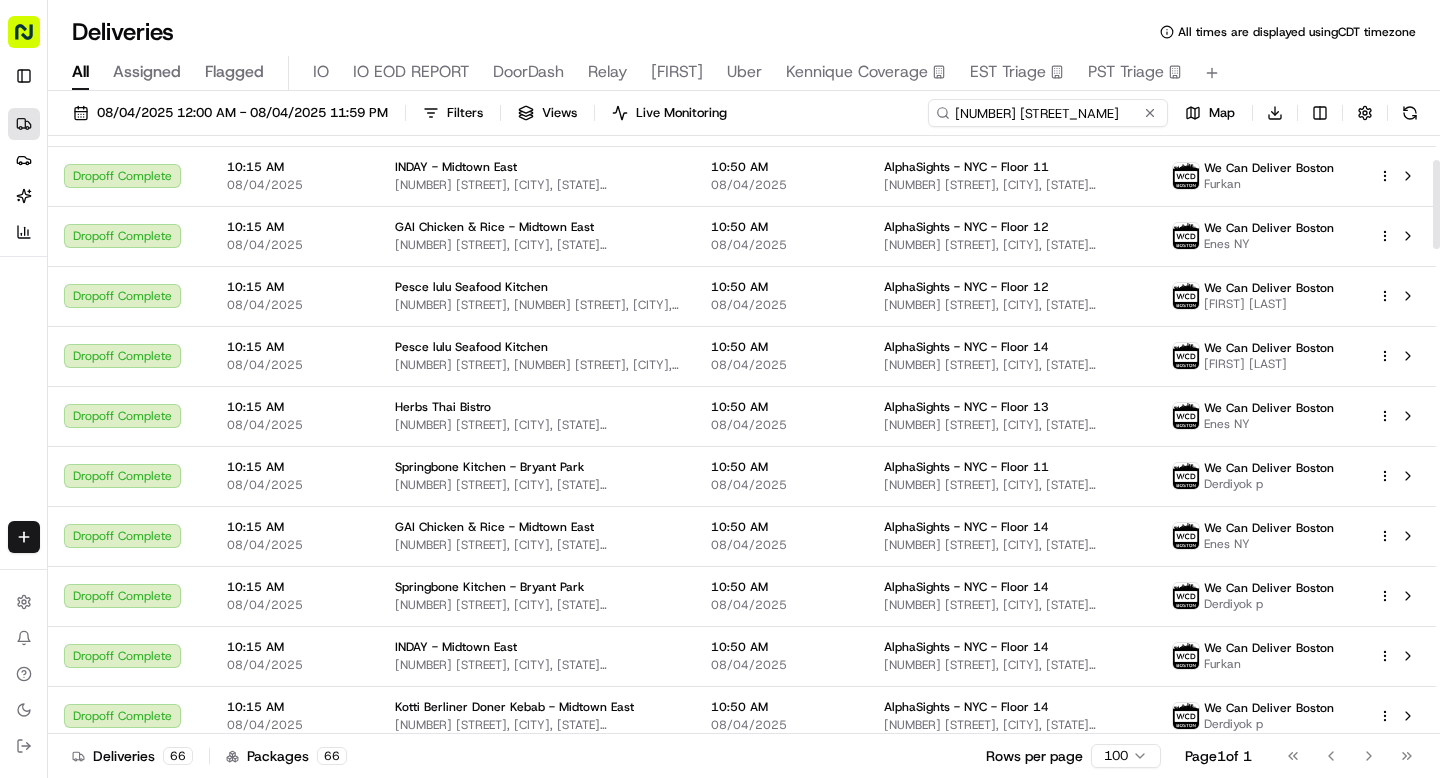 scroll, scrollTop: 0, scrollLeft: 0, axis: both 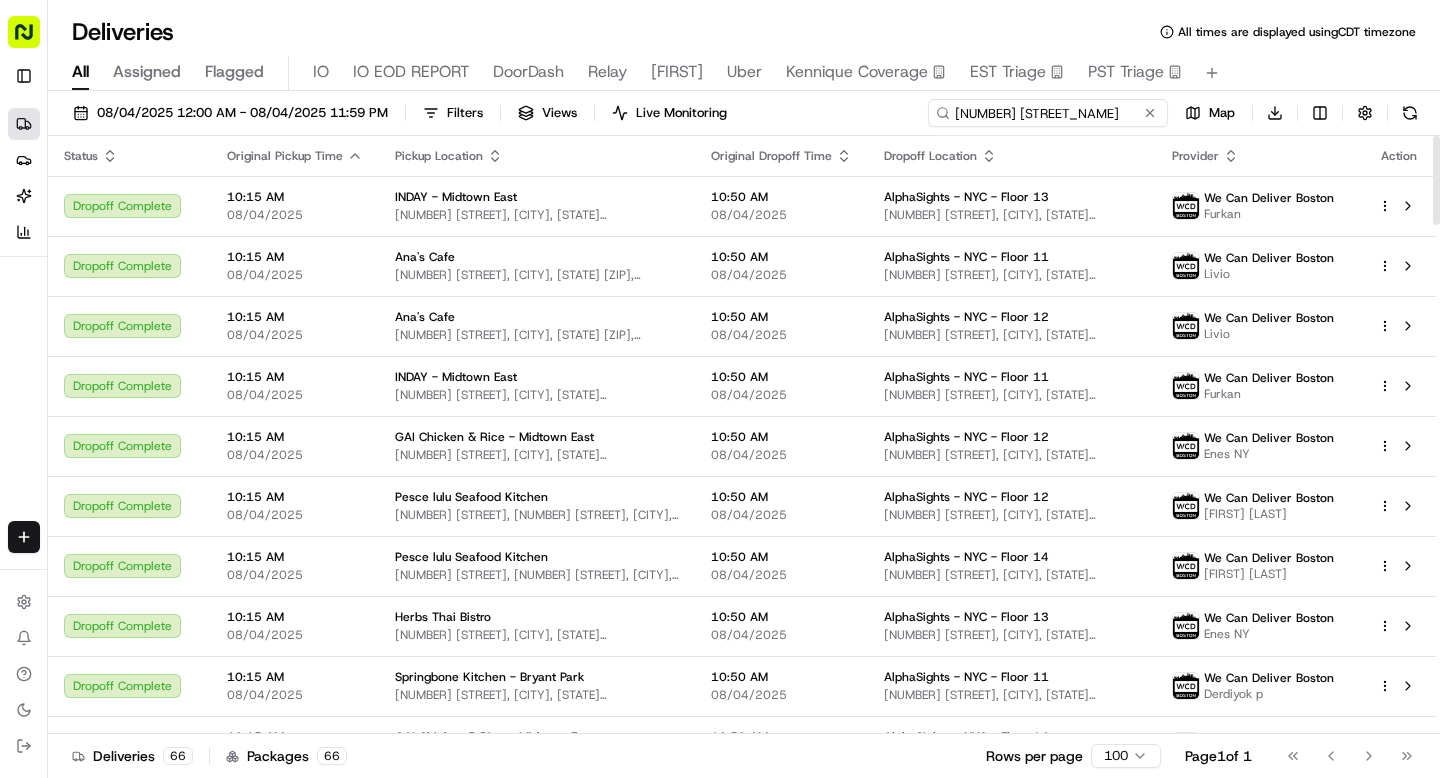 type on "100 park" 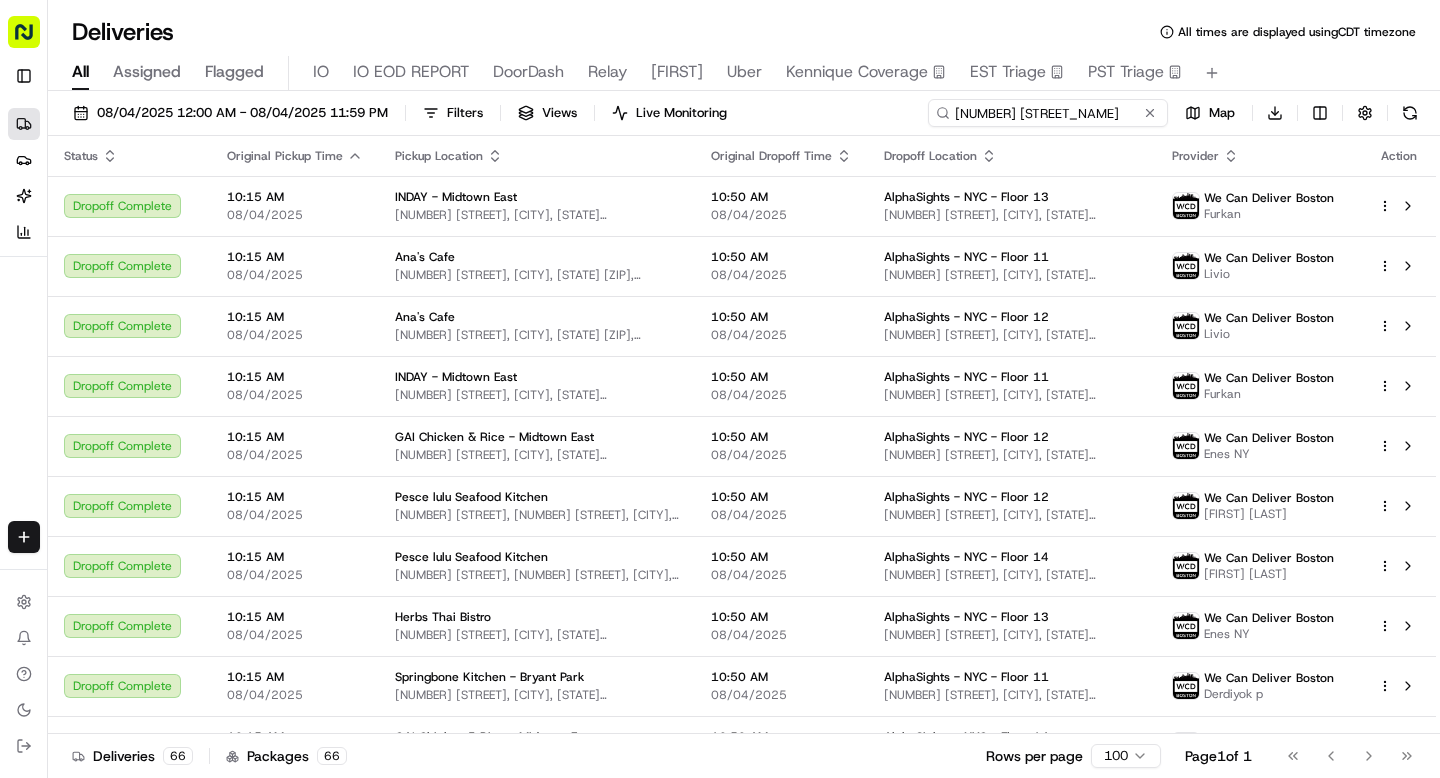 drag, startPoint x: 1054, startPoint y: 118, endPoint x: 943, endPoint y: 110, distance: 111.28792 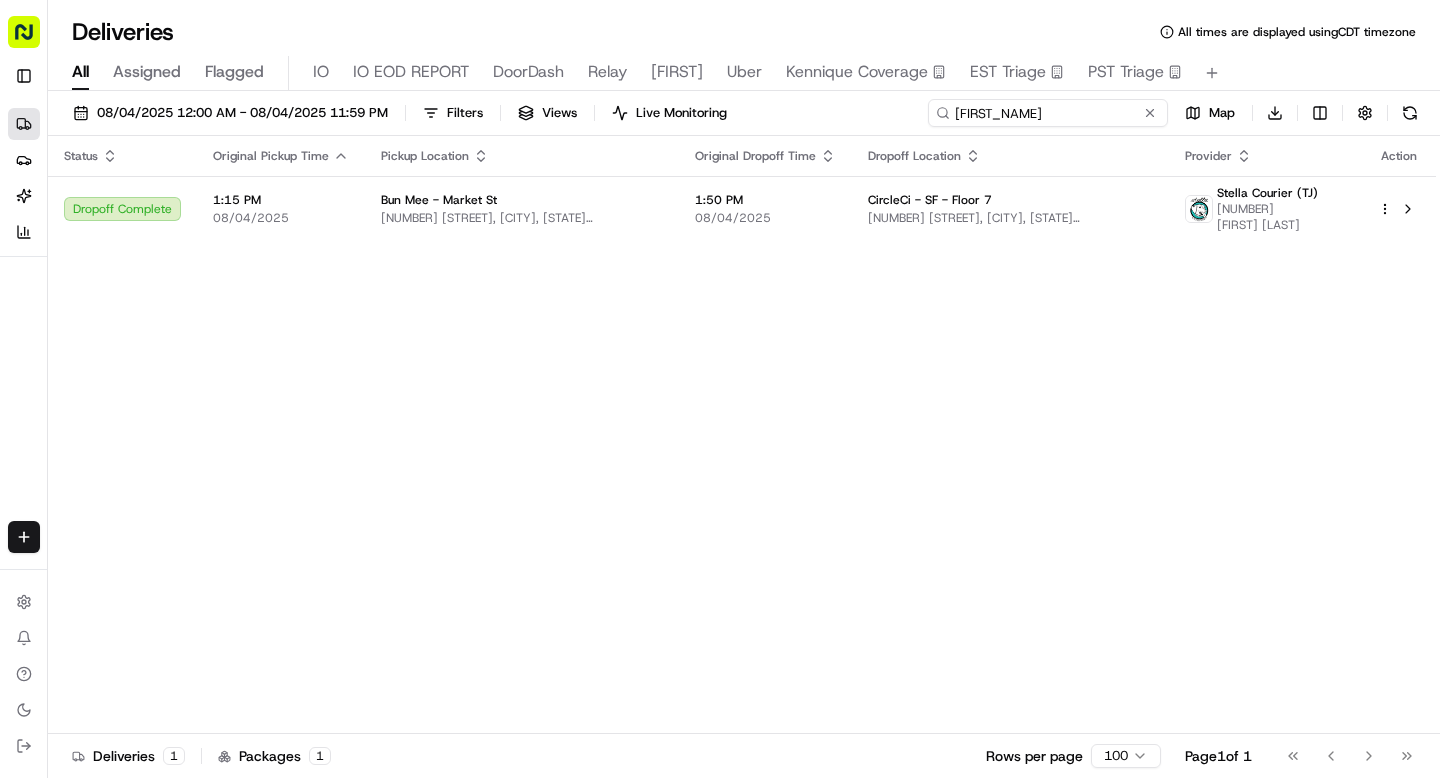 click on "jenny" at bounding box center [1048, 113] 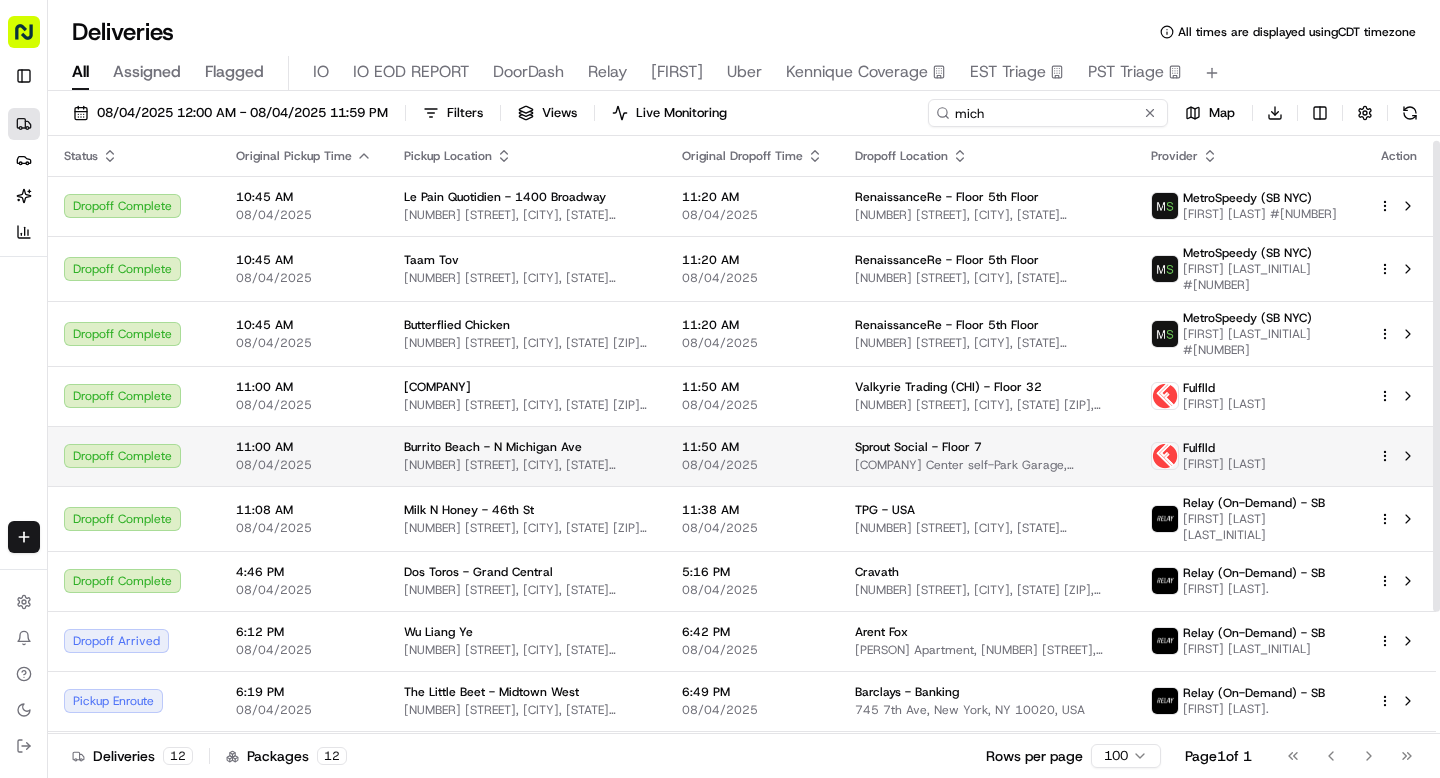 scroll, scrollTop: 162, scrollLeft: 0, axis: vertical 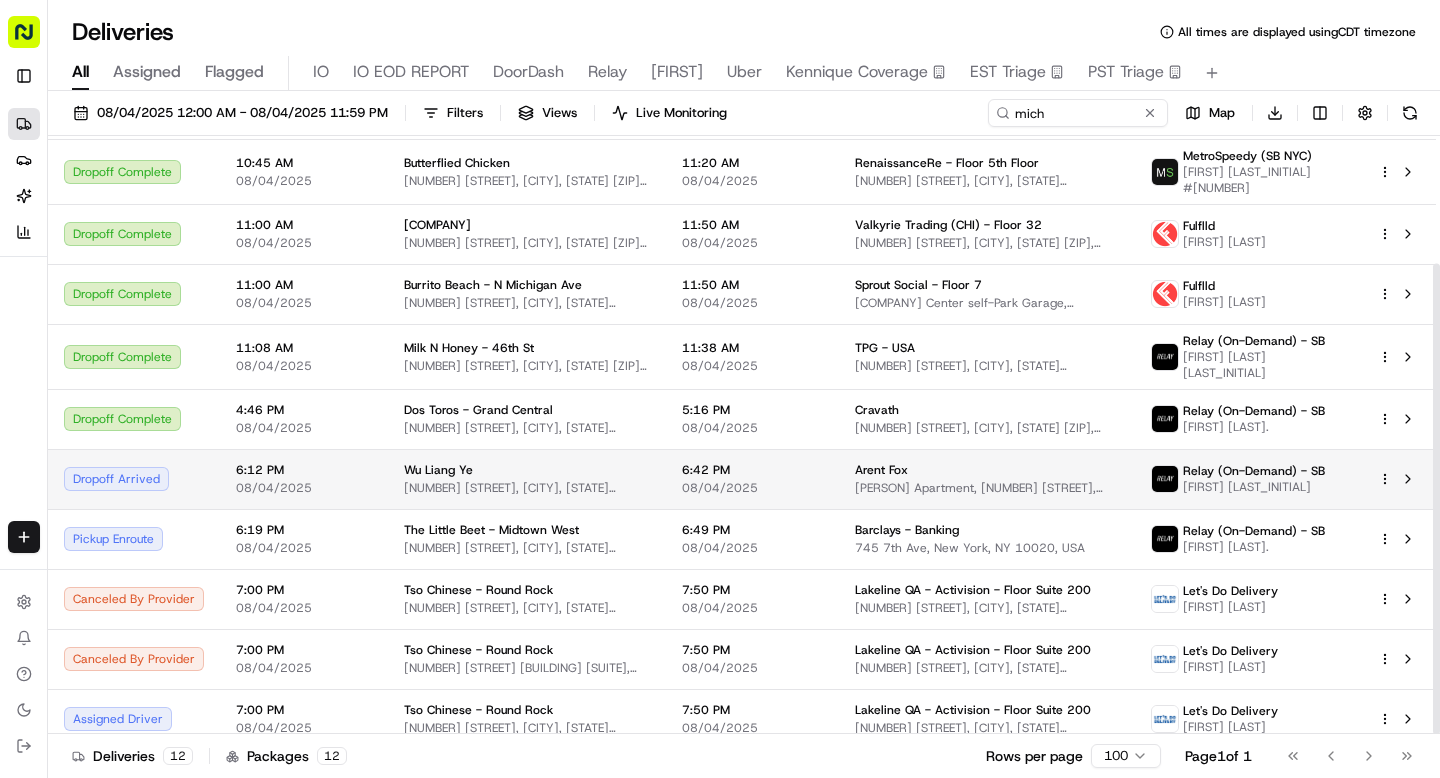 click on "6:12 PM" at bounding box center (304, 470) 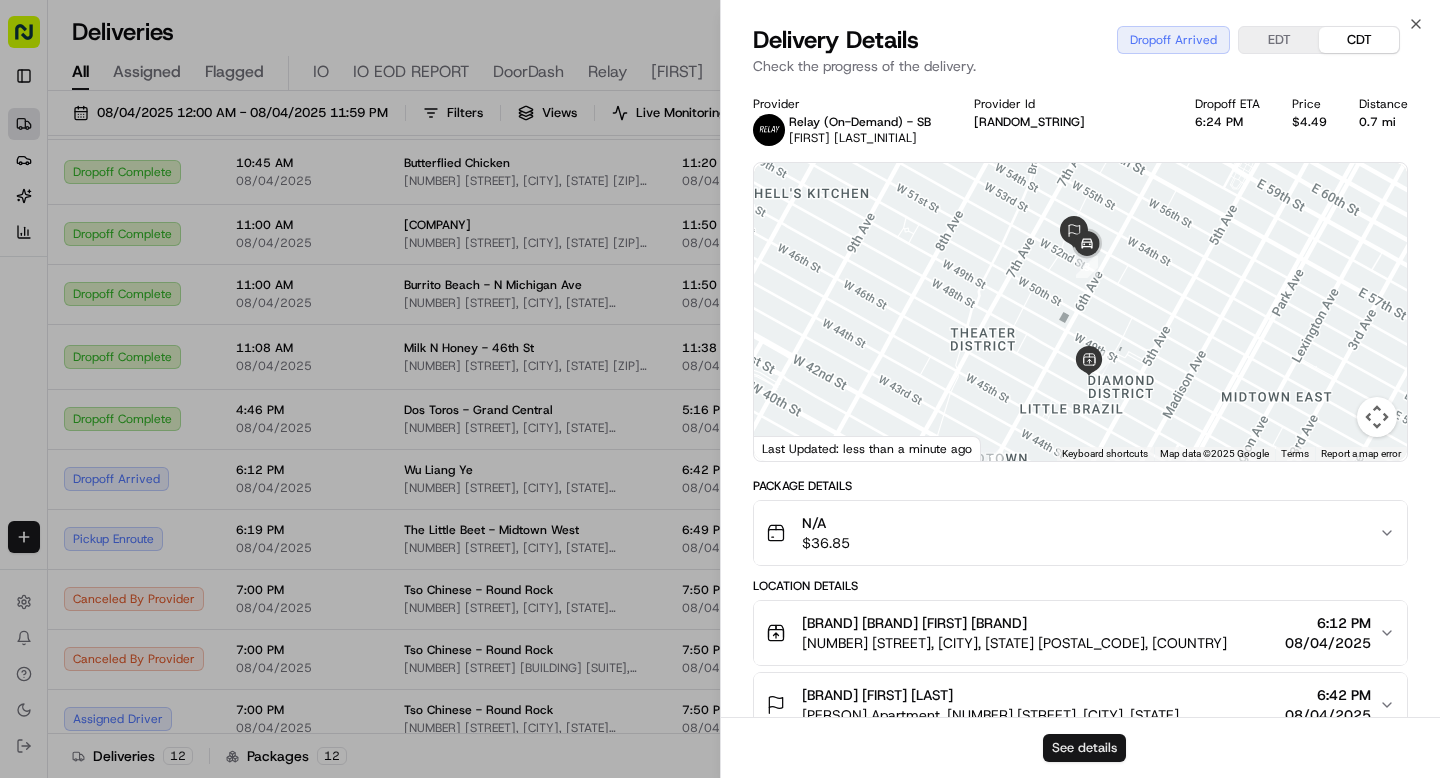 click on "See details" at bounding box center (1084, 748) 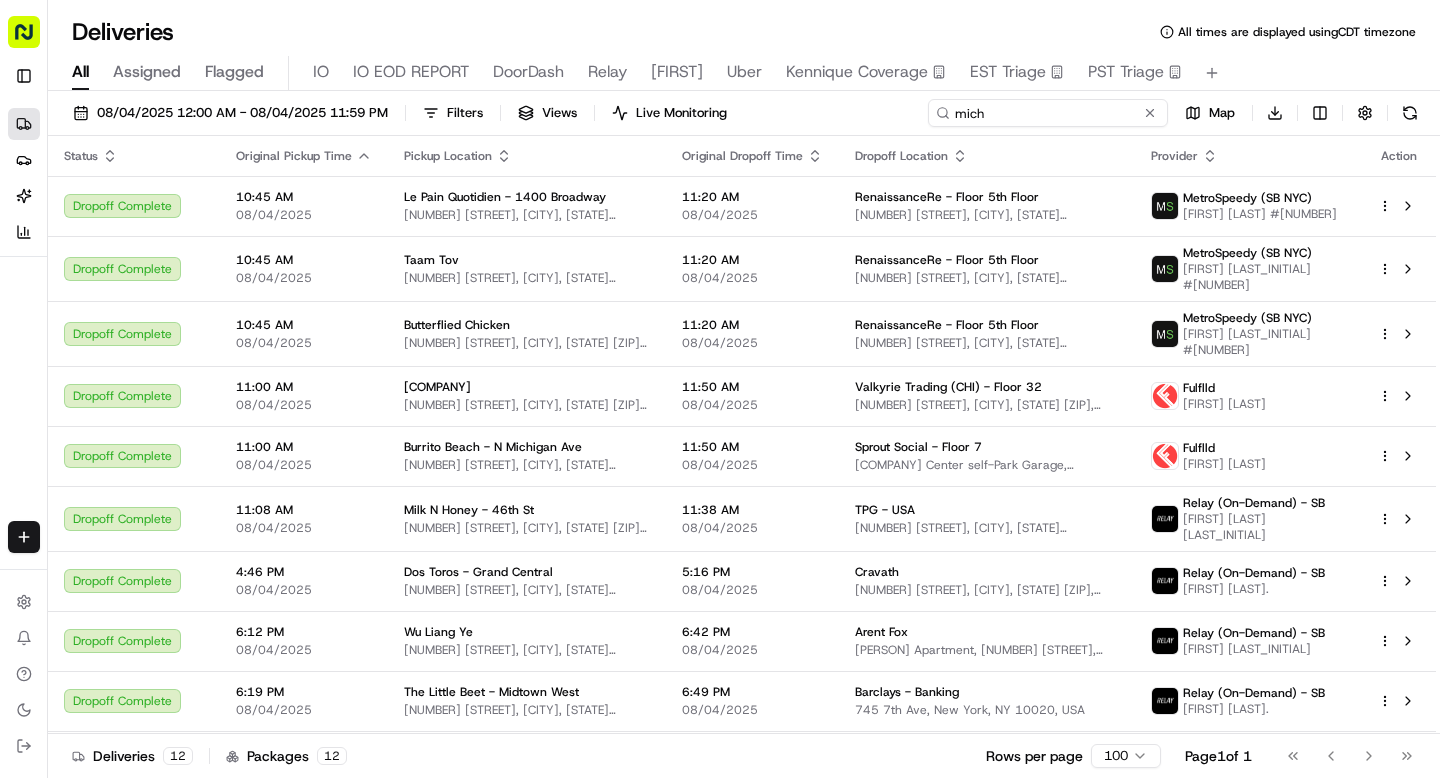 click on "mich" at bounding box center [1048, 113] 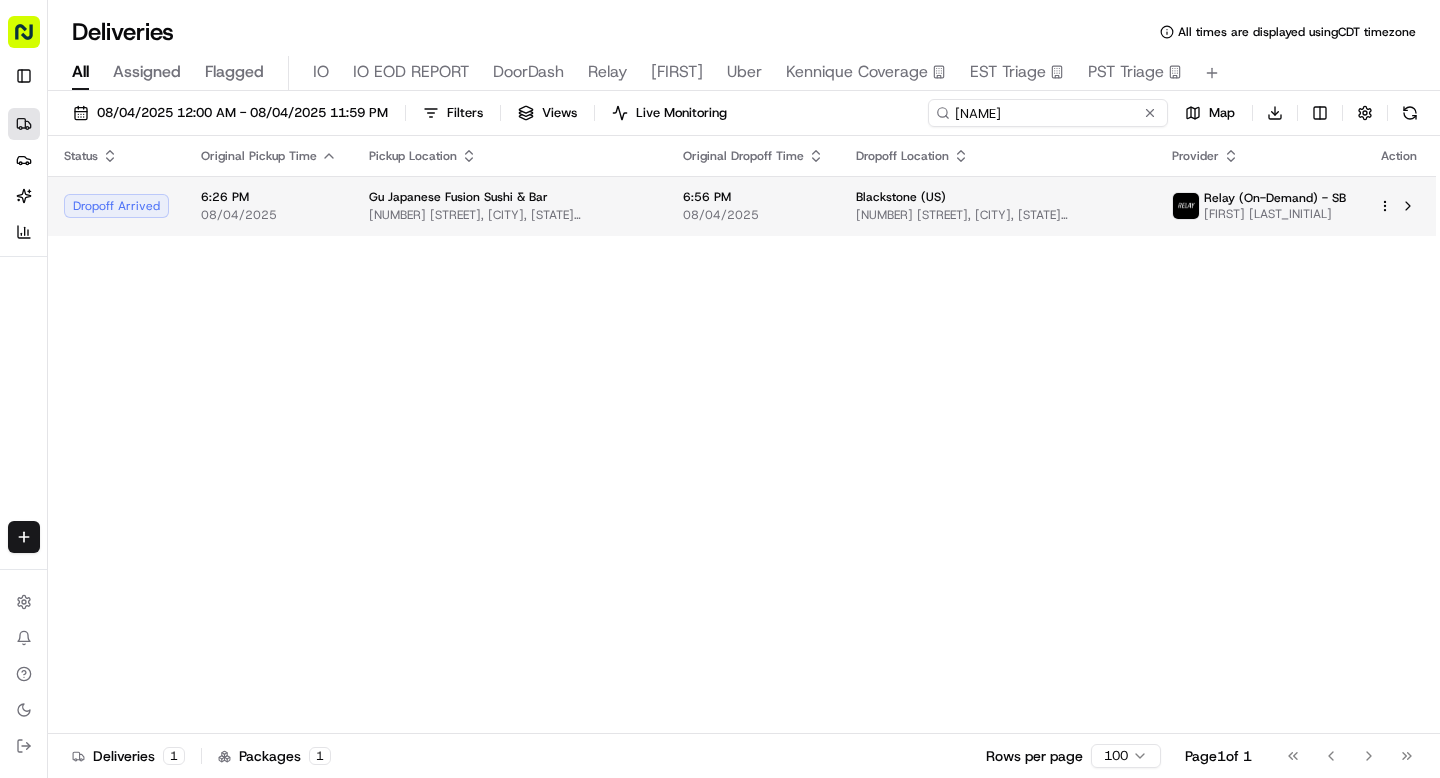 type on "shane" 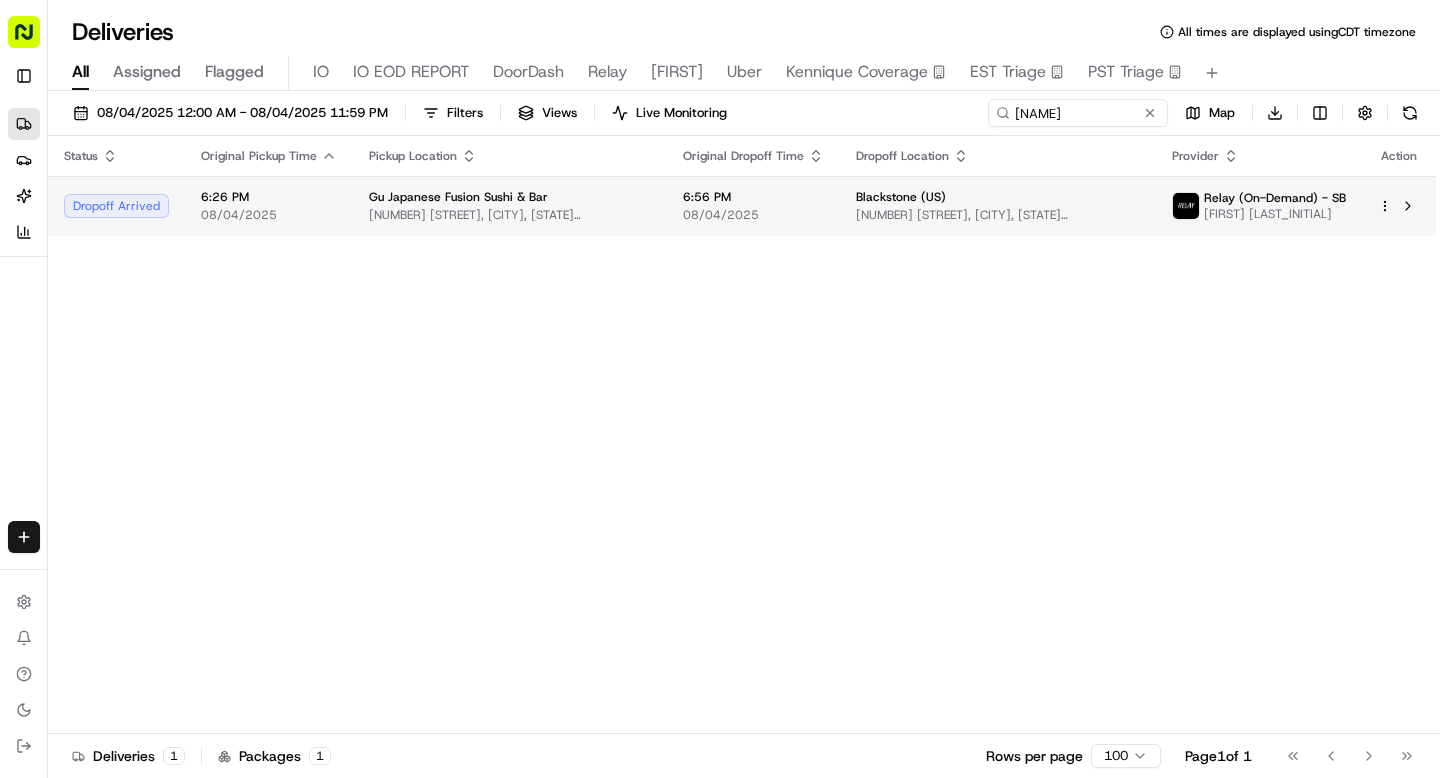 click on "08/04/2025" at bounding box center (753, 215) 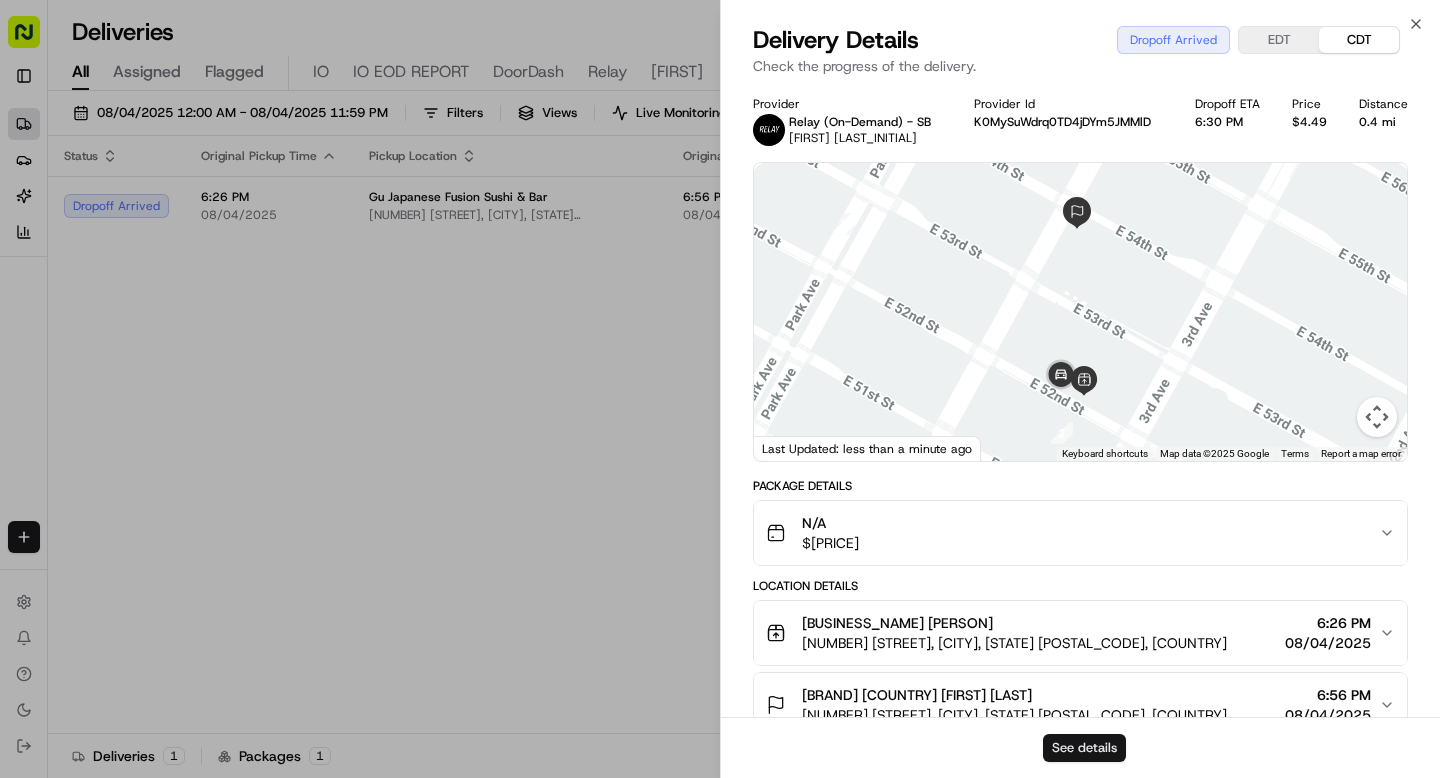 click on "See details" at bounding box center [1084, 748] 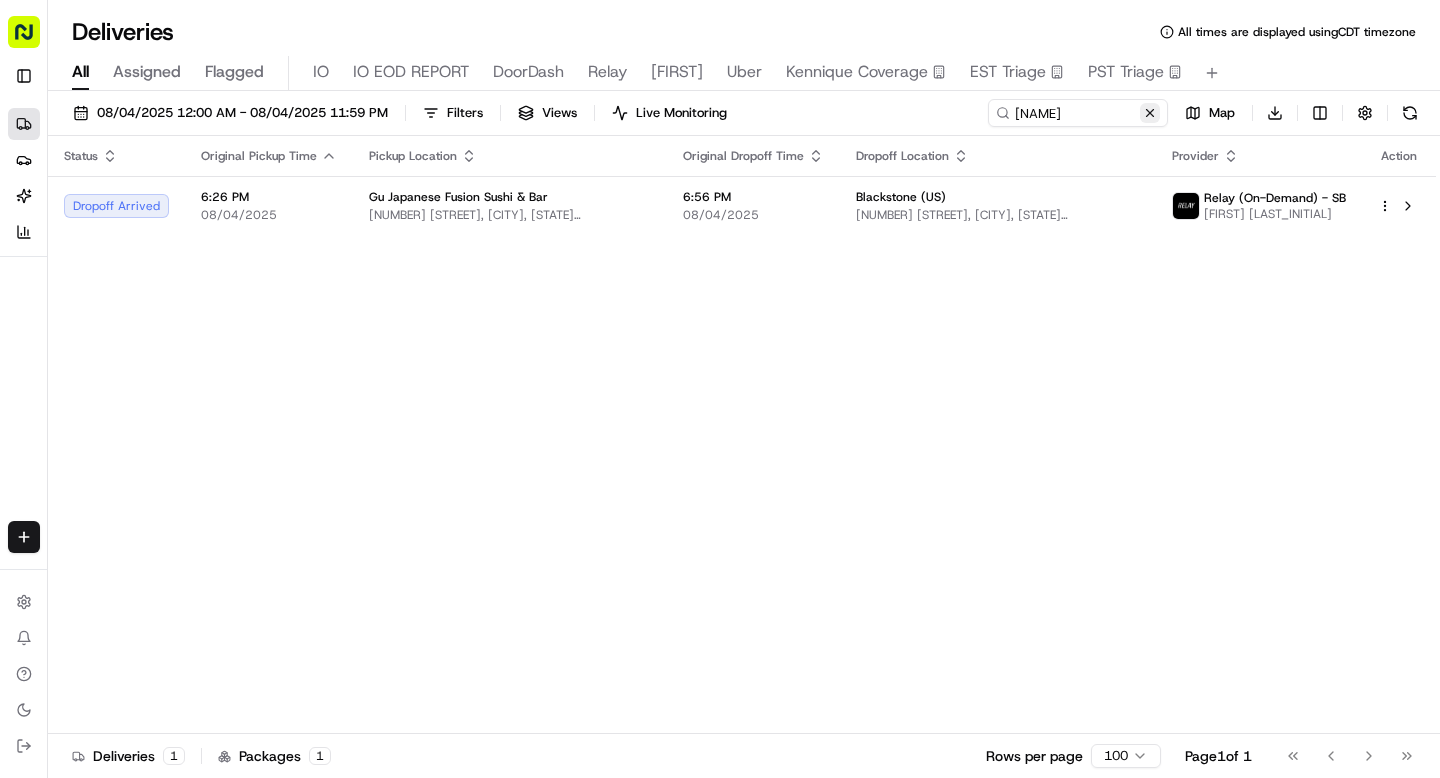 click at bounding box center [1150, 113] 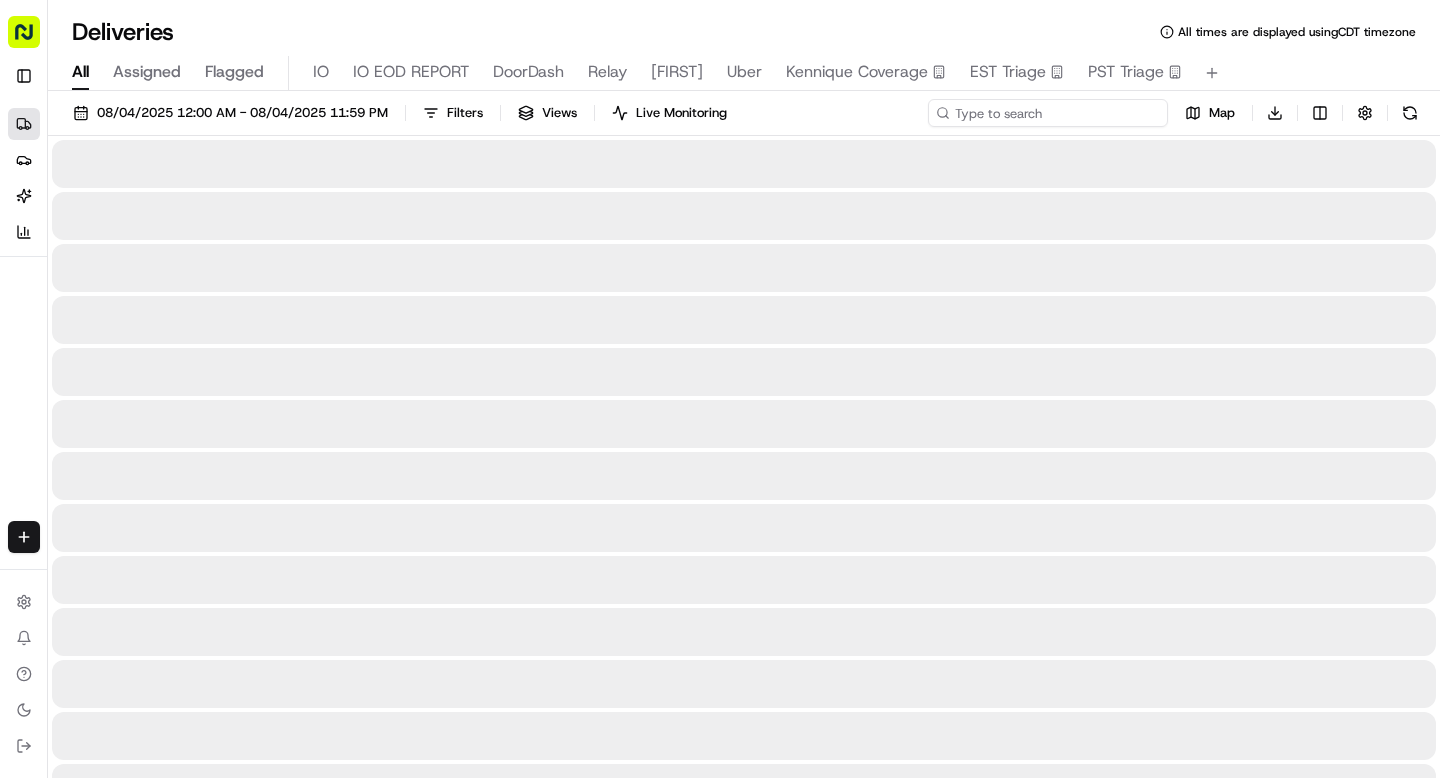 click at bounding box center (1048, 113) 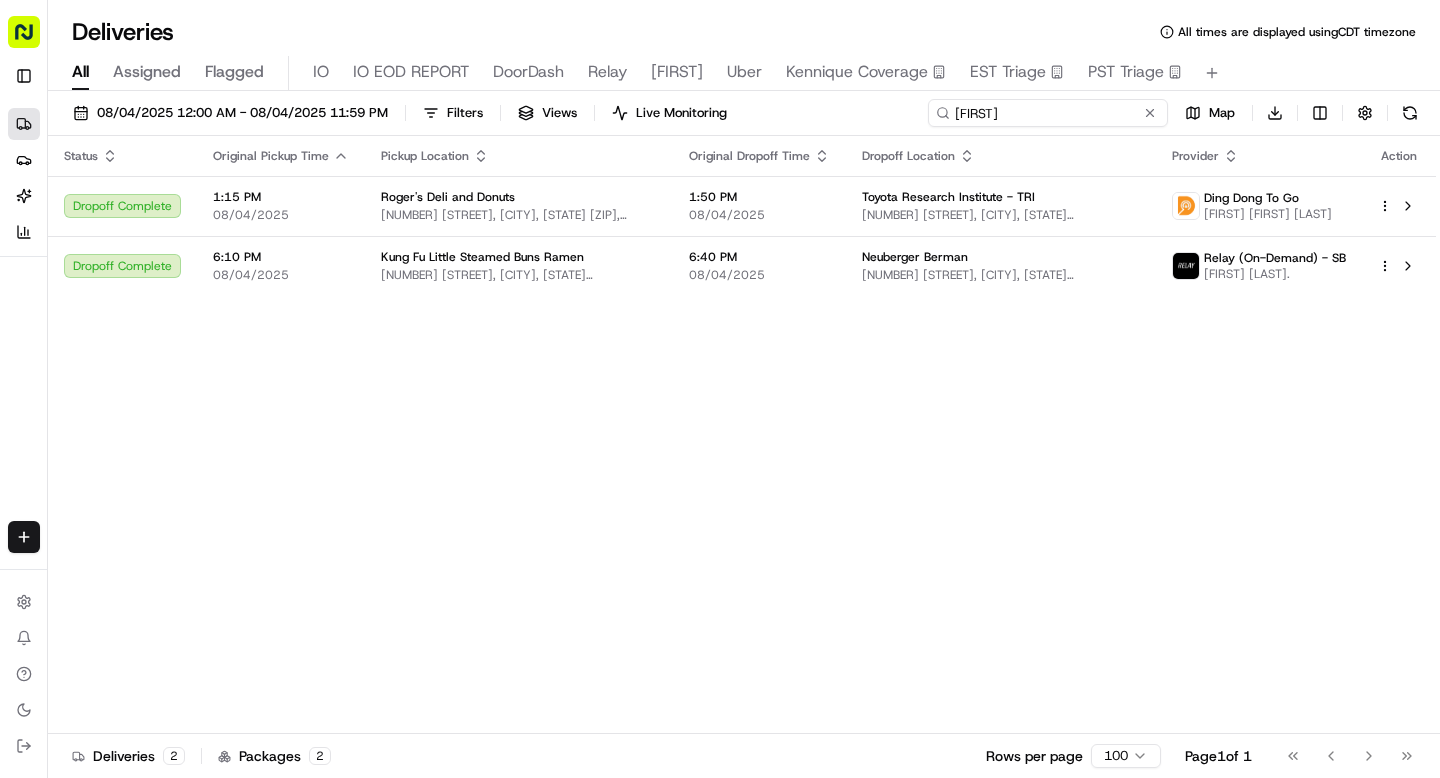 type on "roger" 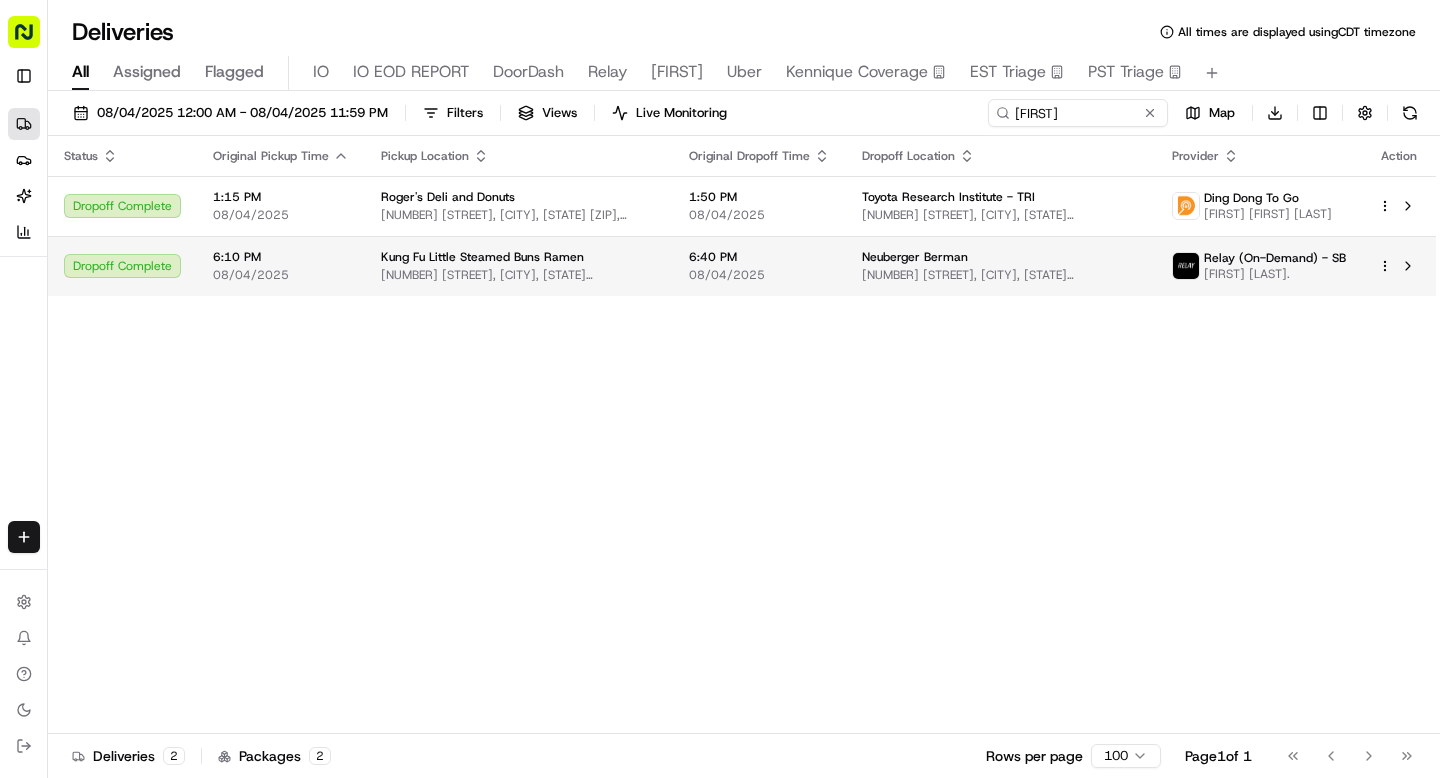 click on "Sharebite n.barrigan@sharebite.com Toggle Sidebar Deliveries Providers Nash AI Analytics Favorites Main Menu Members & Organization Organization Users Roles Preferences Customization Tracking Orchestration Automations Dispatch Strategy Locations Pickup Locations Dropoff Locations Billing Billing Refund Requests Integrations Notification Triggers Webhooks API Keys Request Logs Create Settings Notifications Chat with us! Toggle Theme Log out Deliveries All times are displayed using  CDT   timezone All Assigned Flagged IO IO EOD REPORT DoorDash Relay Nate Uber Kennique Coverage EST Triage  PST Triage 08/04/2025 12:00 AM - 08/04/2025 11:59 PM Filters Views Live Monitoring roger Map Download Status Original Pickup Time Pickup Location Original Dropoff Time Dropoff Location Provider Action Dropoff Complete 1:15 PM 08/04/2025 Roger's Deli and Donuts 295 E Middlefield Rd, Mountain View, CA 94043, USA 1:50 PM 08/04/2025 Toyota Research Institute - TRI 4440 El Camino Real, Los Altos, CA 94022, USA 2 2 1" at bounding box center (720, 389) 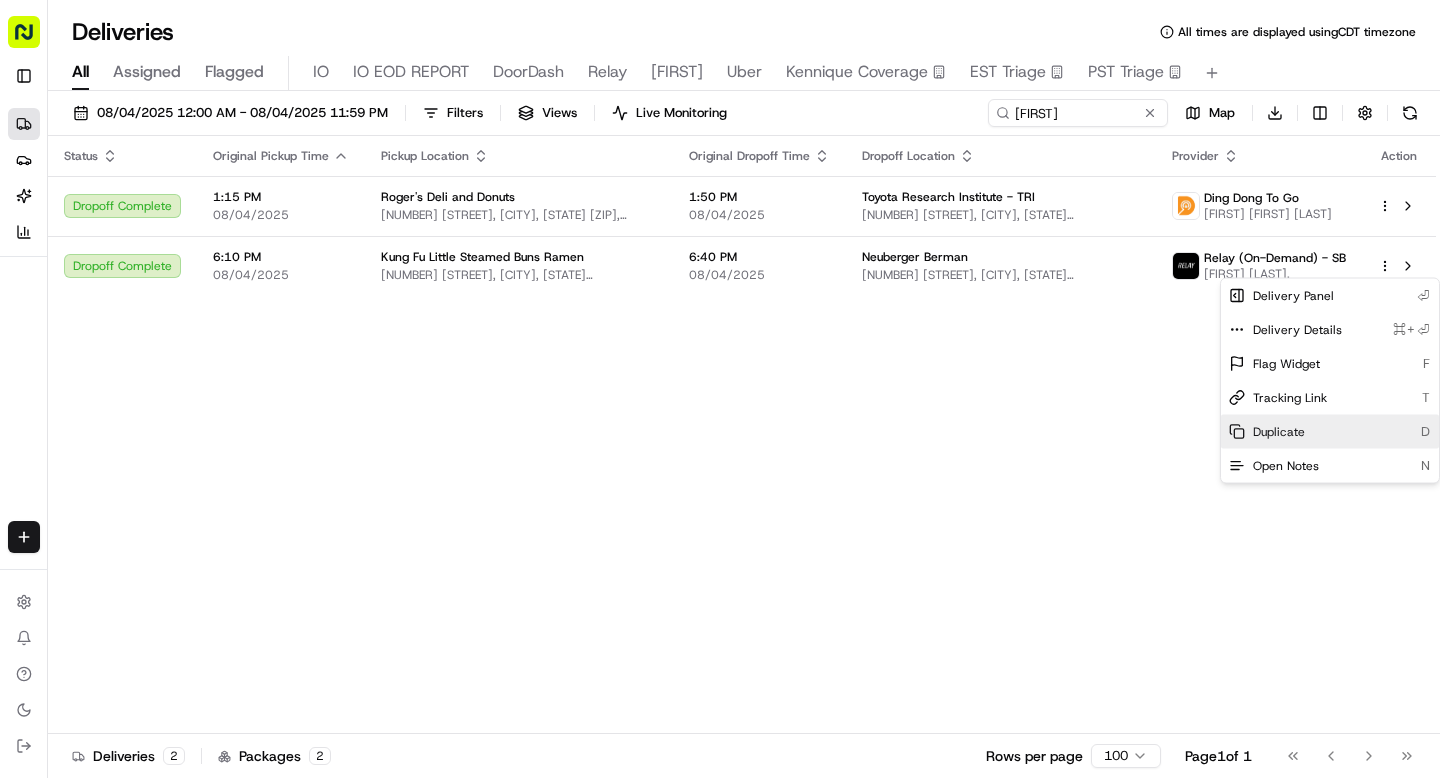 click on "Duplicate D" at bounding box center [1330, 432] 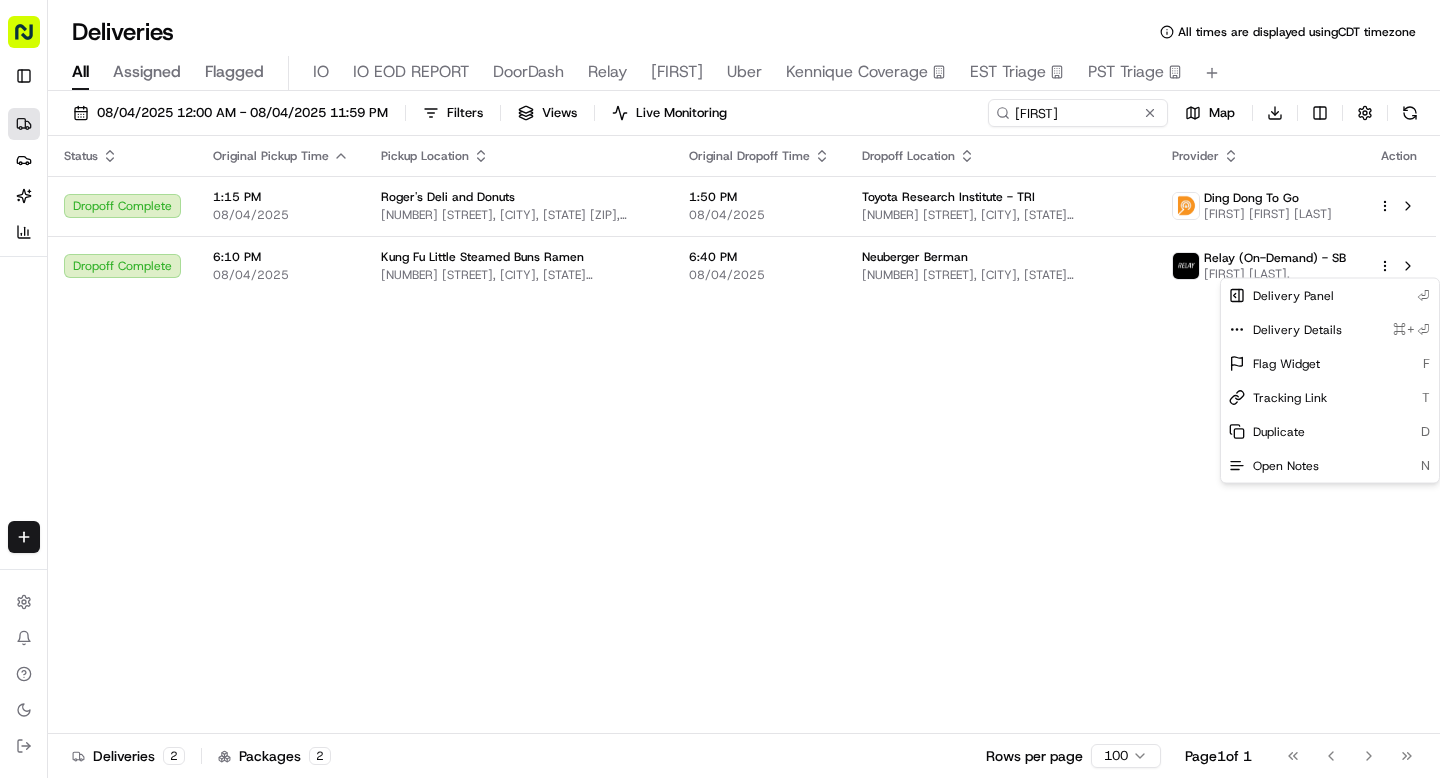 click on "Sharebite n.barrigan@sharebite.com Toggle Sidebar Deliveries Providers Nash AI Analytics Favorites Main Menu Members & Organization Organization Users Roles Preferences Customization Tracking Orchestration Automations Dispatch Strategy Locations Pickup Locations Dropoff Locations Billing Billing Refund Requests Integrations Notification Triggers Webhooks API Keys Request Logs Create Settings Notifications Chat with us! Toggle Theme Log out Deliveries All times are displayed using  CDT   timezone All Assigned Flagged IO IO EOD REPORT DoorDash Relay Nate Uber Kennique Coverage EST Triage  PST Triage 08/04/2025 12:00 AM - 08/04/2025 11:59 PM Filters Views Live Monitoring roger Map Download Status Original Pickup Time Pickup Location Original Dropoff Time Dropoff Location Provider Action Dropoff Complete 1:15 PM 08/04/2025 Roger's Deli and Donuts 295 E Middlefield Rd, Mountain View, CA 94043, USA 1:50 PM 08/04/2025 Toyota Research Institute - TRI 4440 El Camino Real, Los Altos, CA 94022, USA 2 2 1" at bounding box center [720, 389] 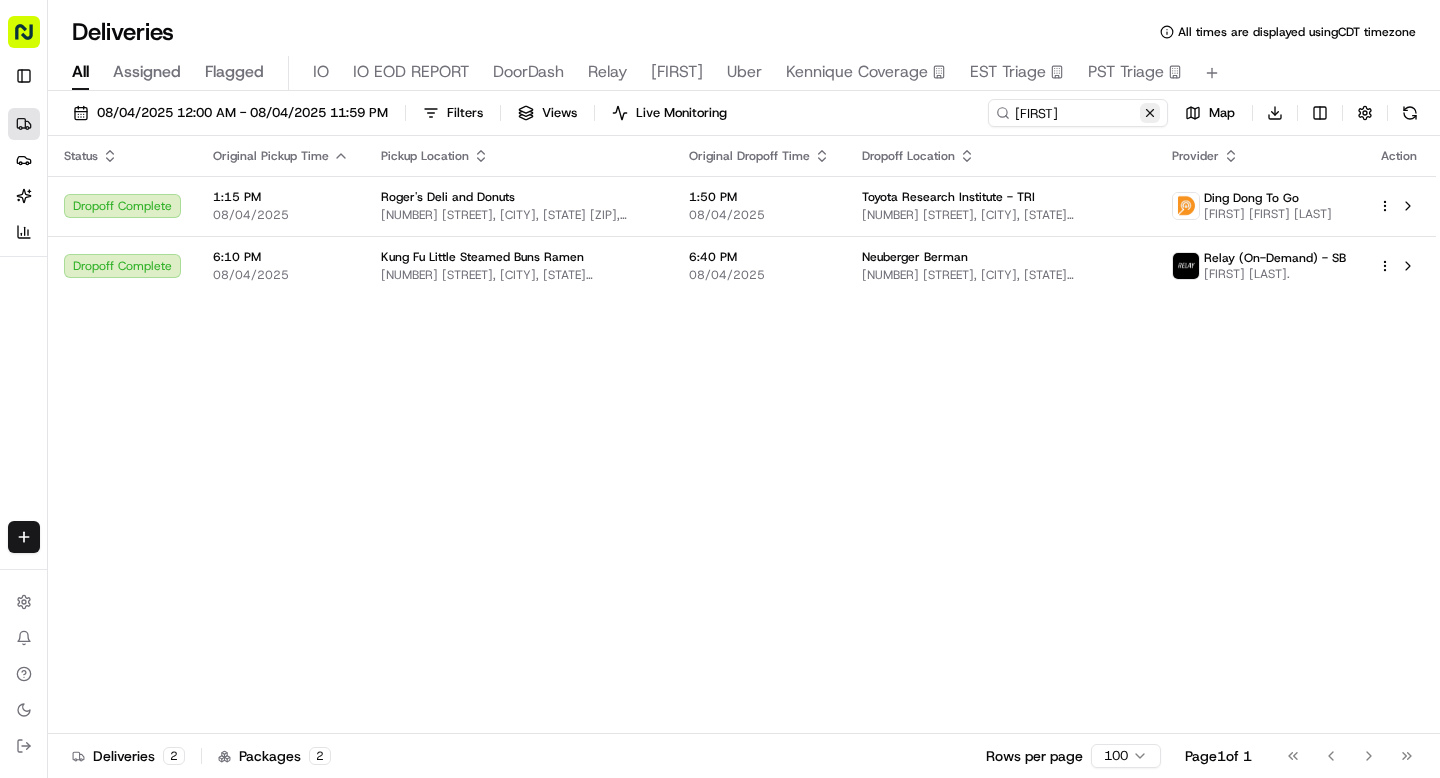 click at bounding box center (1150, 113) 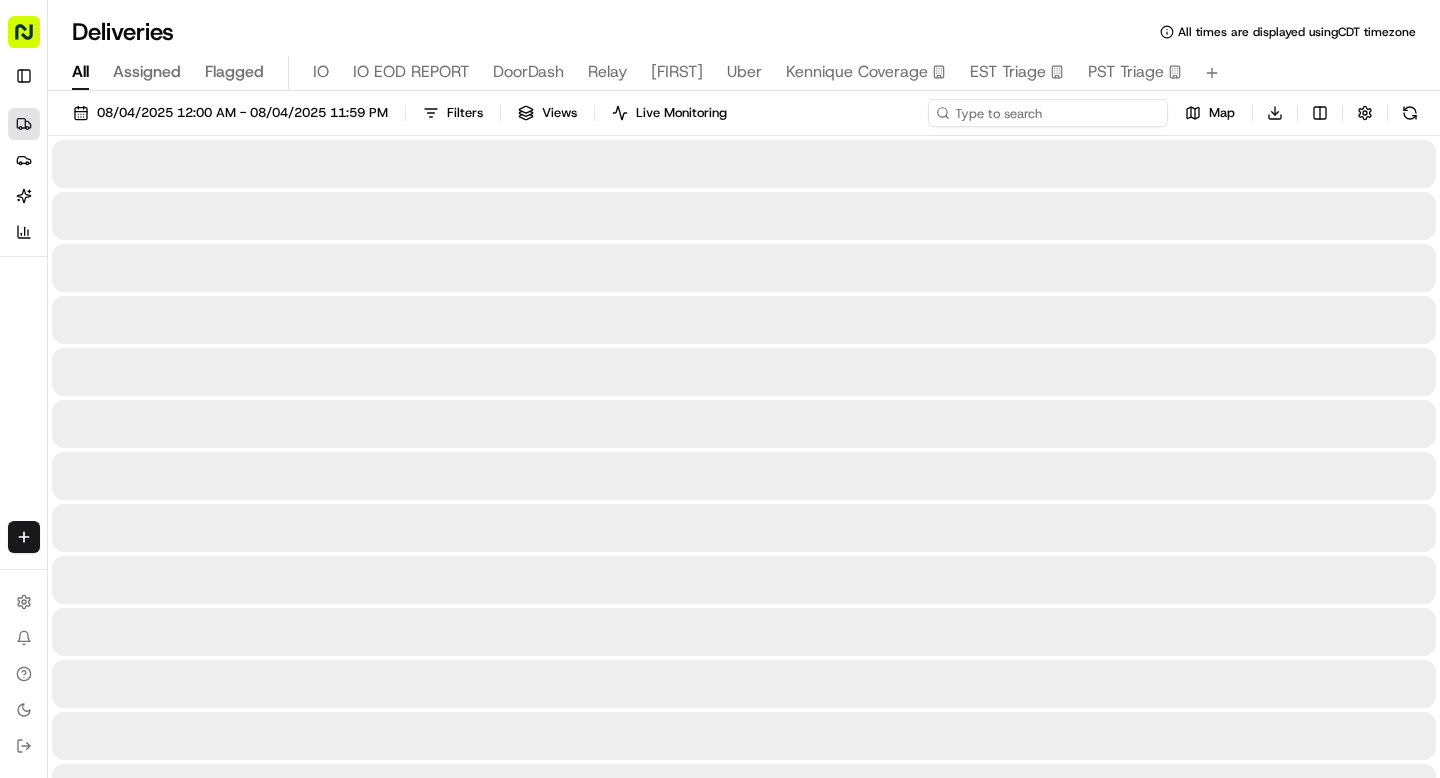 click at bounding box center [1048, 113] 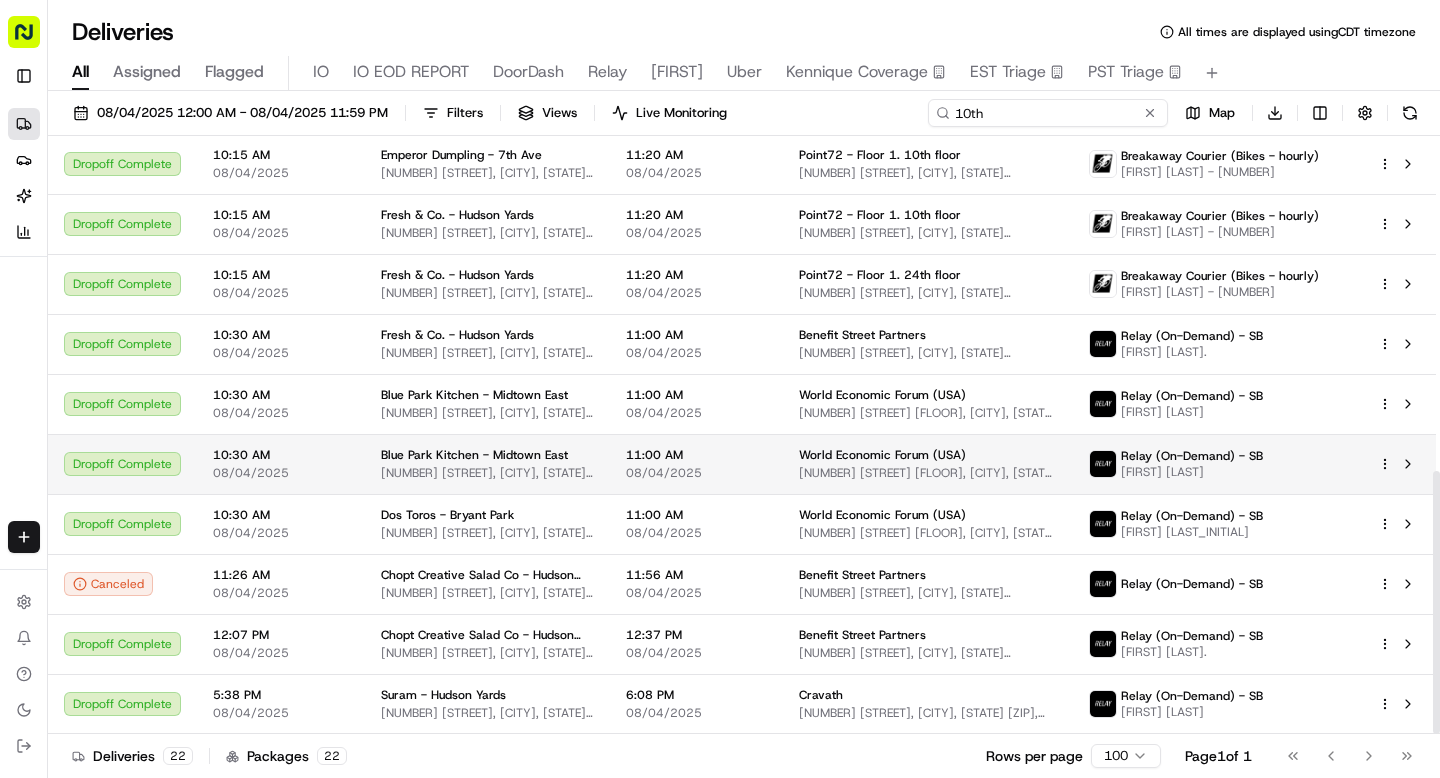 scroll, scrollTop: 0, scrollLeft: 0, axis: both 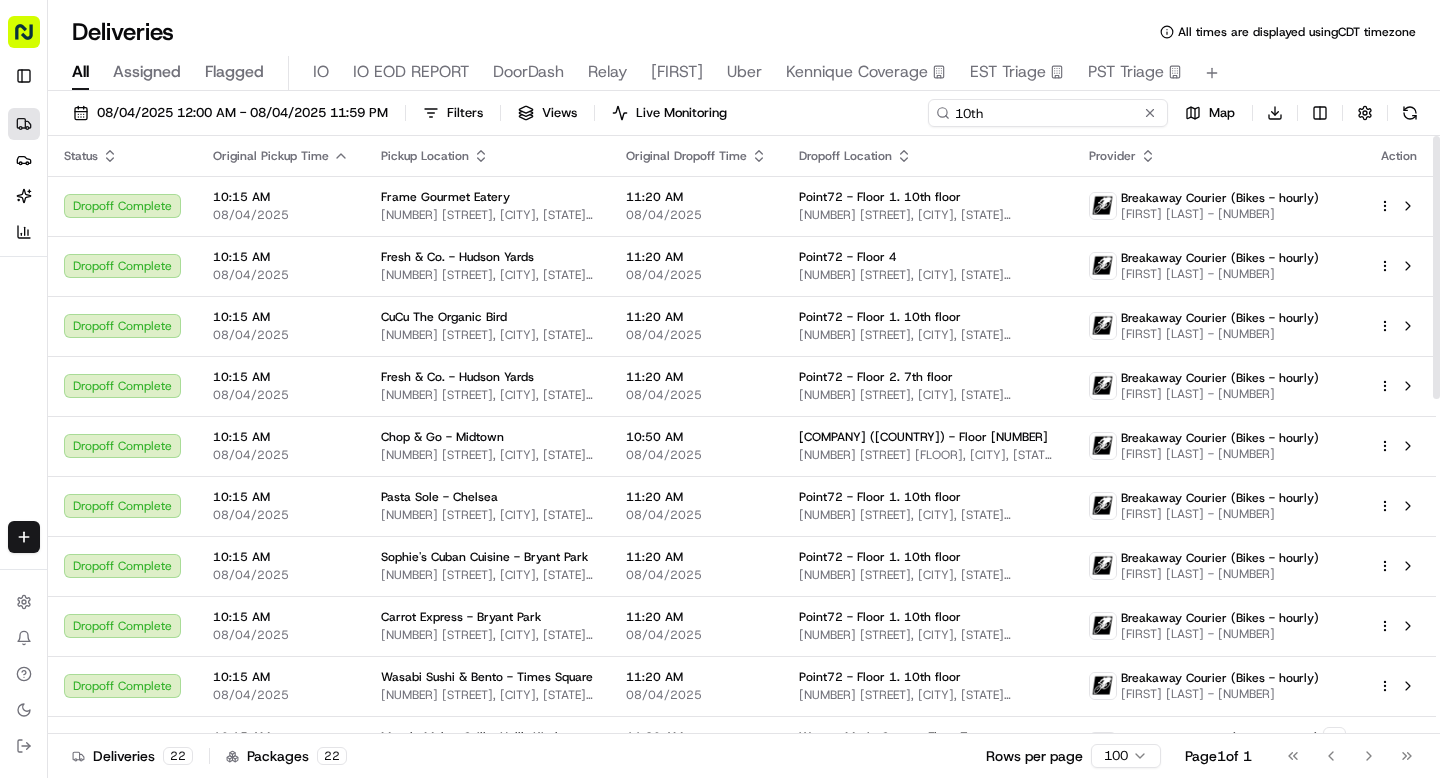 drag, startPoint x: 995, startPoint y: 109, endPoint x: 868, endPoint y: 109, distance: 127 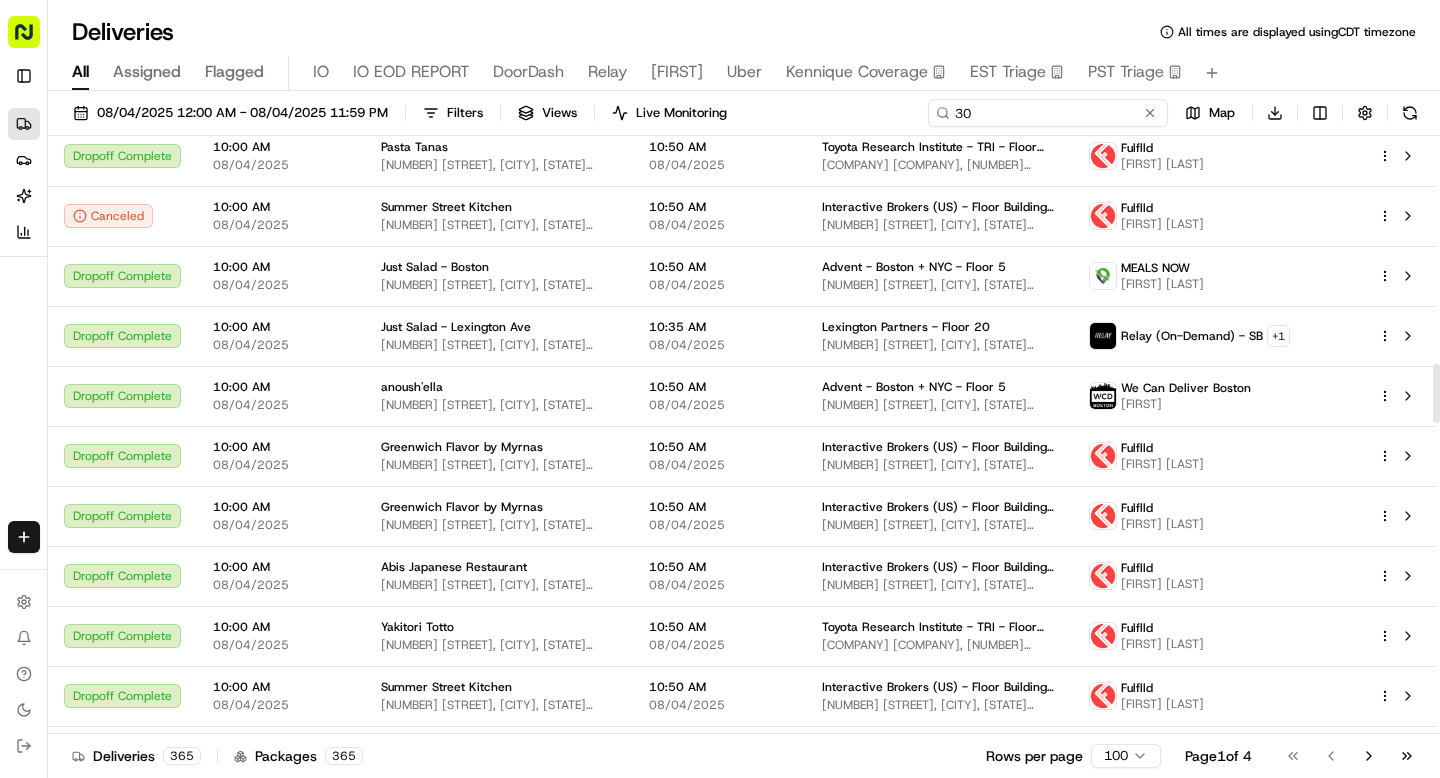 scroll, scrollTop: 2907, scrollLeft: 0, axis: vertical 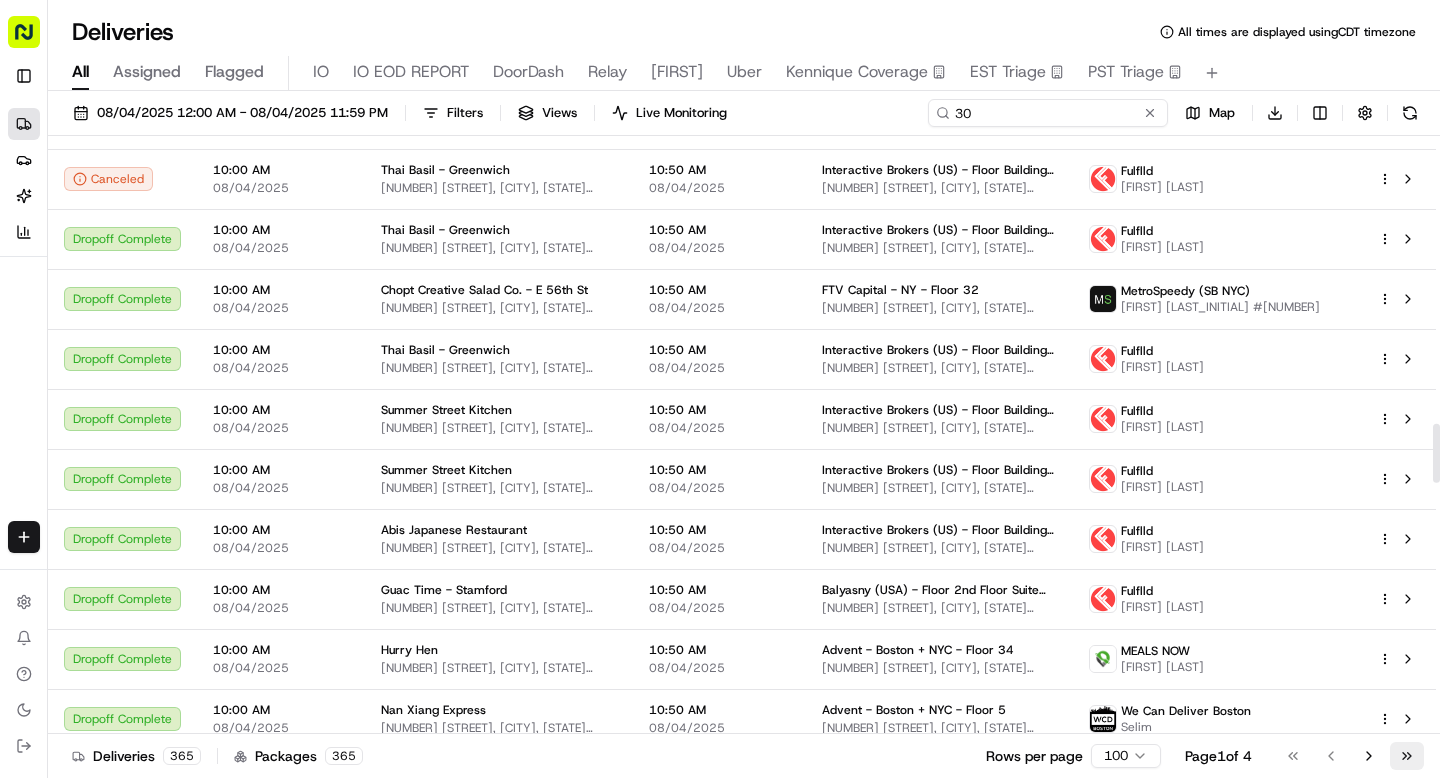type on "30" 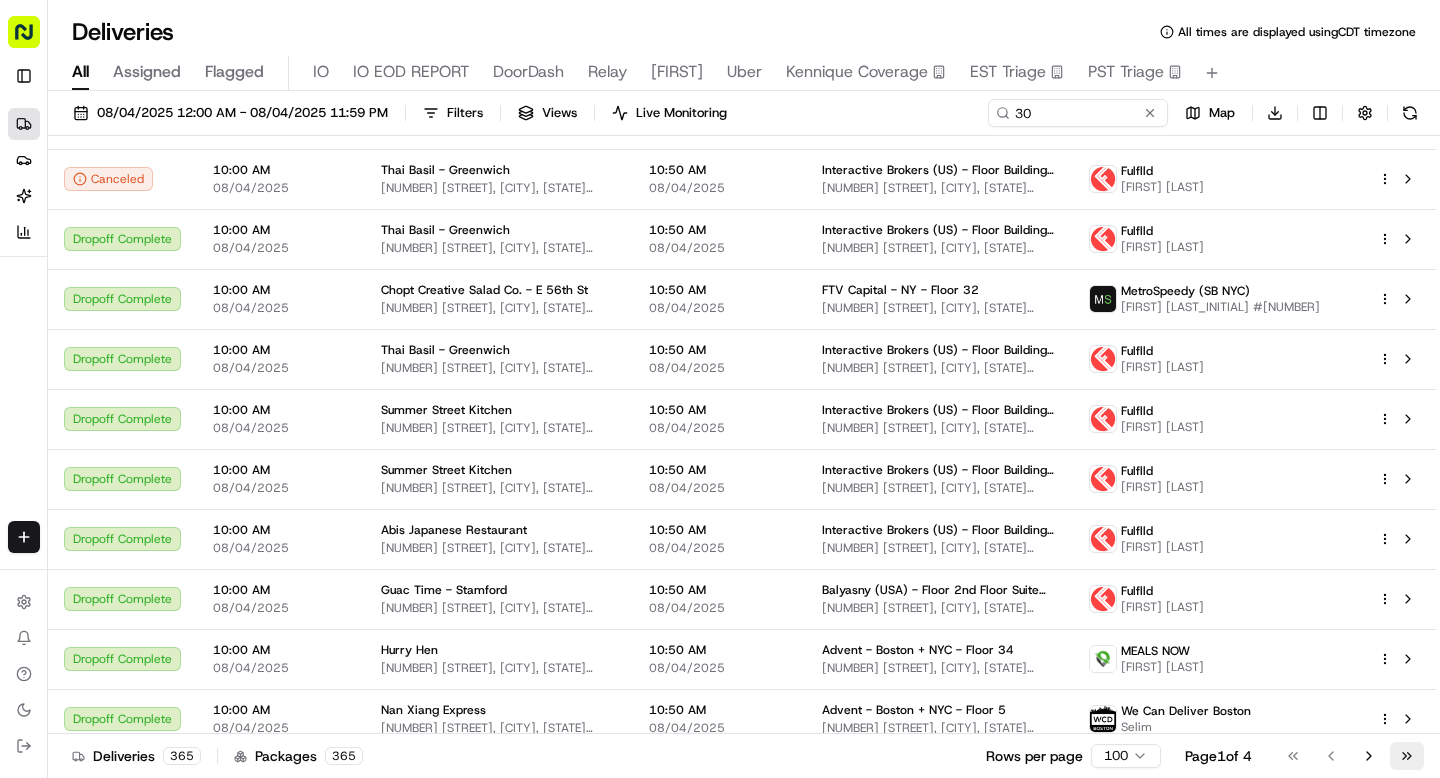 click on "Go to last page" at bounding box center (1407, 756) 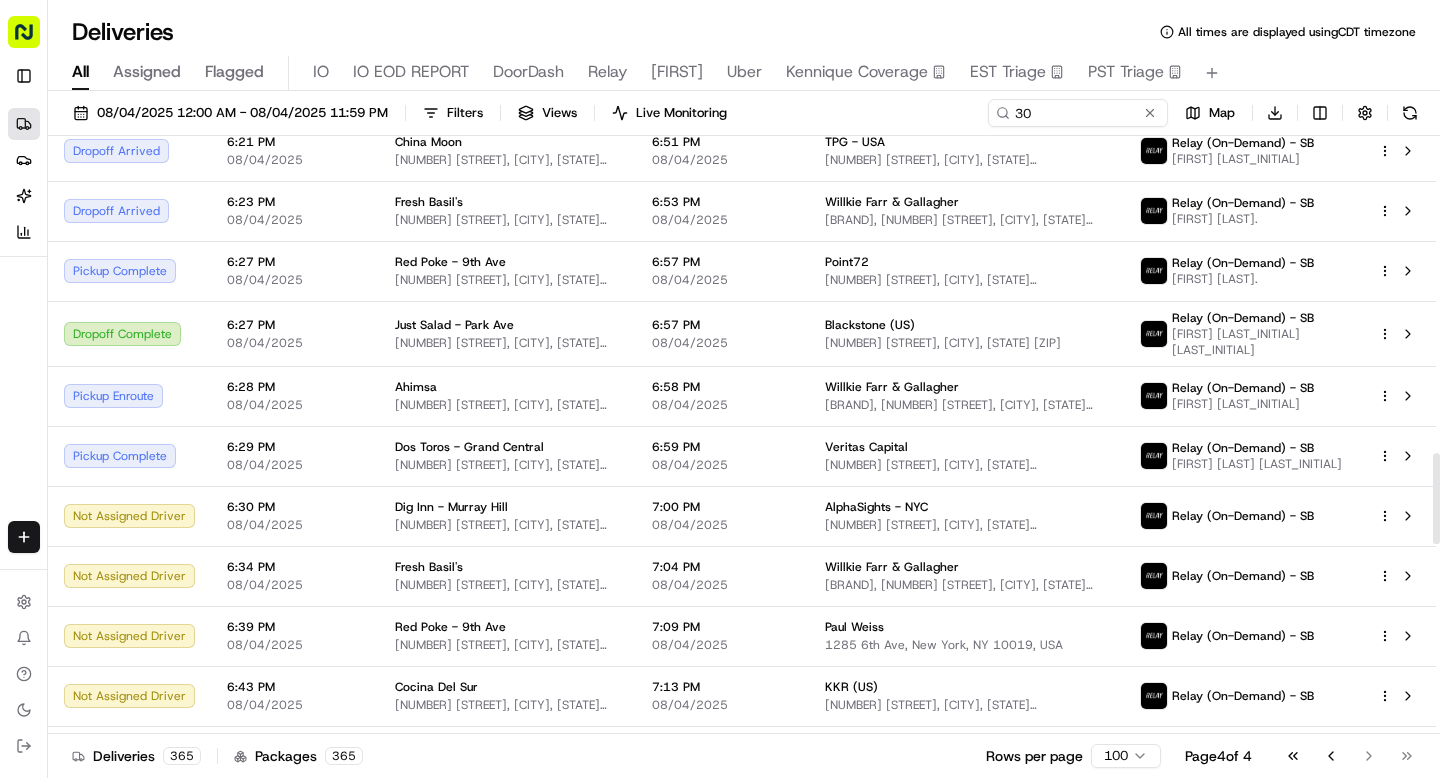 scroll, scrollTop: 2091, scrollLeft: 0, axis: vertical 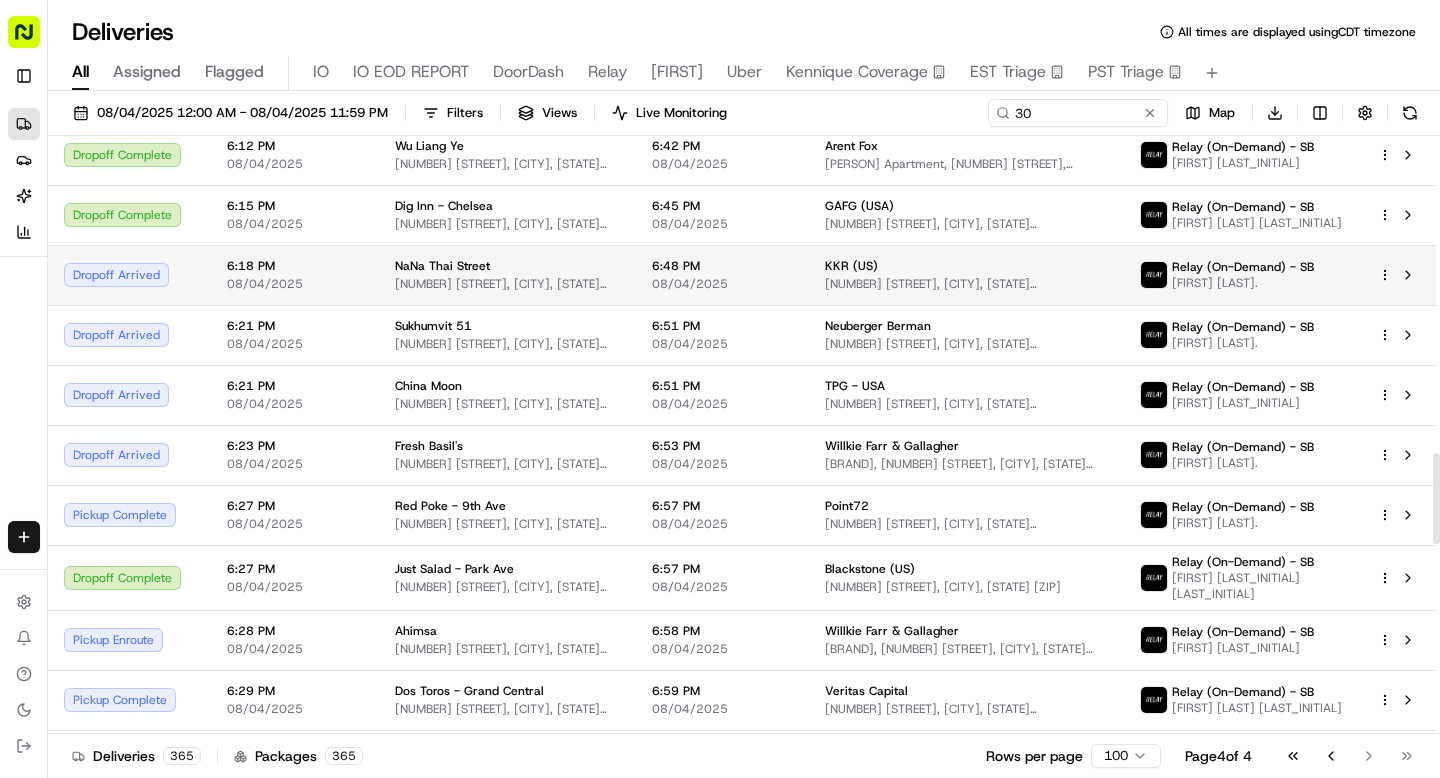 click on "6:18 PM 08/04/2025" at bounding box center (295, 275) 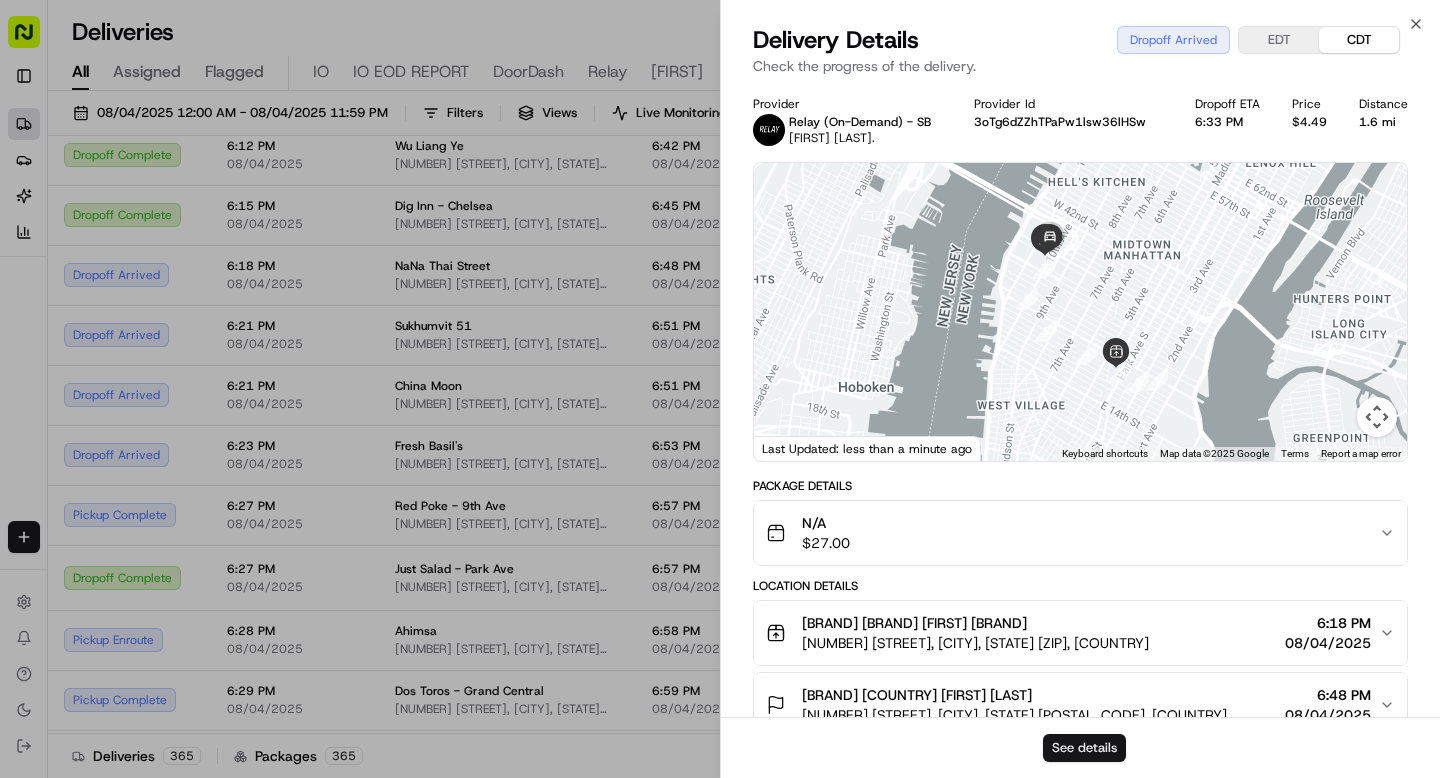 click on "See details" at bounding box center (1084, 748) 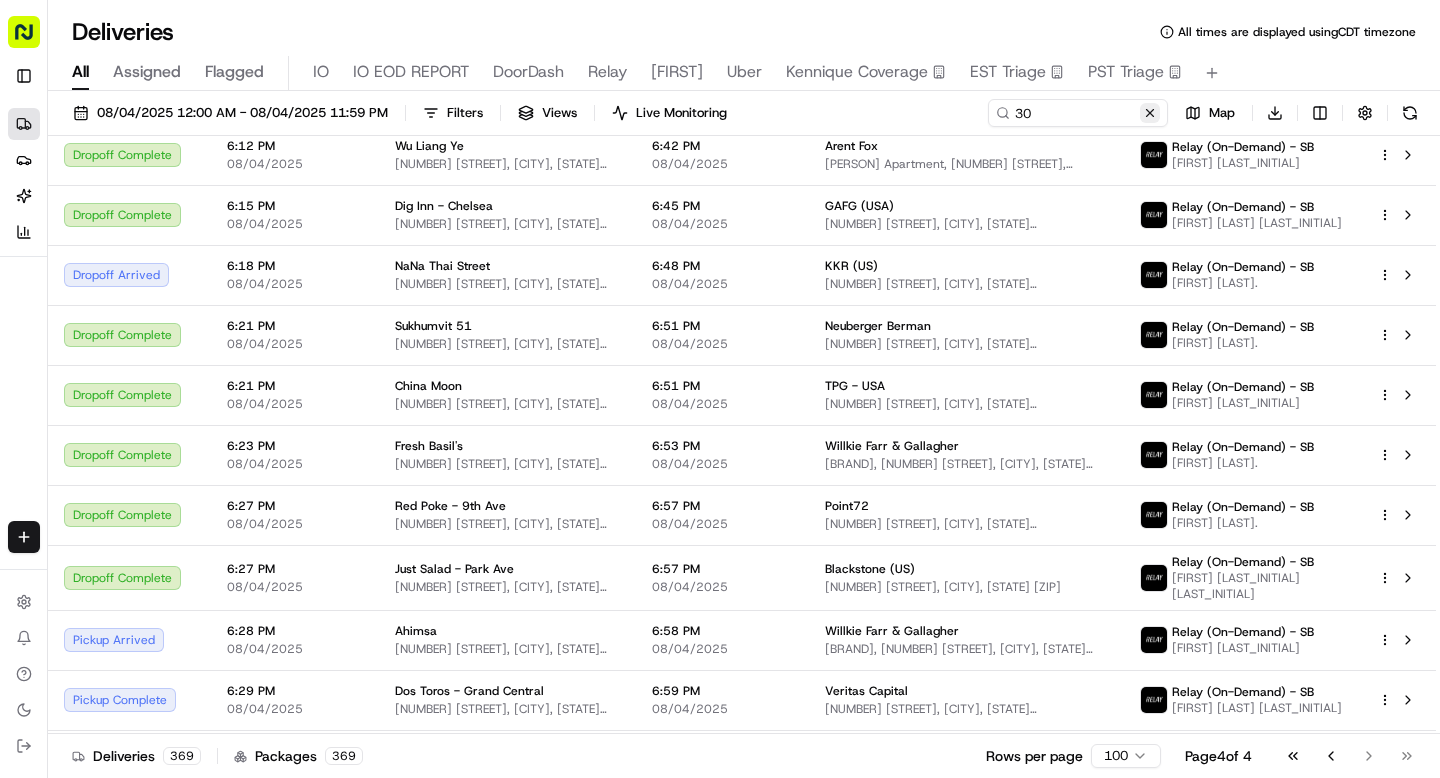 click at bounding box center [1150, 113] 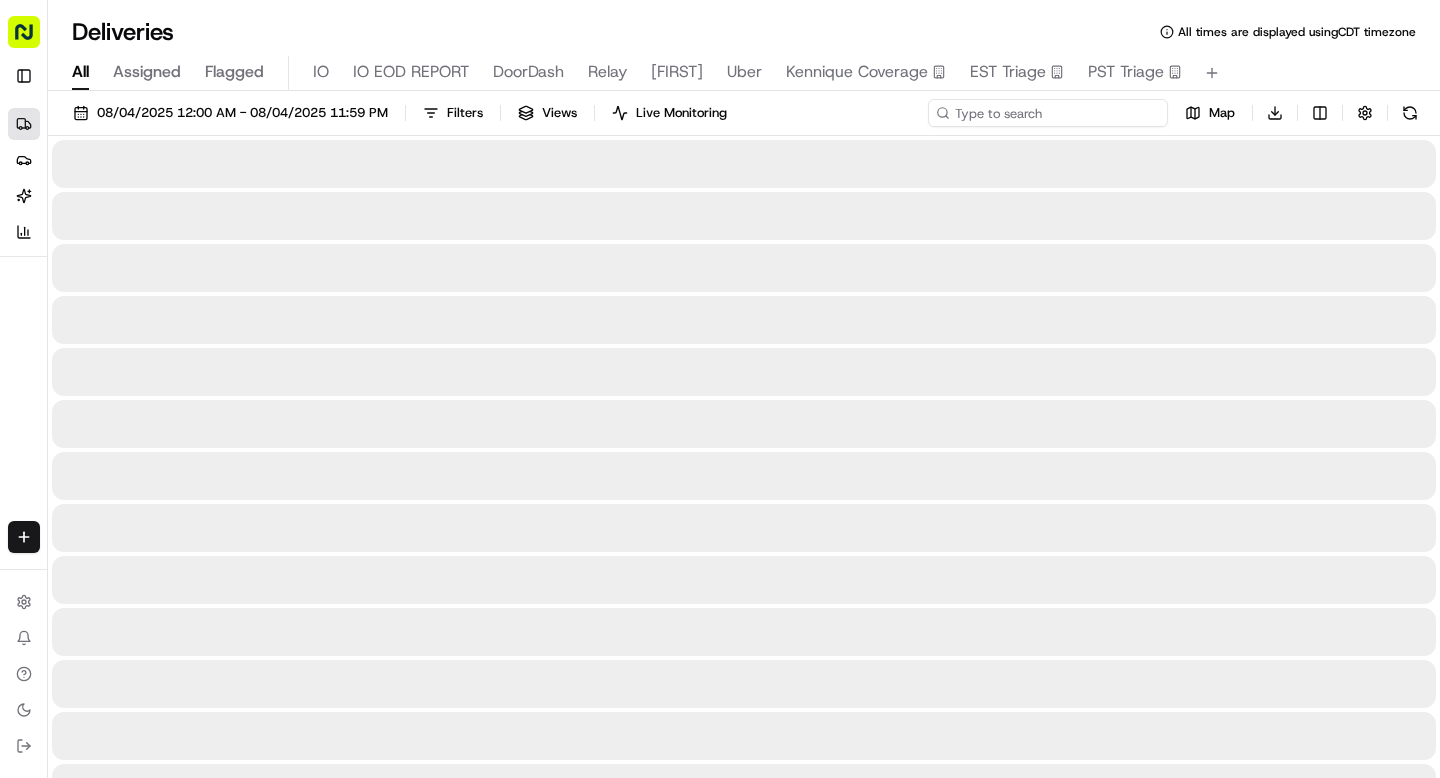 click at bounding box center [1048, 113] 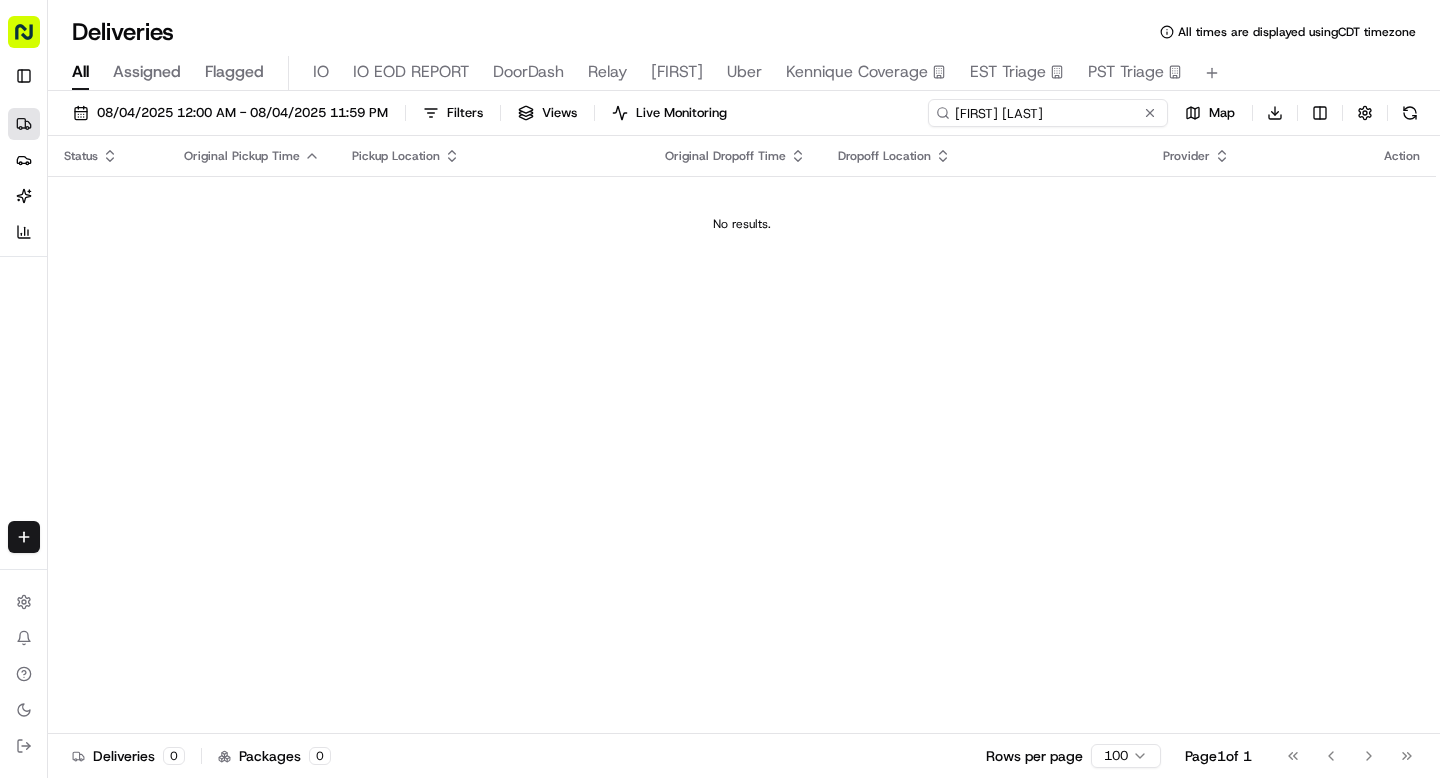 click on "jospeh ng" at bounding box center (1048, 113) 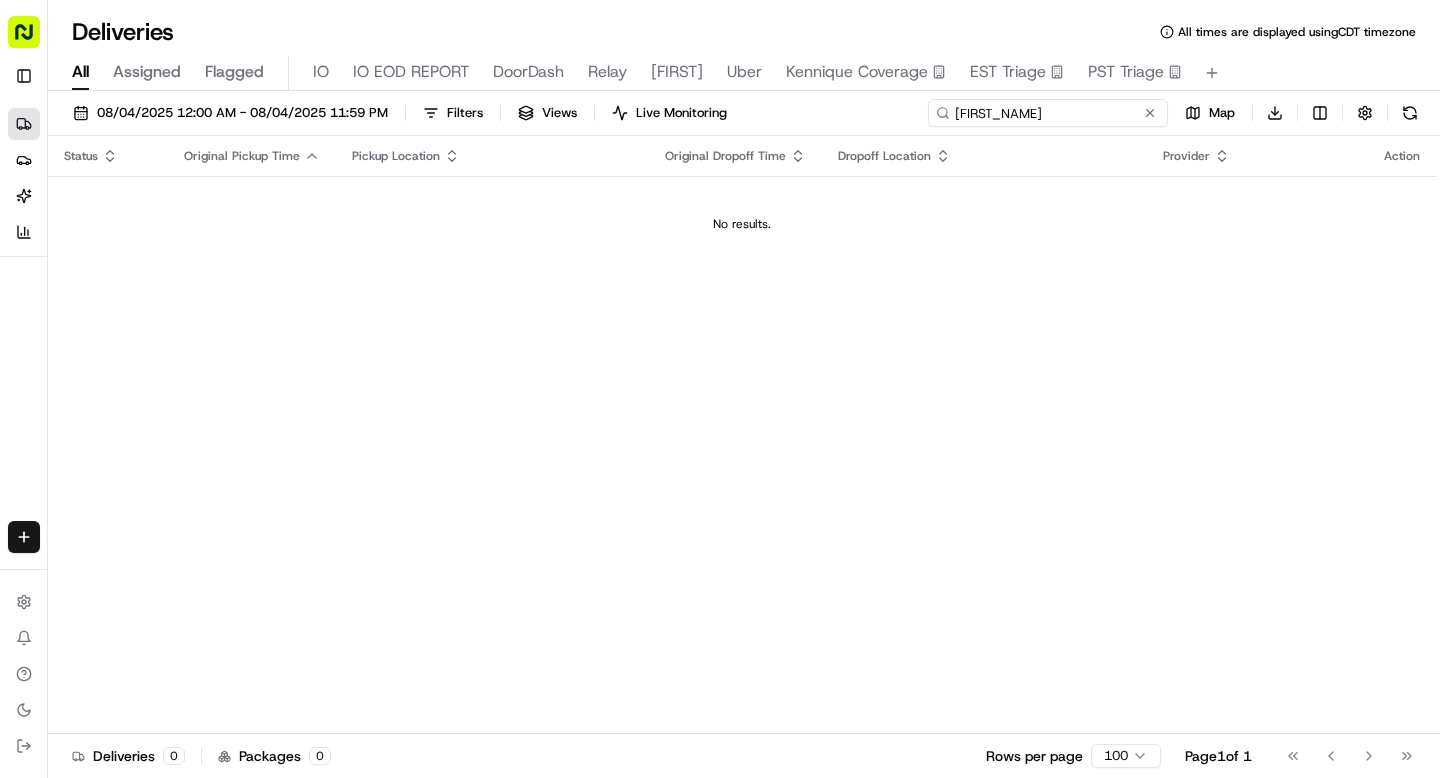 click on "jospeh" at bounding box center [1048, 113] 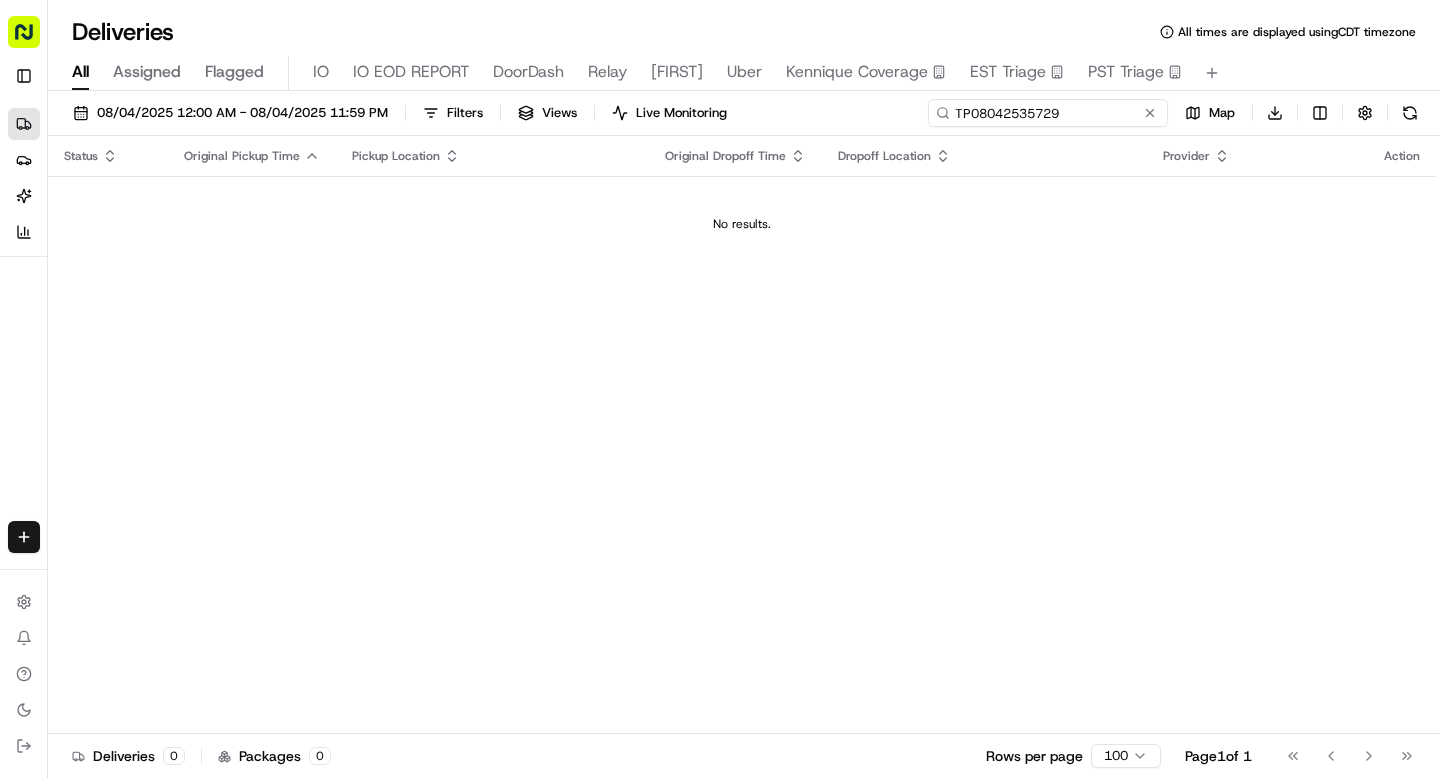 type on "TP08042535729" 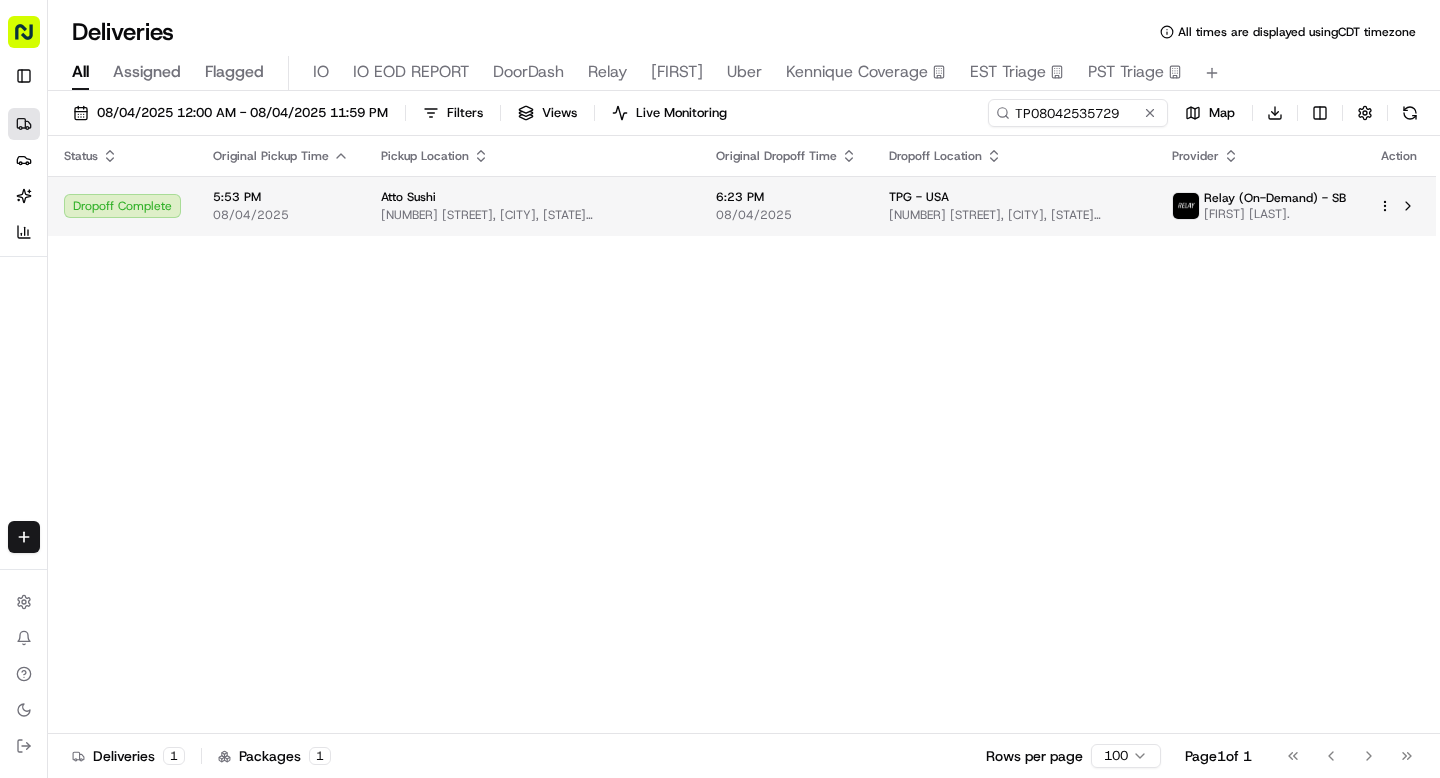 click on "[NUMBER] [STREET], [CITY], [STATE] [POSTAL_CODE], [COUNTRY]" at bounding box center (532, 215) 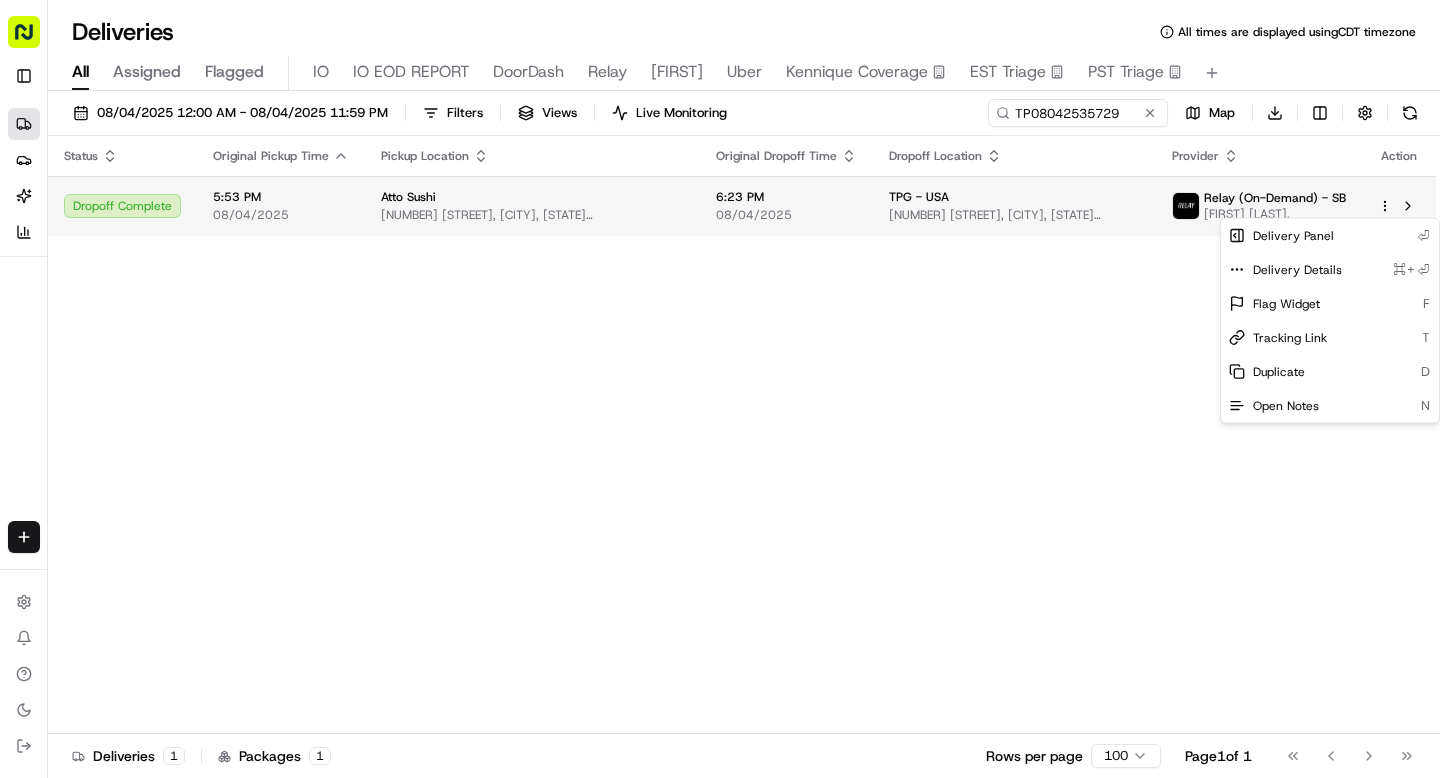 click on "Sharebite n.barrigan@sharebite.com Toggle Sidebar Deliveries Providers Nash AI Analytics Favorites Main Menu Members & Organization Organization Users Roles Preferences Customization Tracking Orchestration Automations Dispatch Strategy Locations Pickup Locations Dropoff Locations Billing Billing Refund Requests Integrations Notification Triggers Webhooks API Keys Request Logs Create Settings Notifications Chat with us! Toggle Theme Log out Deliveries All times are displayed using  CDT   timezone All Assigned Flagged IO IO EOD REPORT DoorDash Relay Nate Uber Kennique Coverage EST Triage  PST Triage 08/04/2025 12:00 AM - 08/04/2025 11:59 PM Filters Views Live Monitoring TP08042535729 Map Download Status Original Pickup Time Pickup Location Original Dropoff Time Dropoff Location Provider Action Dropoff Complete 5:53 PM 08/04/2025 Atto Sushi 875 3rd Ave, New York, NY 10022, USA 6:23 PM 08/04/2025 TPG - USA 245 Park Ave, New York, NY 10167 Relay (On-Demand) - SB Eller M. Deliveries 1 Packages 1 100" at bounding box center (720, 389) 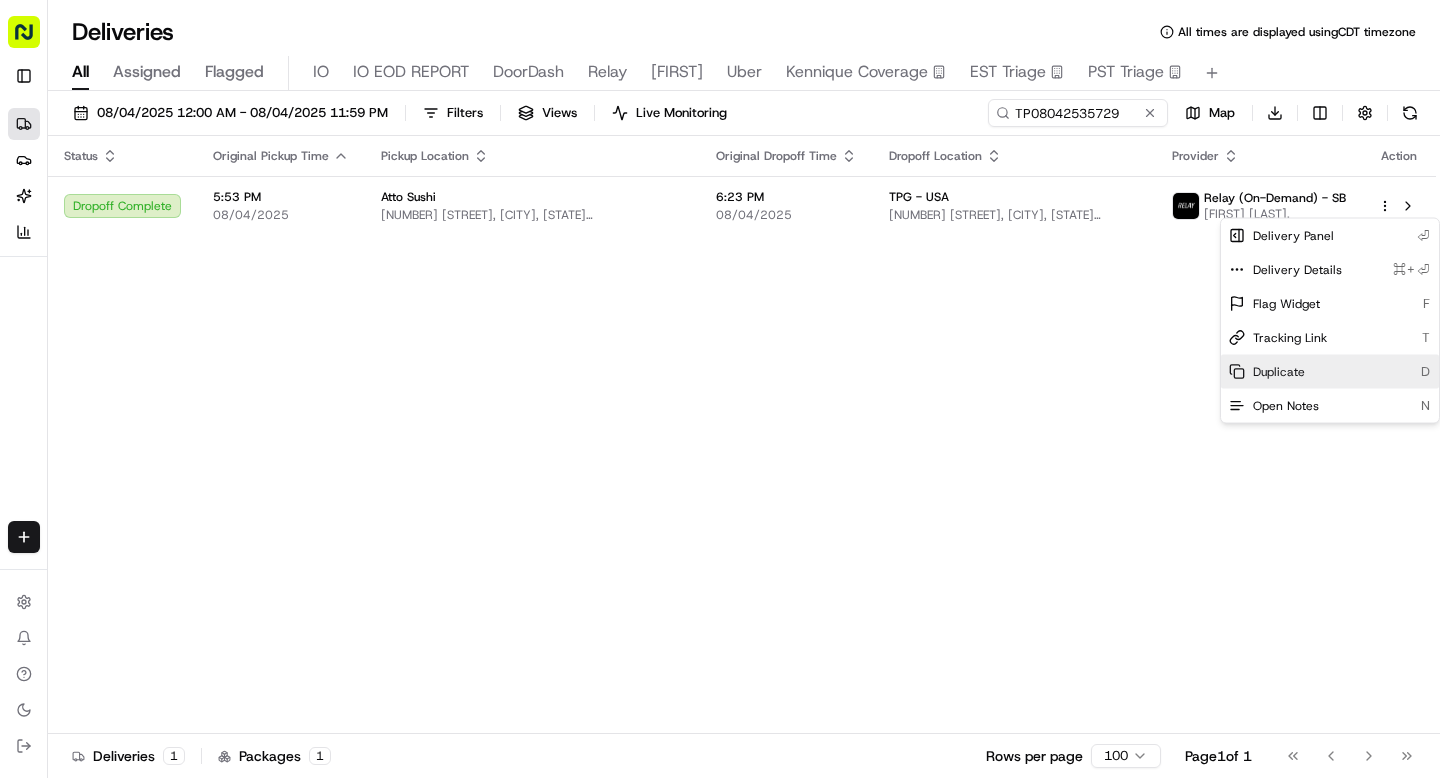 click on "Duplicate" at bounding box center (1279, 372) 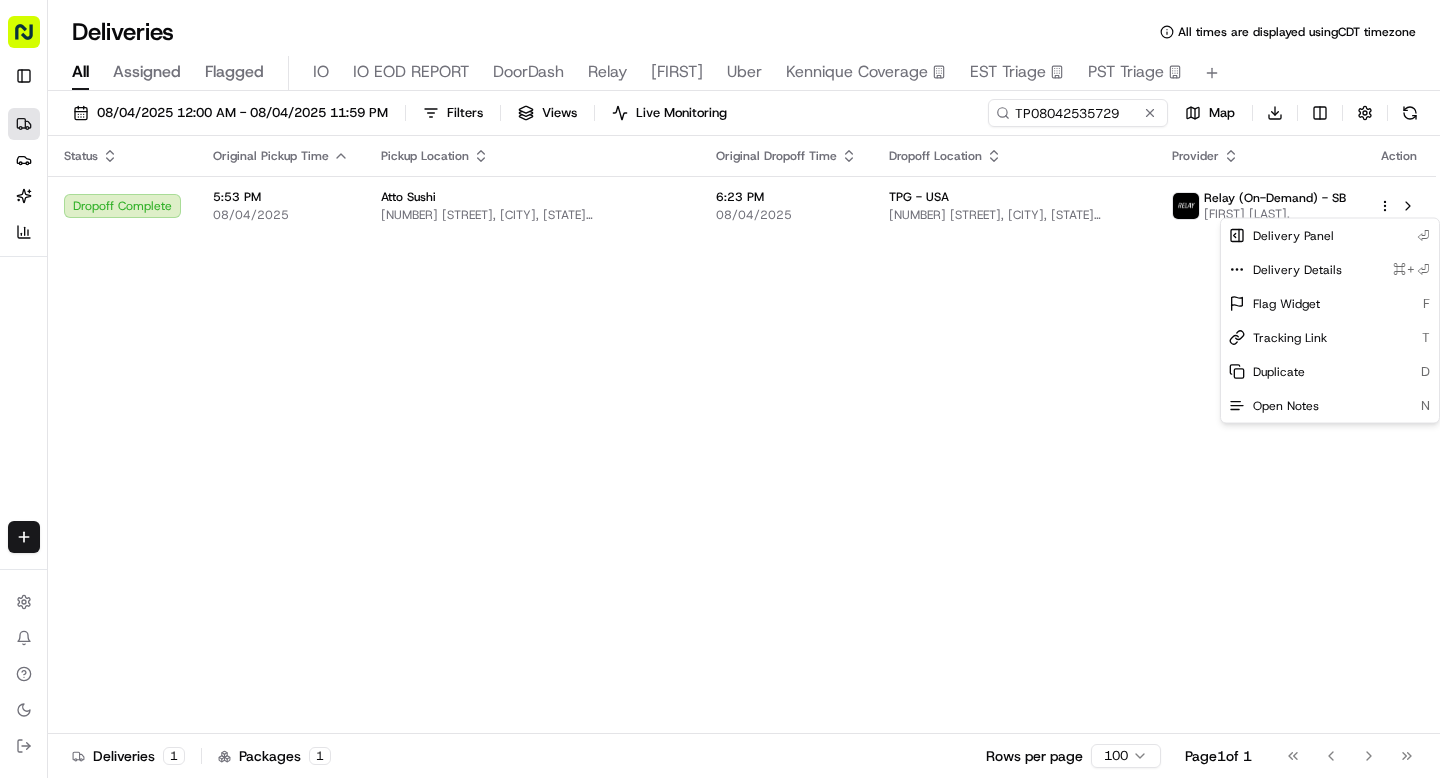 click on "Sharebite n.barrigan@sharebite.com Toggle Sidebar Deliveries Providers Nash AI Analytics Favorites Main Menu Members & Organization Organization Users Roles Preferences Customization Tracking Orchestration Automations Dispatch Strategy Locations Pickup Locations Dropoff Locations Billing Billing Refund Requests Integrations Notification Triggers Webhooks API Keys Request Logs Create Settings Notifications Chat with us! Toggle Theme Log out Deliveries All times are displayed using  CDT   timezone All Assigned Flagged IO IO EOD REPORT DoorDash Relay Nate Uber Kennique Coverage EST Triage  PST Triage 08/04/2025 12:00 AM - 08/04/2025 11:59 PM Filters Views Live Monitoring TP08042535729 Map Download Status Original Pickup Time Pickup Location Original Dropoff Time Dropoff Location Provider Action Dropoff Complete 5:53 PM 08/04/2025 Atto Sushi 875 3rd Ave, New York, NY 10022, USA 6:23 PM 08/04/2025 TPG - USA 245 Park Ave, New York, NY 10167 Relay (On-Demand) - SB Eller M. Deliveries 1 Packages 1 100" at bounding box center (720, 389) 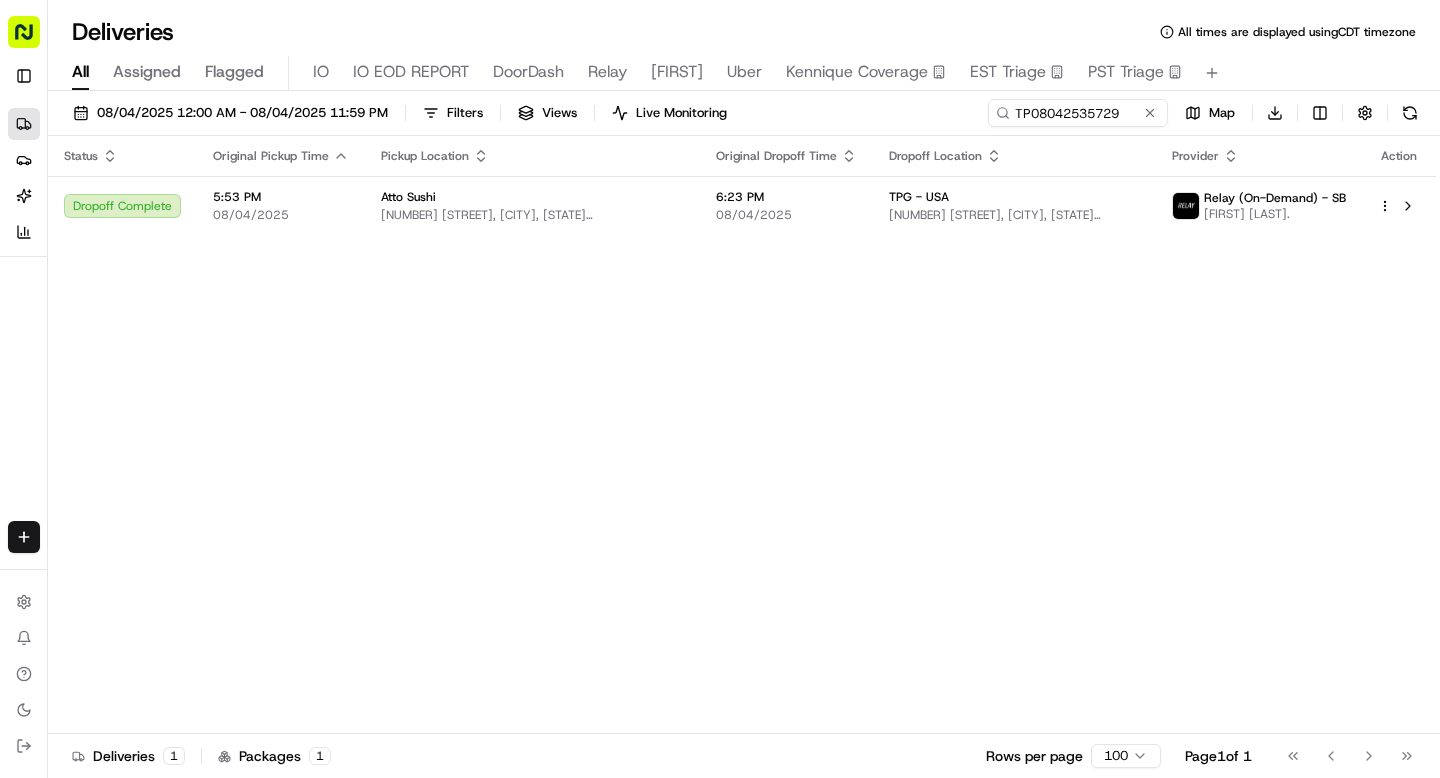 click at bounding box center (1150, 113) 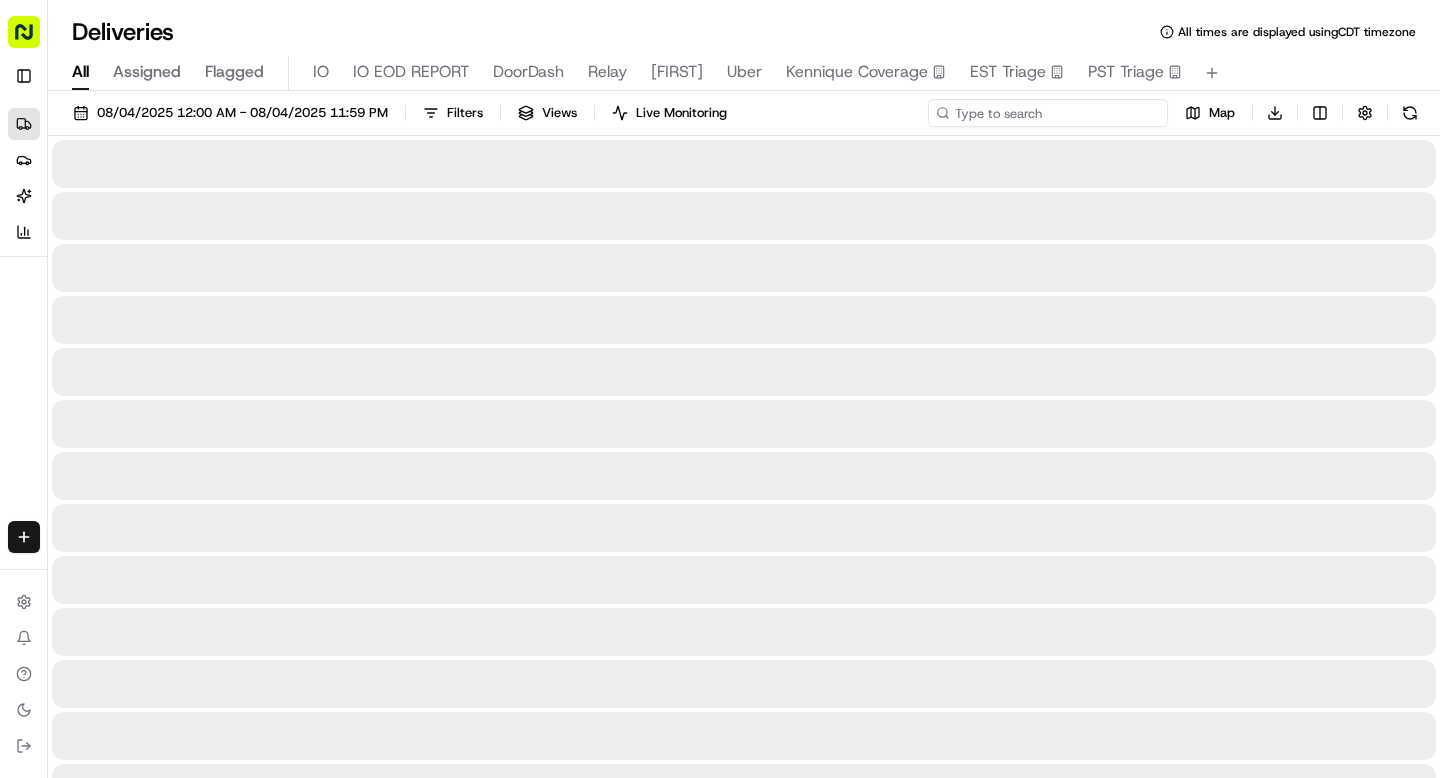 click at bounding box center [1048, 113] 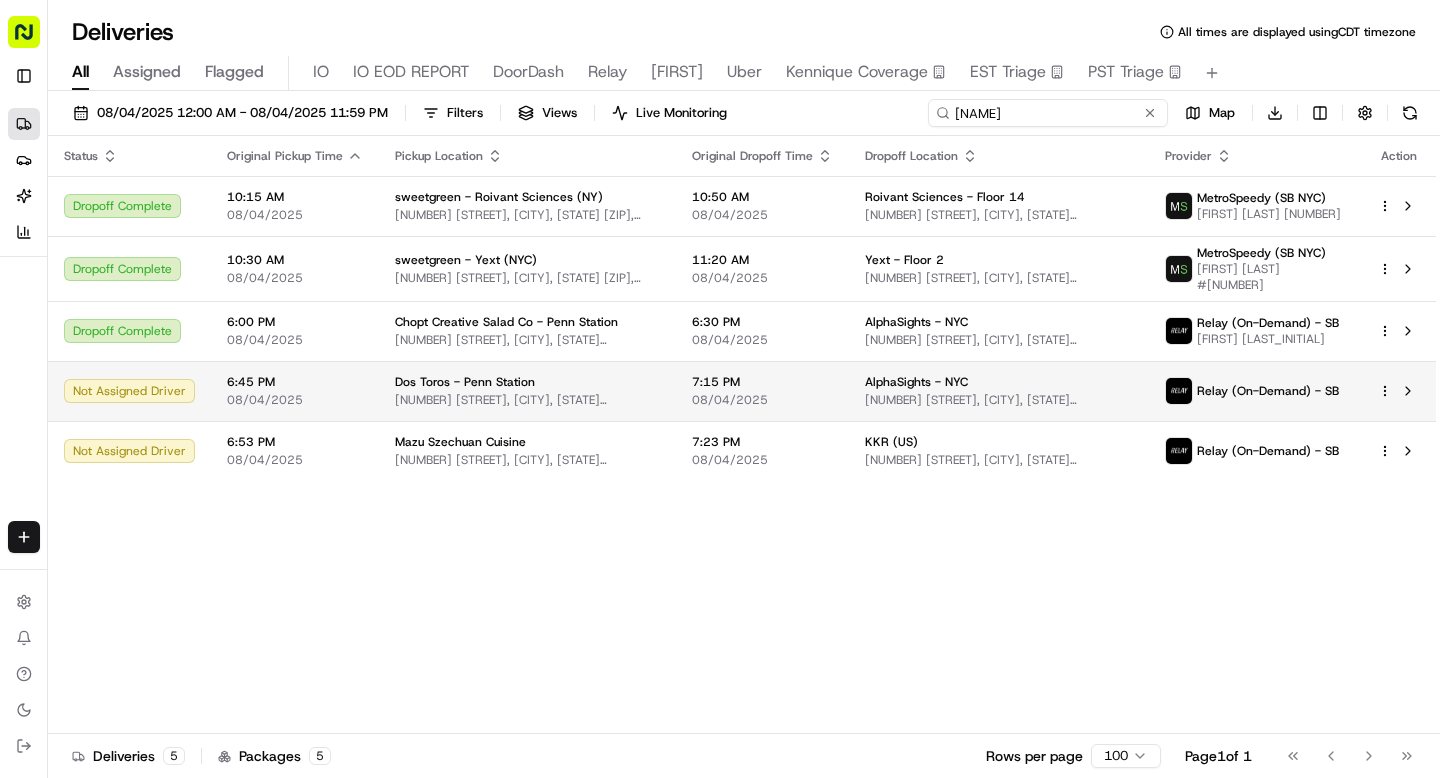type on "penn" 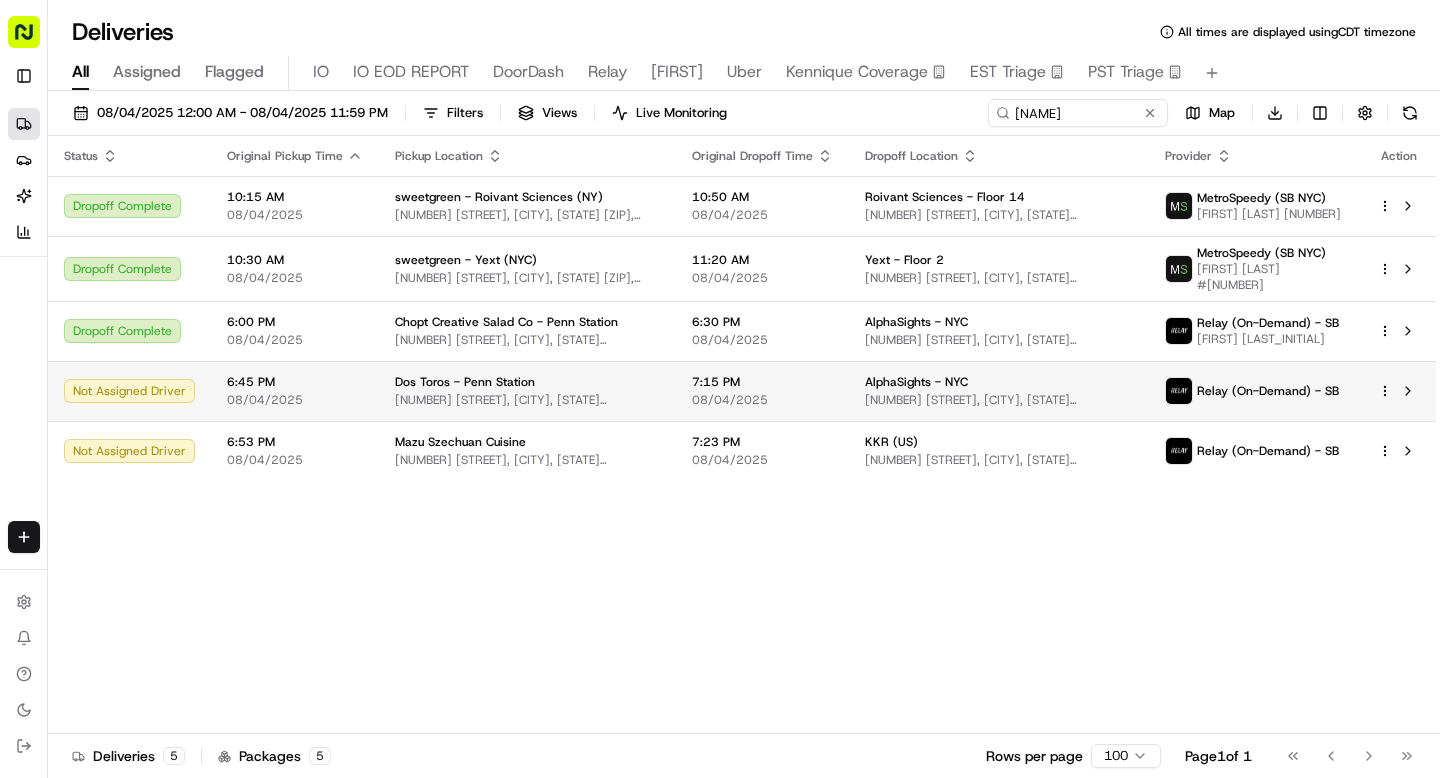 click on "1 Pennsylvania Plaza, New York, NY 10119, USA" at bounding box center (527, 400) 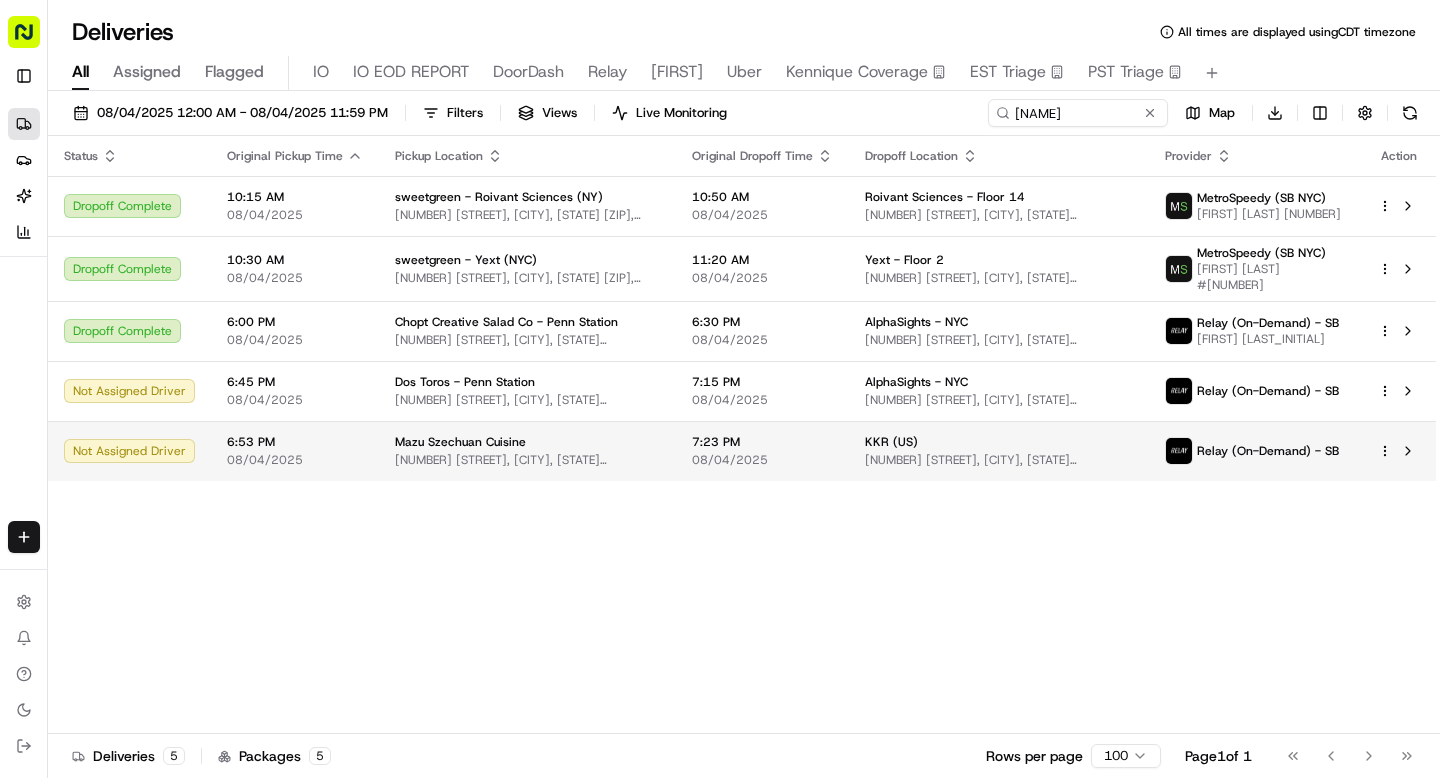 click on "Mazu Szechuan Cuisine" at bounding box center (527, 442) 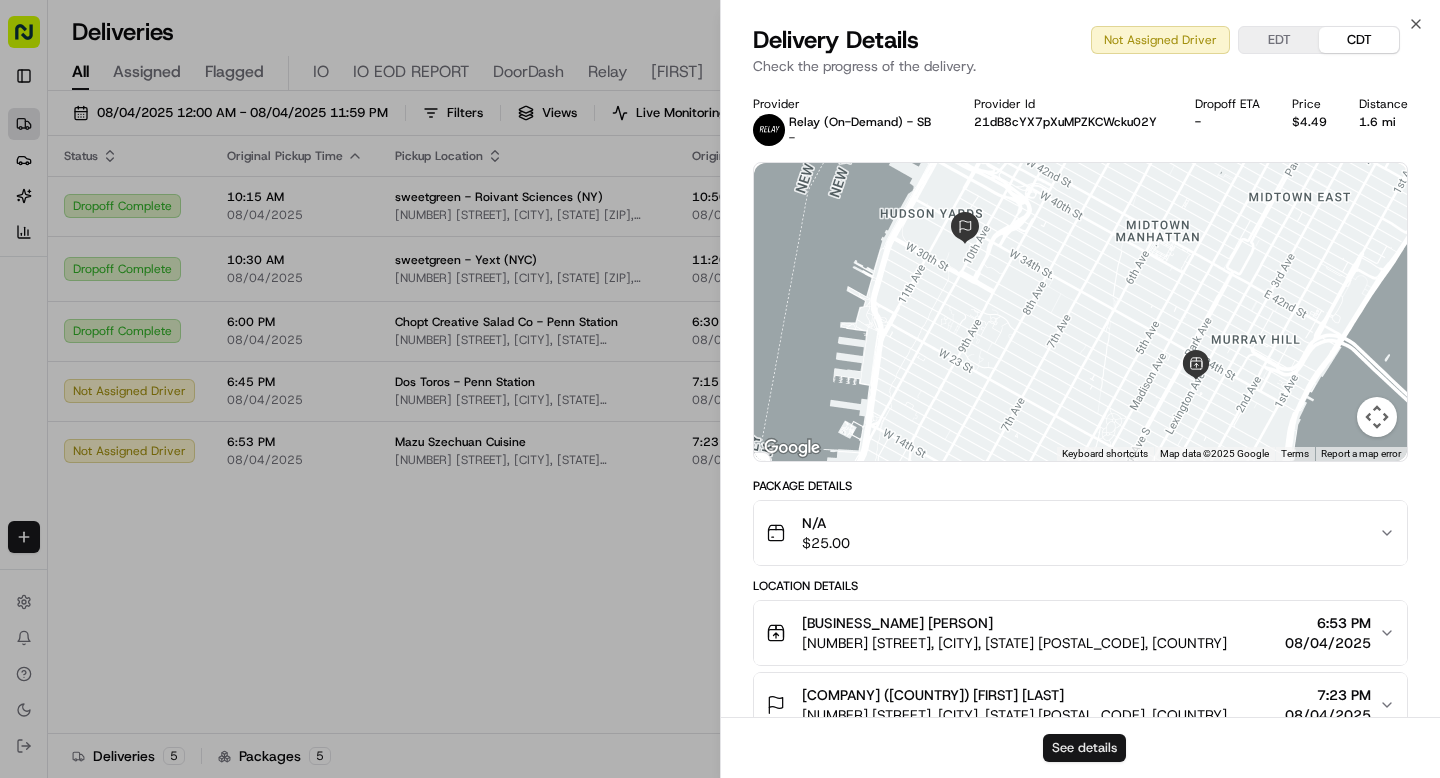 click on "See details" at bounding box center [1084, 748] 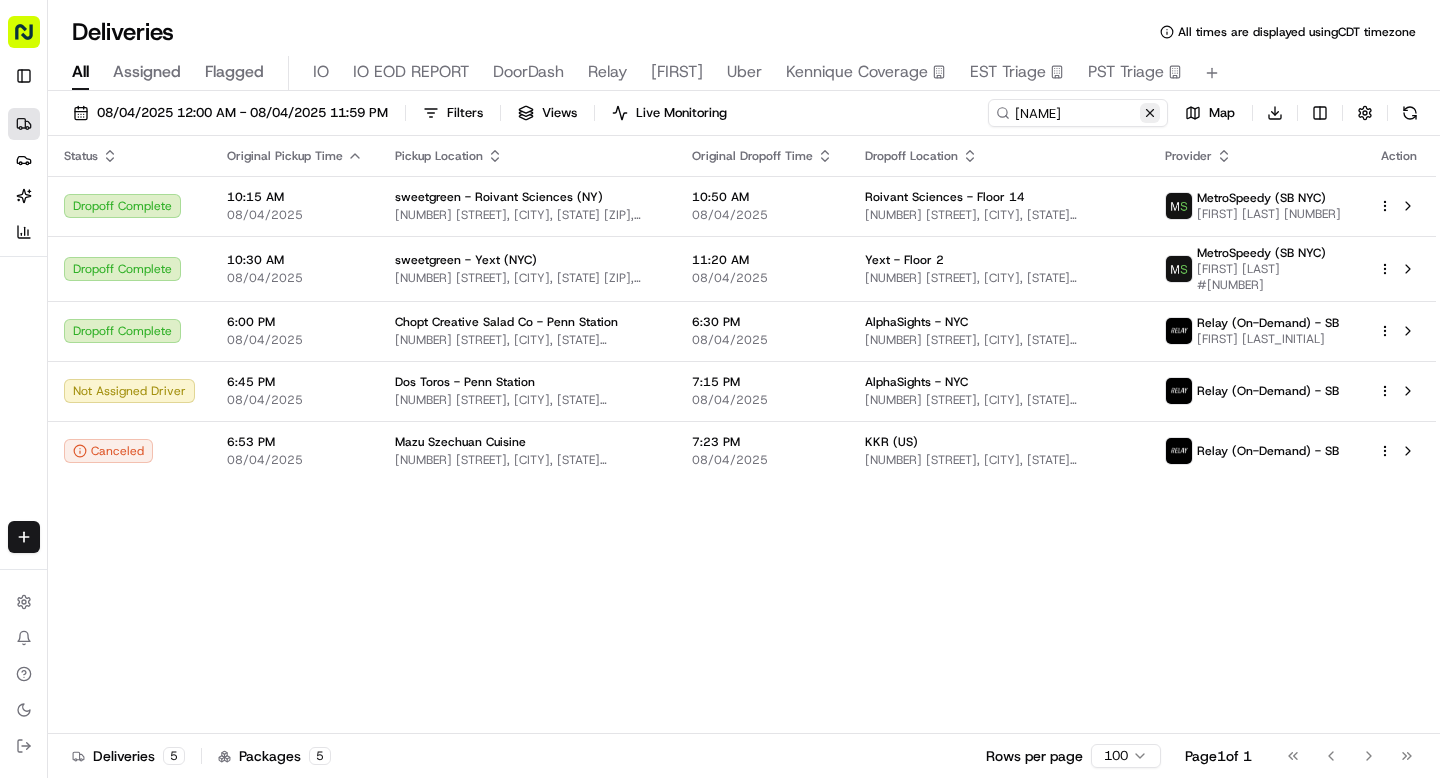 click at bounding box center [1150, 113] 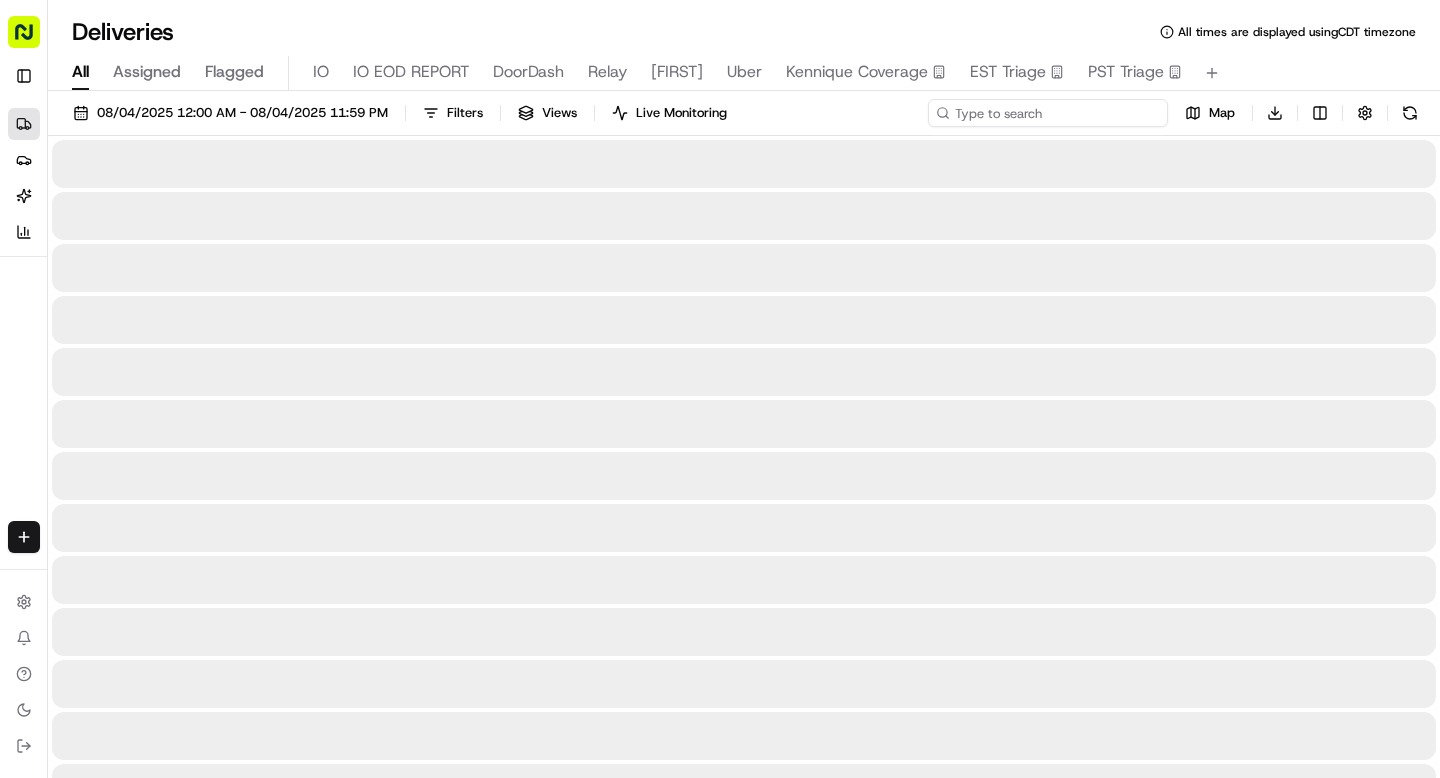 click at bounding box center [1048, 113] 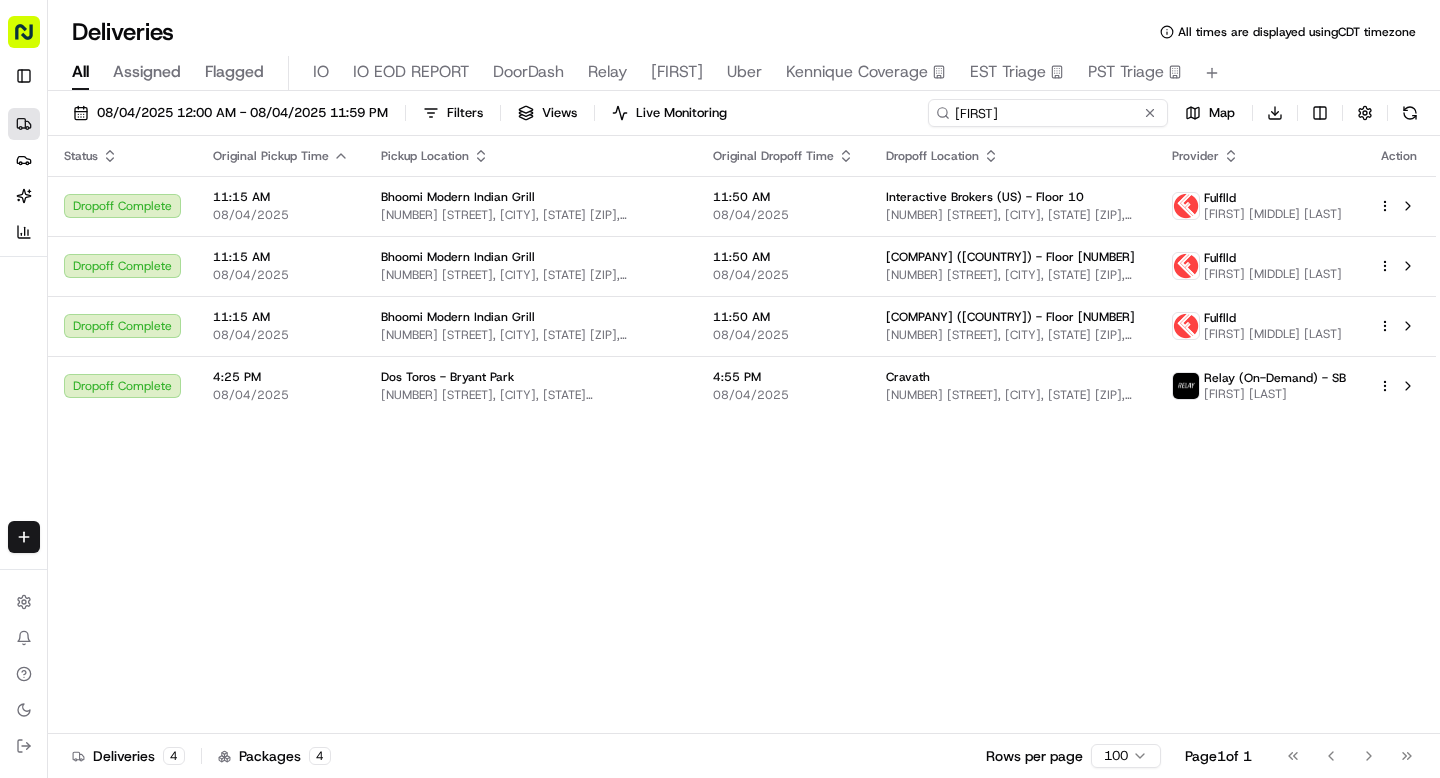type on "jeffer" 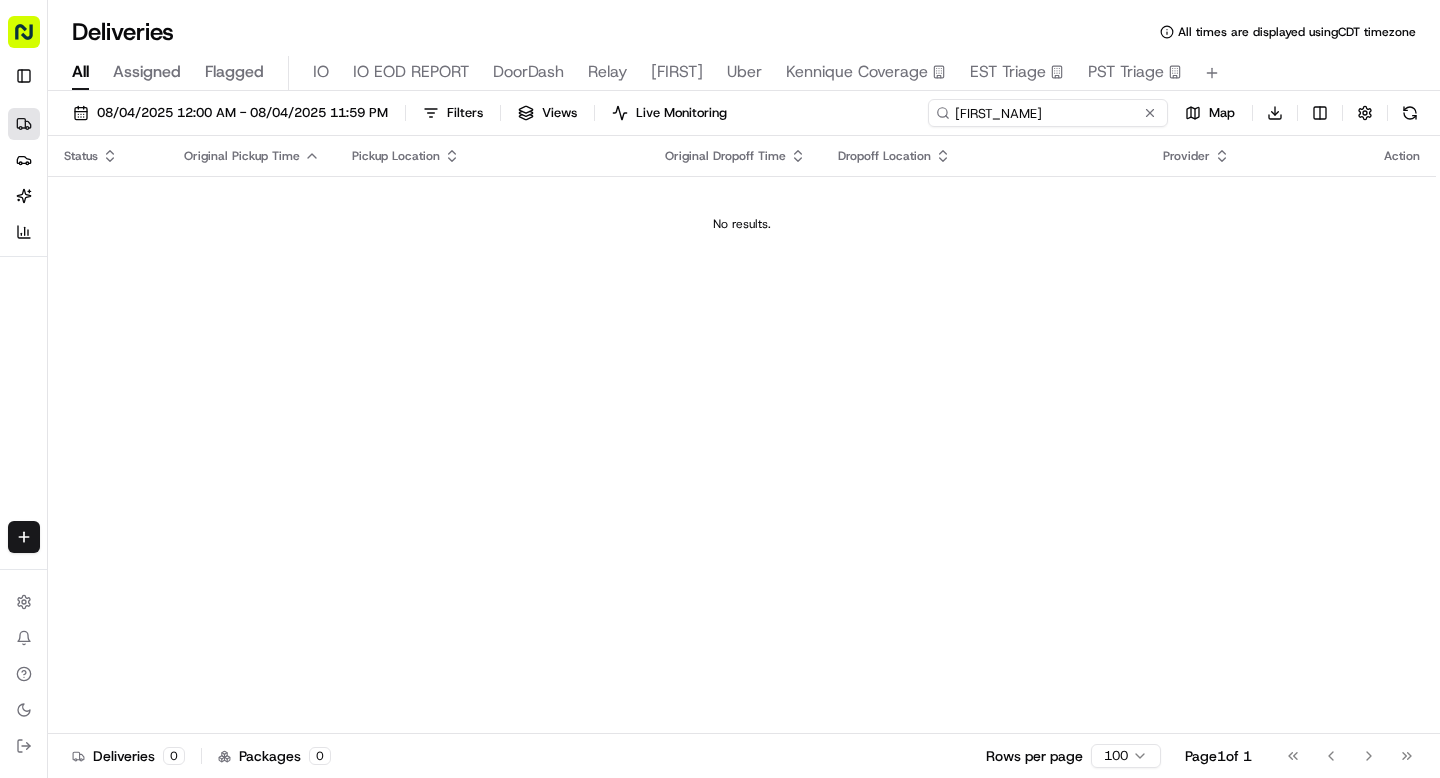 drag, startPoint x: 1019, startPoint y: 113, endPoint x: 913, endPoint y: 107, distance: 106.16968 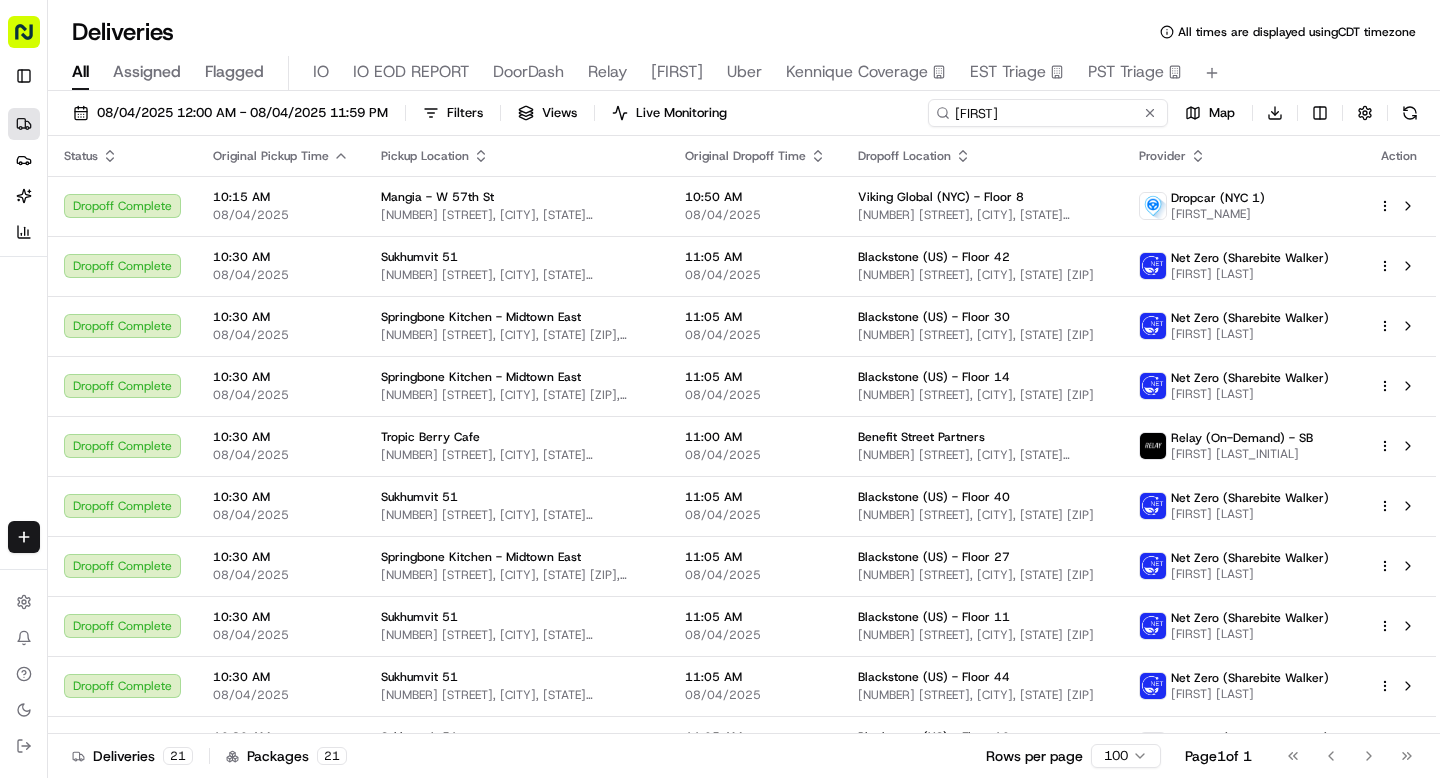 drag, startPoint x: 1017, startPoint y: 107, endPoint x: 855, endPoint y: 103, distance: 162.04938 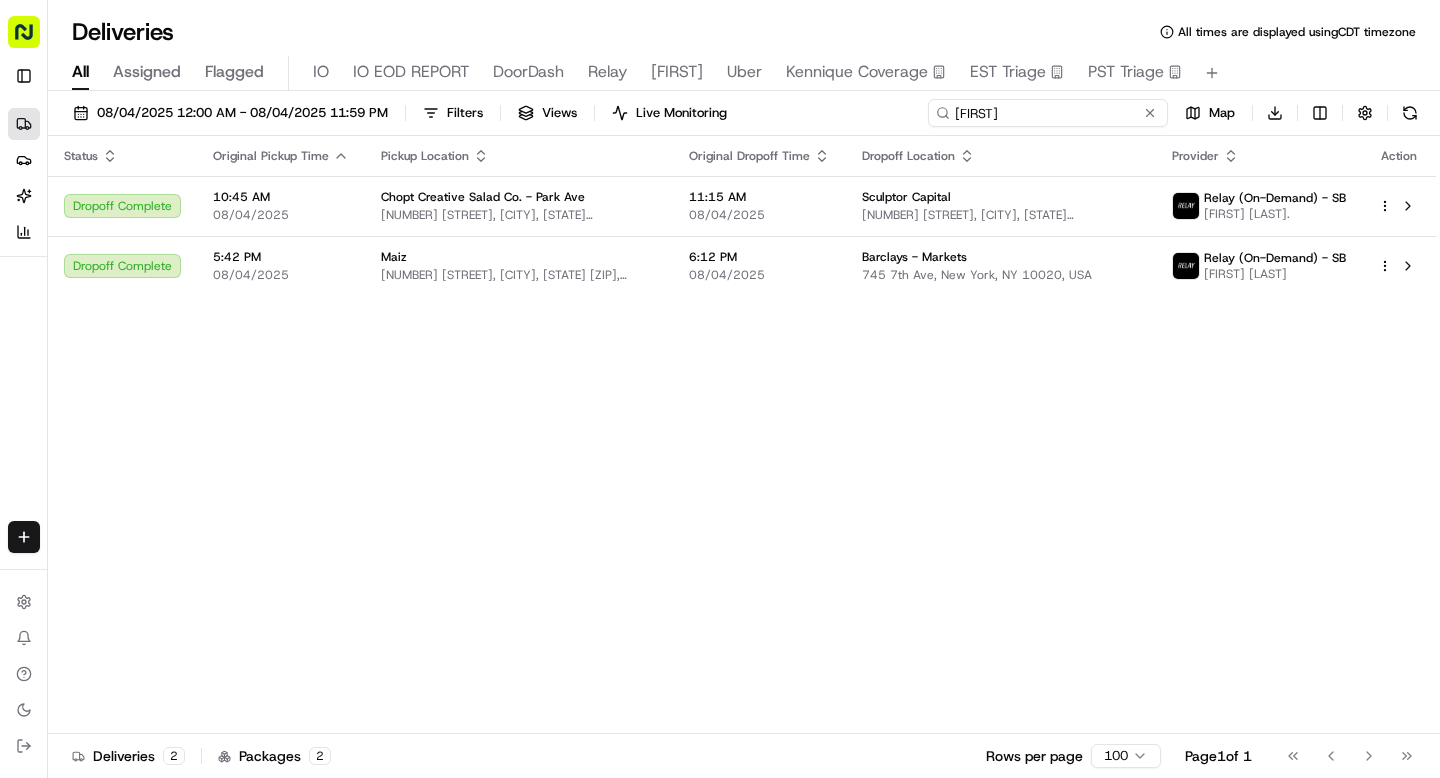 click on "santi" at bounding box center [1048, 113] 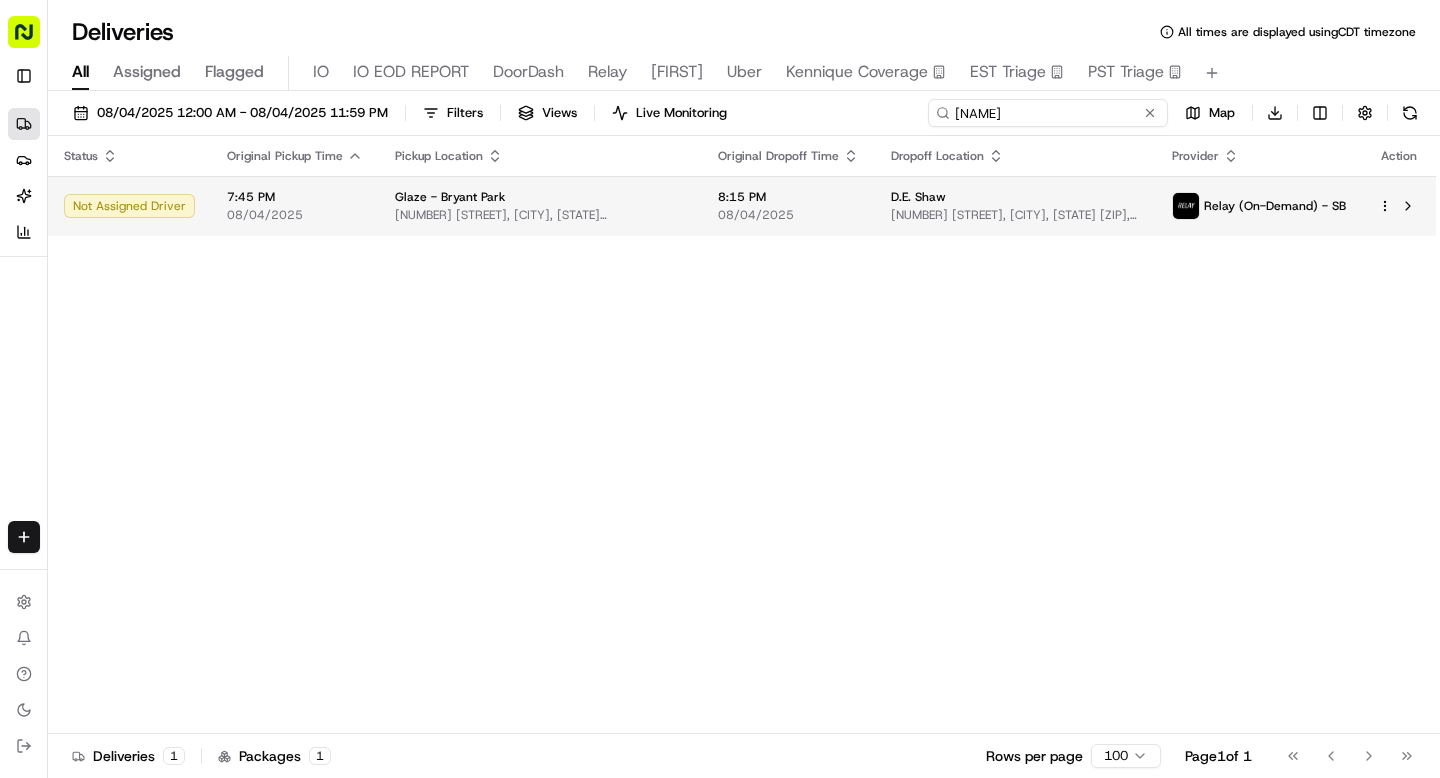 type on "herbie" 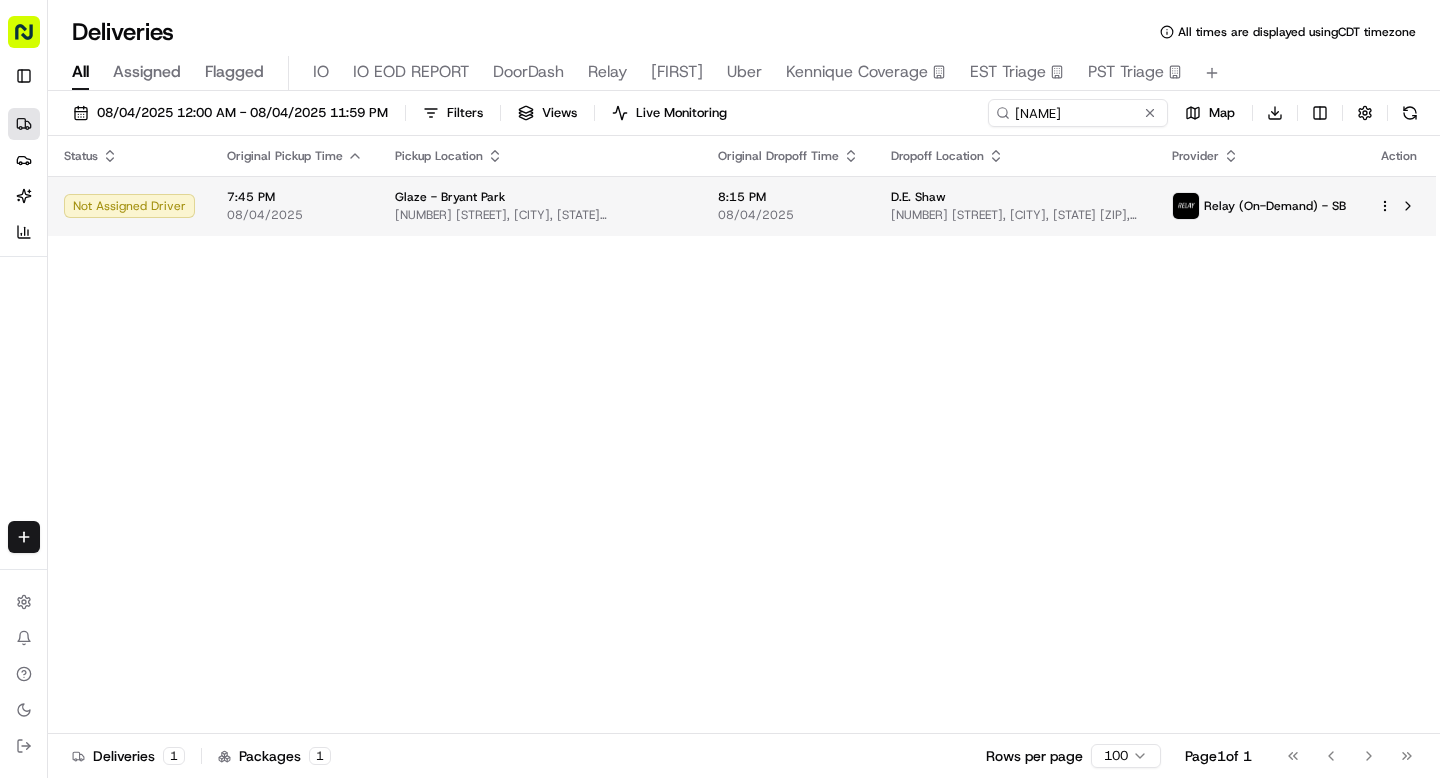 click on "08/04/2025" at bounding box center [788, 215] 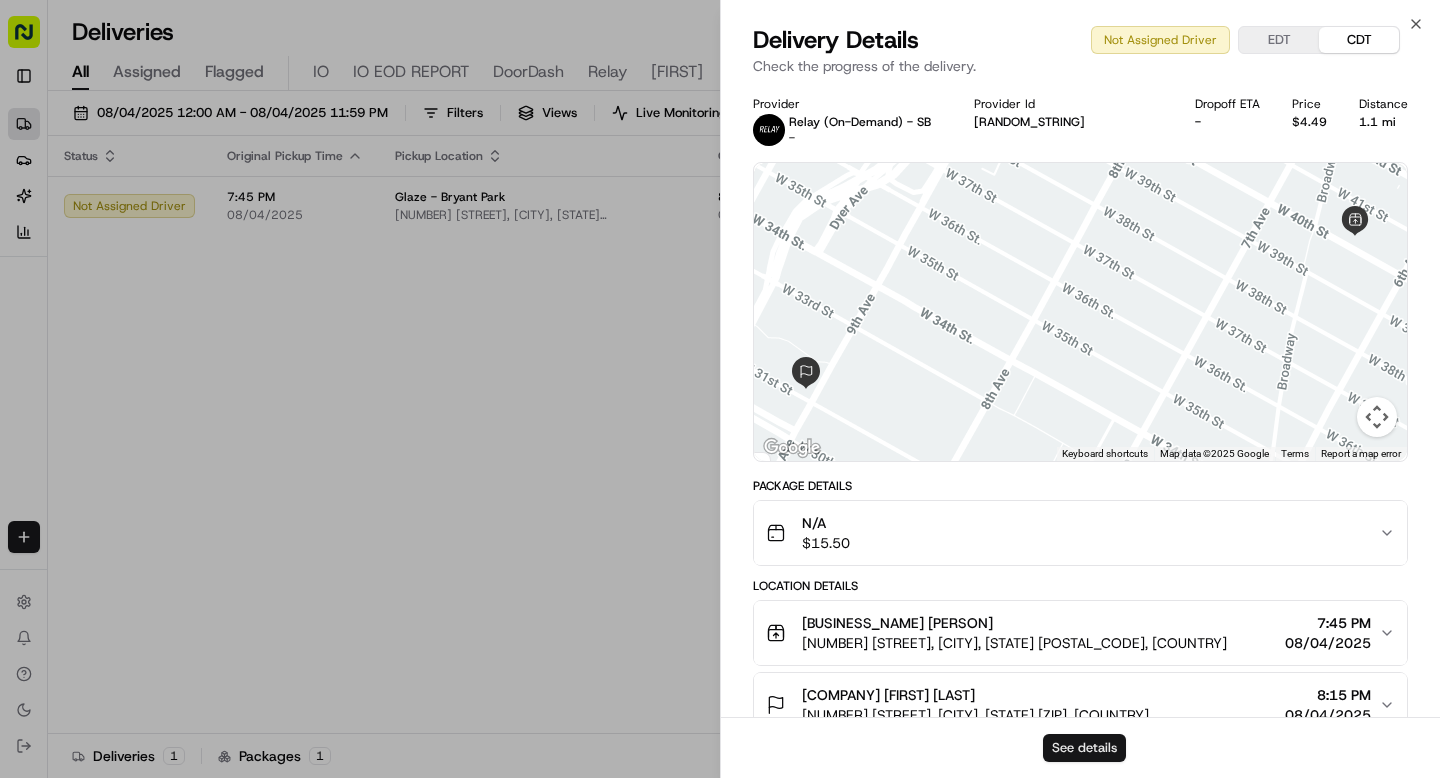click on "See details" at bounding box center [1084, 748] 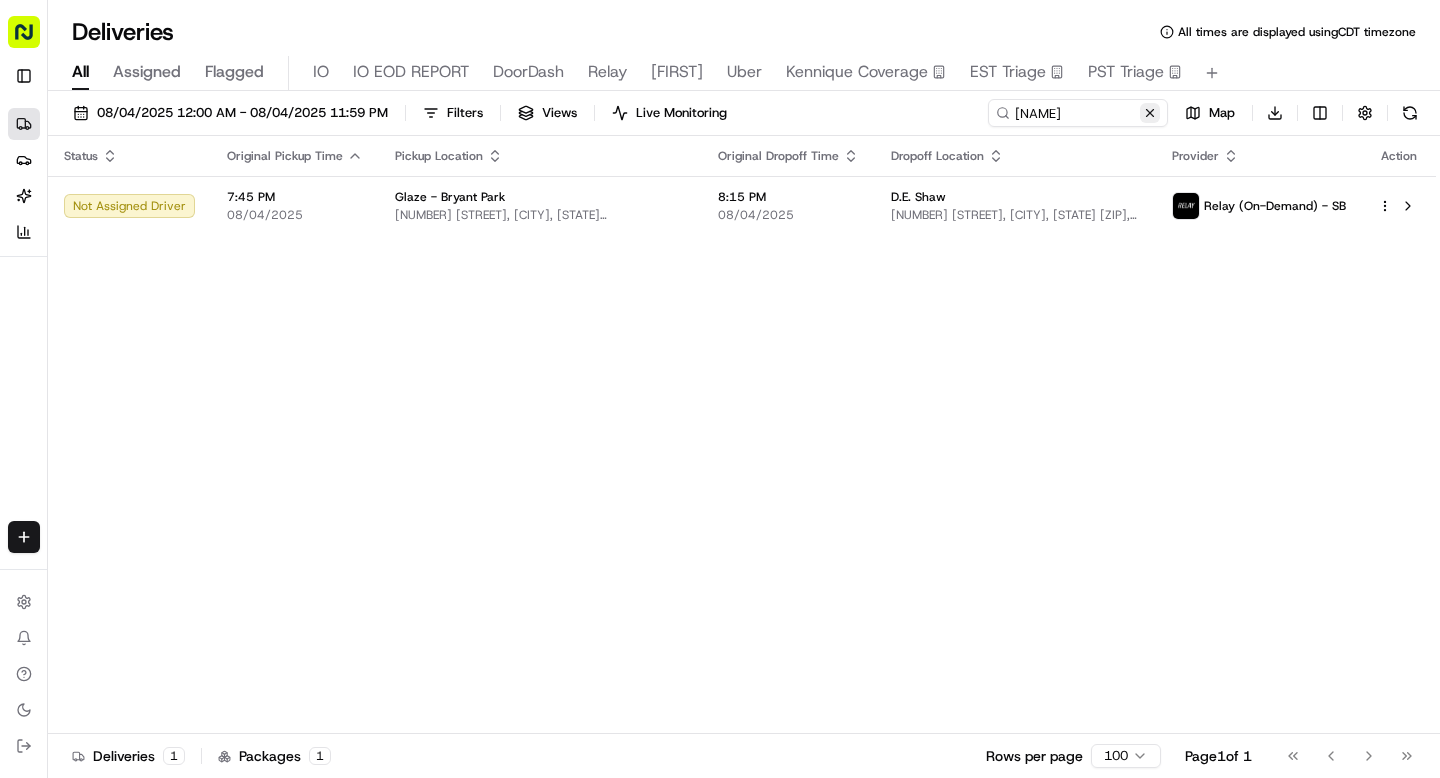 click at bounding box center [1150, 113] 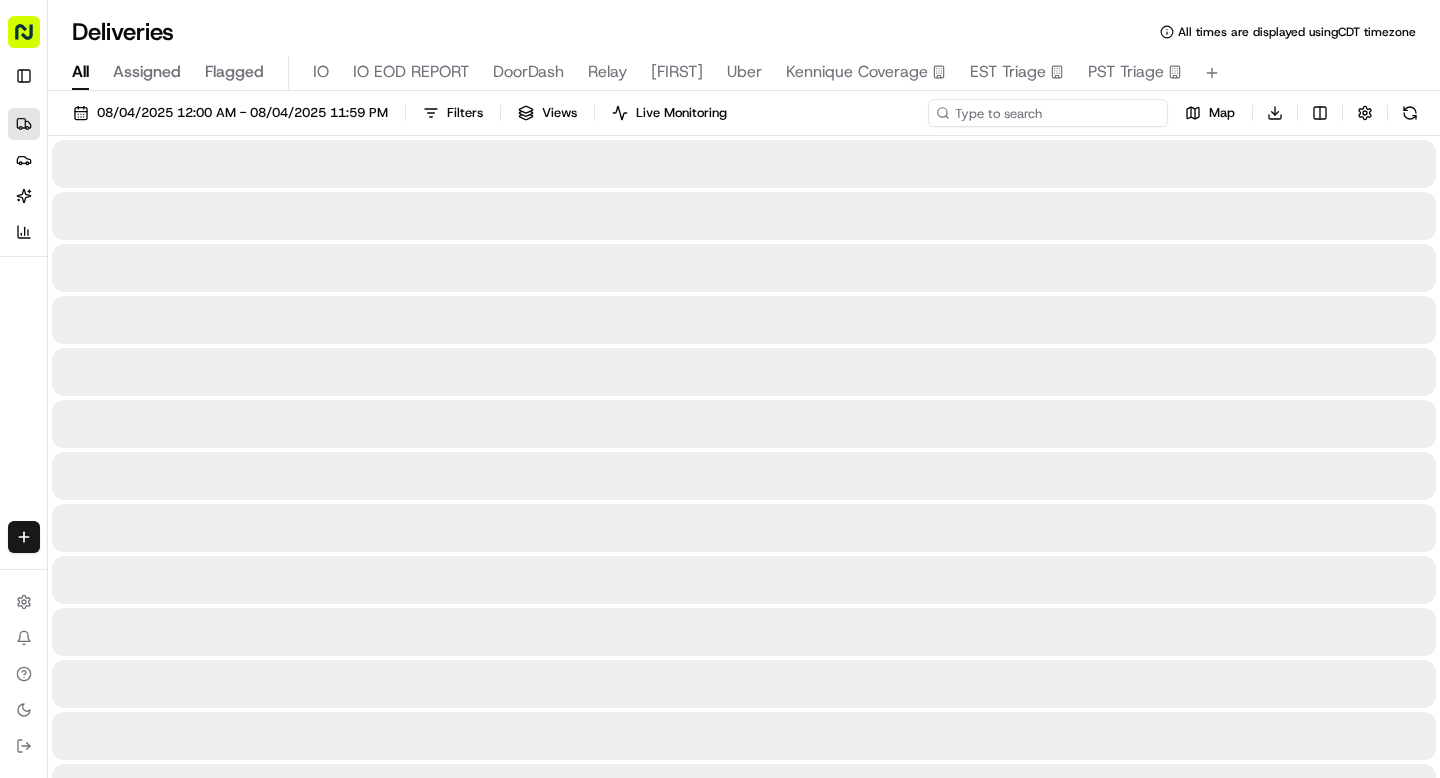 click at bounding box center [1048, 113] 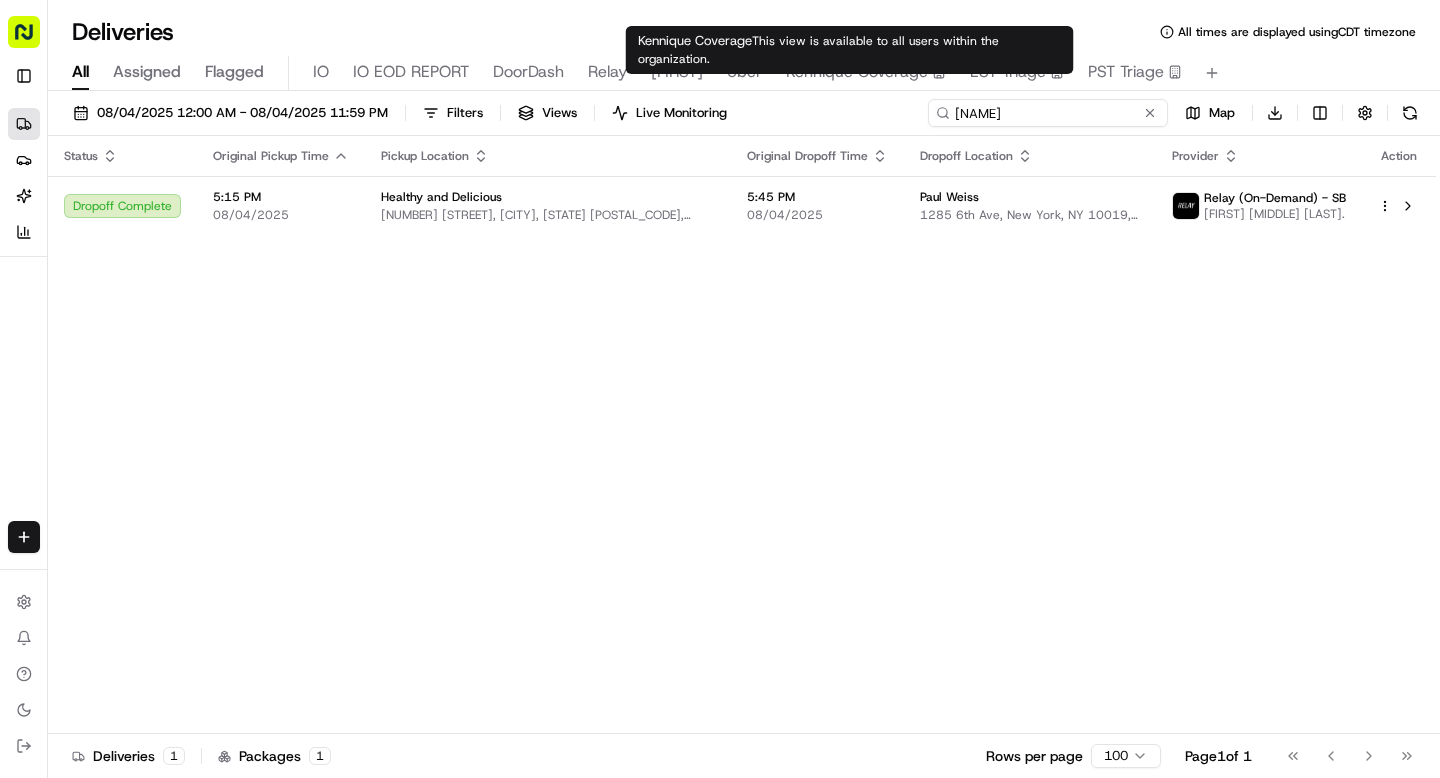 type on "alexander" 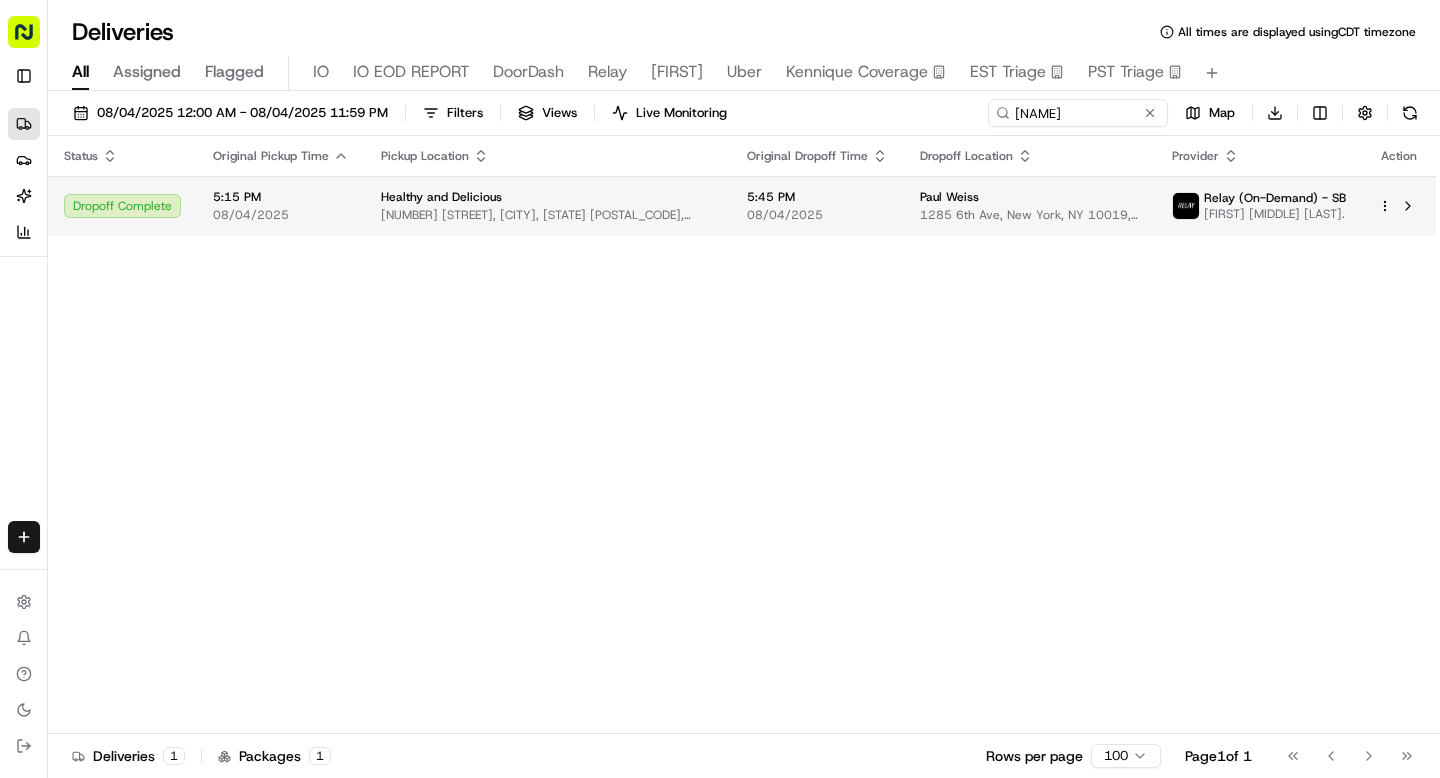 click on "1285 6th Ave, New York, NY 10019, USA" at bounding box center (1030, 215) 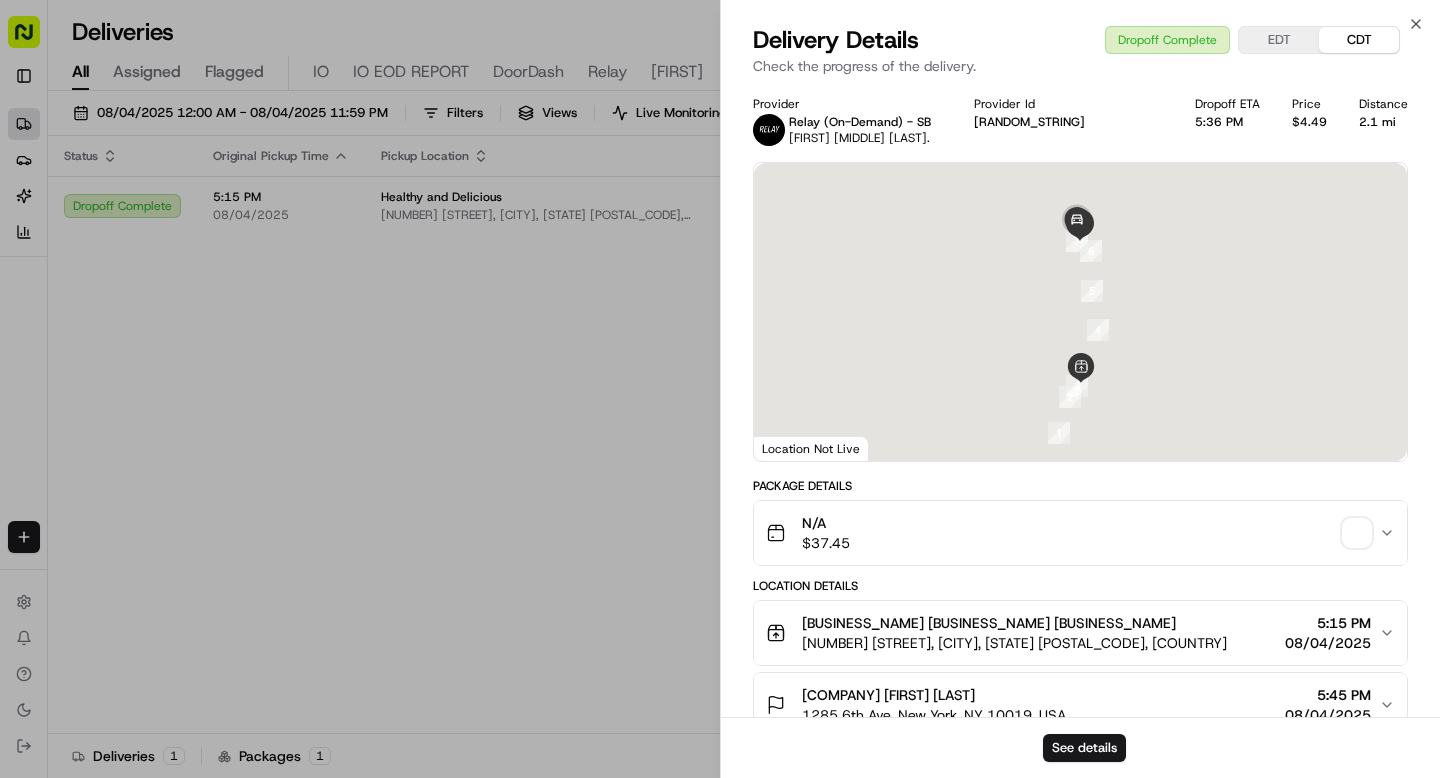 scroll, scrollTop: 565, scrollLeft: 0, axis: vertical 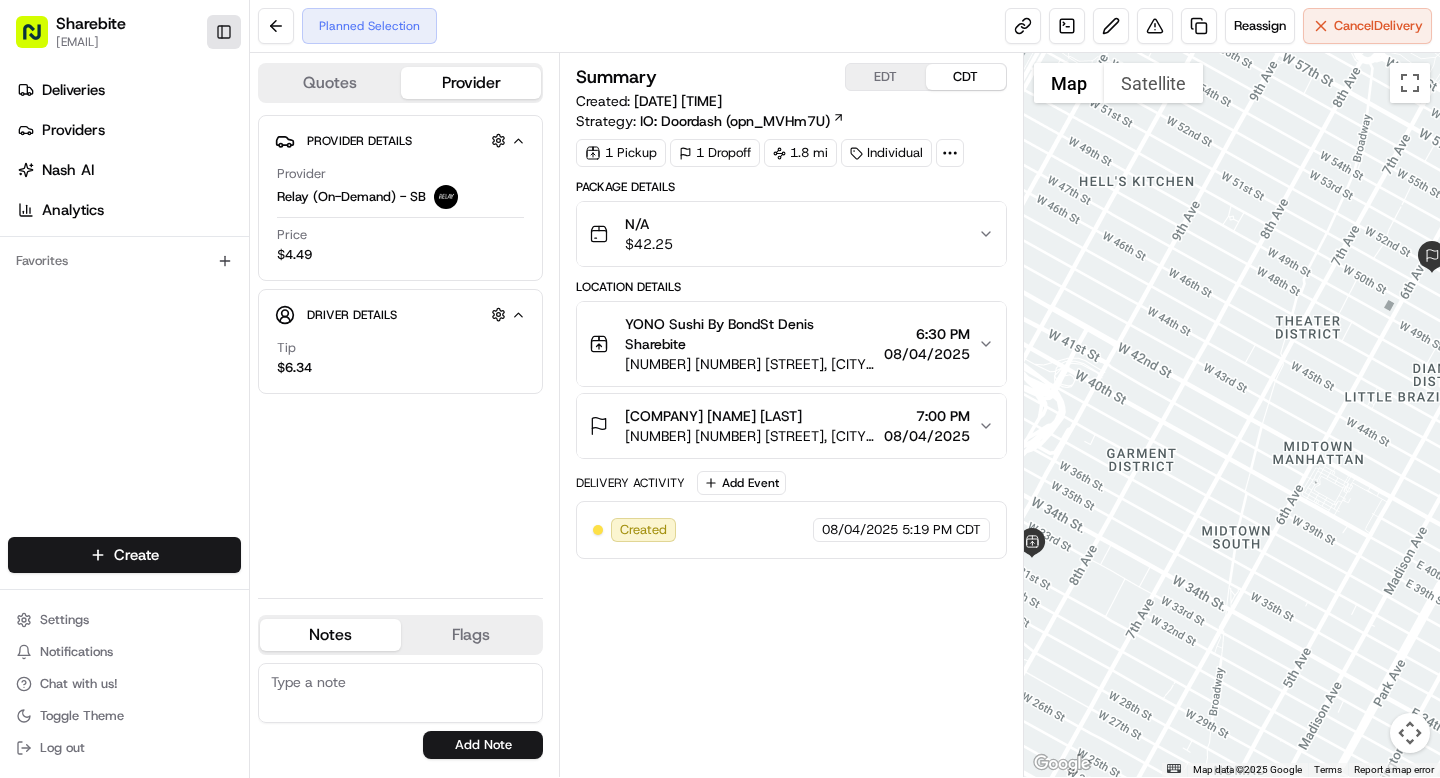 click on "Toggle Sidebar" at bounding box center [224, 32] 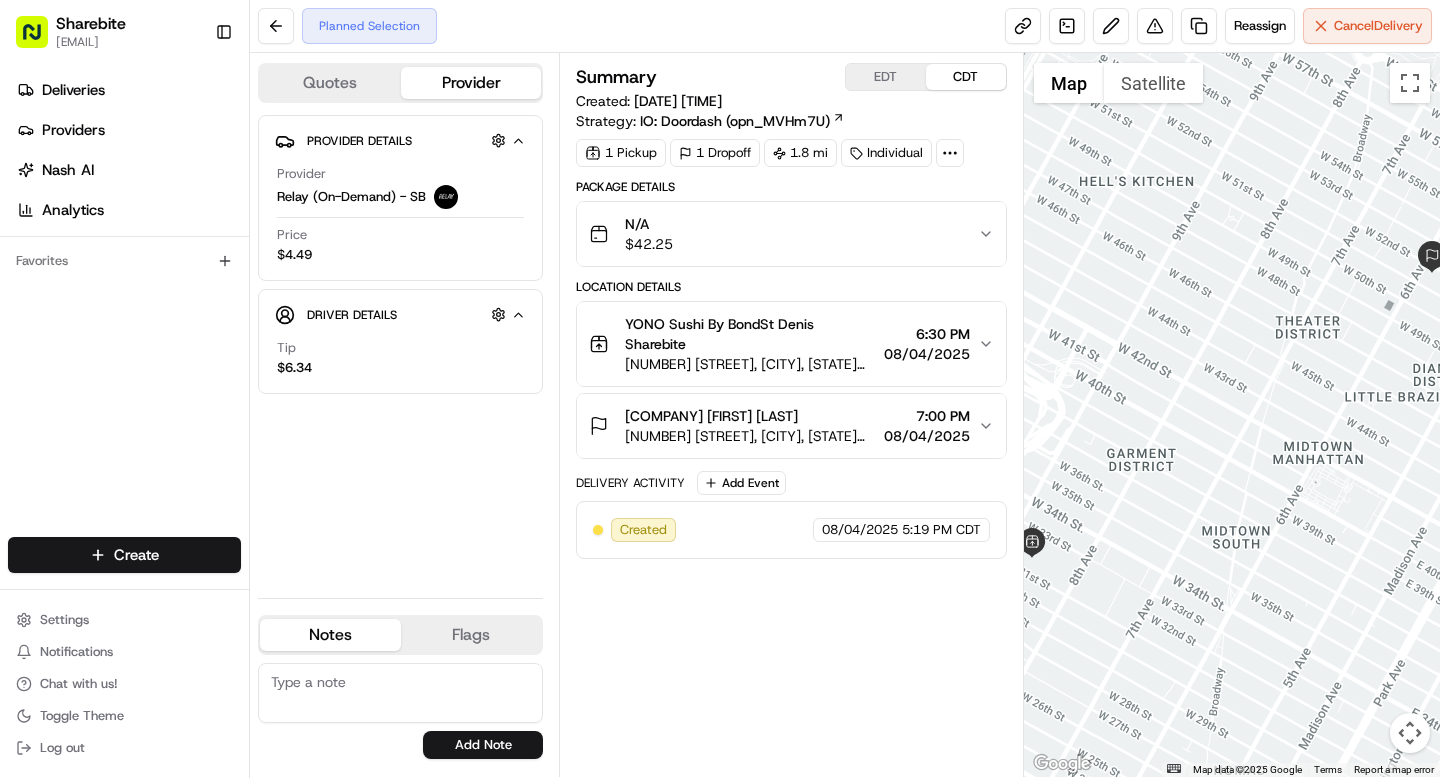 scroll, scrollTop: 0, scrollLeft: 0, axis: both 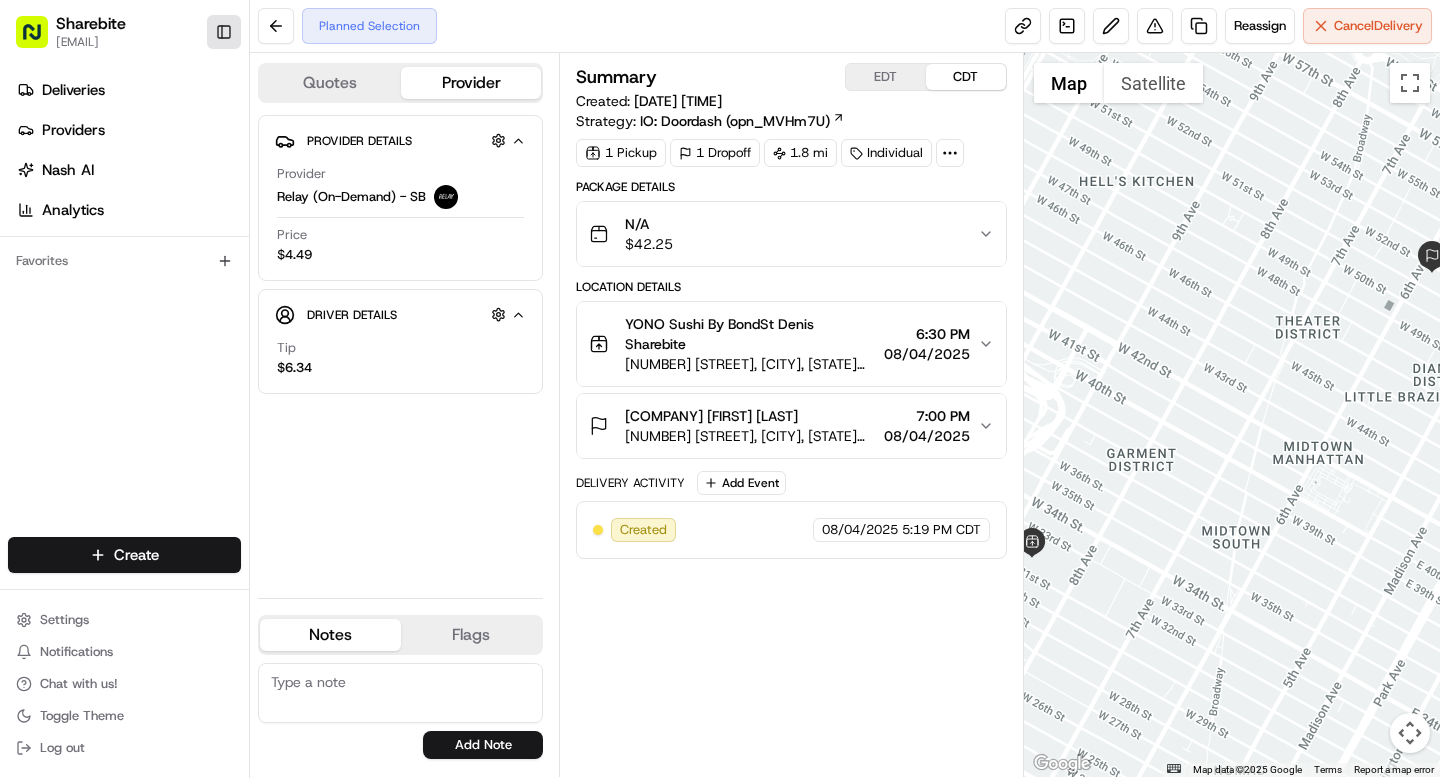 click on "Toggle Sidebar" at bounding box center (224, 32) 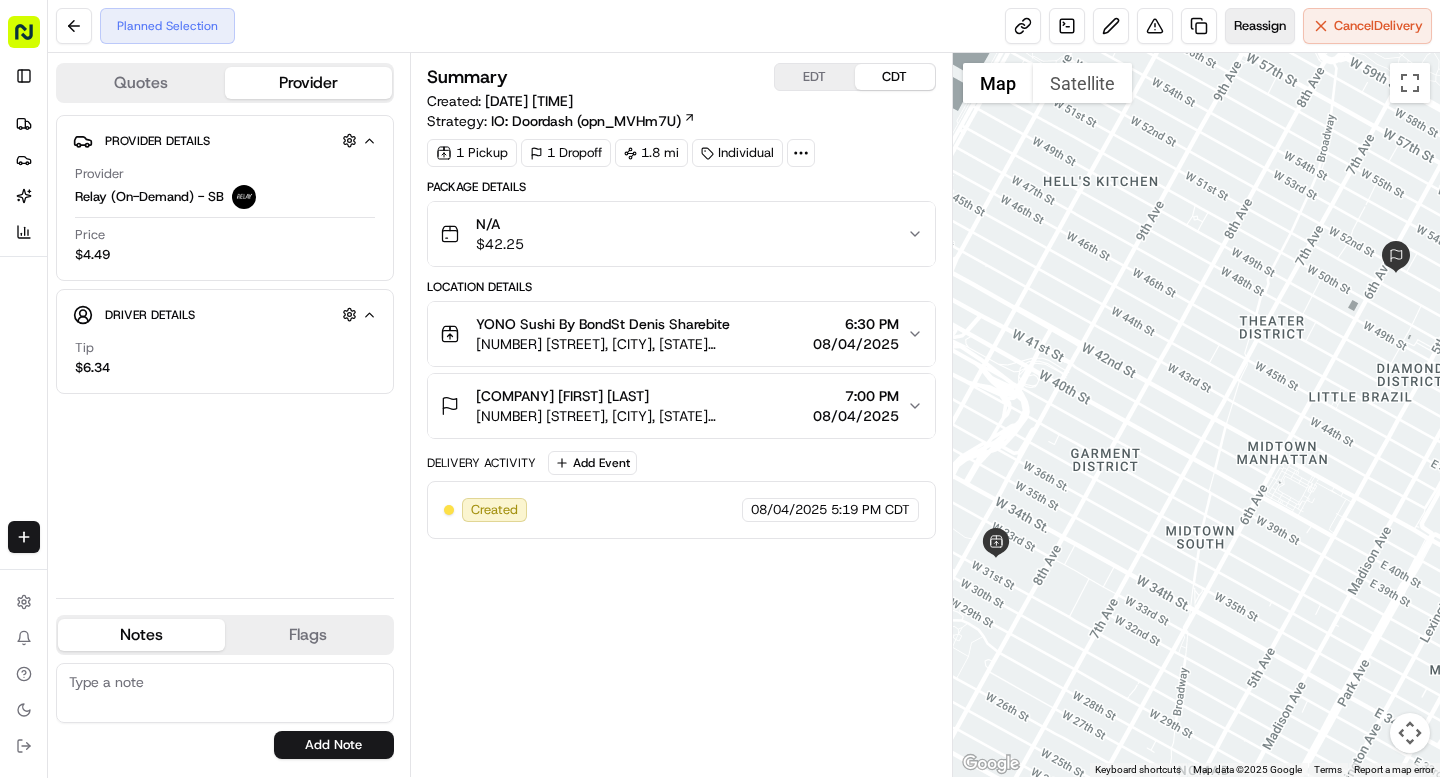 click on "Reassign" at bounding box center [1260, 26] 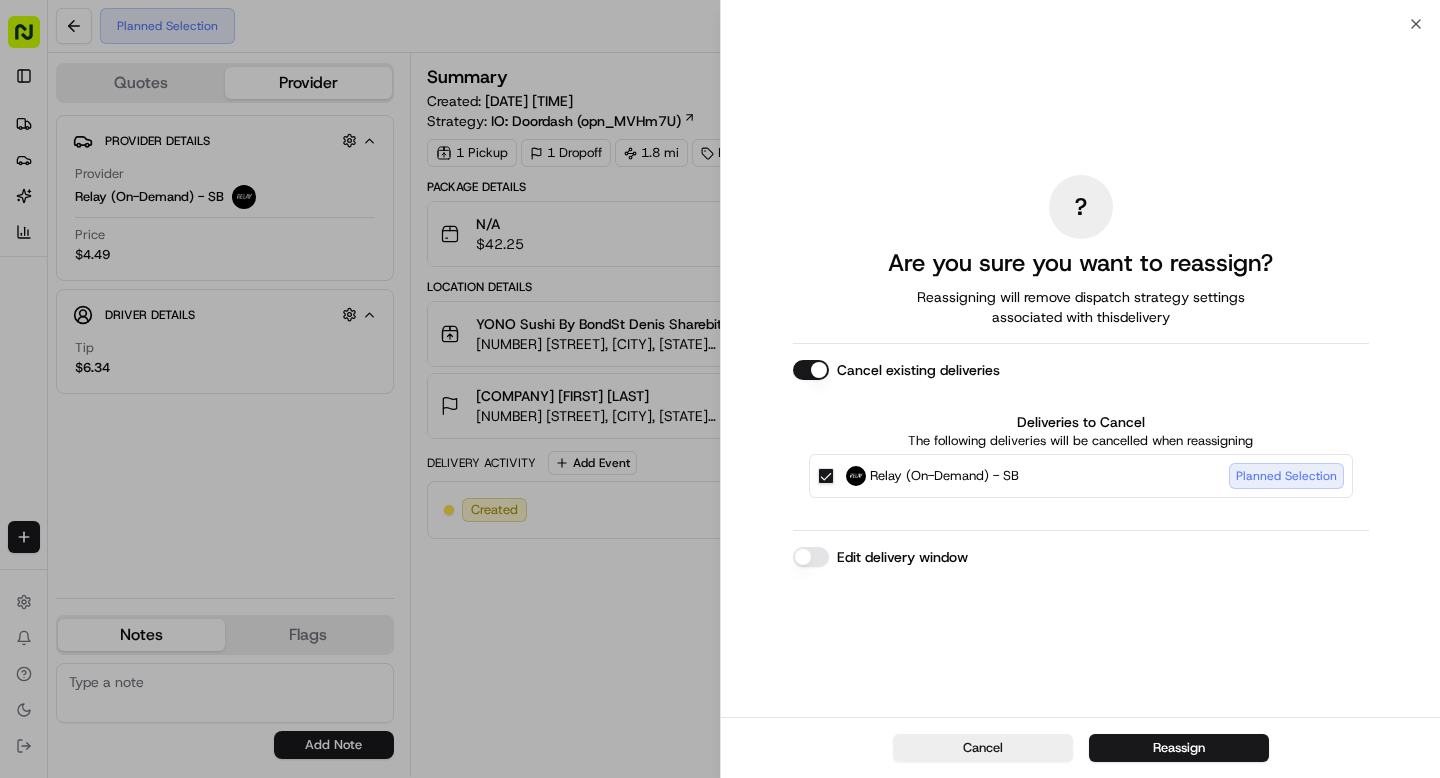 click on "Relay (On-Demand) - SB Planned Selection" at bounding box center [1081, 476] 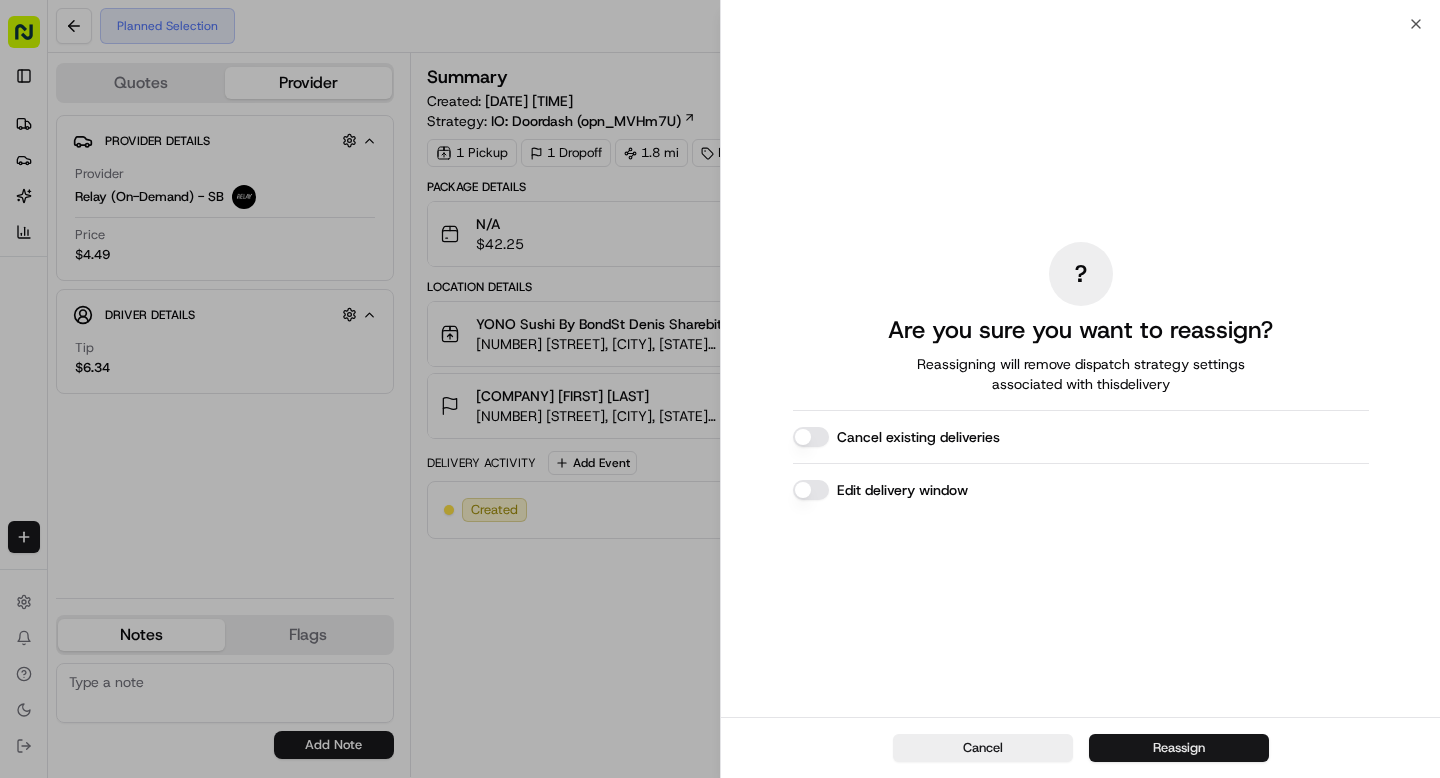 click on "Reassign" at bounding box center (1179, 748) 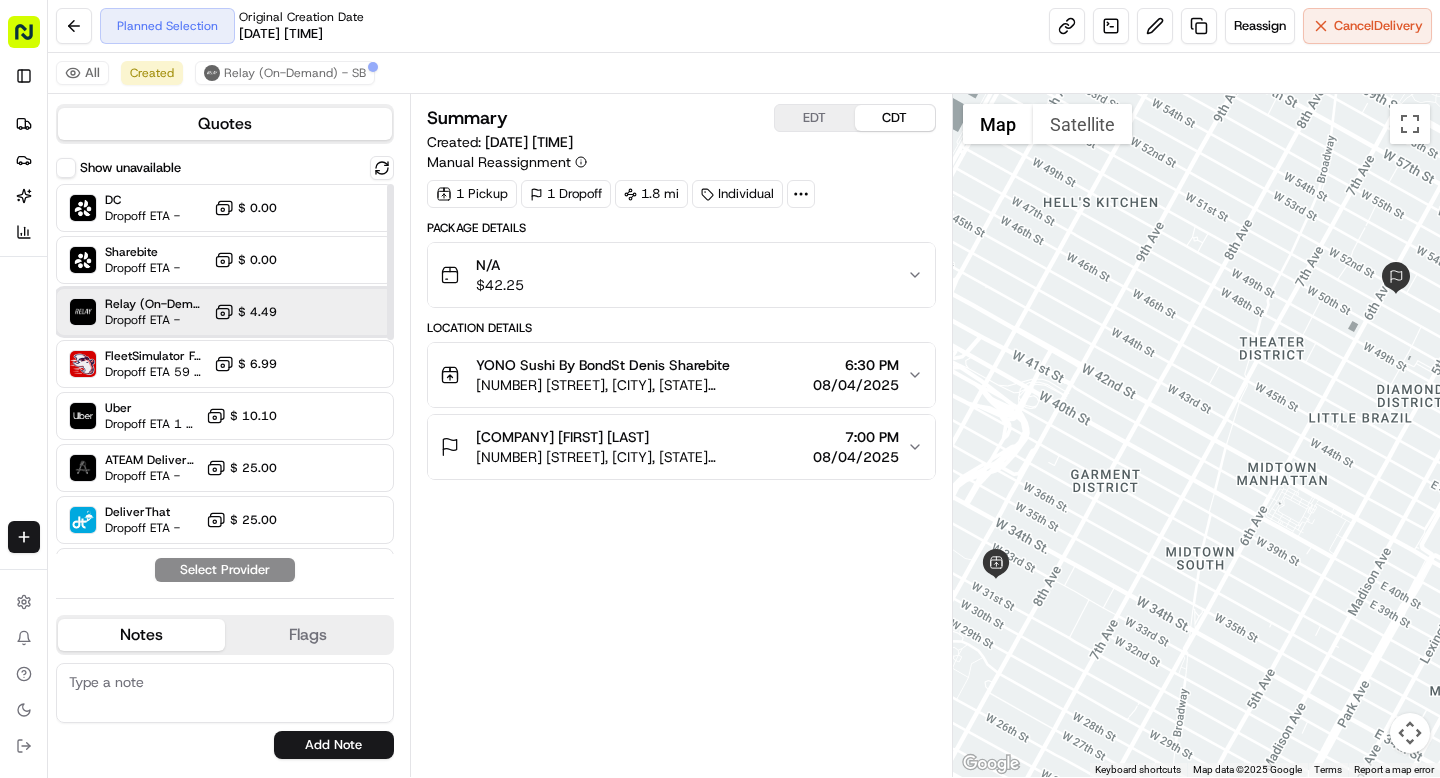 click on "Relay (On-Demand) - SB" at bounding box center [155, 304] 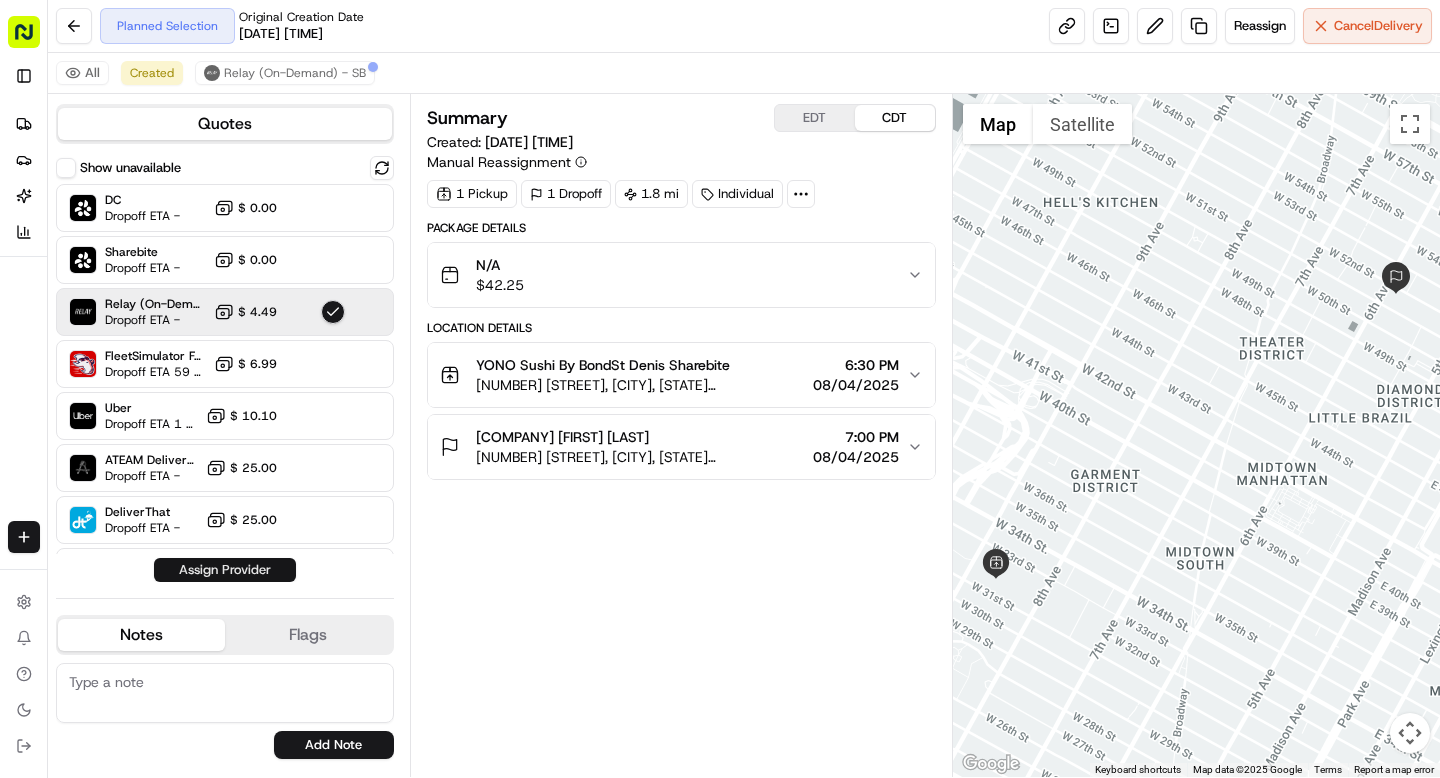 click on "Assign Provider" at bounding box center (225, 570) 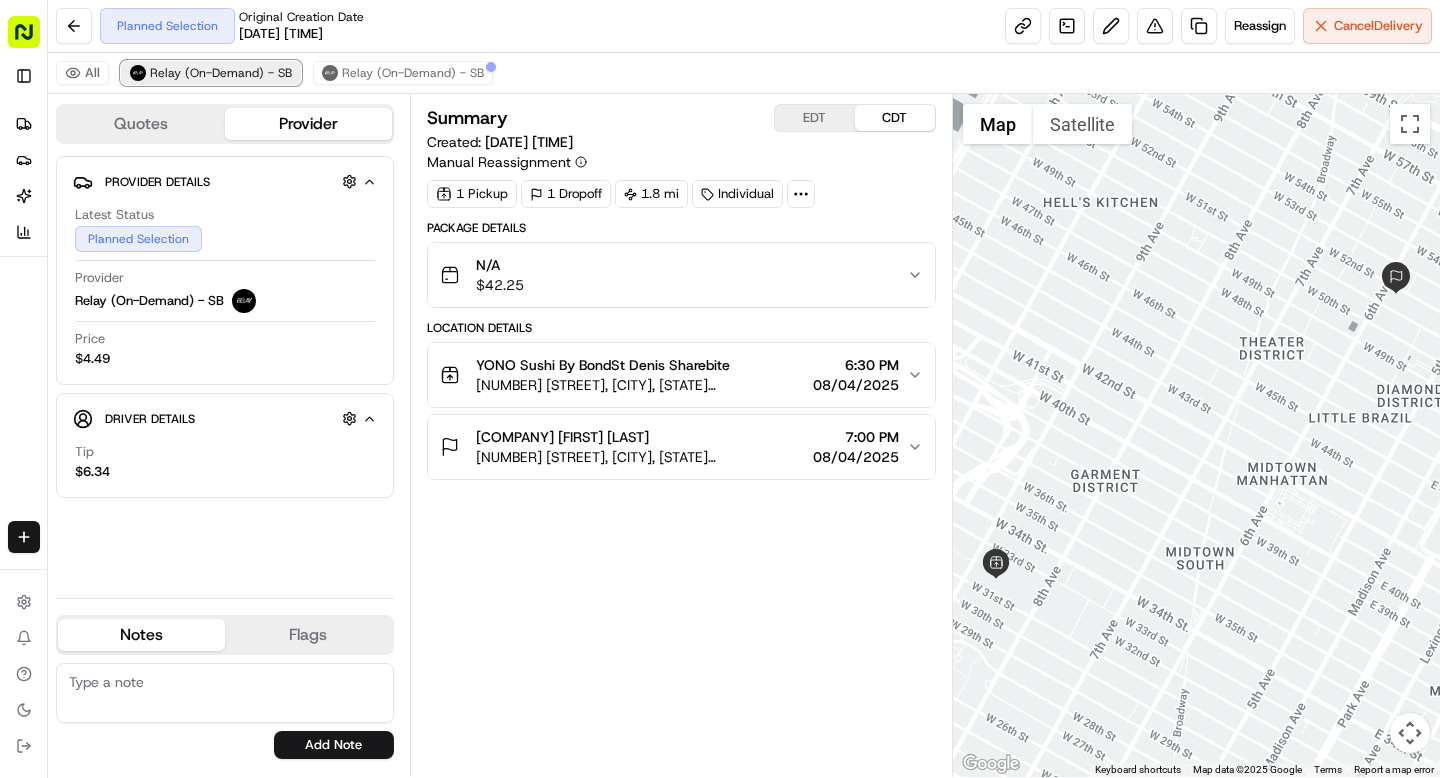 click on "Relay (On-Demand) - SB" at bounding box center [221, 73] 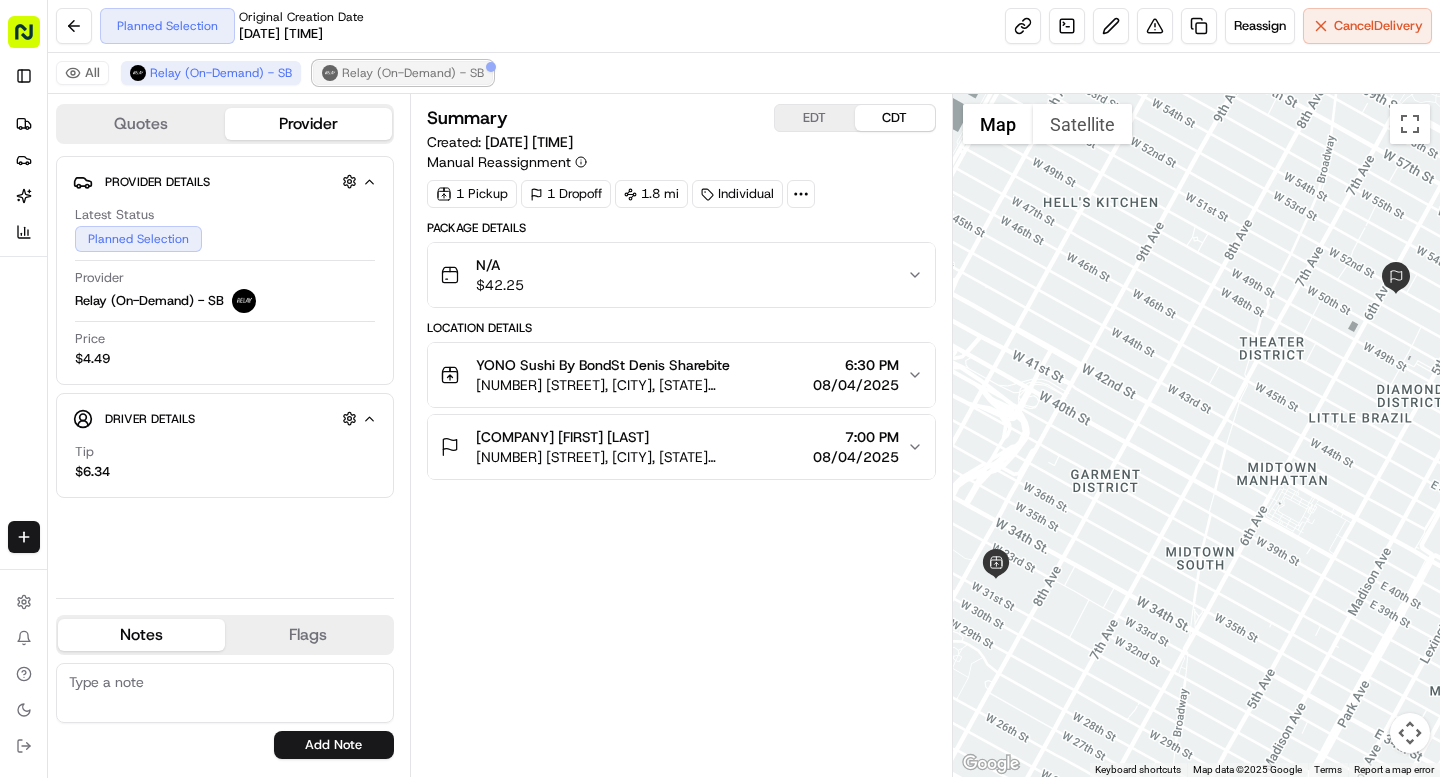 click on "Relay (On-Demand) - SB" at bounding box center (413, 73) 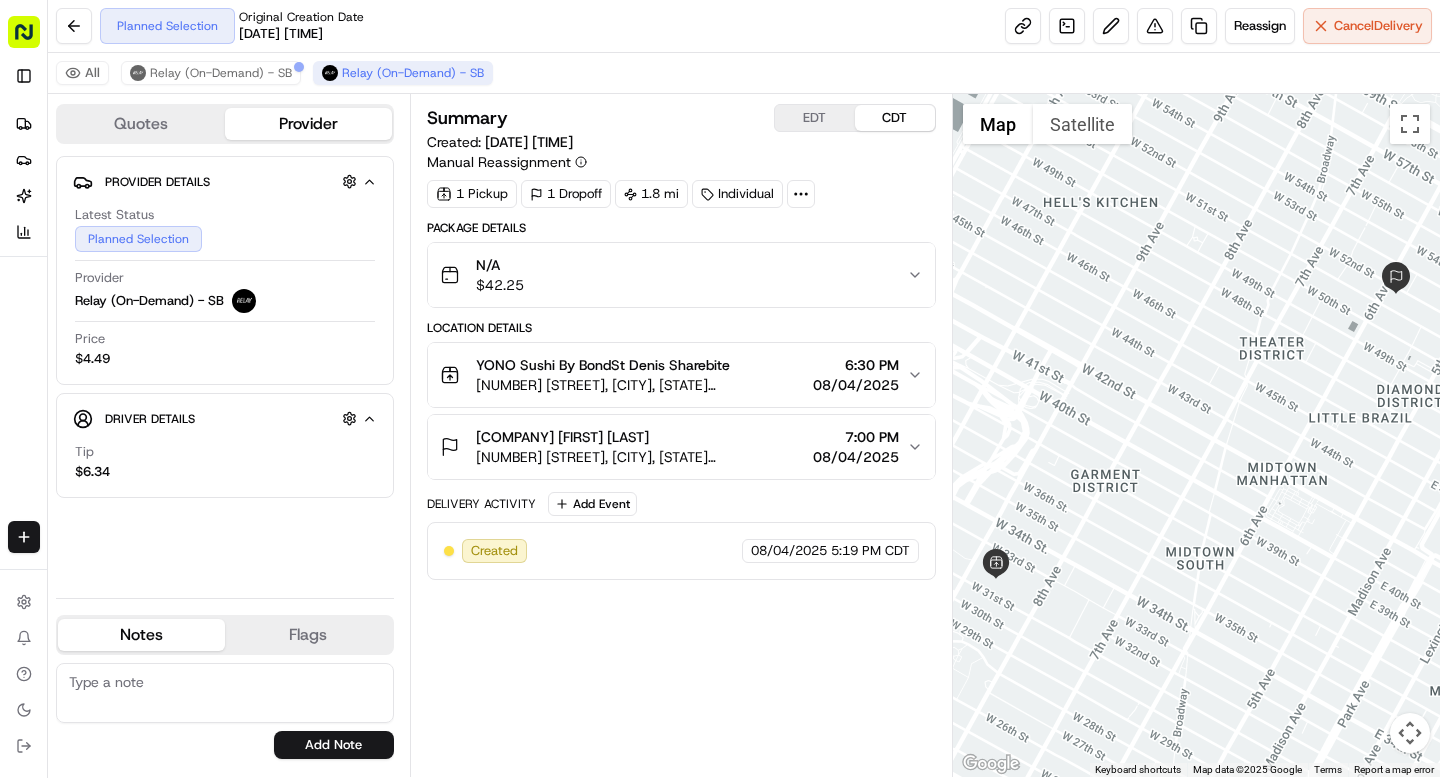 click on "All Relay (On-Demand) - SB Relay (On-Demand) - SB" at bounding box center (744, 73) 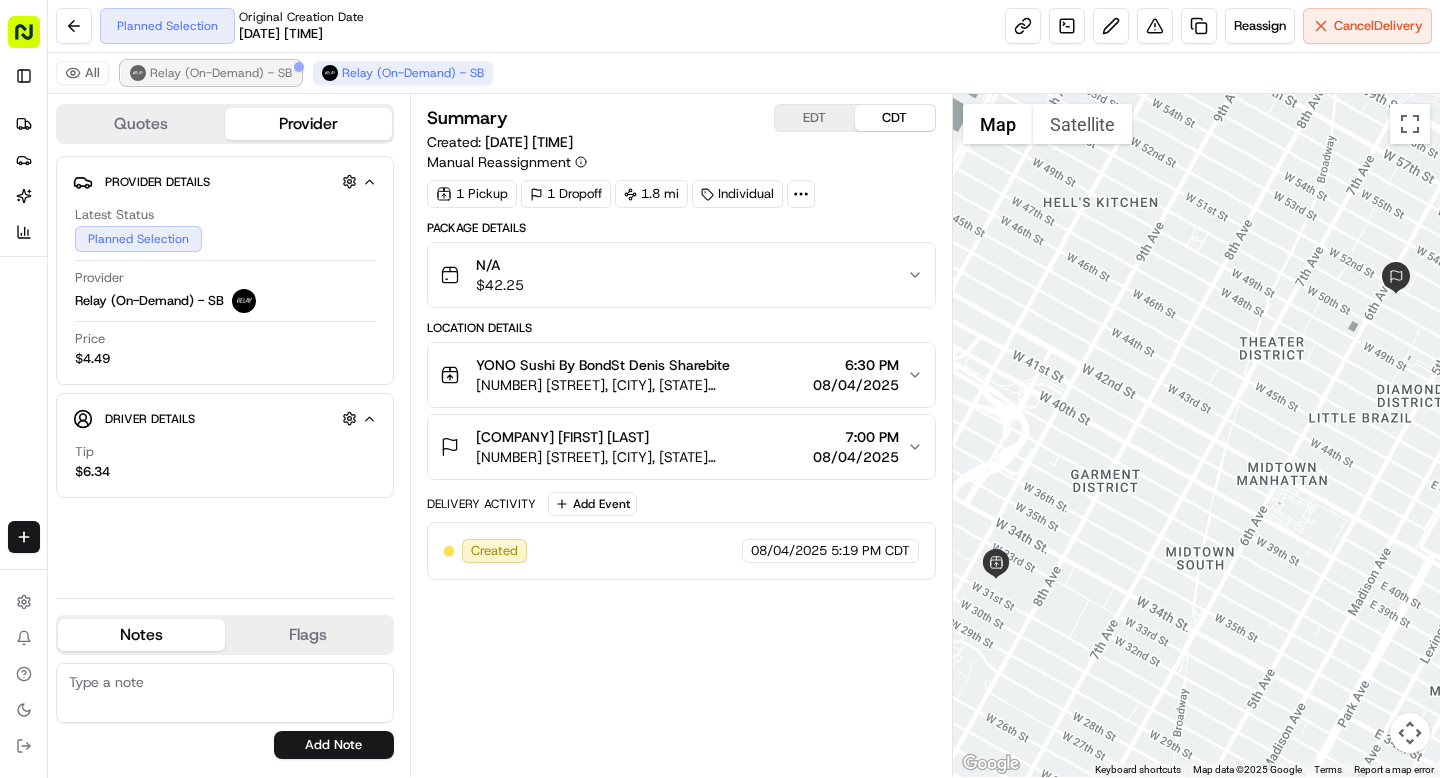 click on "Relay (On-Demand) - SB" at bounding box center (221, 73) 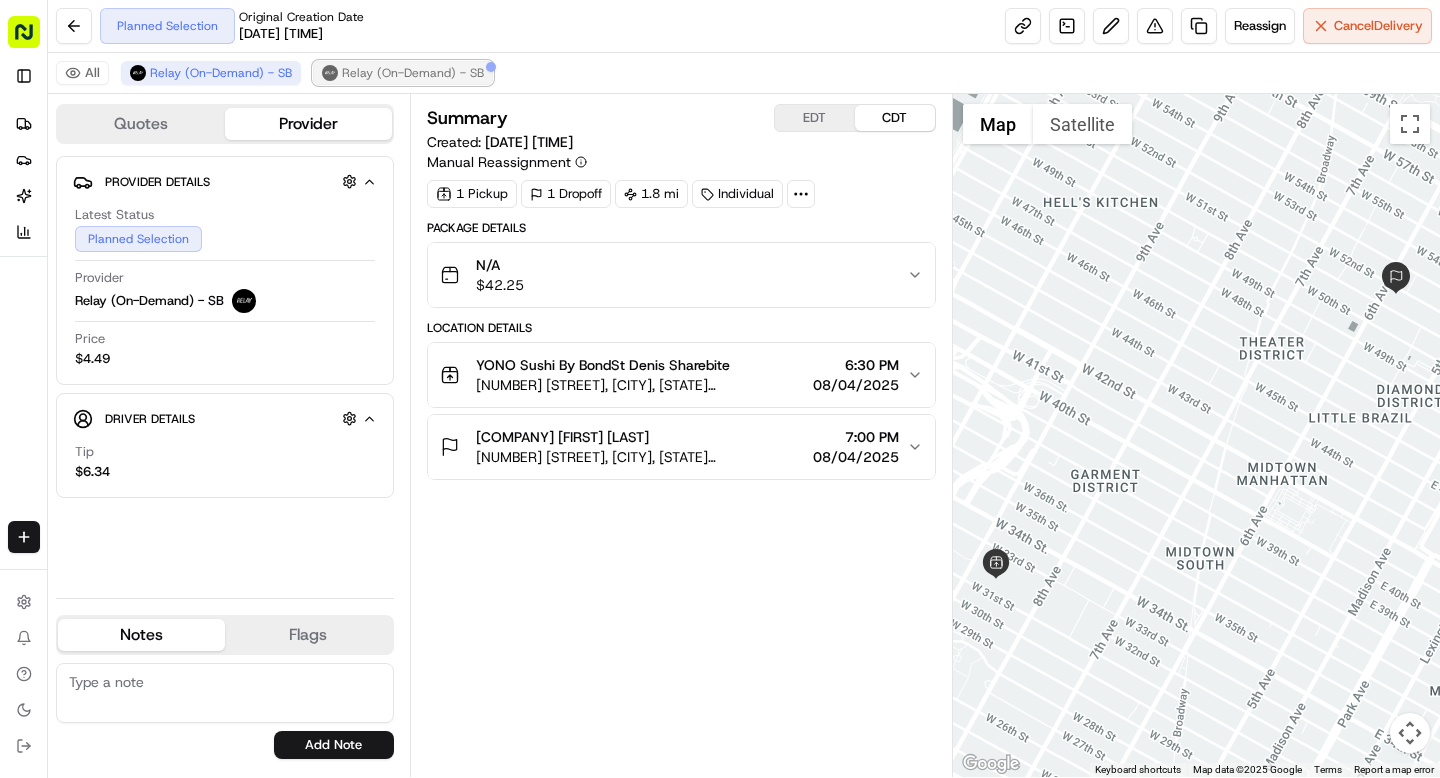 click on "Relay (On-Demand) - SB" at bounding box center (413, 73) 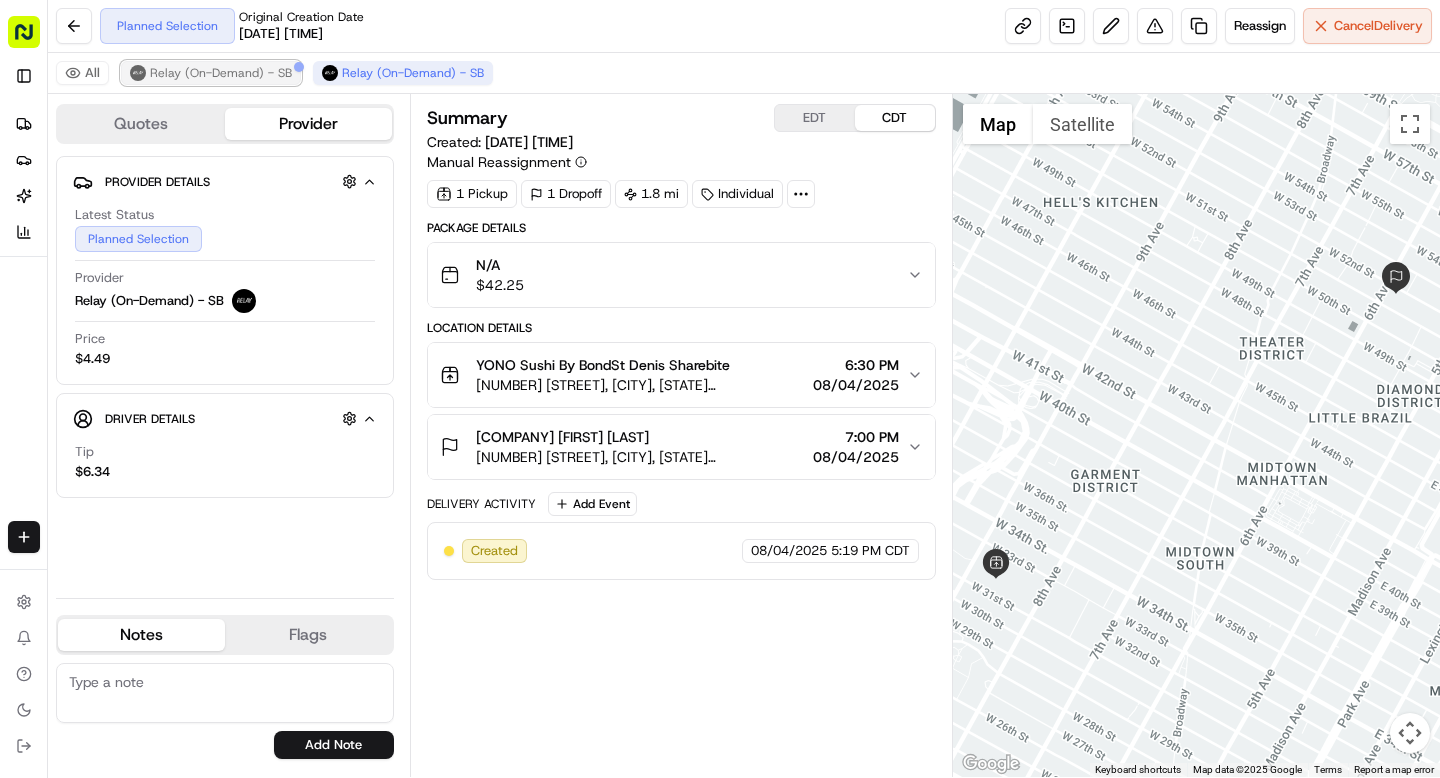 click on "Relay (On-Demand) - SB" at bounding box center (221, 73) 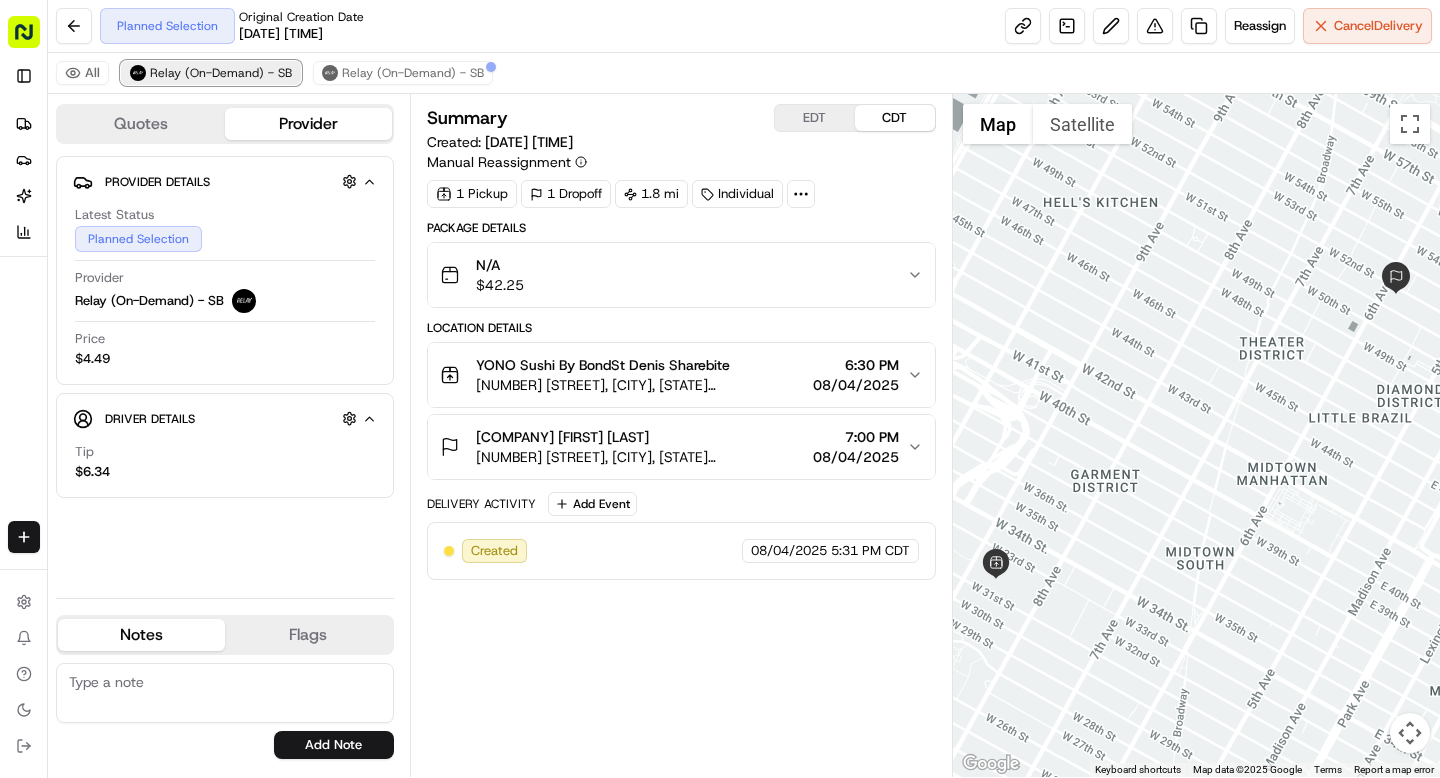 click on "Relay (On-Demand) - SB" at bounding box center [221, 73] 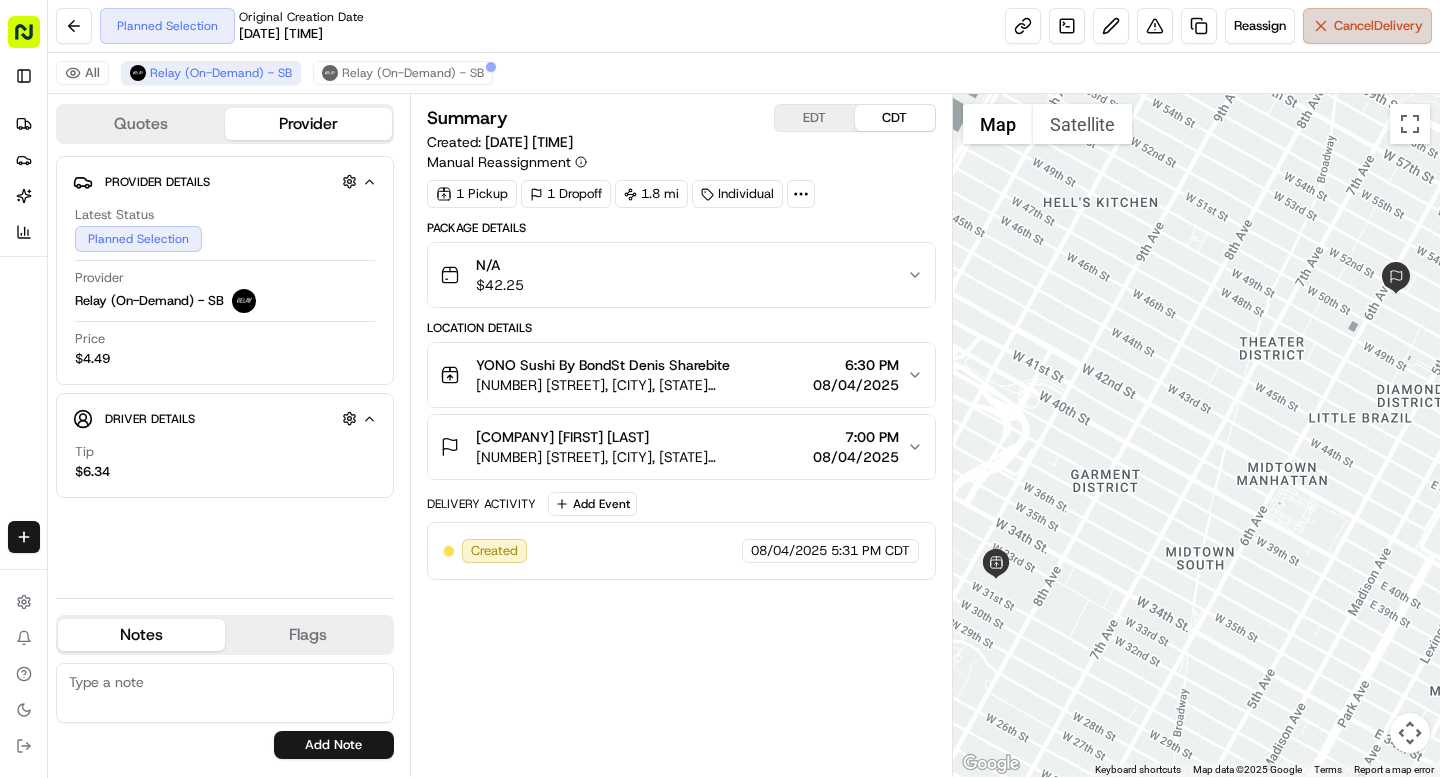 click on "Cancel  Delivery" at bounding box center [1378, 26] 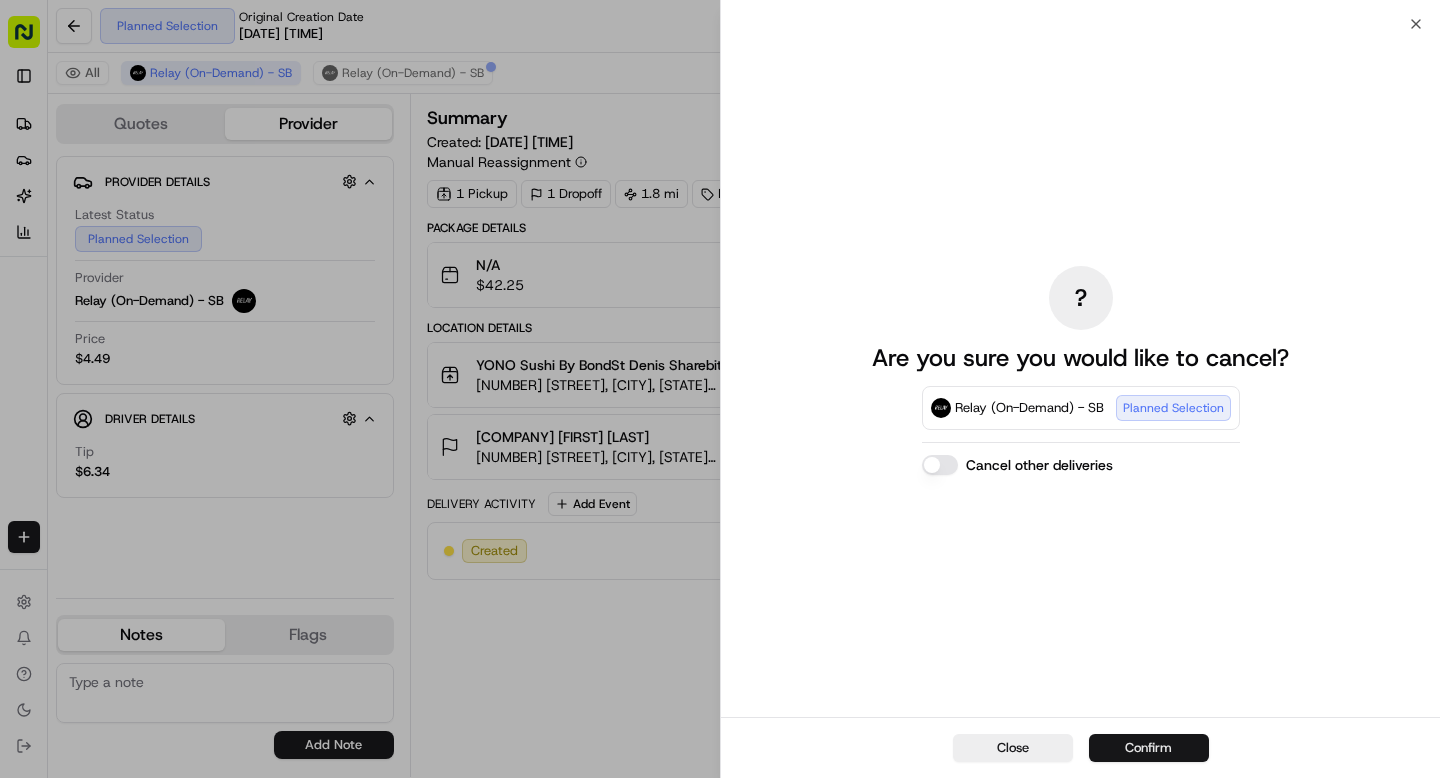 click on "Confirm" at bounding box center (1149, 748) 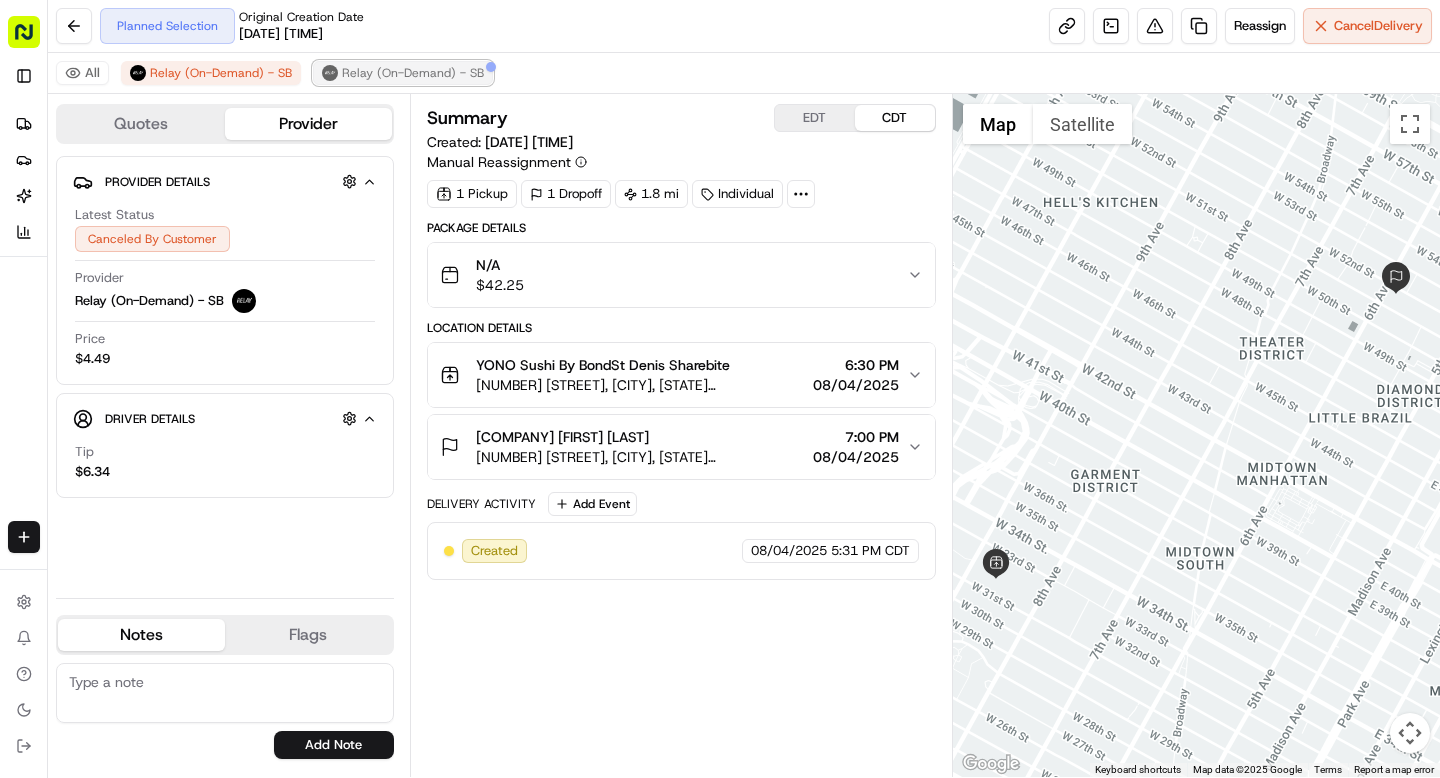 click on "Relay (On-Demand) - SB" at bounding box center [413, 73] 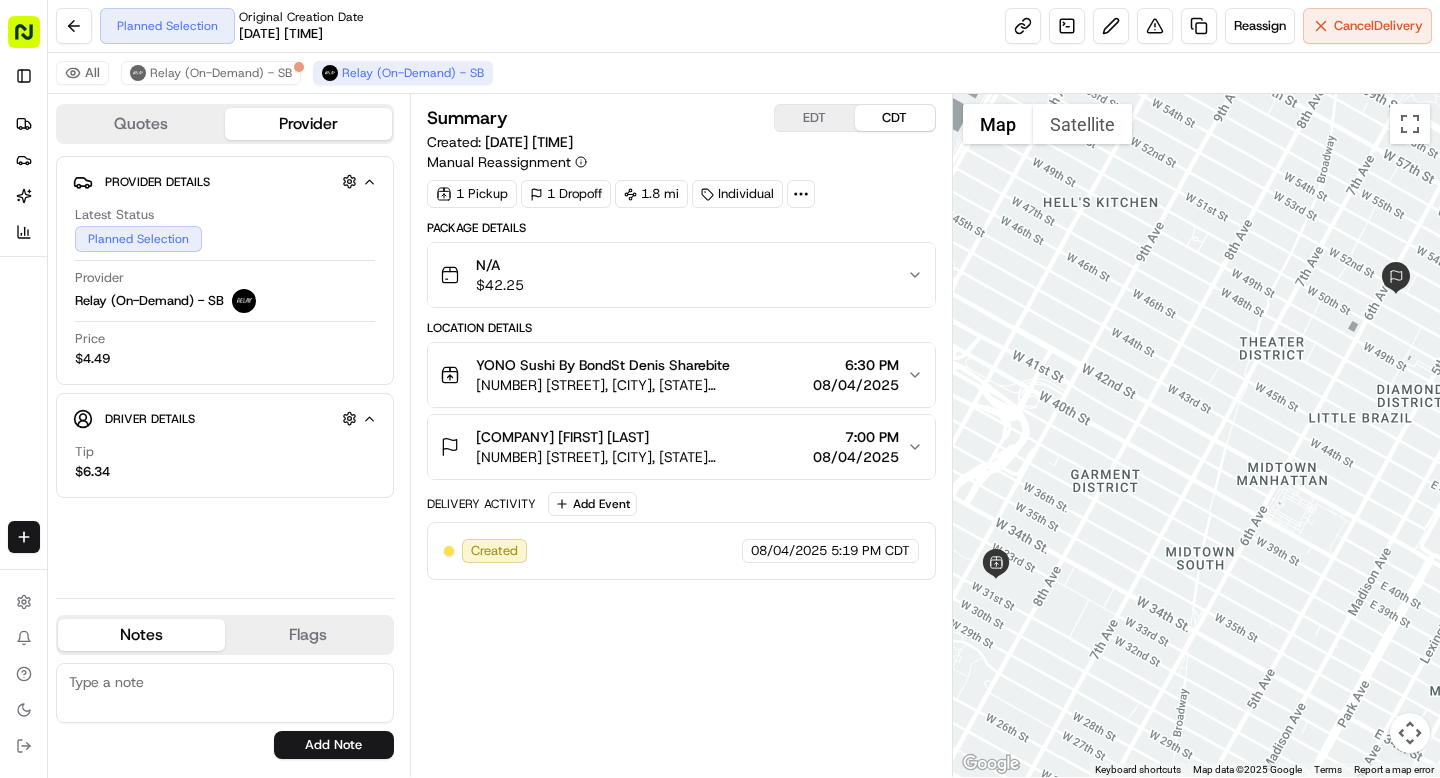 click 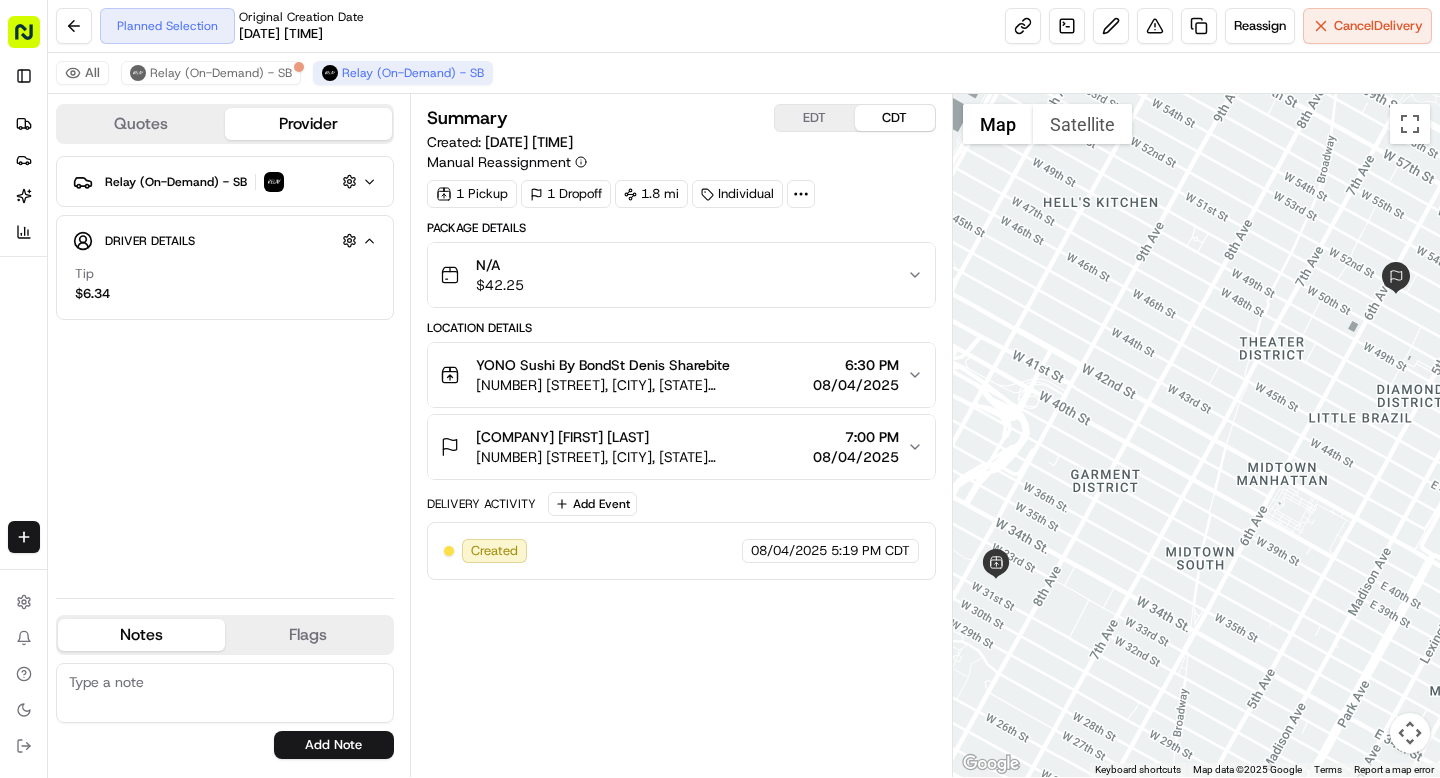 click 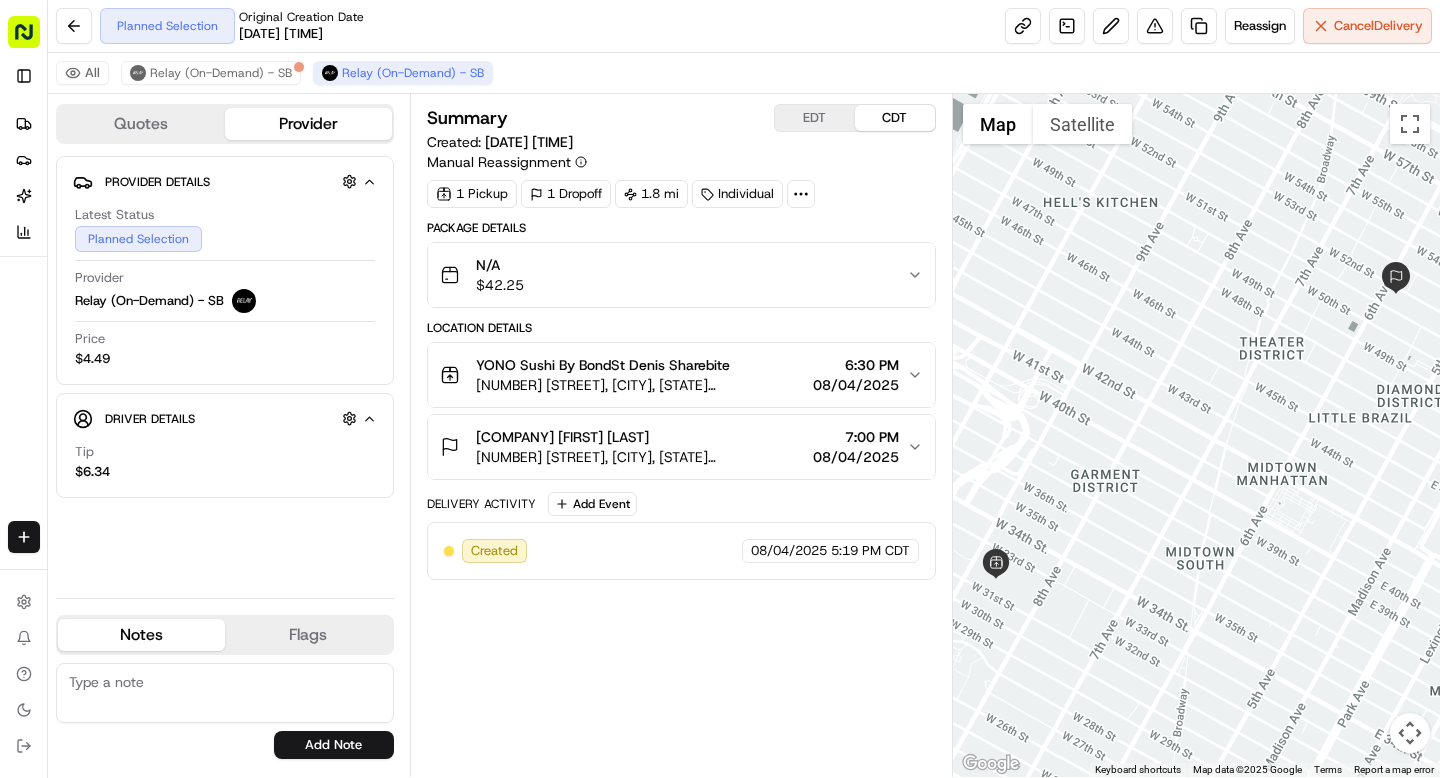 click 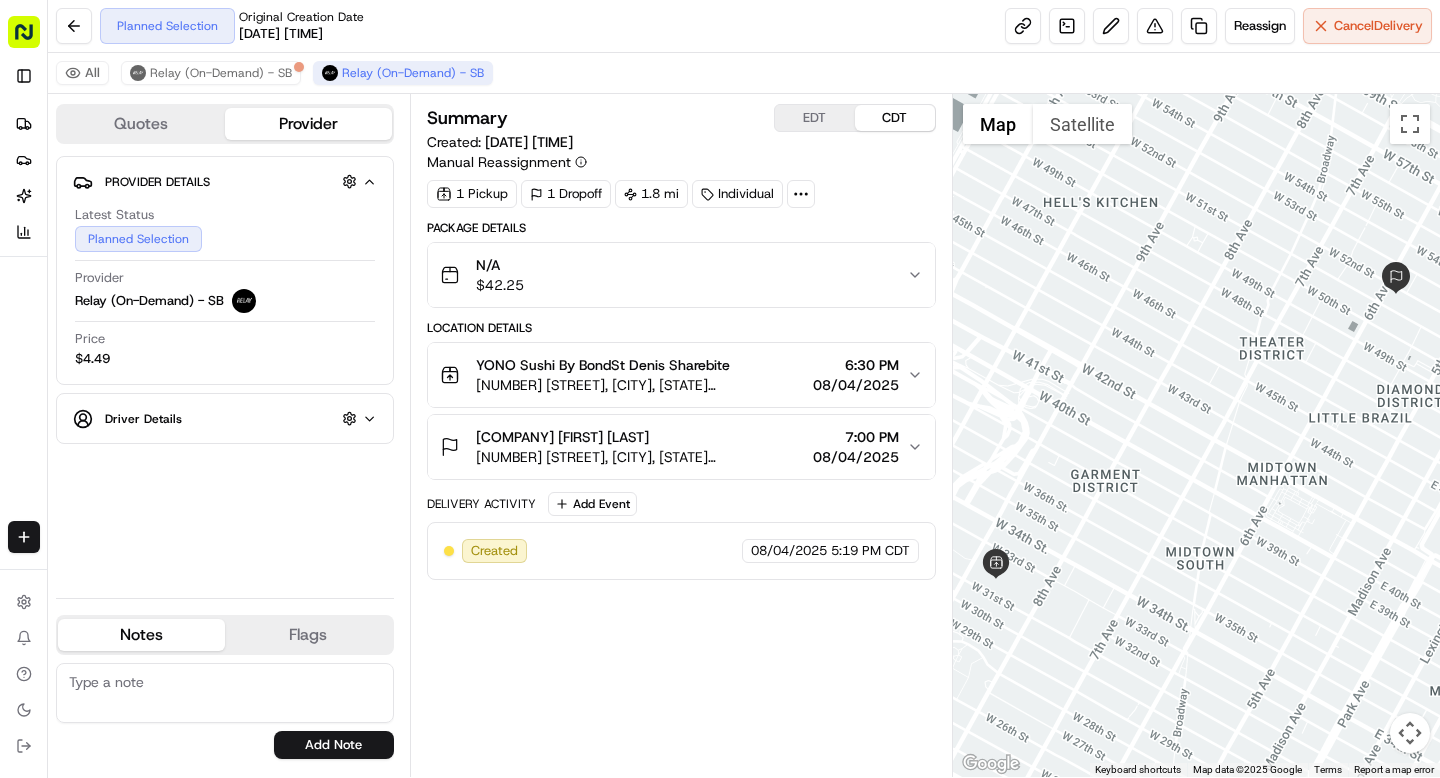 click 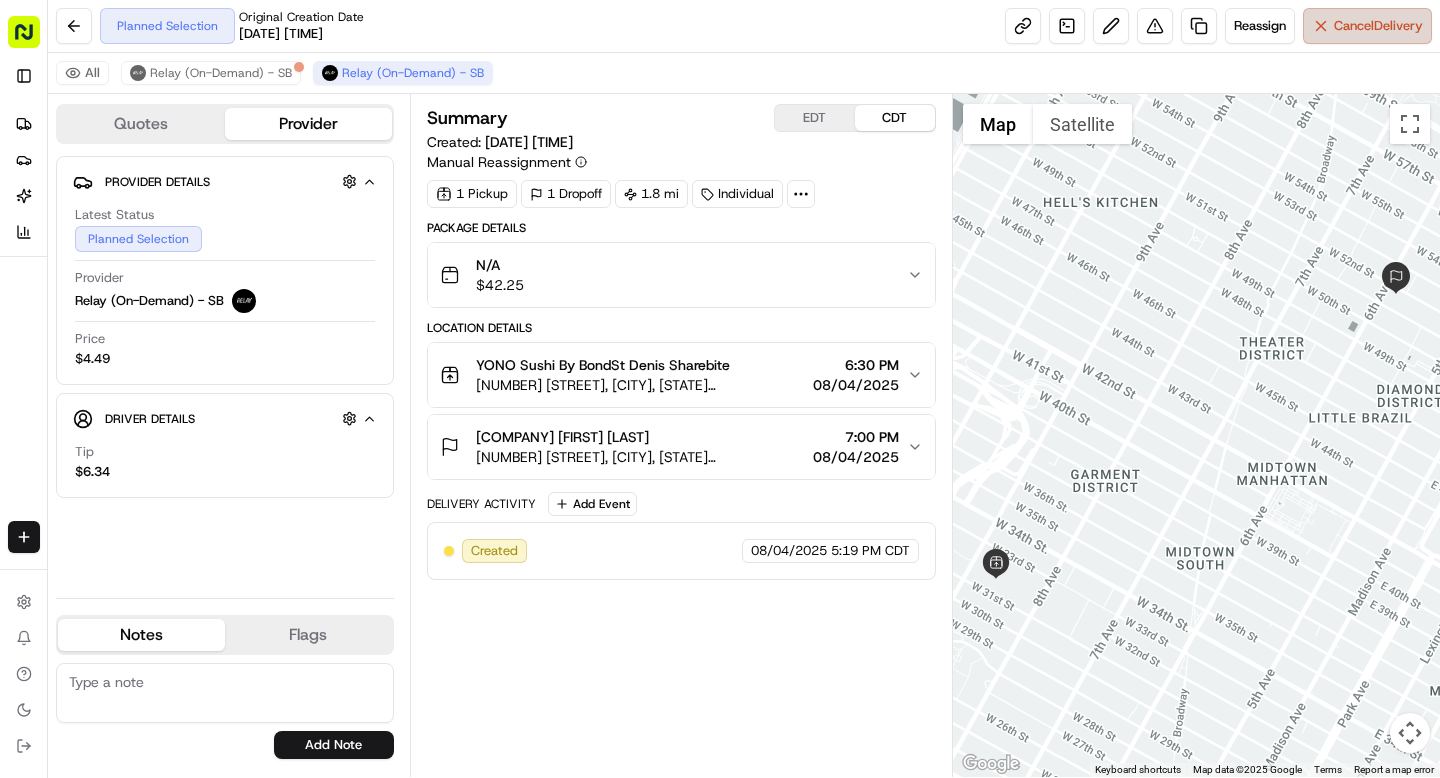 click on "Cancel  Delivery" at bounding box center (1367, 26) 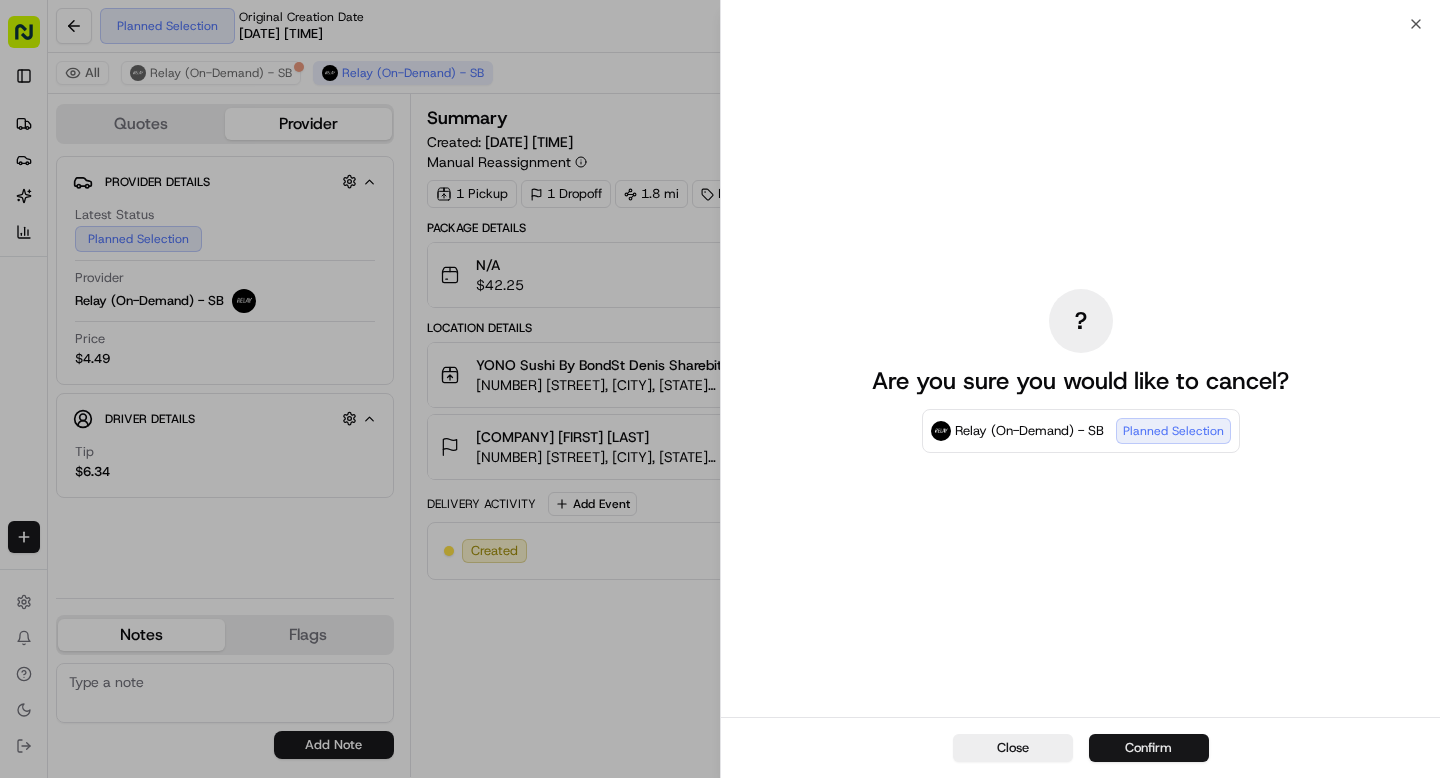 click on "Confirm" at bounding box center [1149, 748] 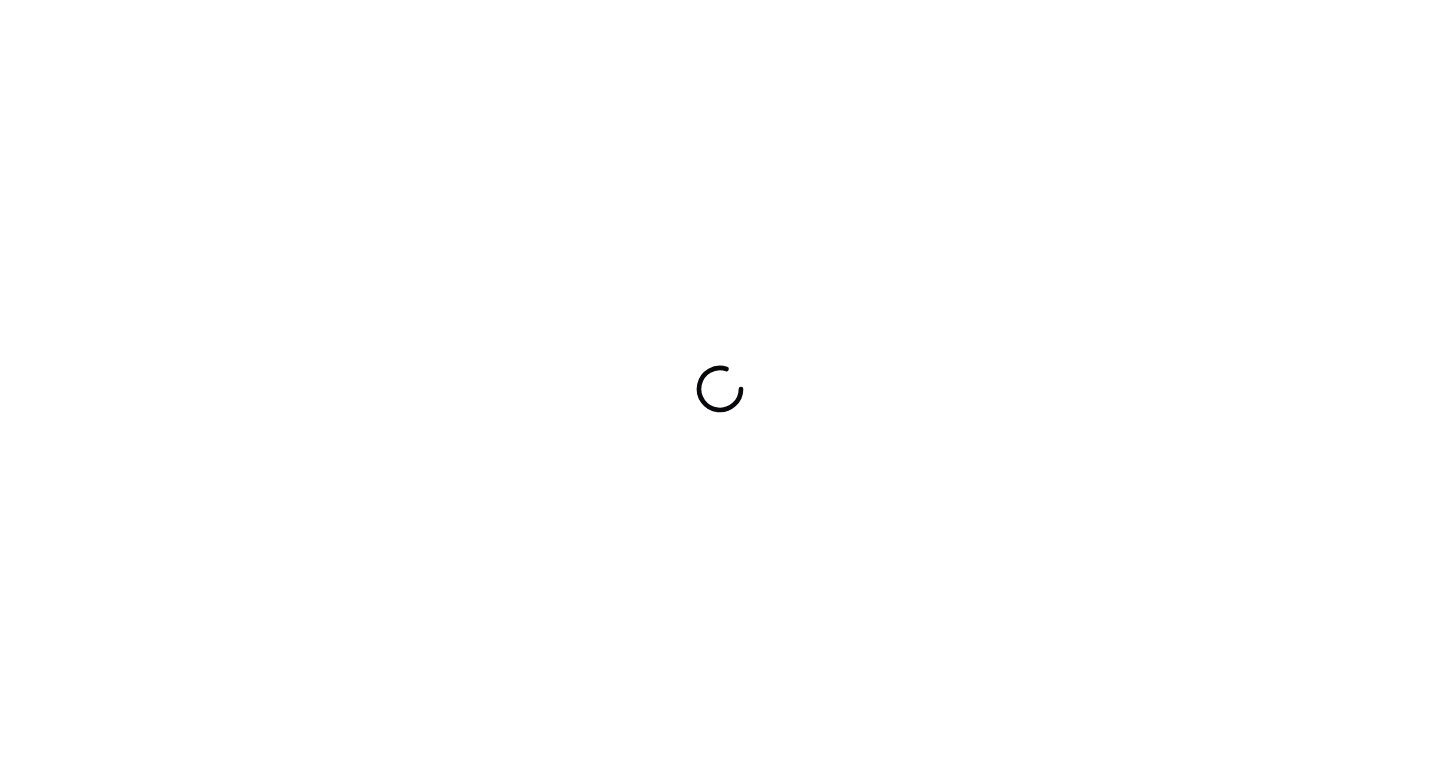 scroll, scrollTop: 0, scrollLeft: 0, axis: both 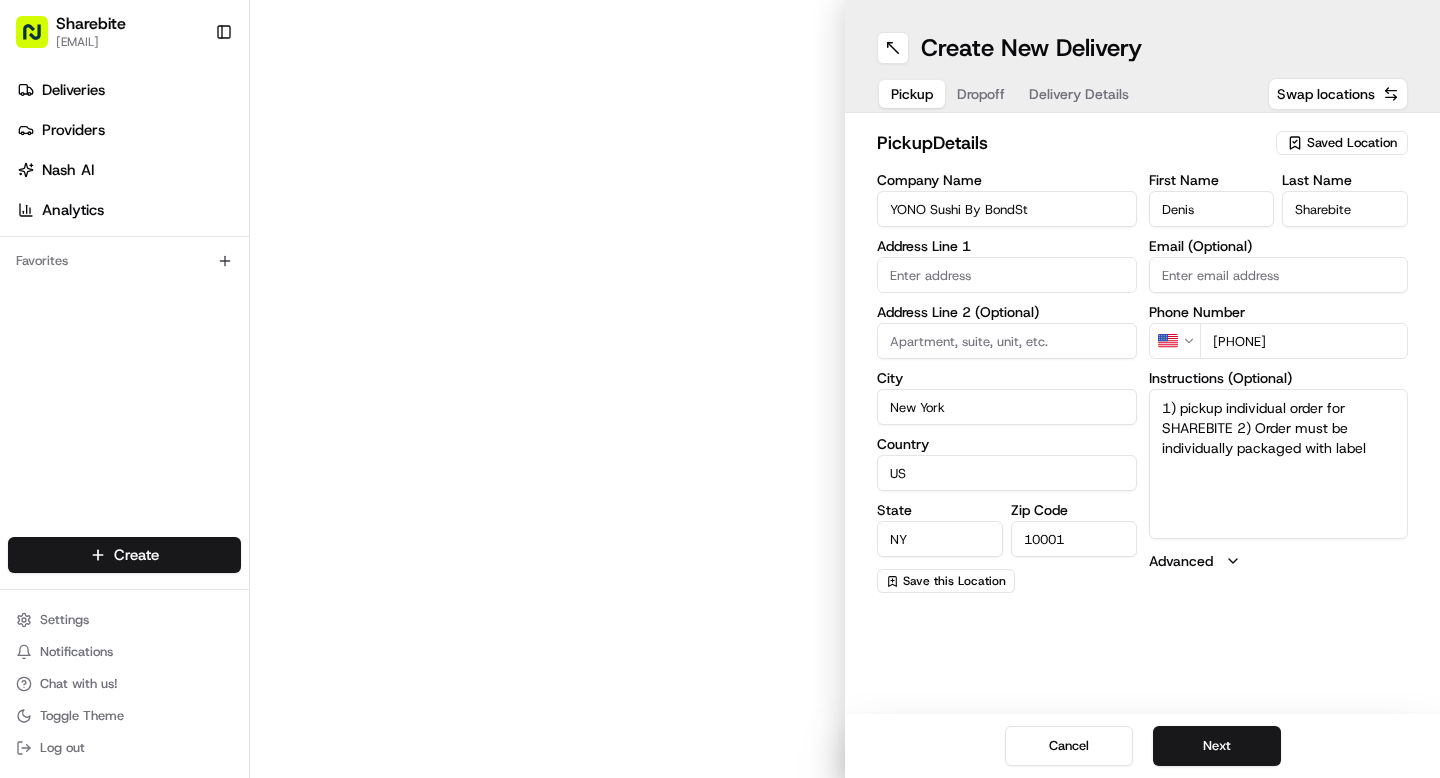 type on "[NUMBER] [STREET]" 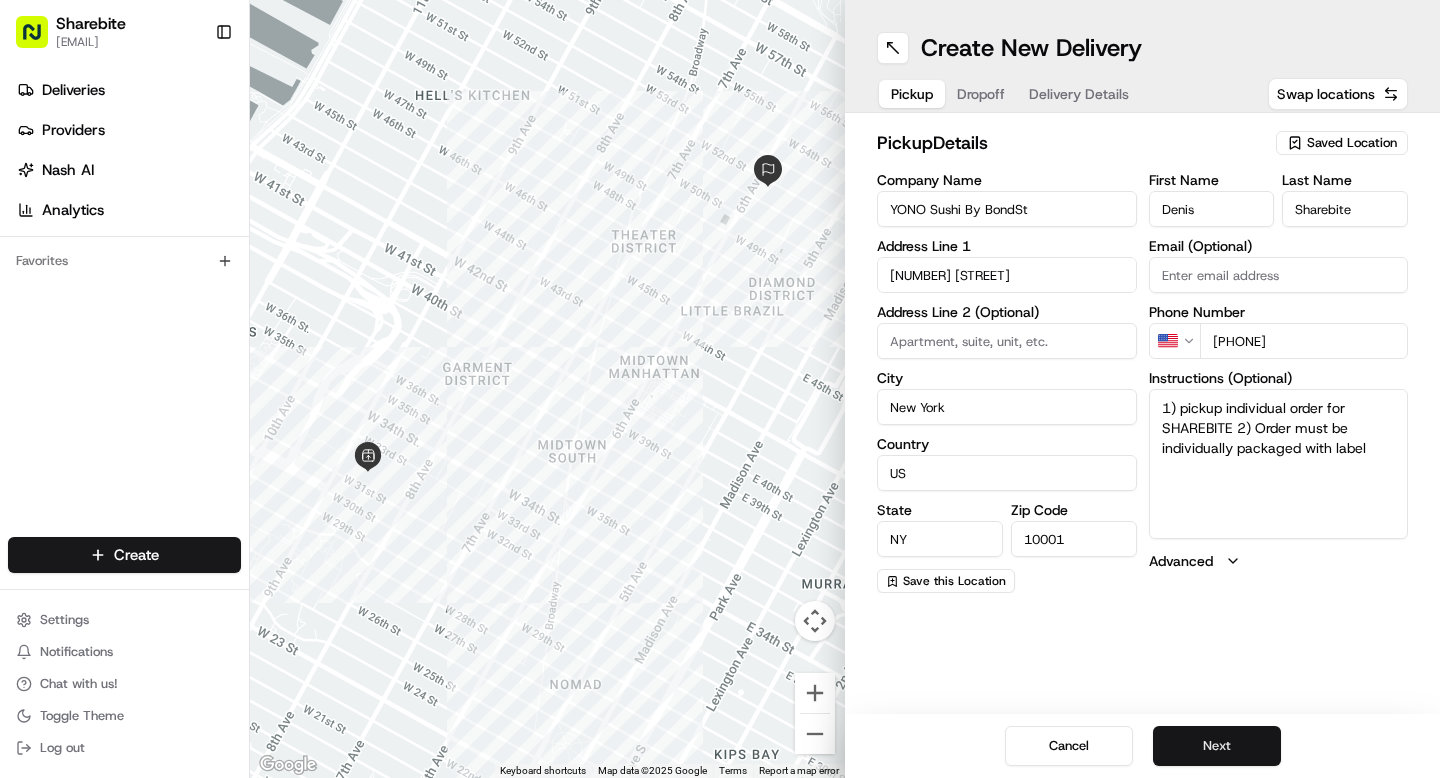 scroll, scrollTop: 0, scrollLeft: 0, axis: both 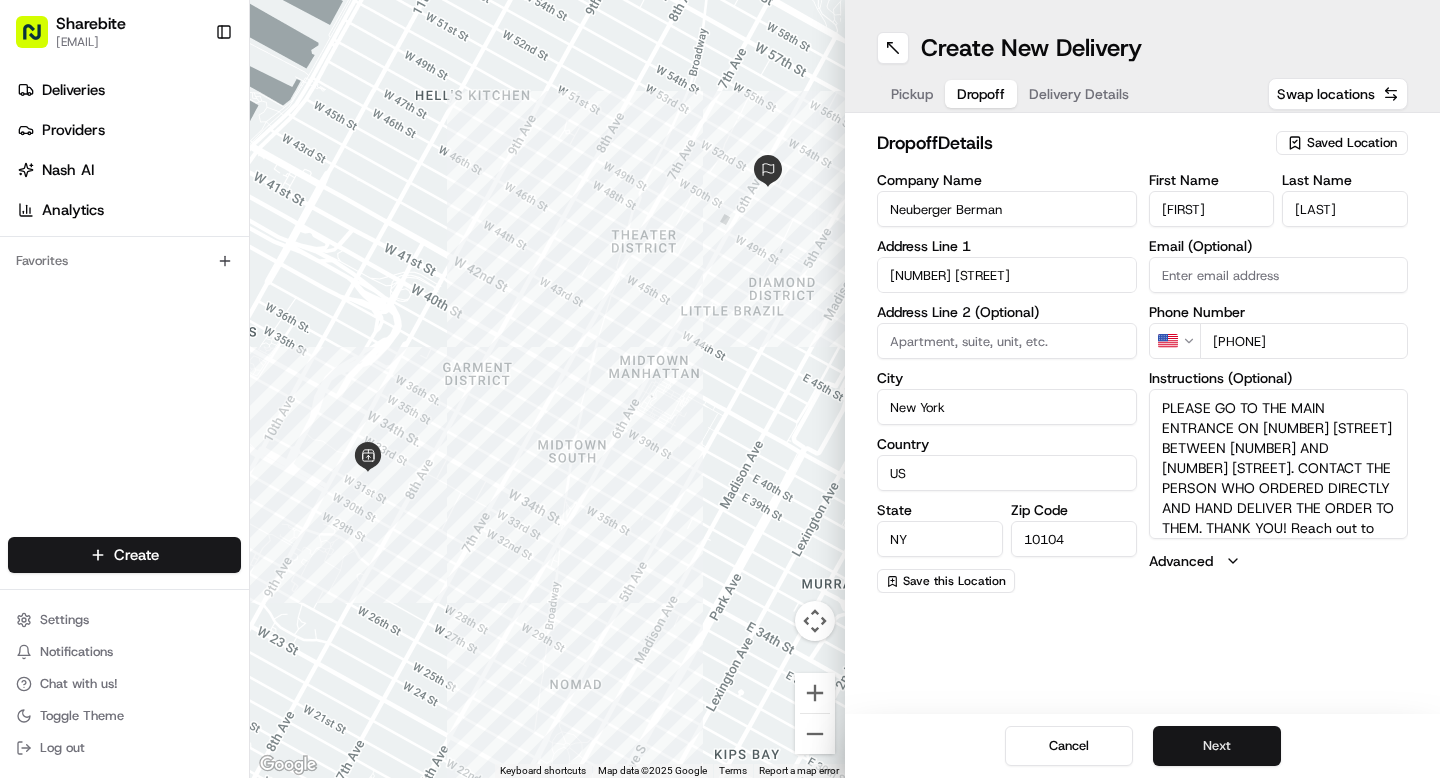 click on "Next" at bounding box center (1217, 746) 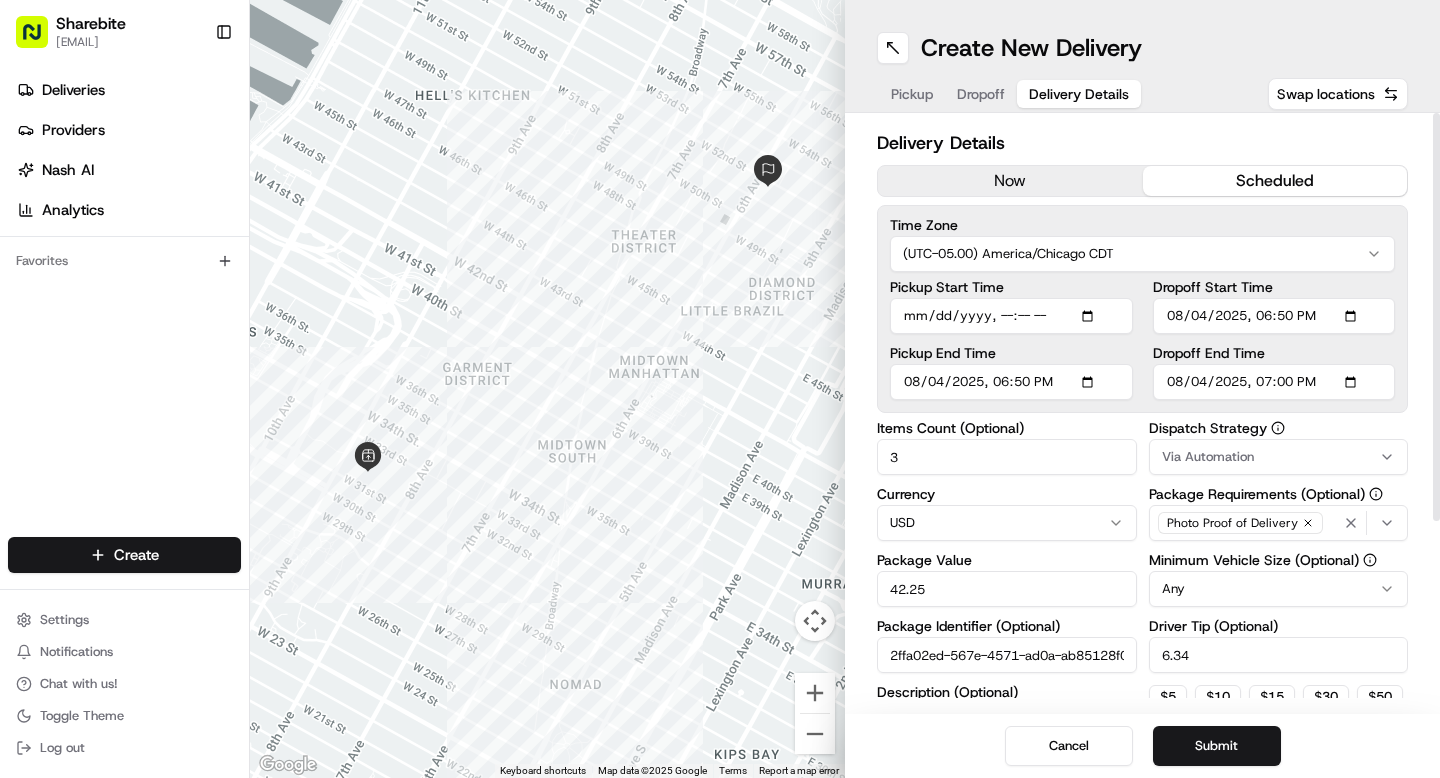 click on "now" at bounding box center (1010, 181) 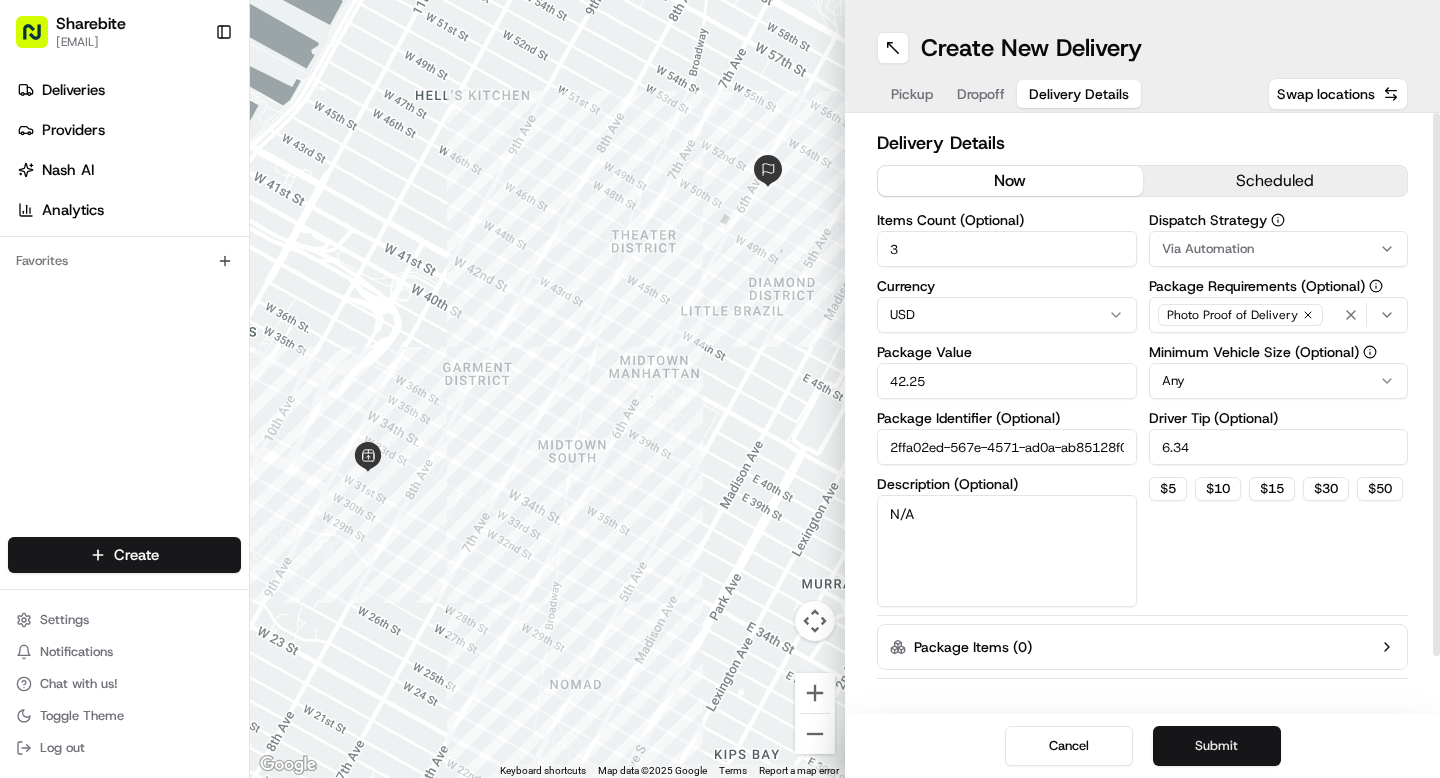 click on "Submit" at bounding box center (1217, 746) 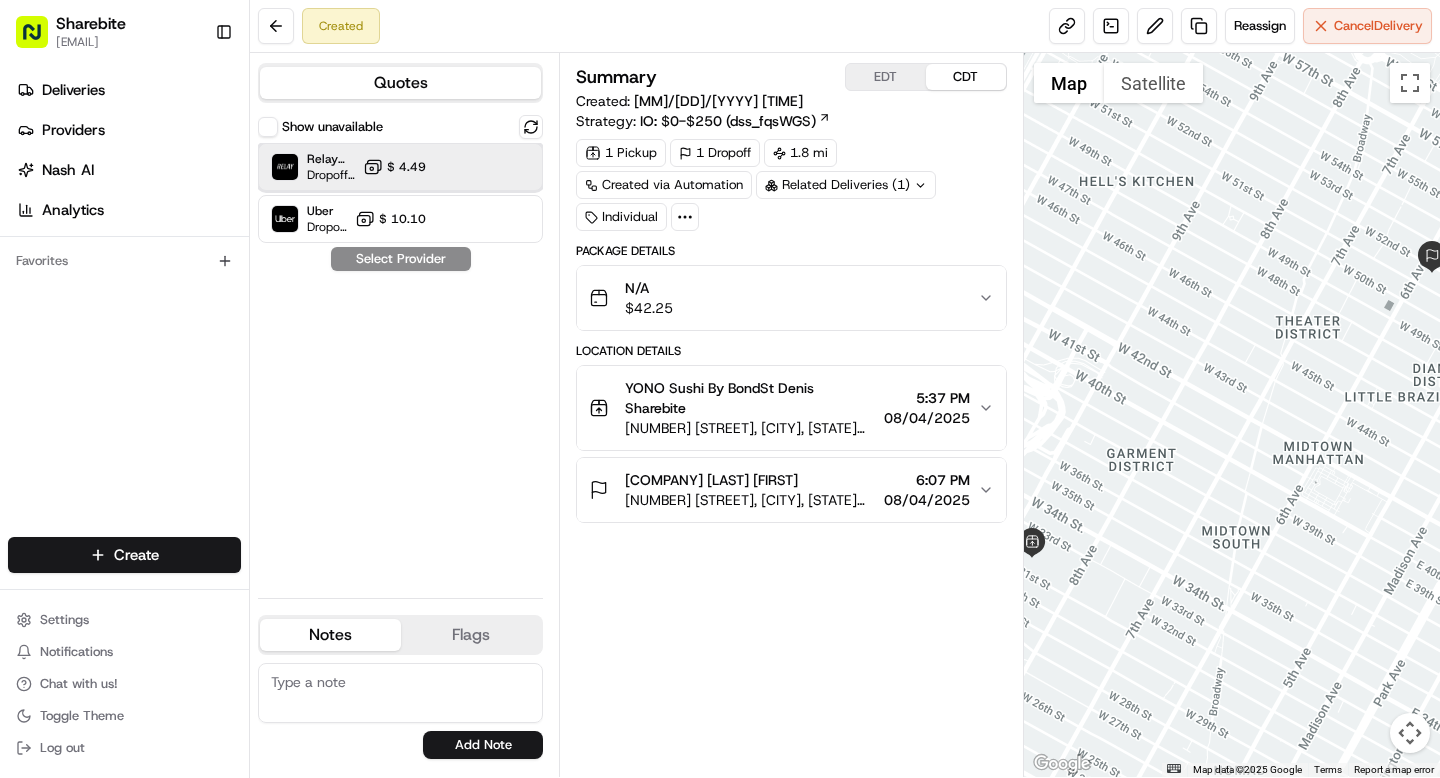click on "Relay (On-Demand) - SB Dropoff ETA   - $   4.49" at bounding box center [400, 167] 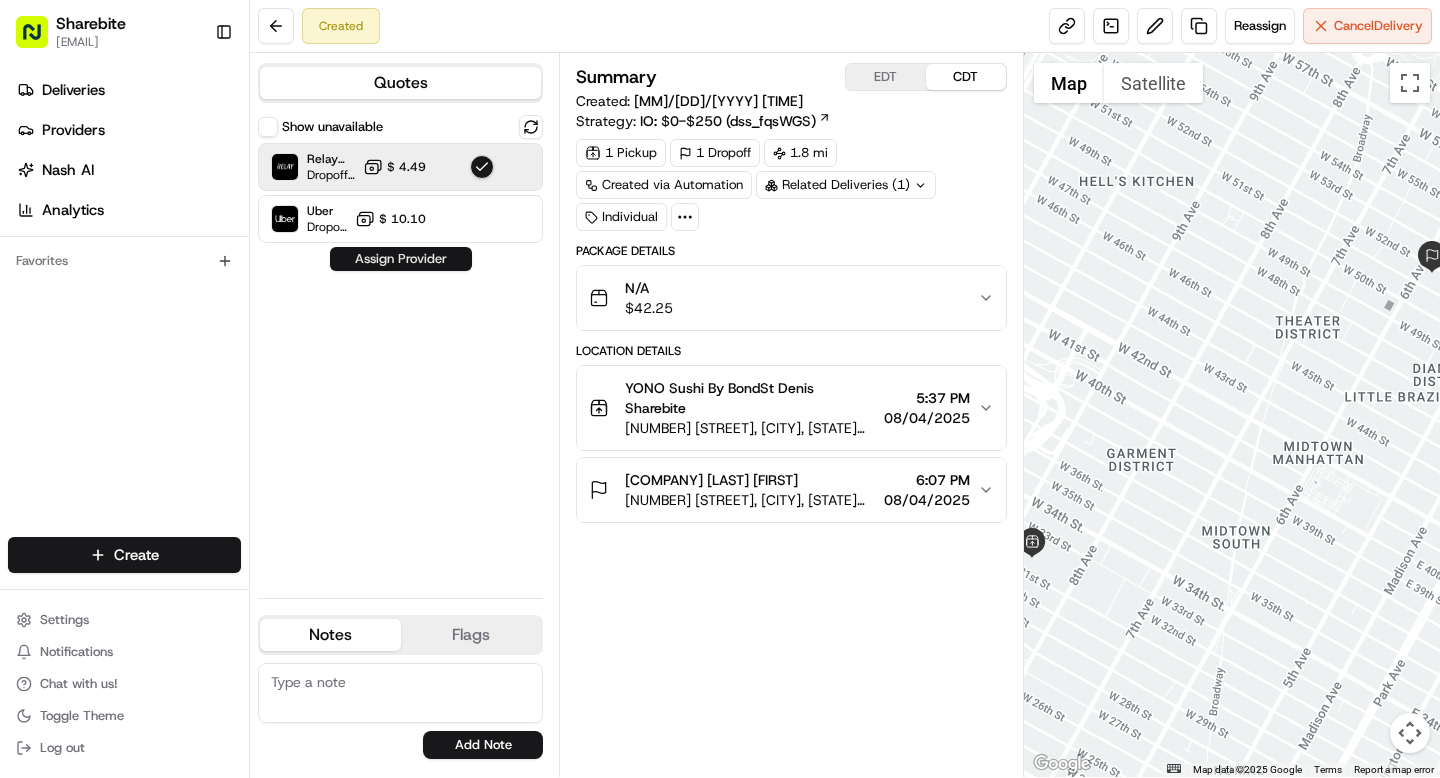 click on "Assign Provider" at bounding box center (401, 259) 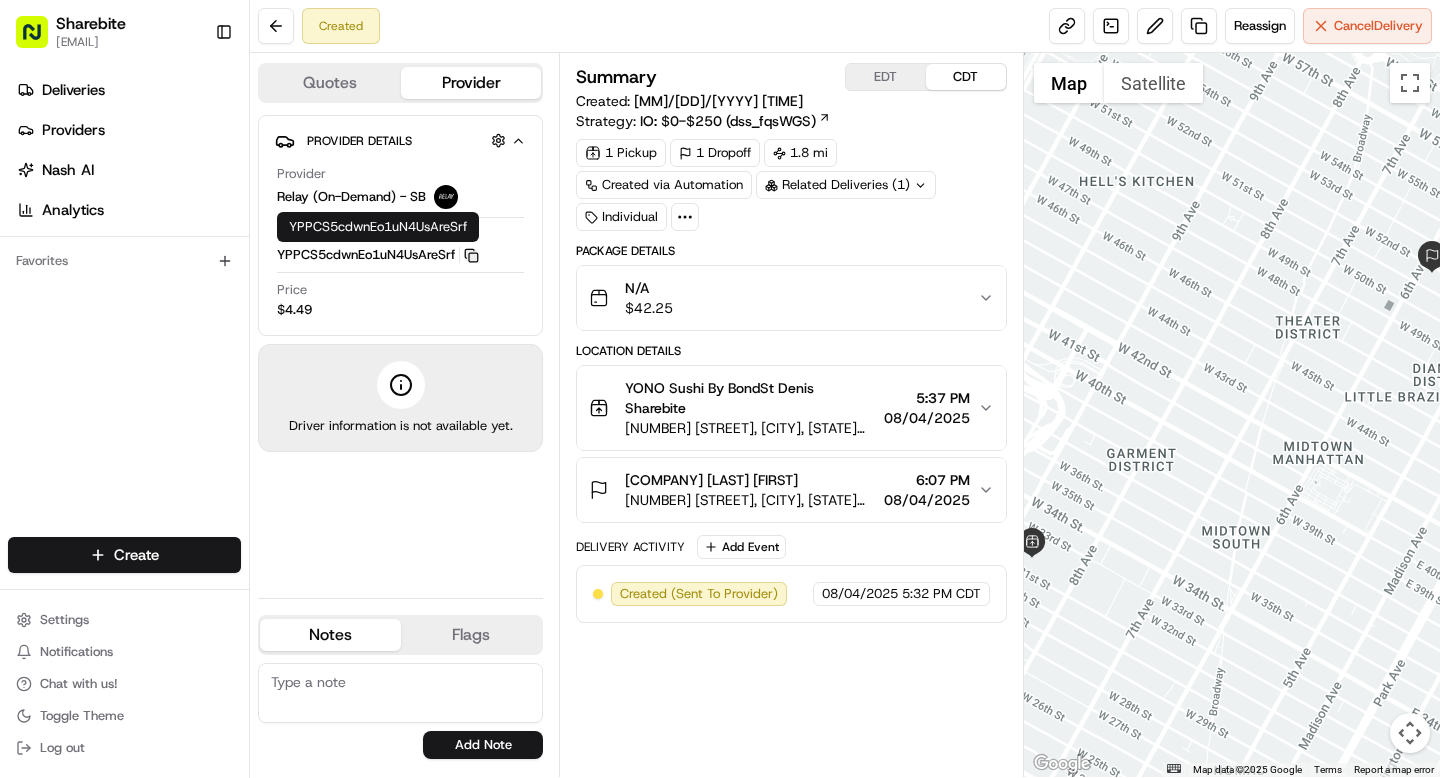 click 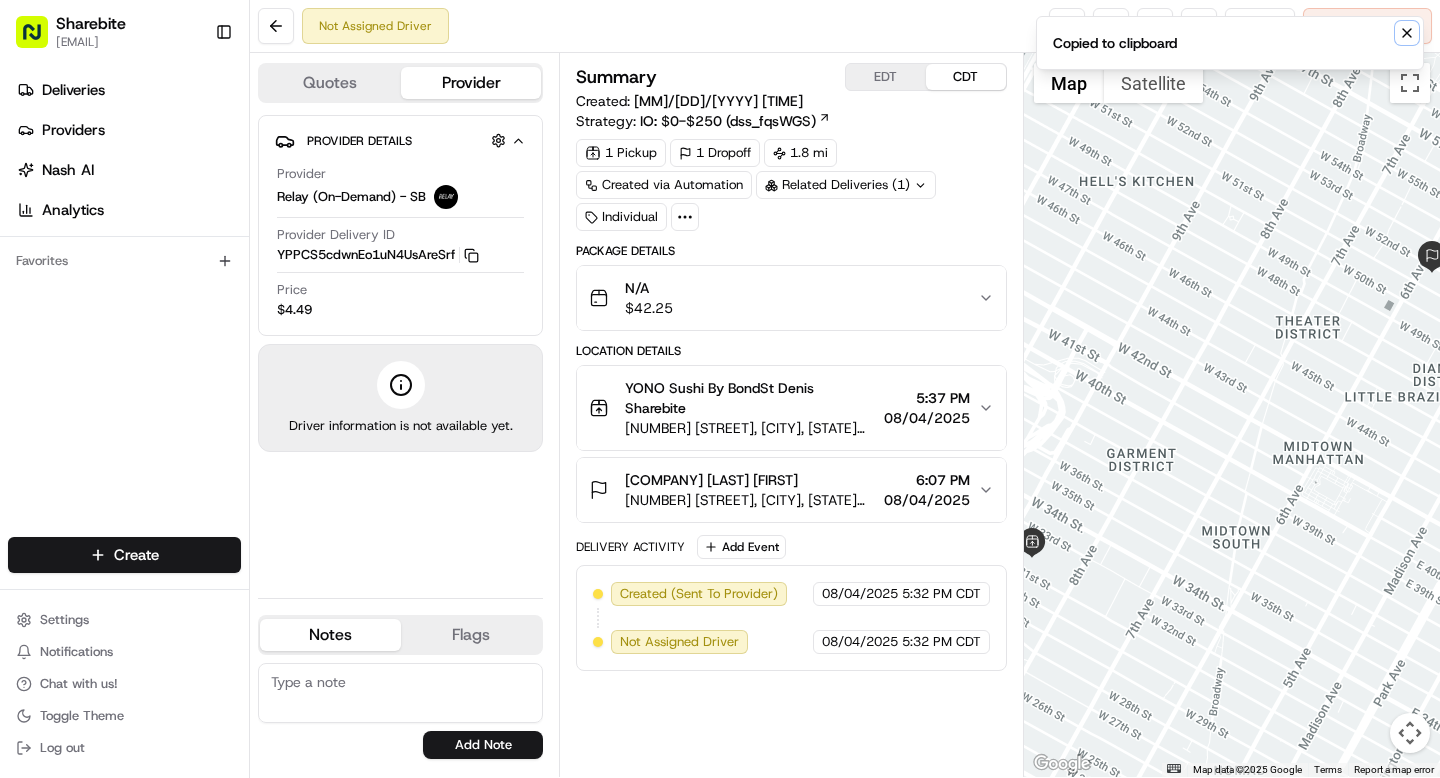 click 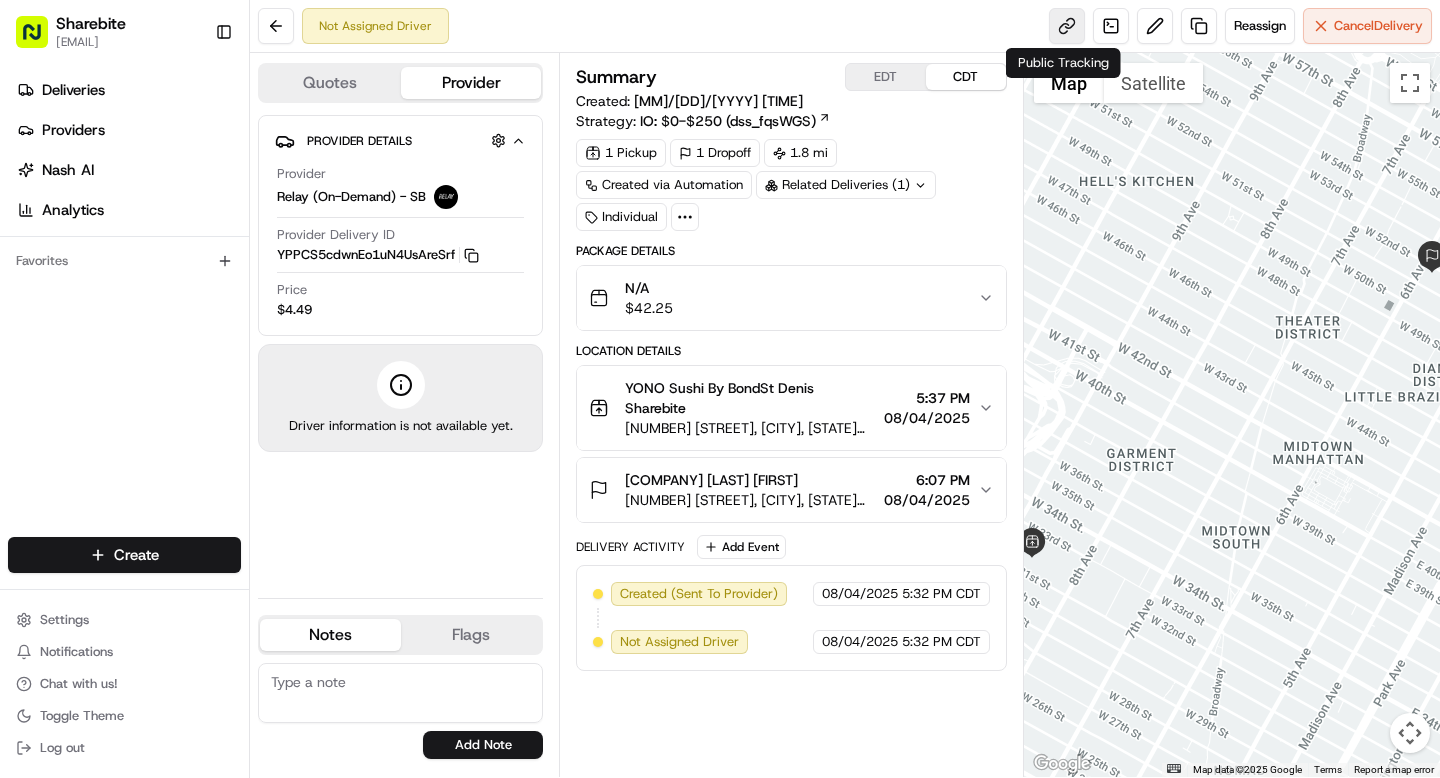 click at bounding box center (1067, 26) 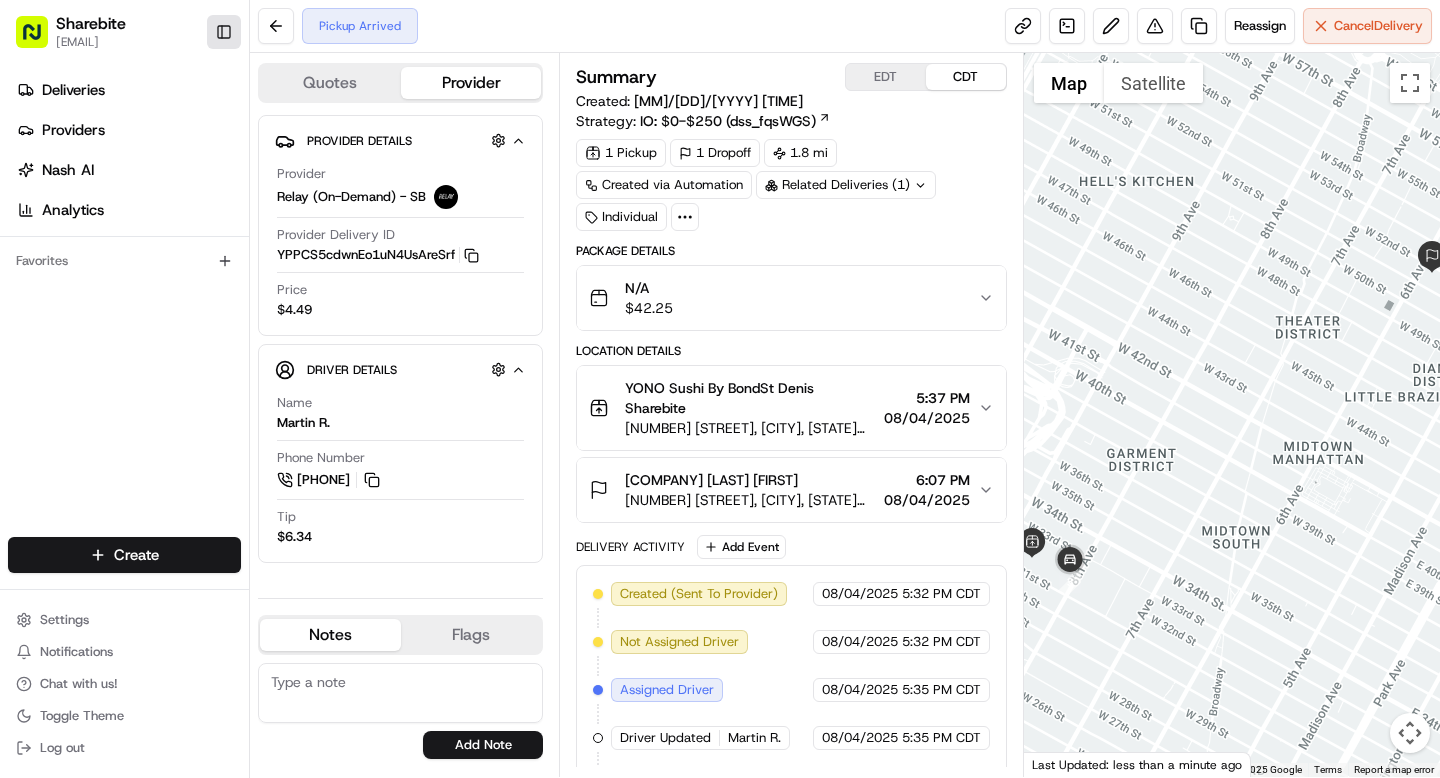 click on "Toggle Sidebar" at bounding box center (224, 32) 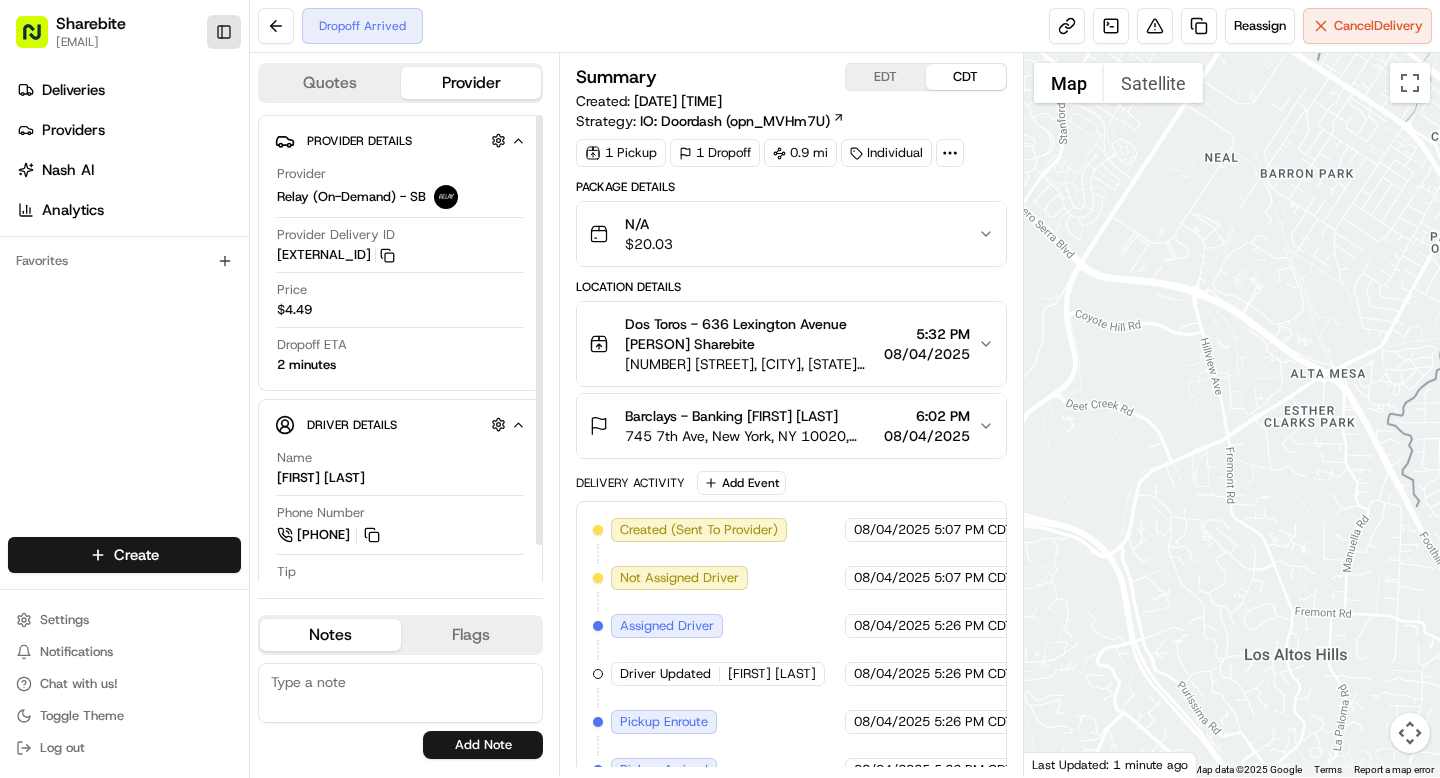 scroll, scrollTop: 0, scrollLeft: 0, axis: both 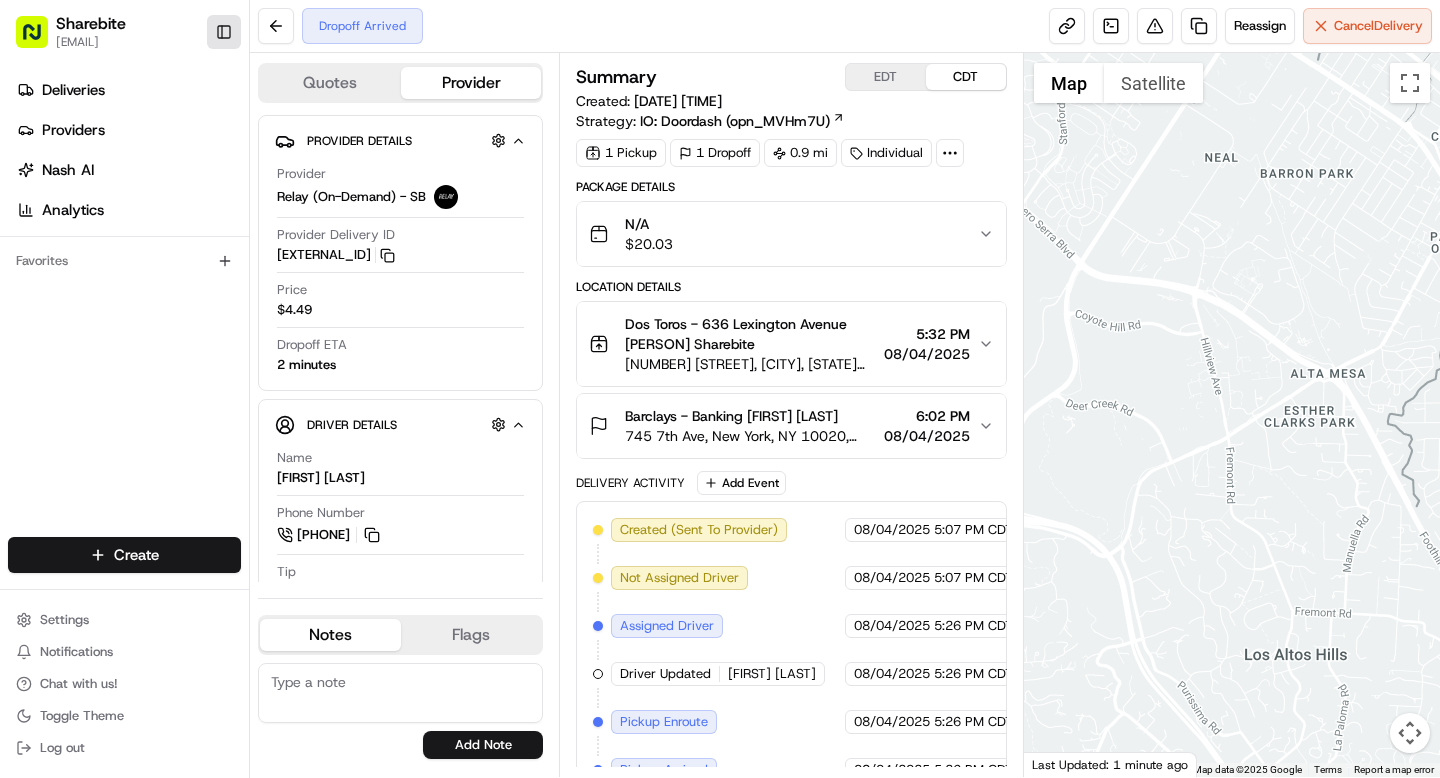 click on "Toggle Sidebar" at bounding box center [224, 32] 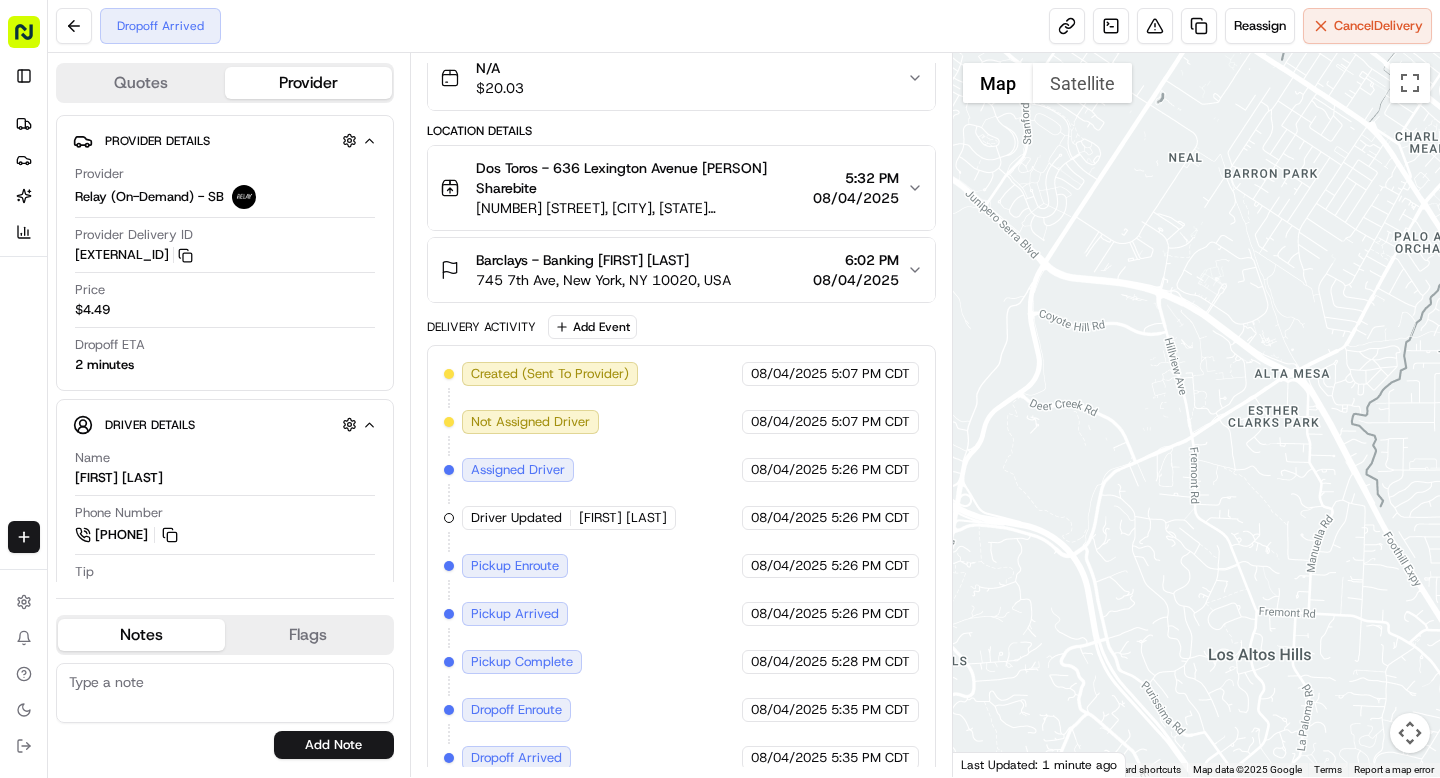 scroll, scrollTop: 0, scrollLeft: 0, axis: both 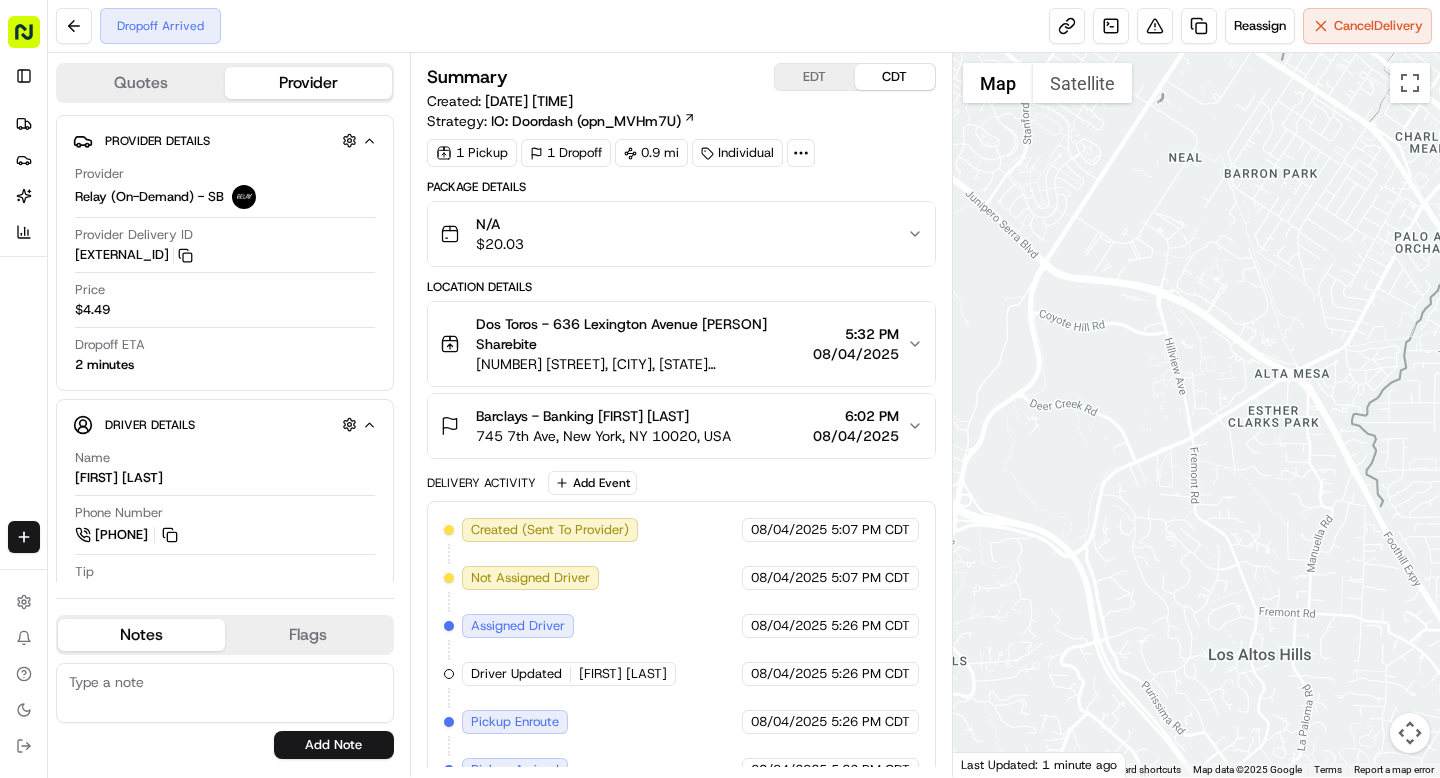 click 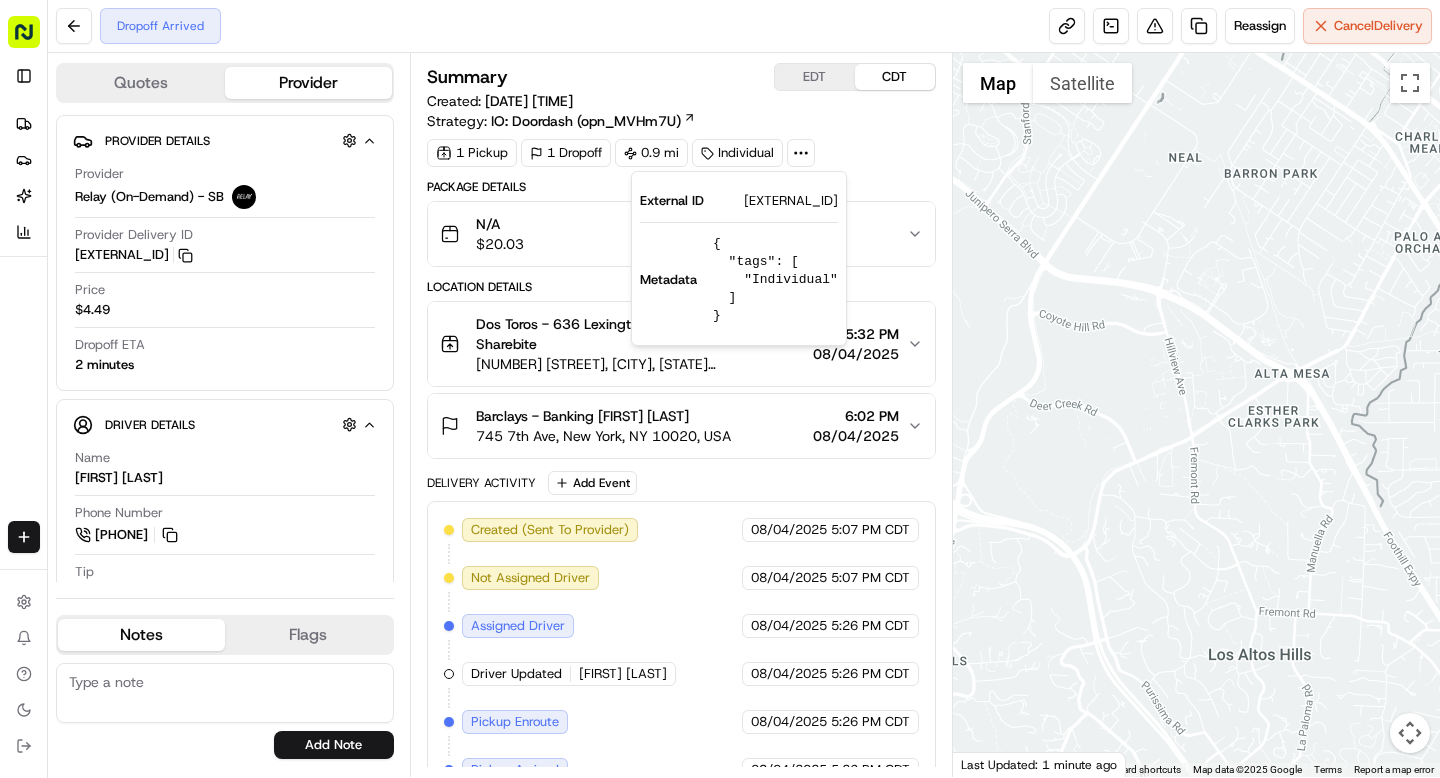 click on "BCWB08042596083-29735-1886719" at bounding box center (791, 201) 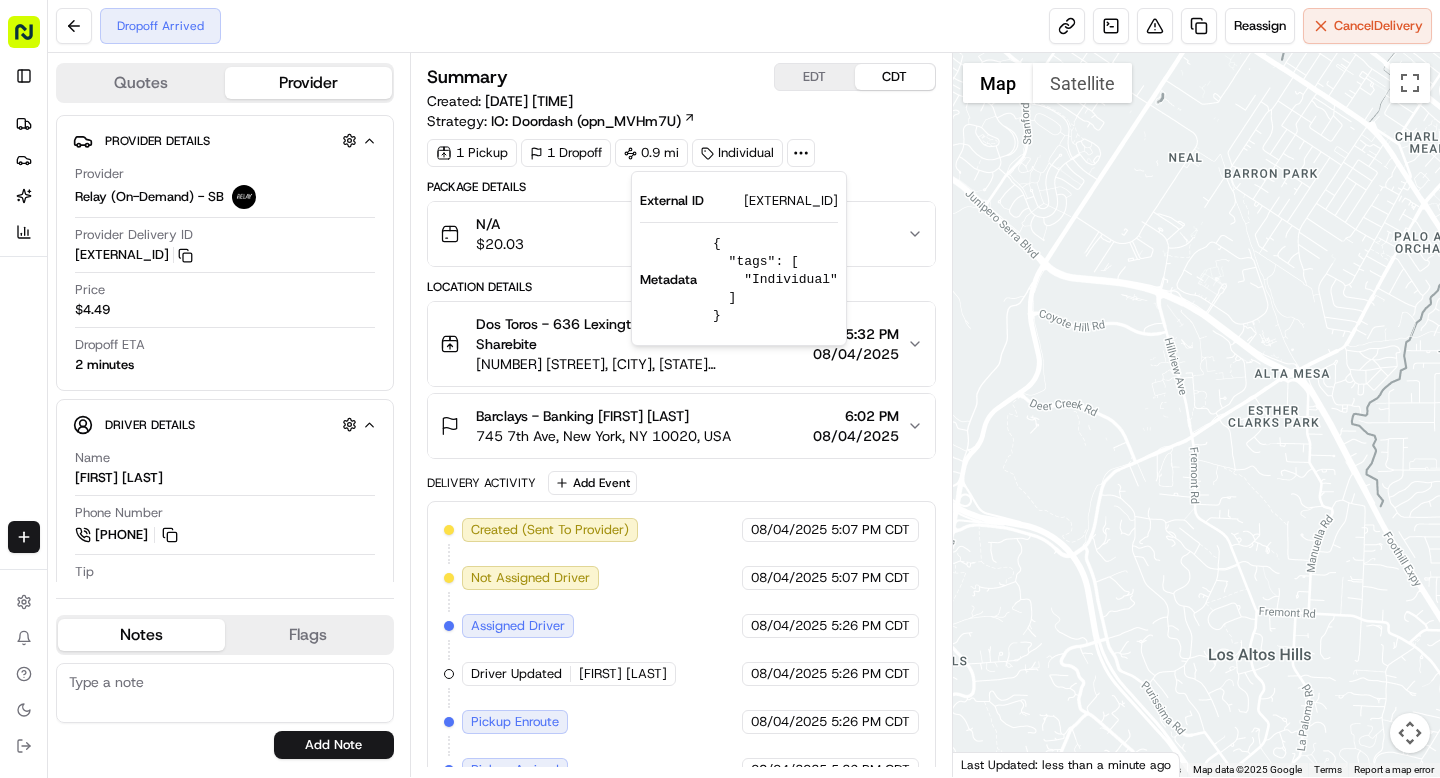 click on "Location Details" at bounding box center [681, 287] 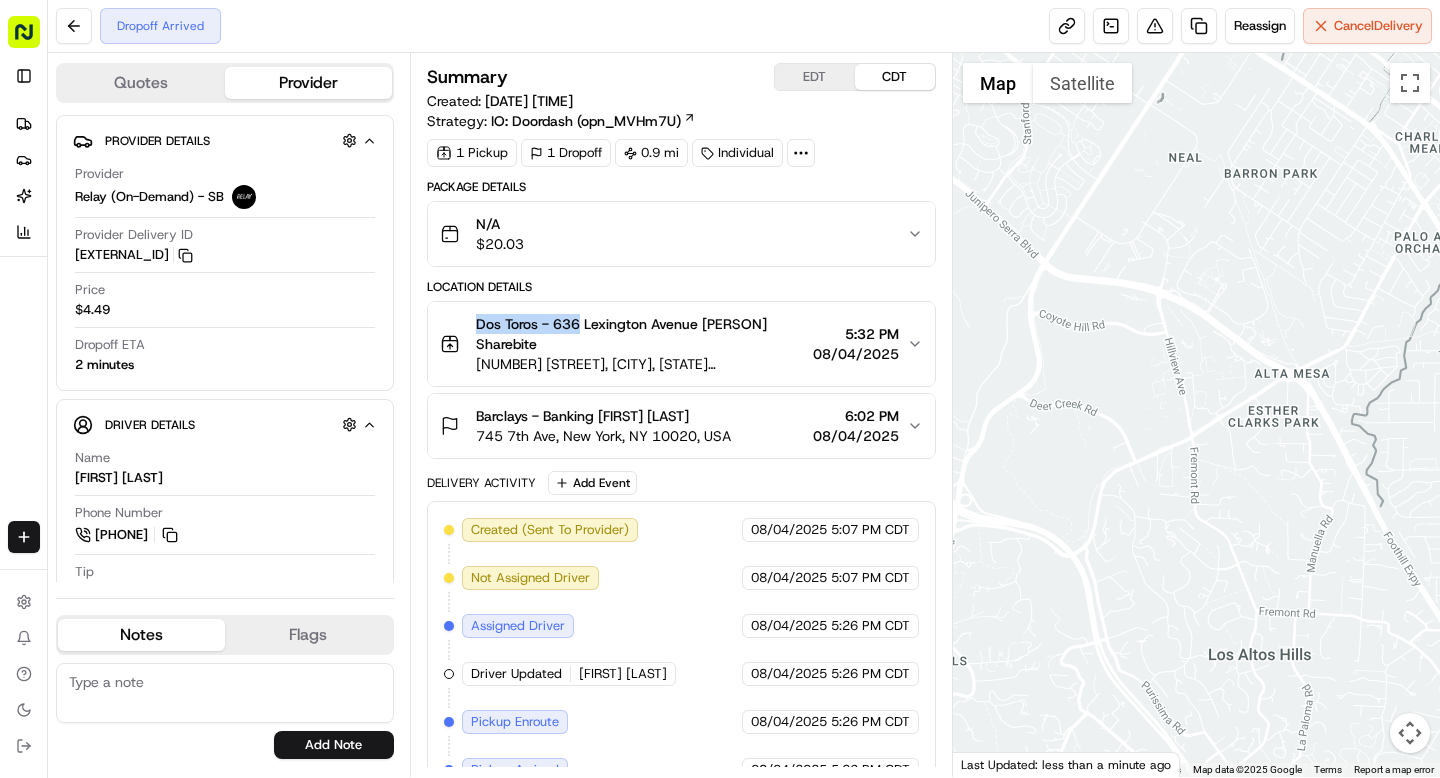 drag, startPoint x: 467, startPoint y: 321, endPoint x: 577, endPoint y: 323, distance: 110.01818 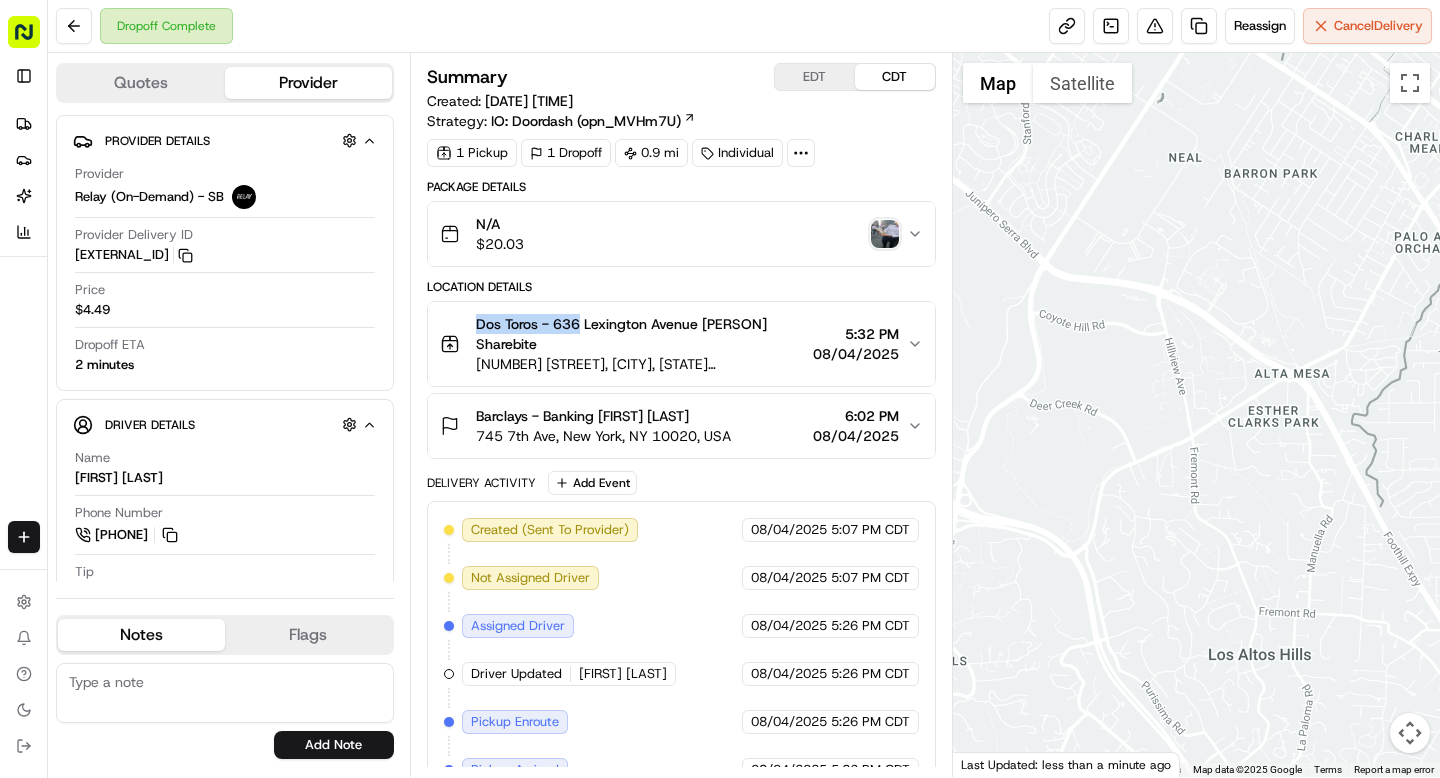 click at bounding box center (885, 234) 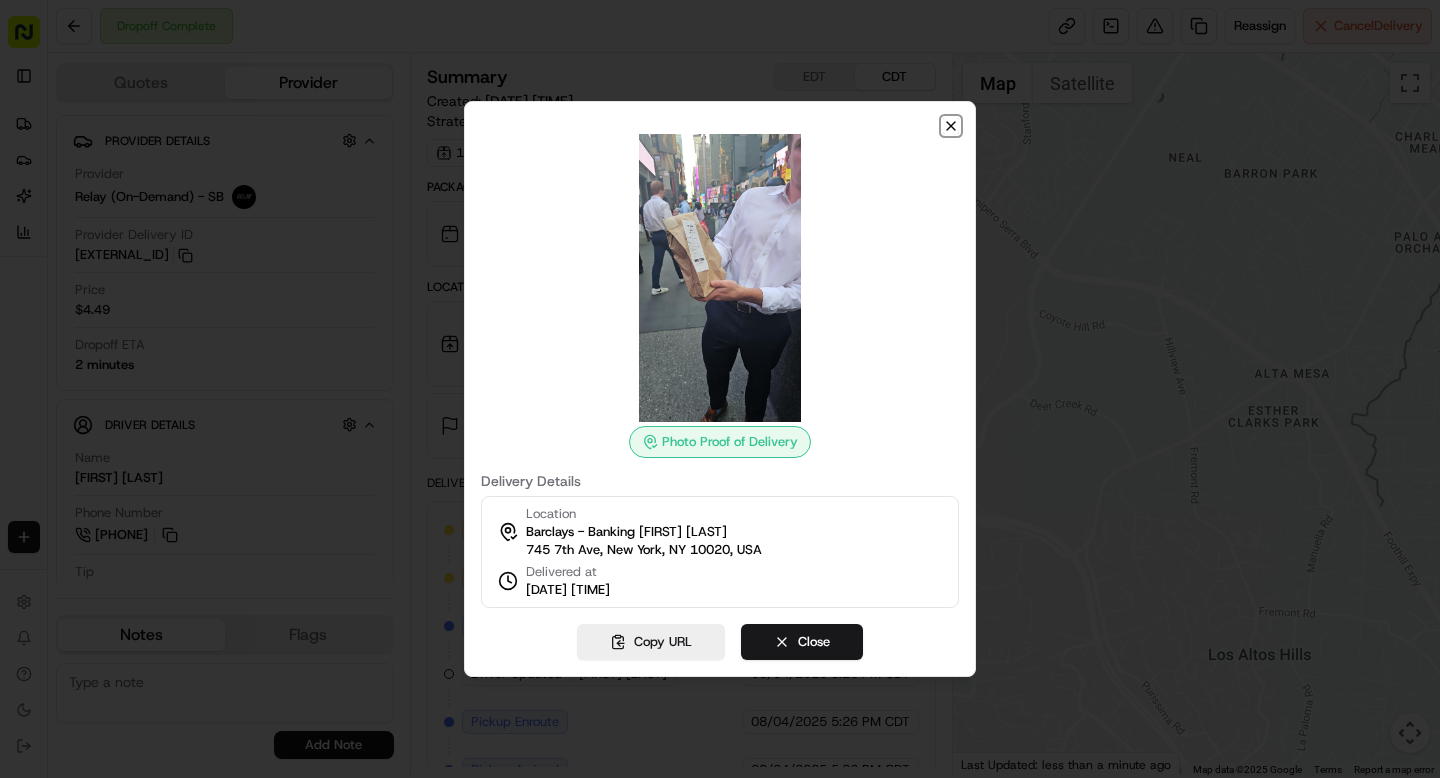 click 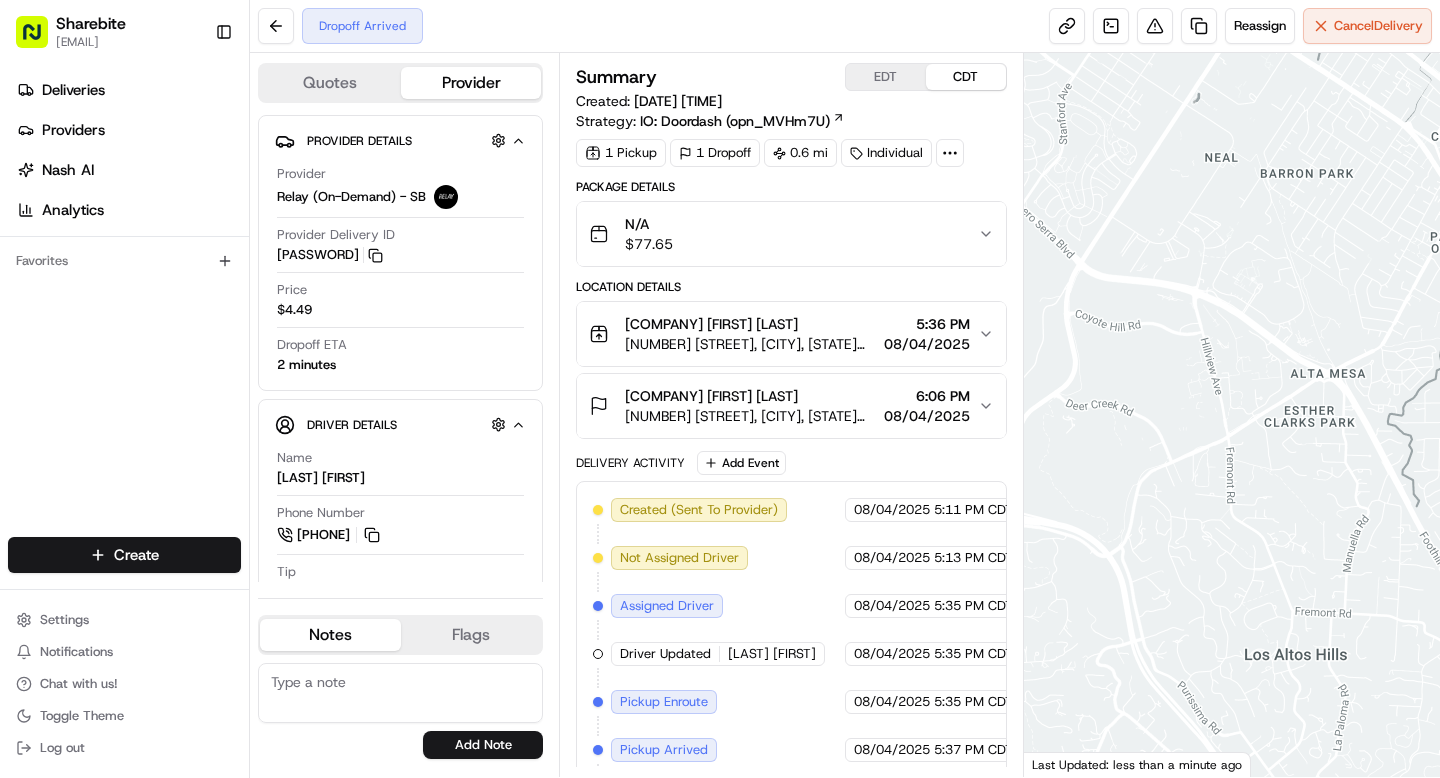 scroll, scrollTop: 0, scrollLeft: 0, axis: both 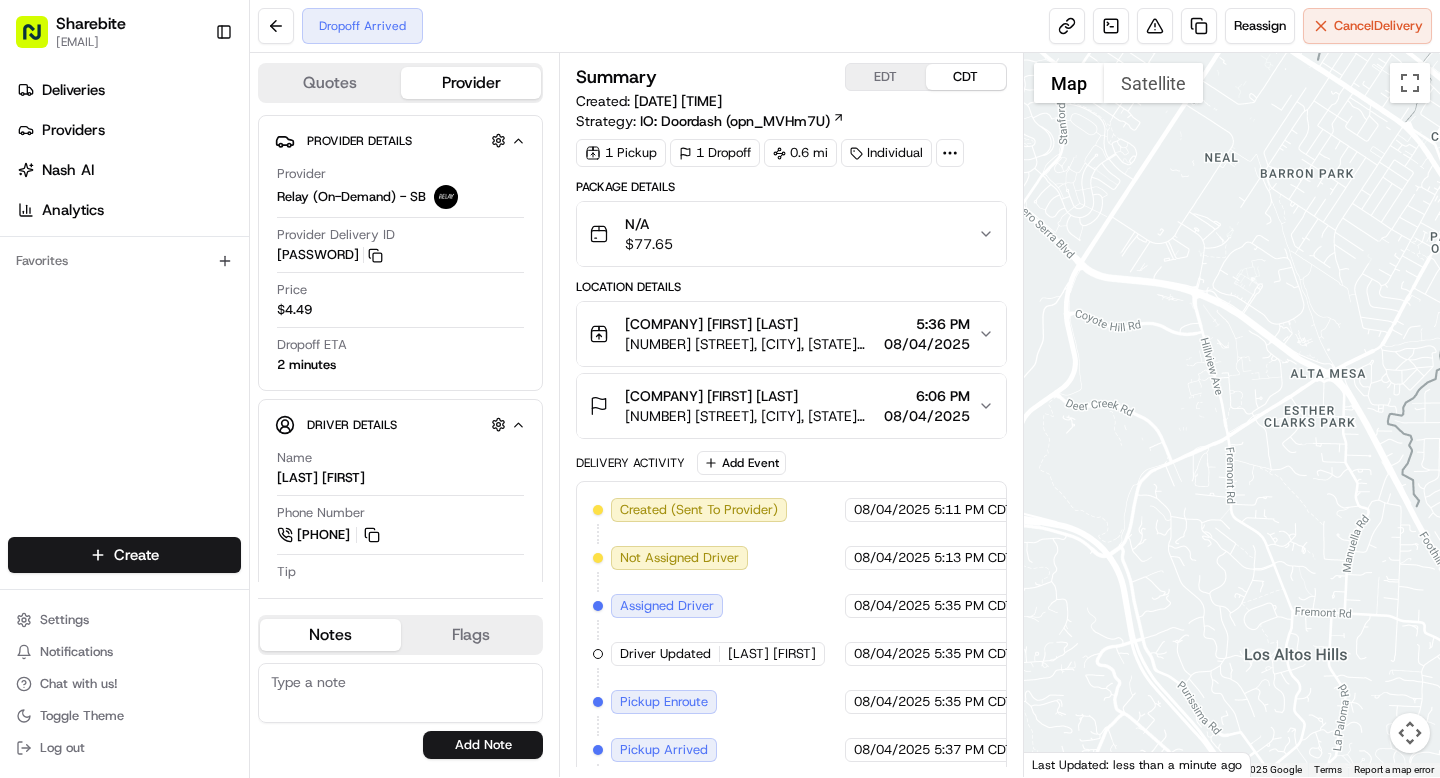 click at bounding box center (950, 153) 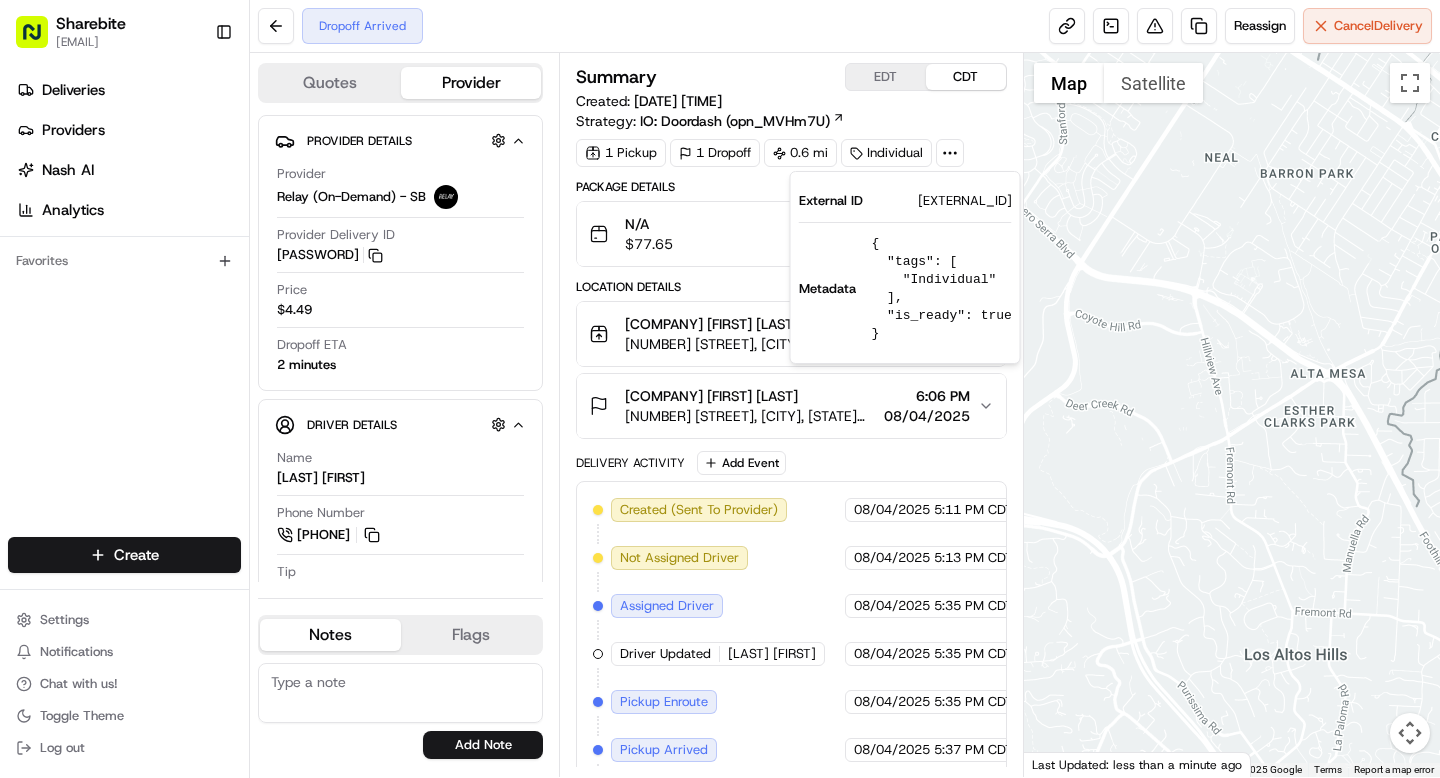 click on "[EXTERNAL_ID]" at bounding box center (965, 201) 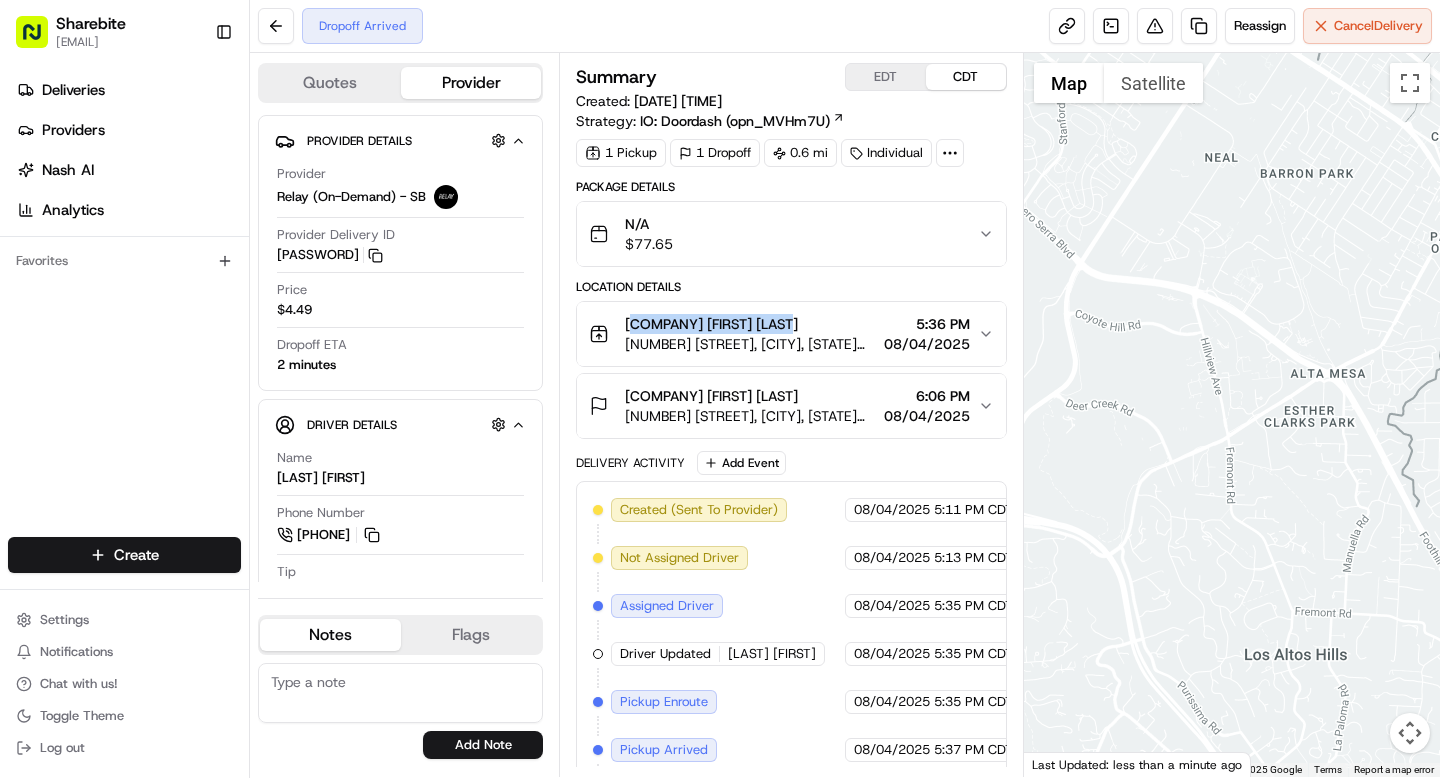 drag, startPoint x: 631, startPoint y: 320, endPoint x: 778, endPoint y: 327, distance: 147.16656 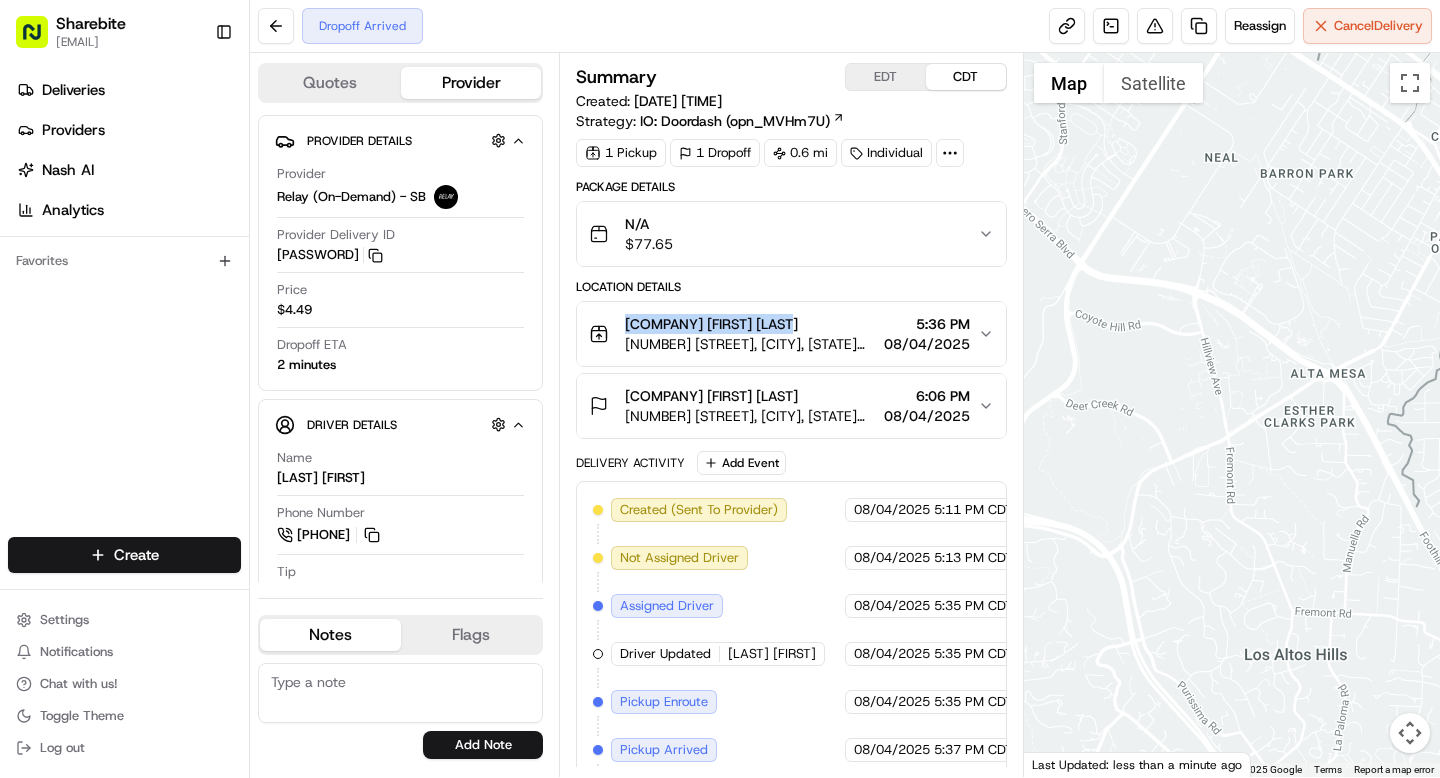 drag, startPoint x: 621, startPoint y: 321, endPoint x: 779, endPoint y: 325, distance: 158.05063 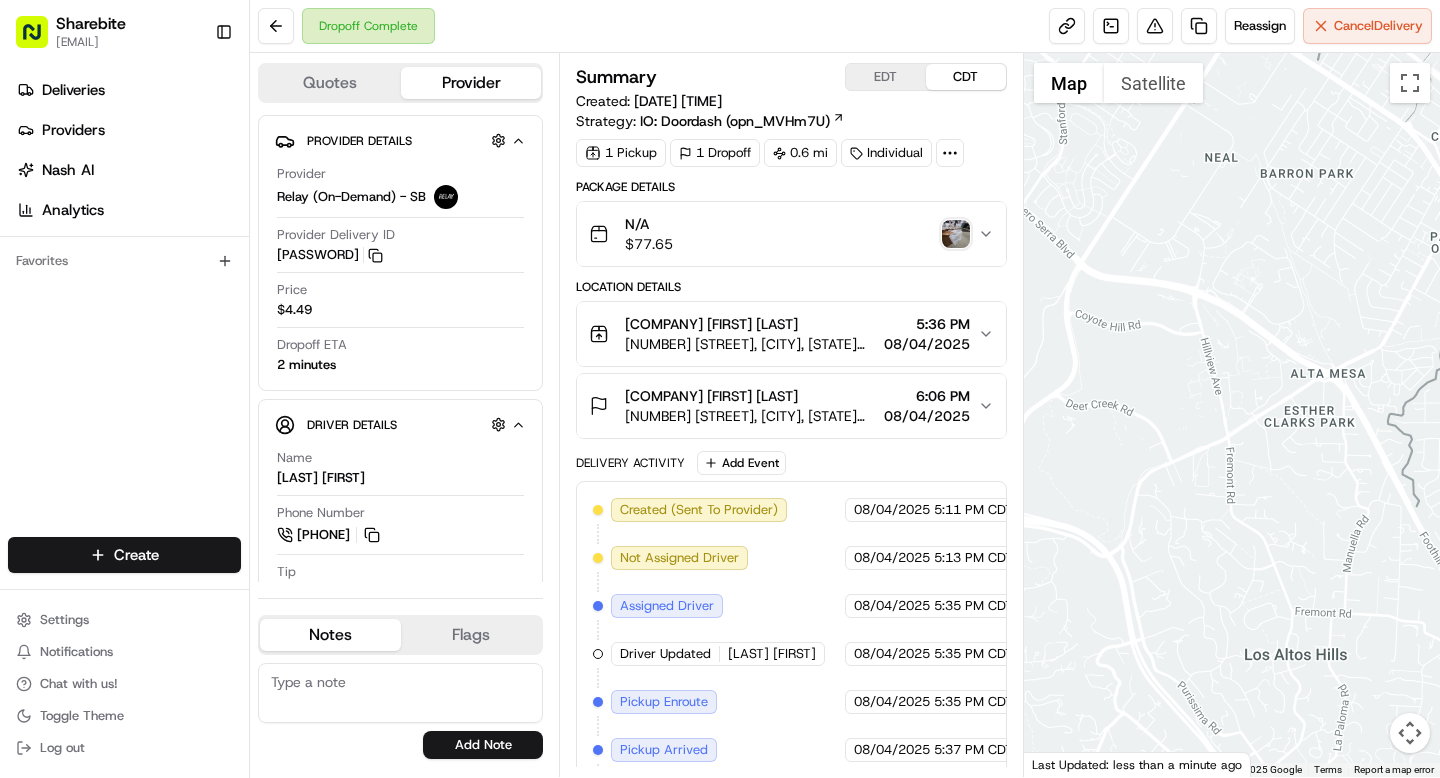 click on "N/A $ 77.65" at bounding box center (783, 234) 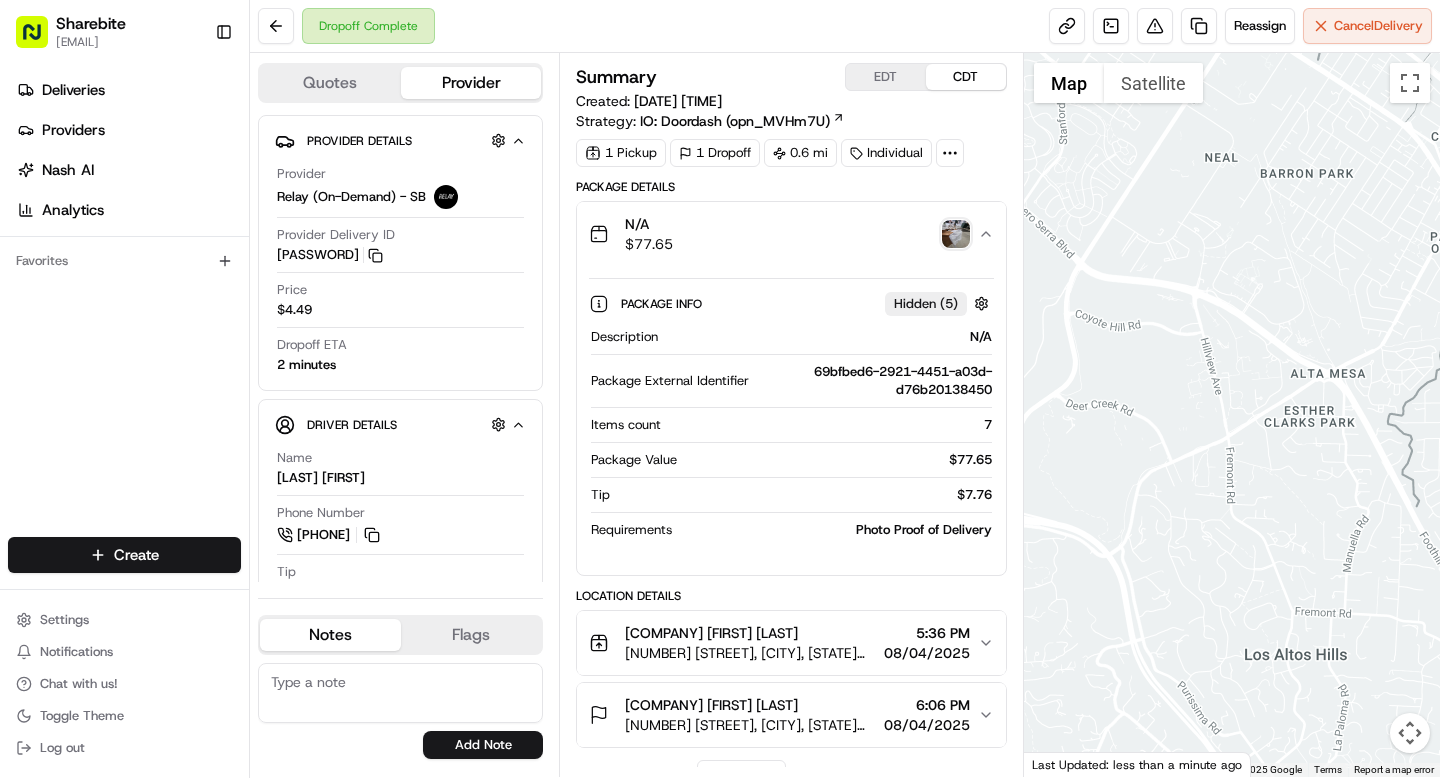 click at bounding box center [956, 234] 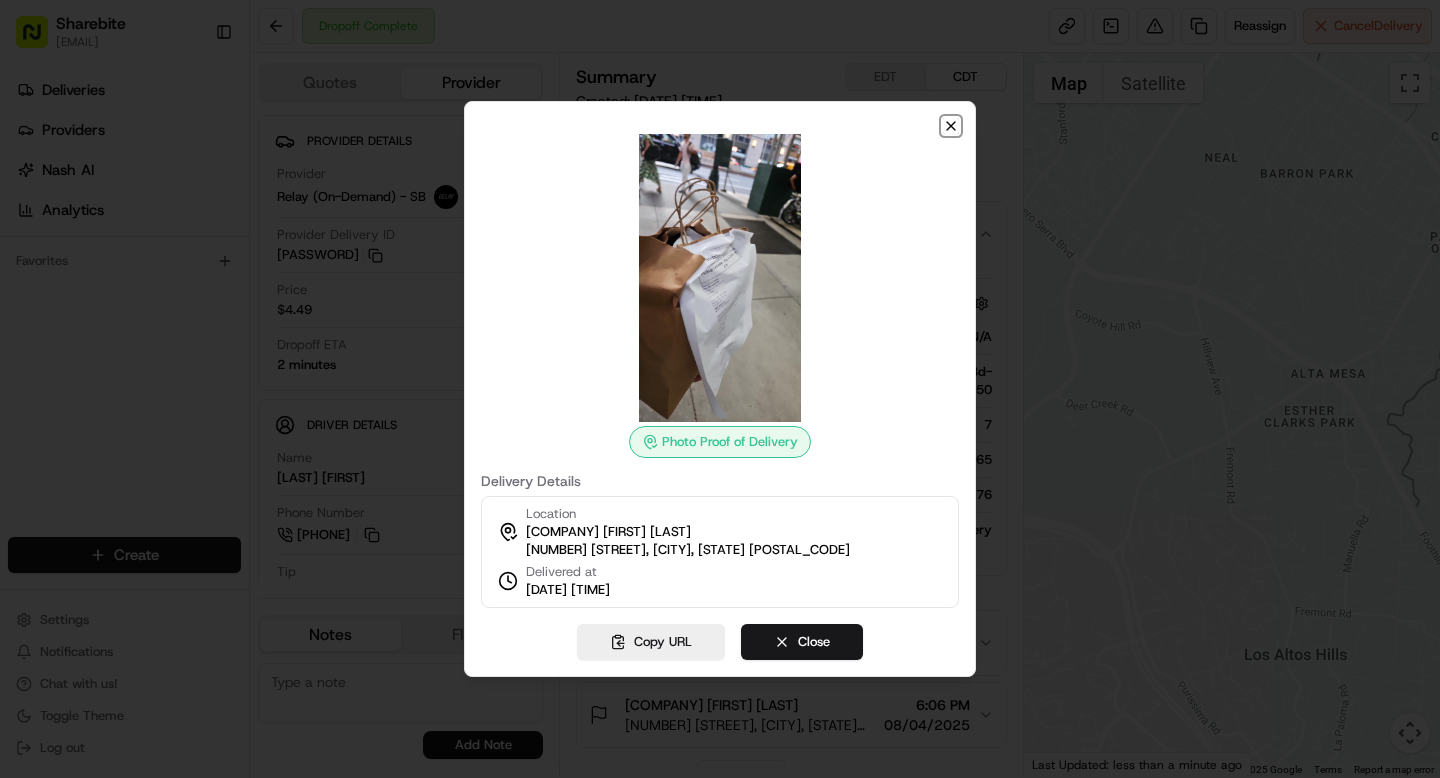 click 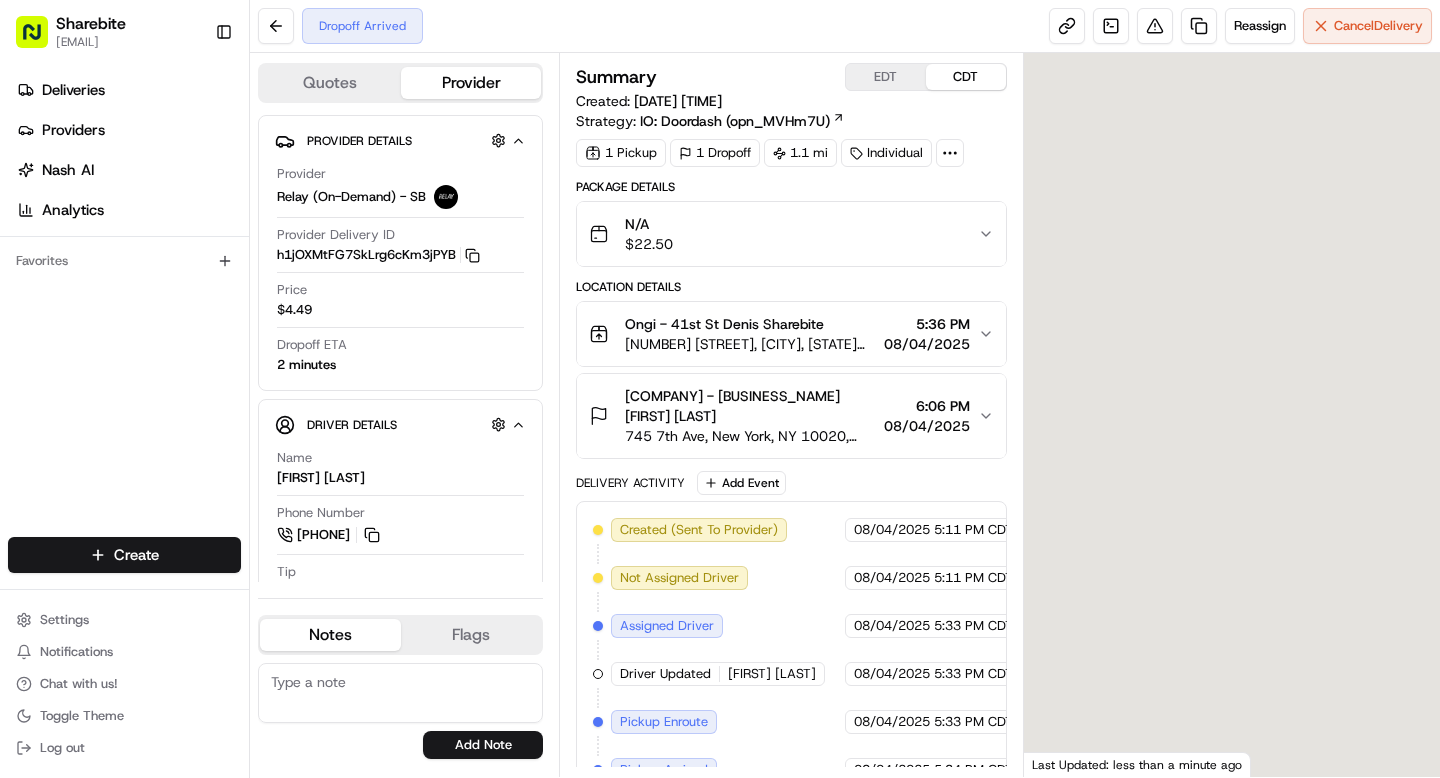scroll, scrollTop: 0, scrollLeft: 0, axis: both 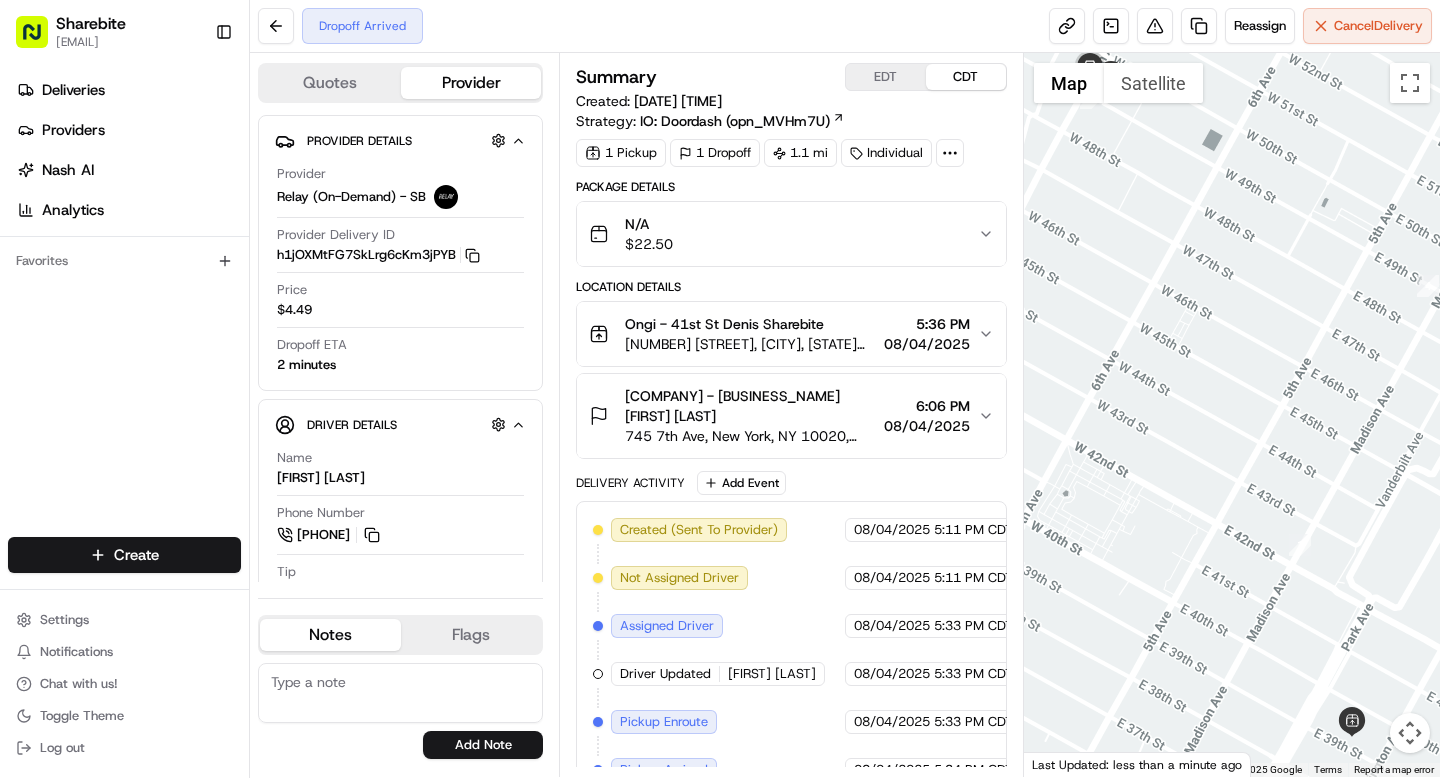 click at bounding box center (950, 153) 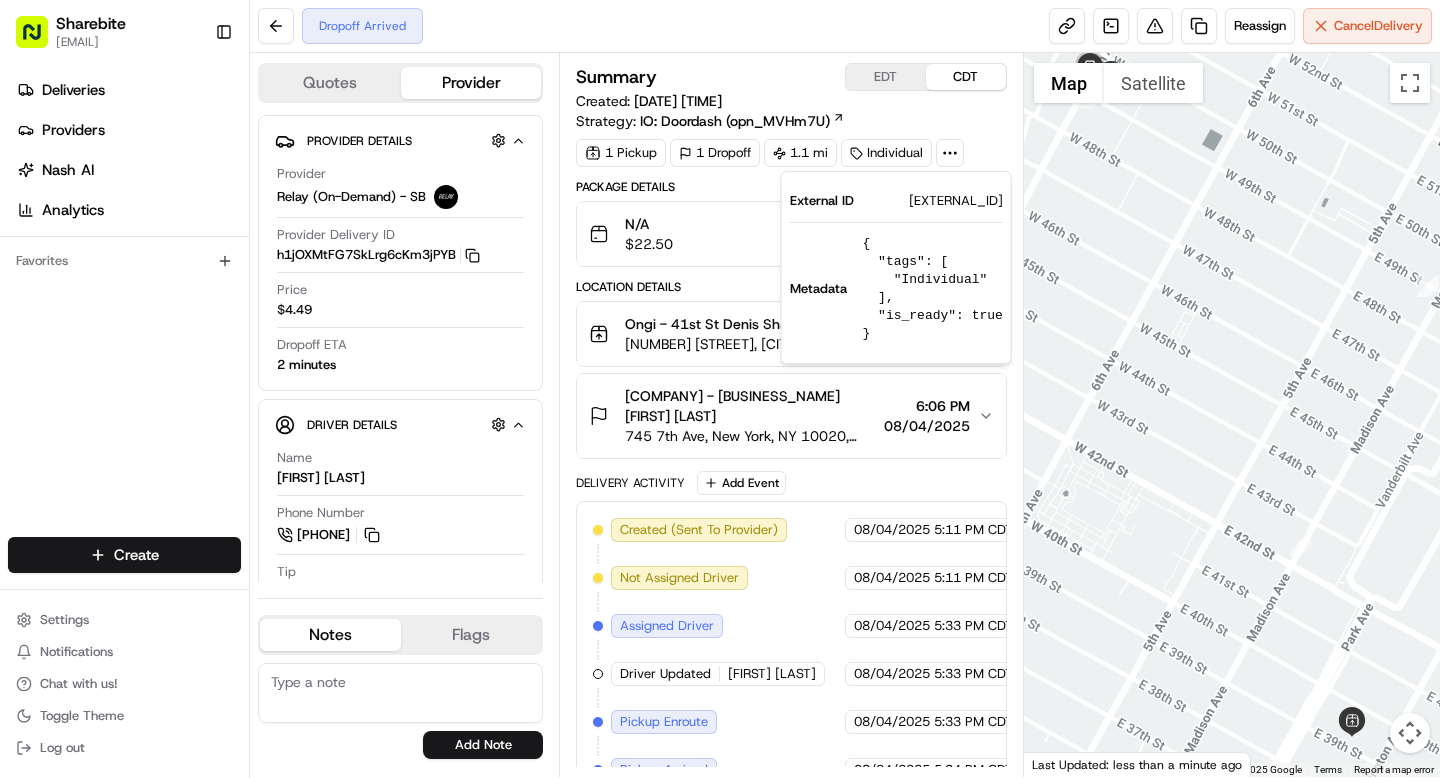 click on "BCWB08042577105-27385-1886723" at bounding box center [956, 201] 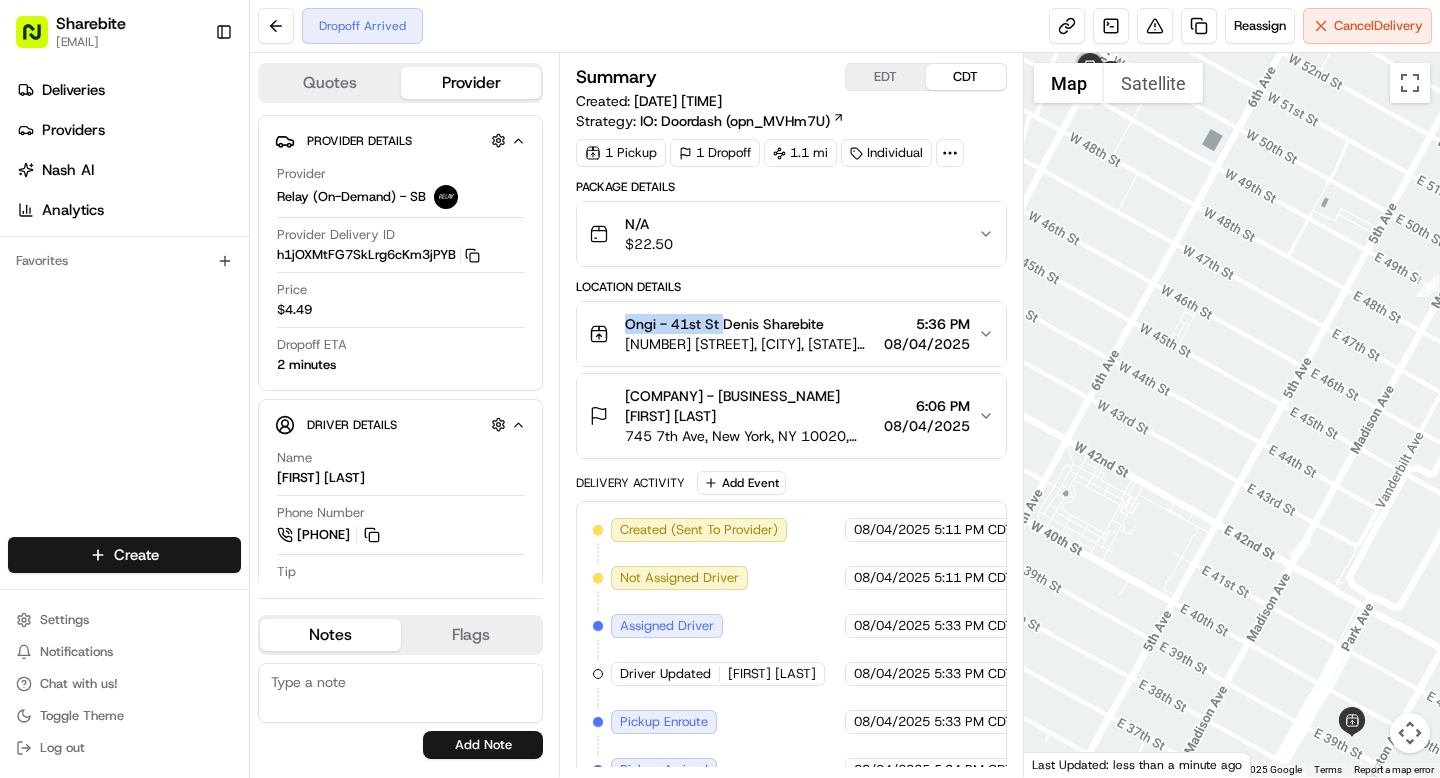drag, startPoint x: 629, startPoint y: 323, endPoint x: 725, endPoint y: 326, distance: 96.04687 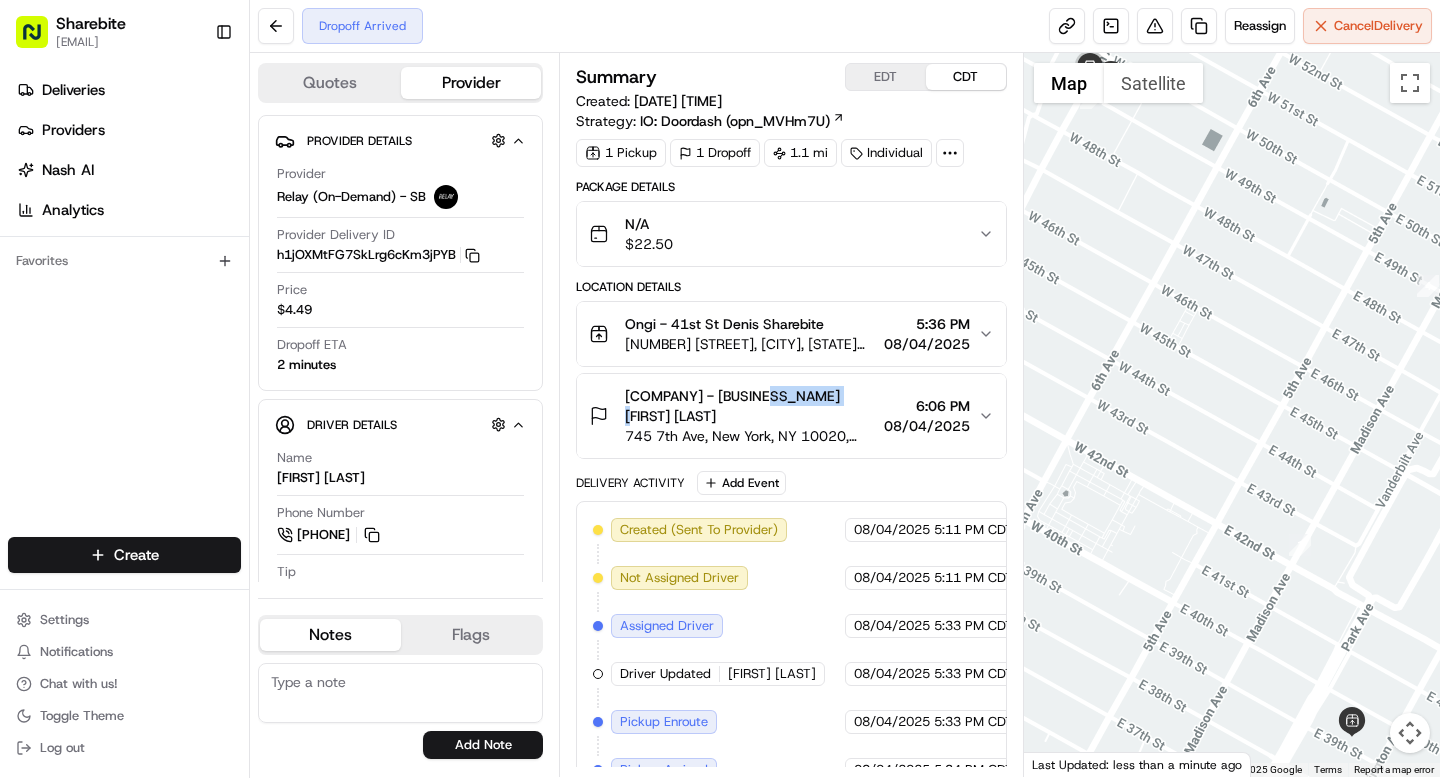 drag, startPoint x: 753, startPoint y: 397, endPoint x: 820, endPoint y: 397, distance: 67 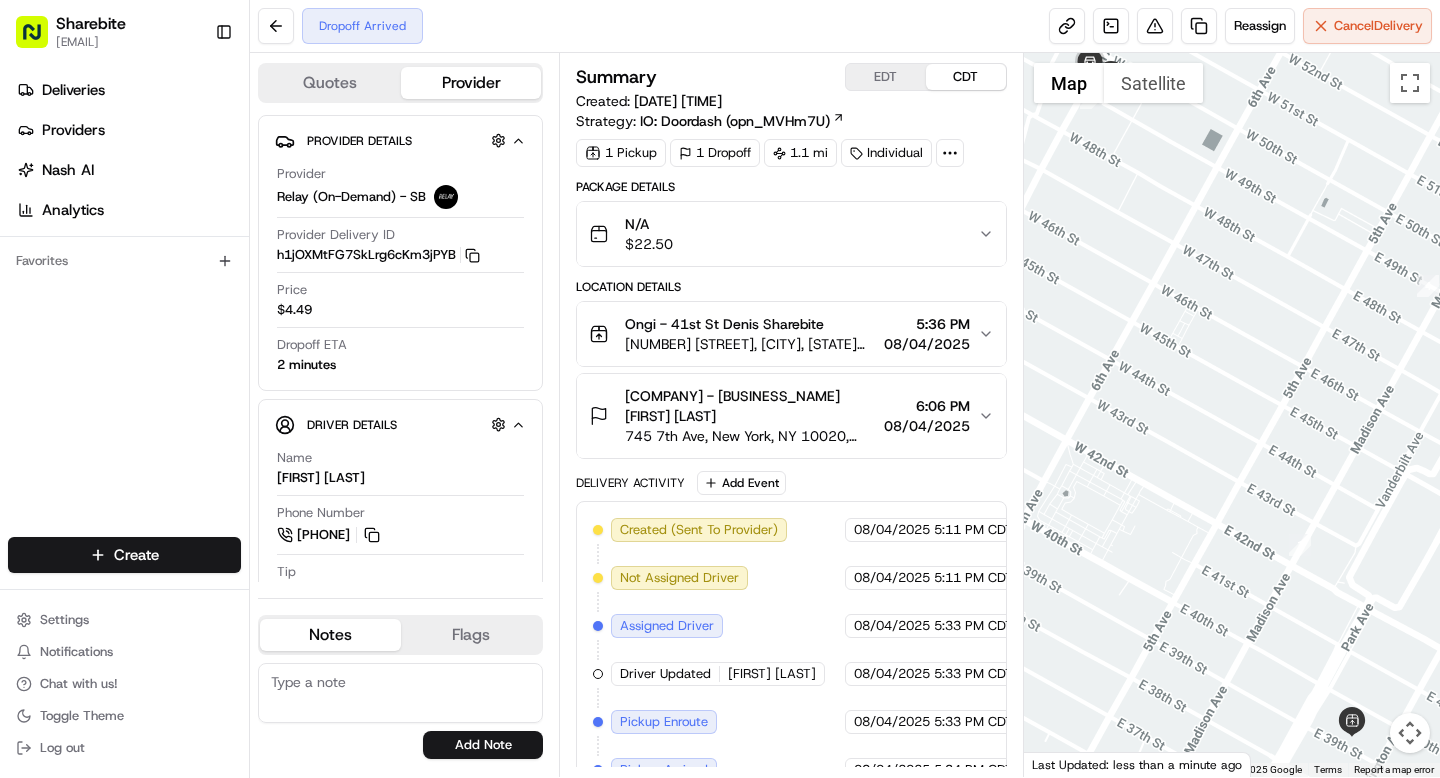 click on "Dropoff Arrived Reassign Cancel  Delivery" at bounding box center (845, 26) 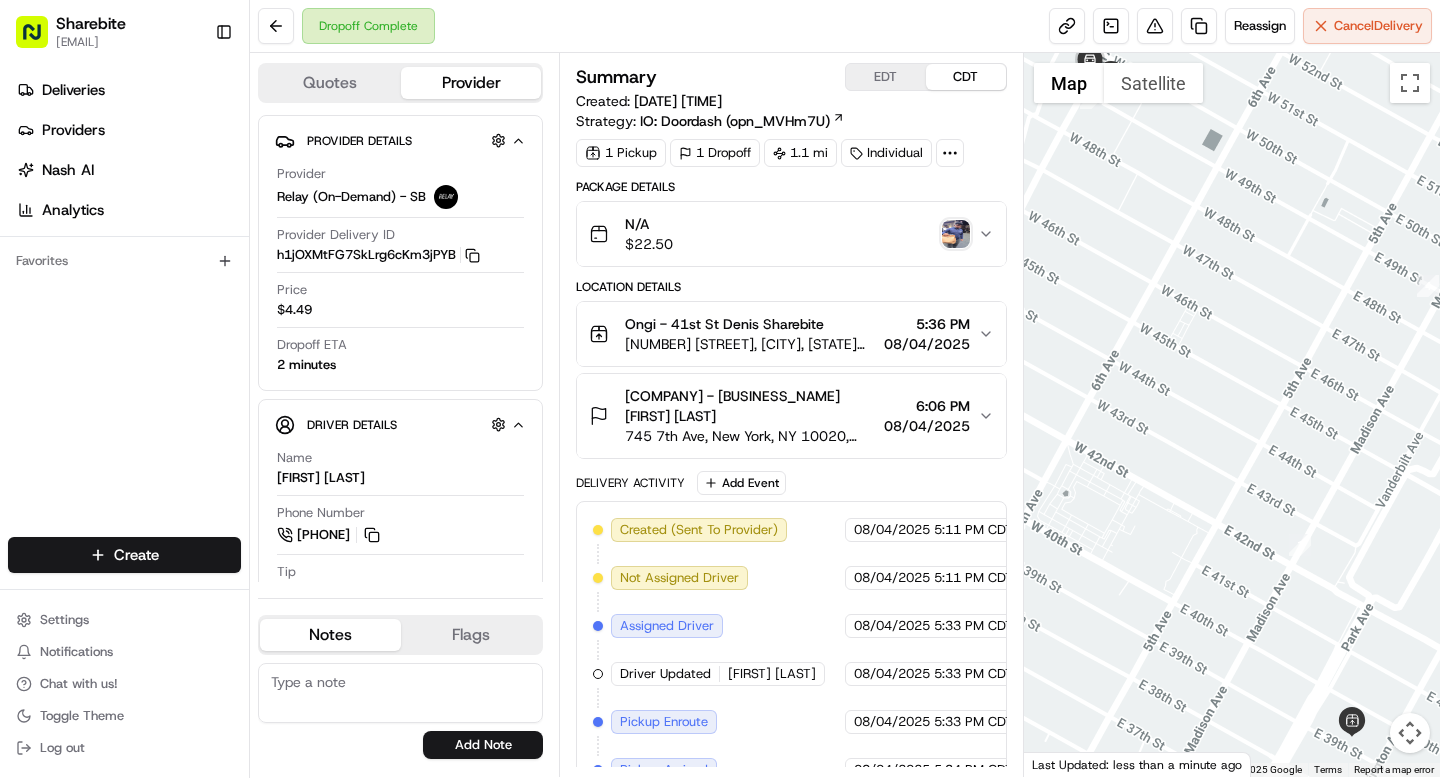 click at bounding box center [956, 234] 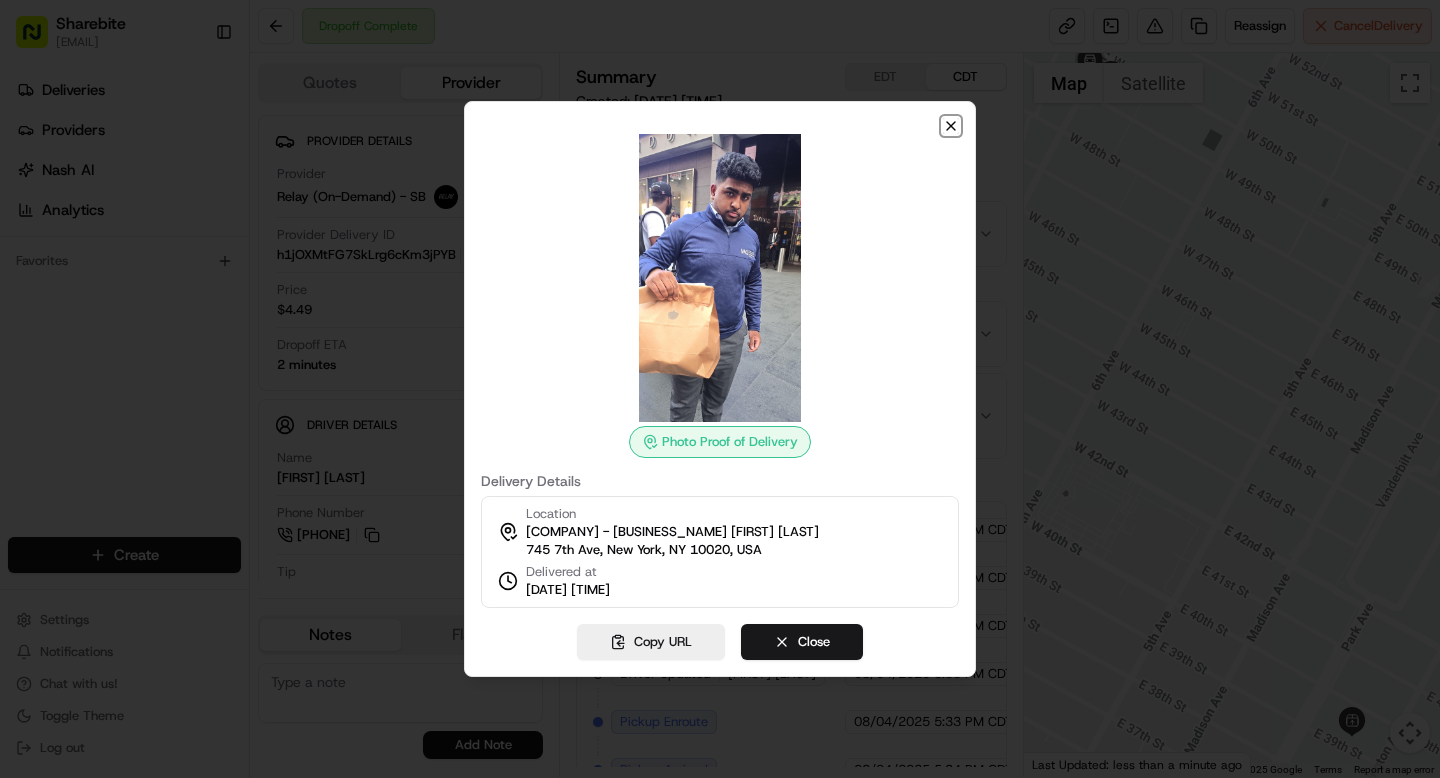 click 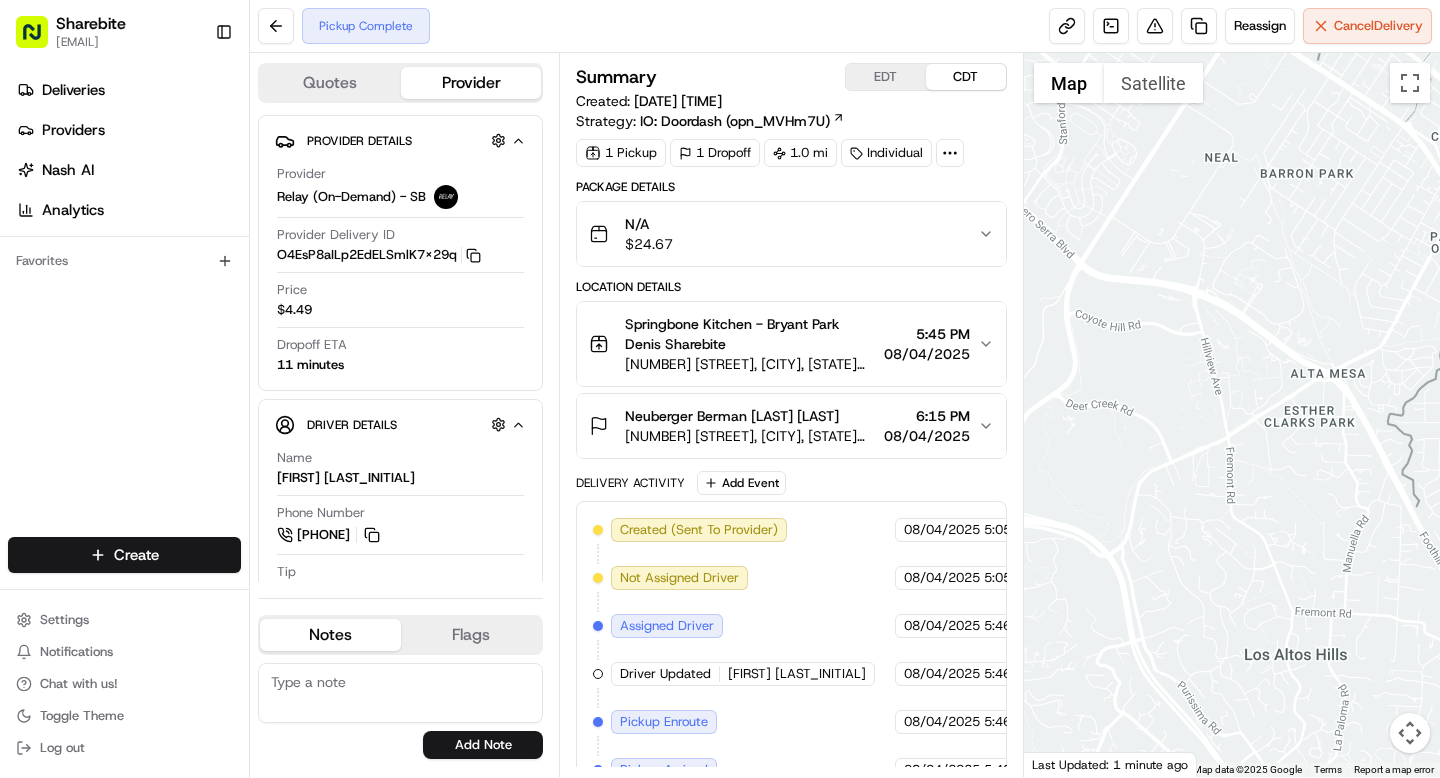 scroll, scrollTop: 0, scrollLeft: 0, axis: both 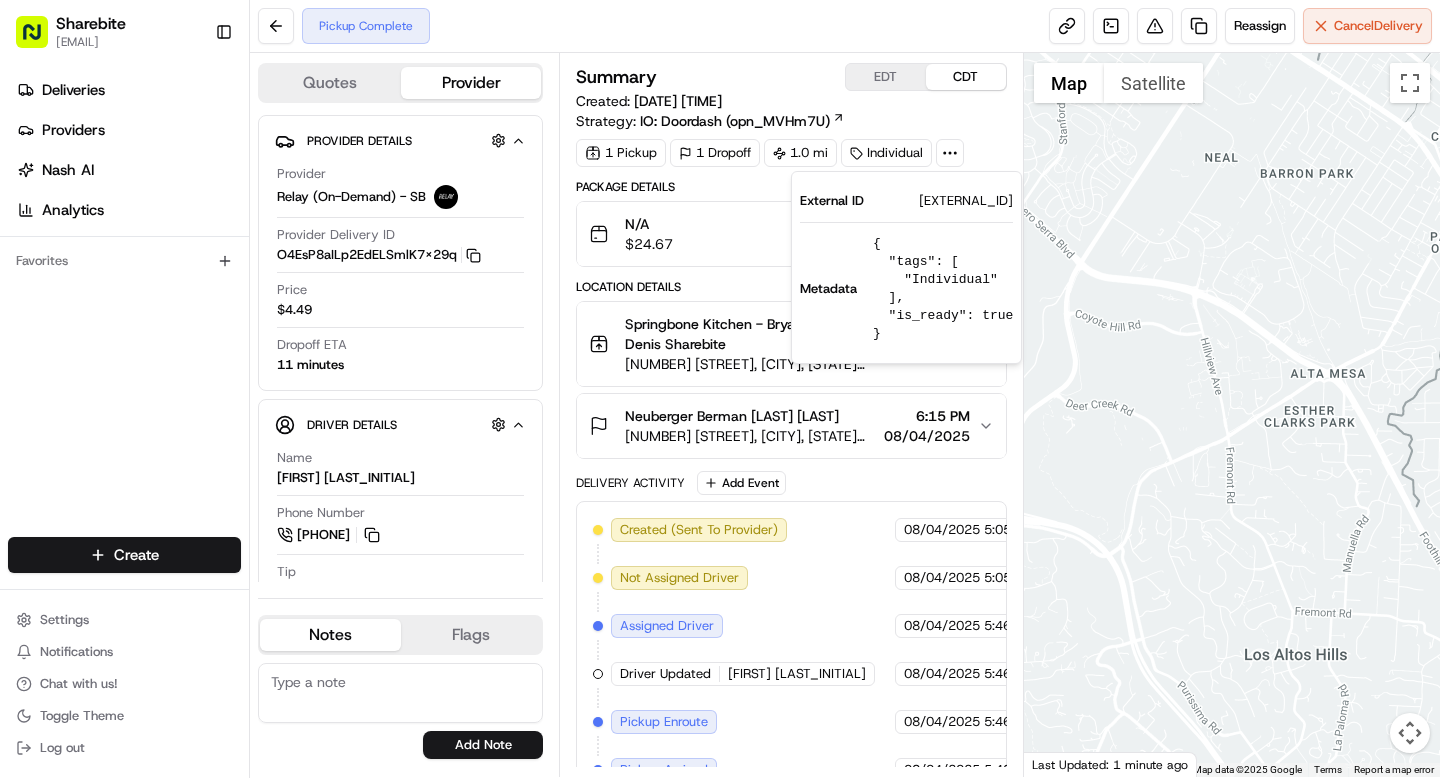 click on "[EXTERNAL_ID]" at bounding box center (966, 201) 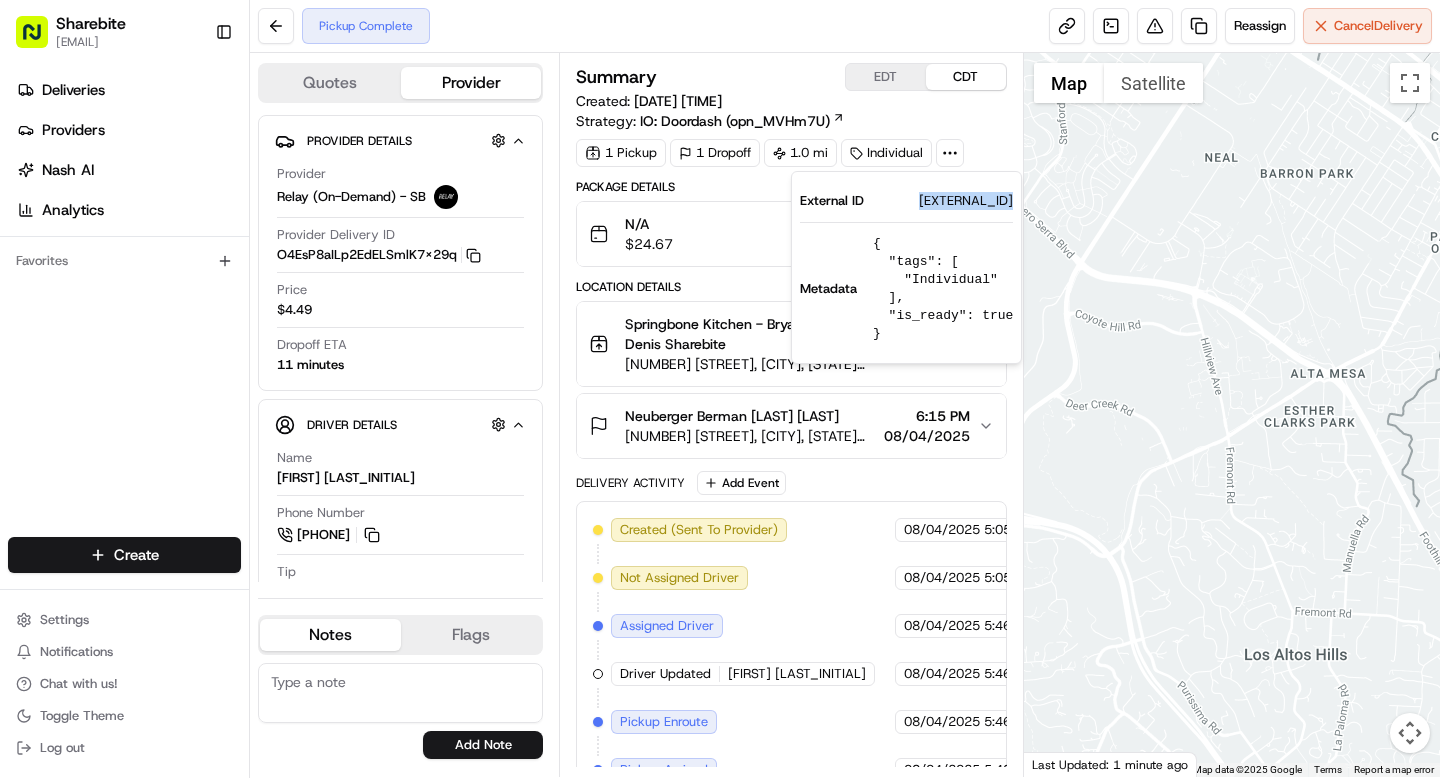 click on "[EXTERNAL_ID]" at bounding box center (966, 201) 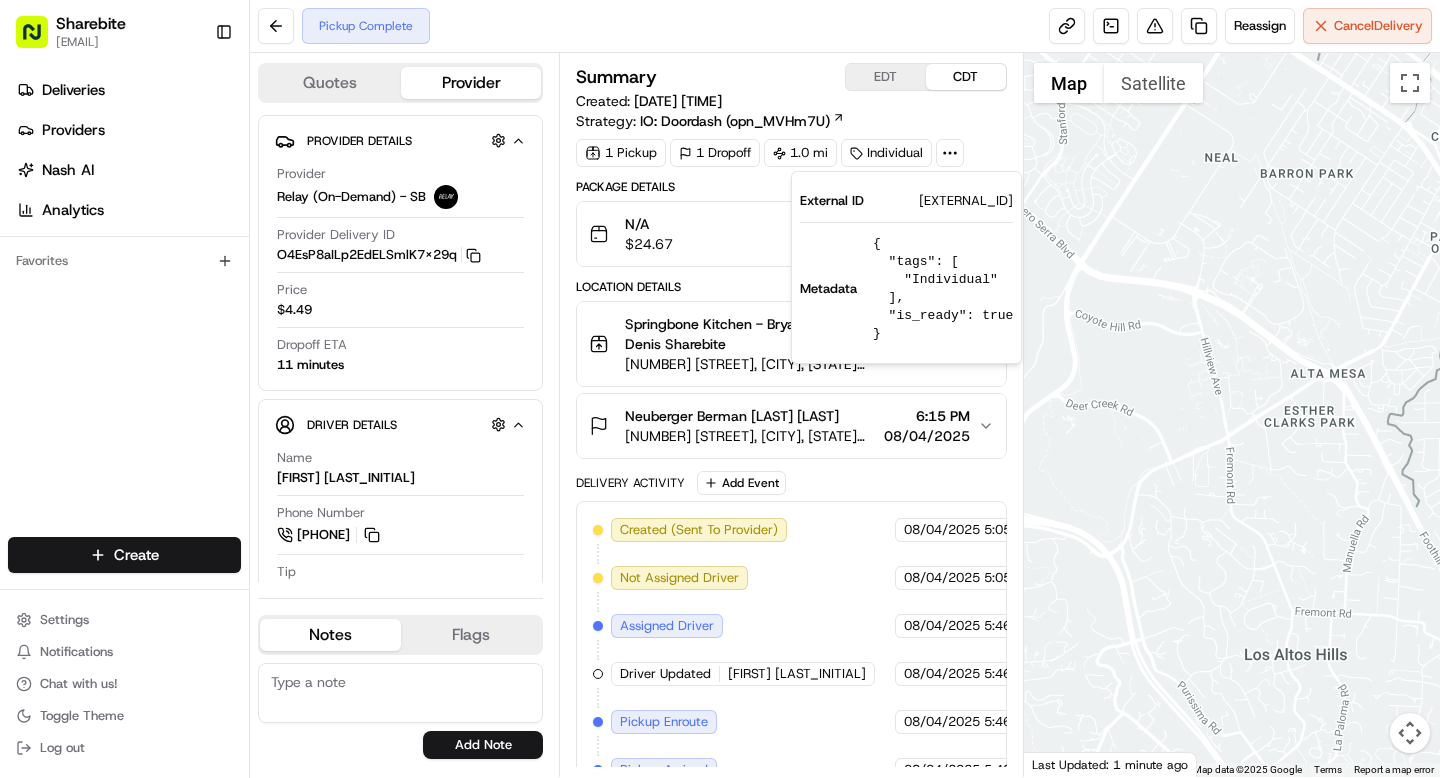 click on "Springbone Kitchen - Bryant Park Denis Sharebite" at bounding box center [750, 334] 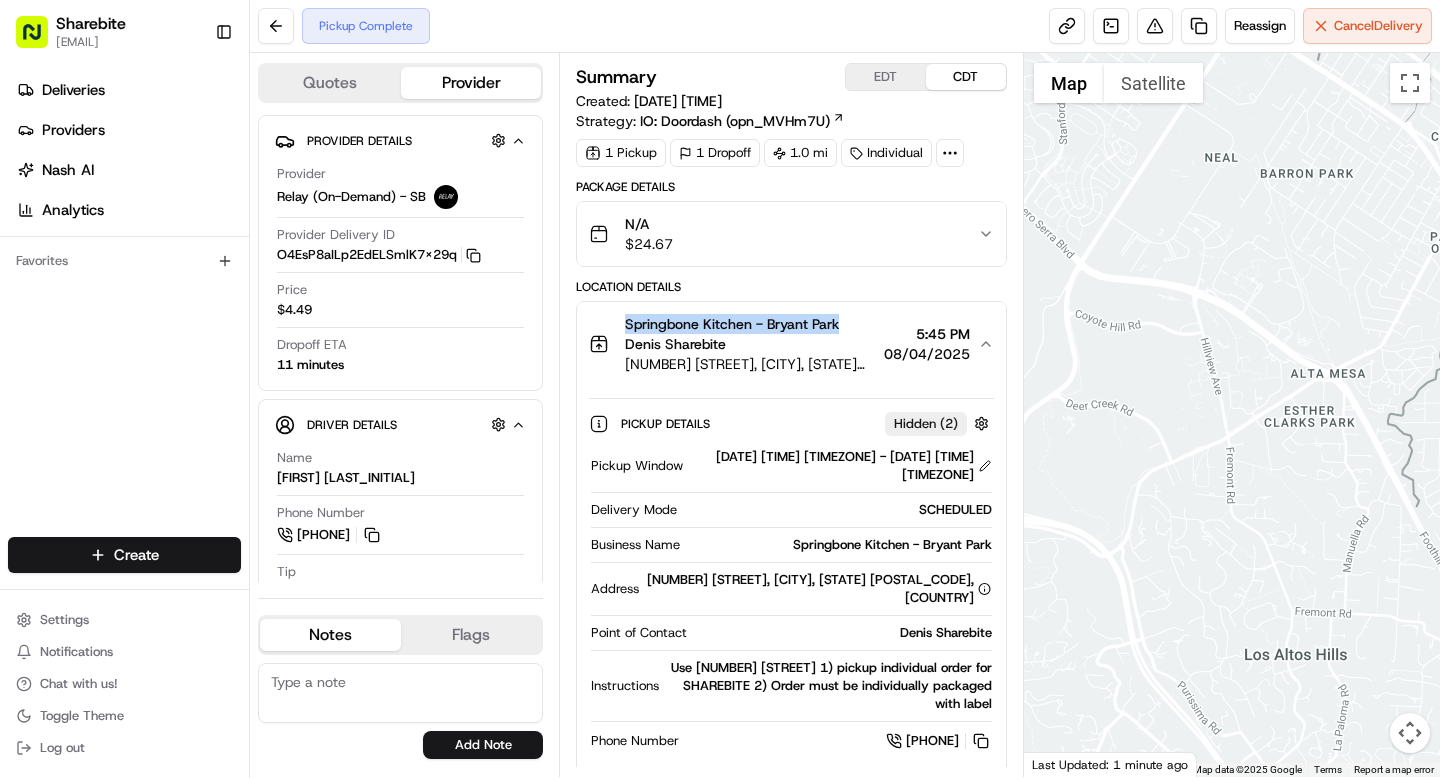 drag, startPoint x: 613, startPoint y: 324, endPoint x: 848, endPoint y: 322, distance: 235.00851 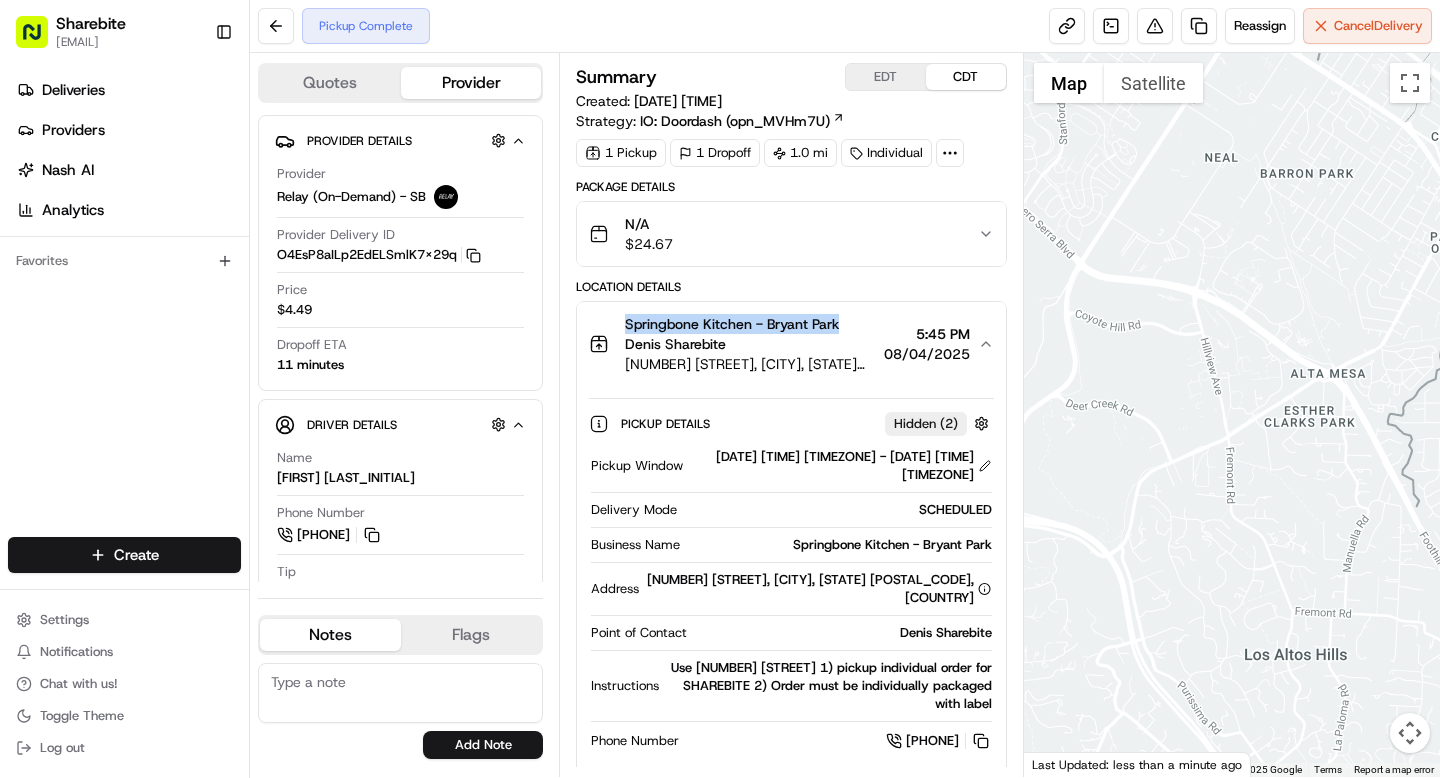 copy on "Springbone Kitchen - Bryant Park" 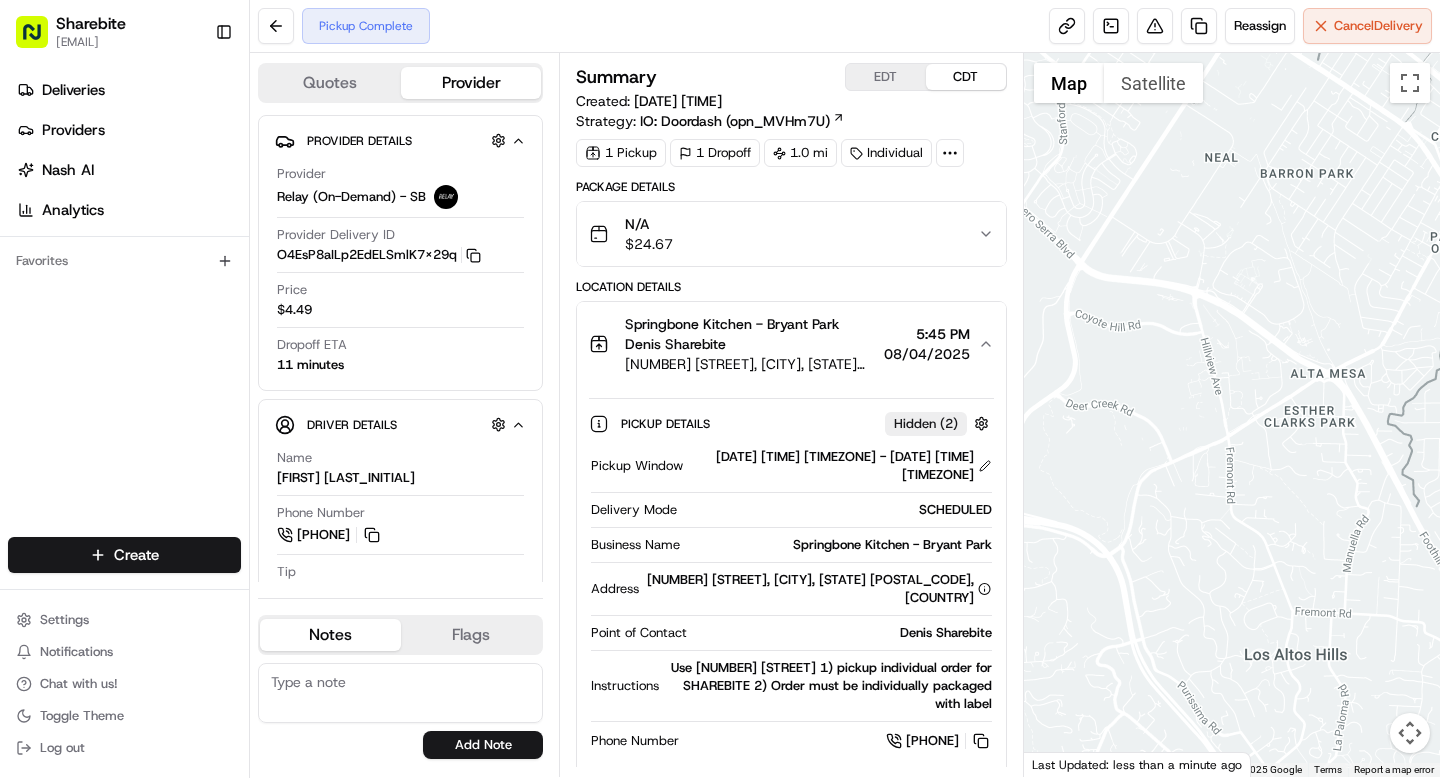 click on "[NUMBER] [STREET], [CITY], [STATE] [POSTAL_CODE], [COUNTRY]" at bounding box center [750, 364] 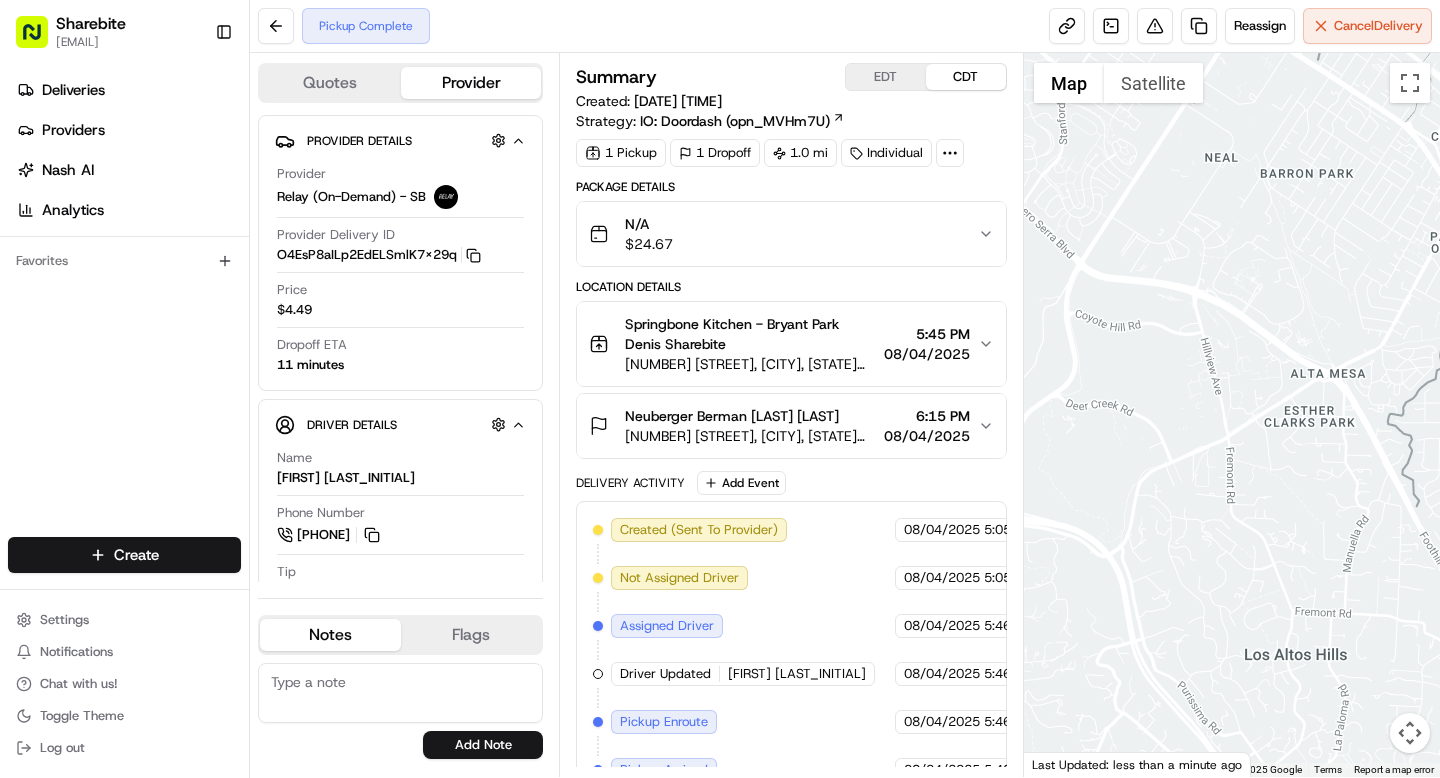 click on "Neuberger Berman [LAST] [LAST]" at bounding box center (732, 416) 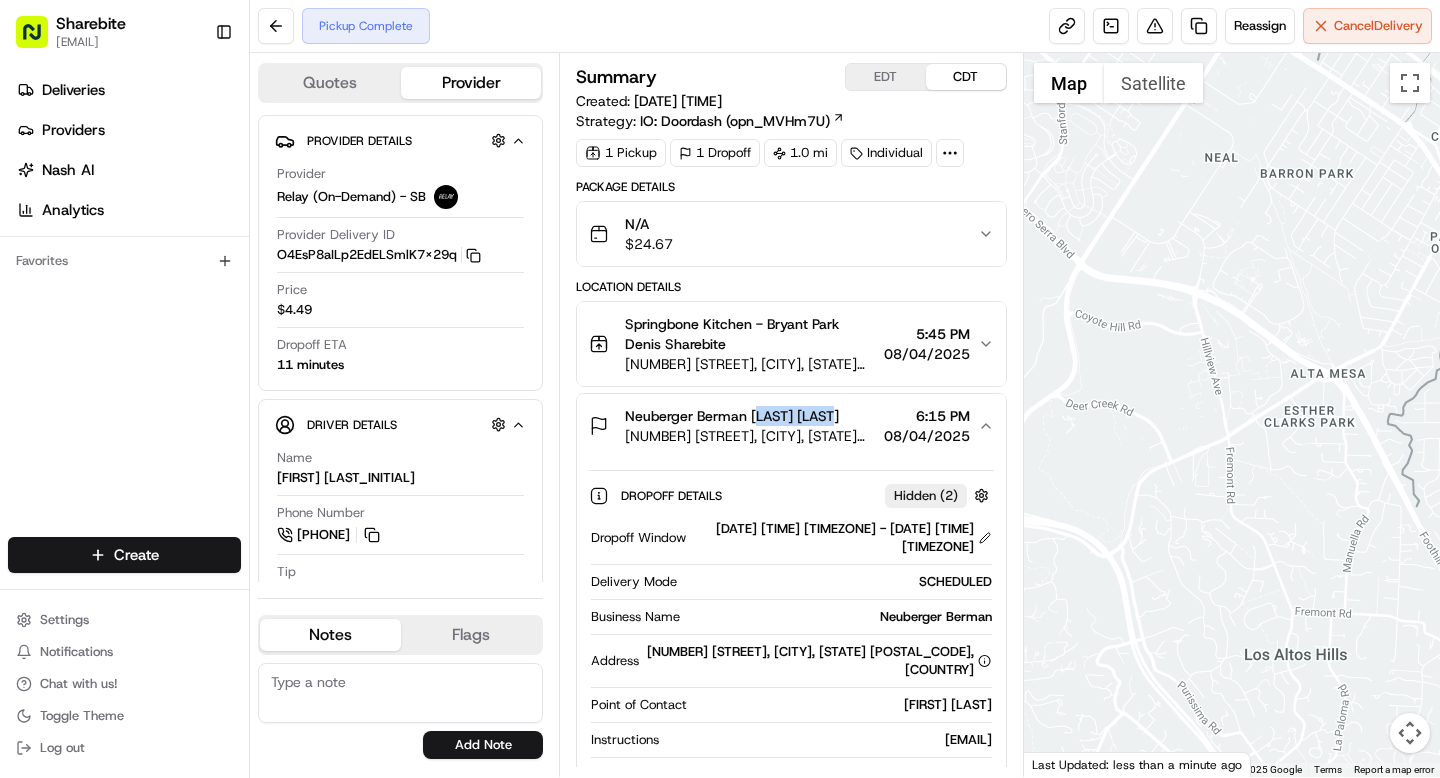 drag, startPoint x: 756, startPoint y: 416, endPoint x: 835, endPoint y: 416, distance: 79 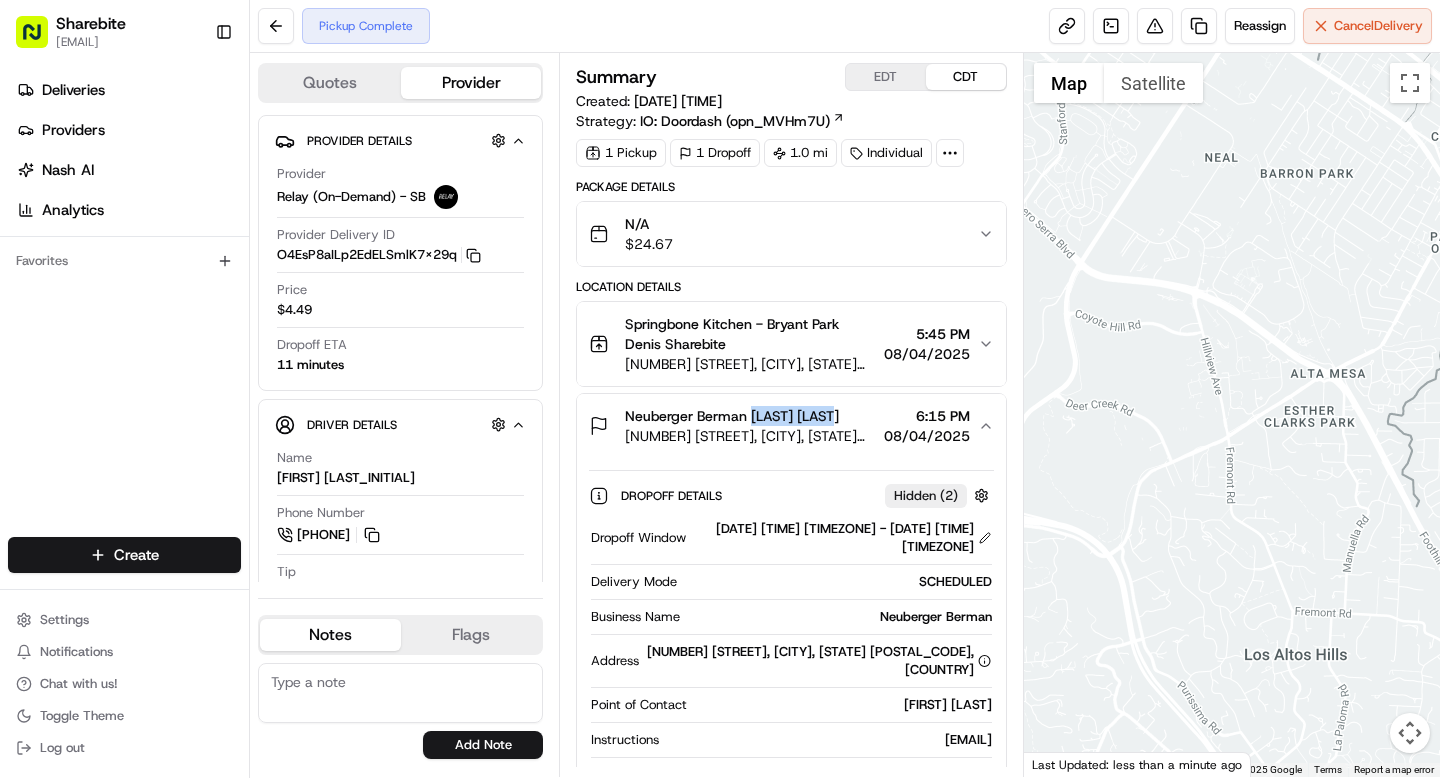 drag, startPoint x: 751, startPoint y: 416, endPoint x: 847, endPoint y: 415, distance: 96.00521 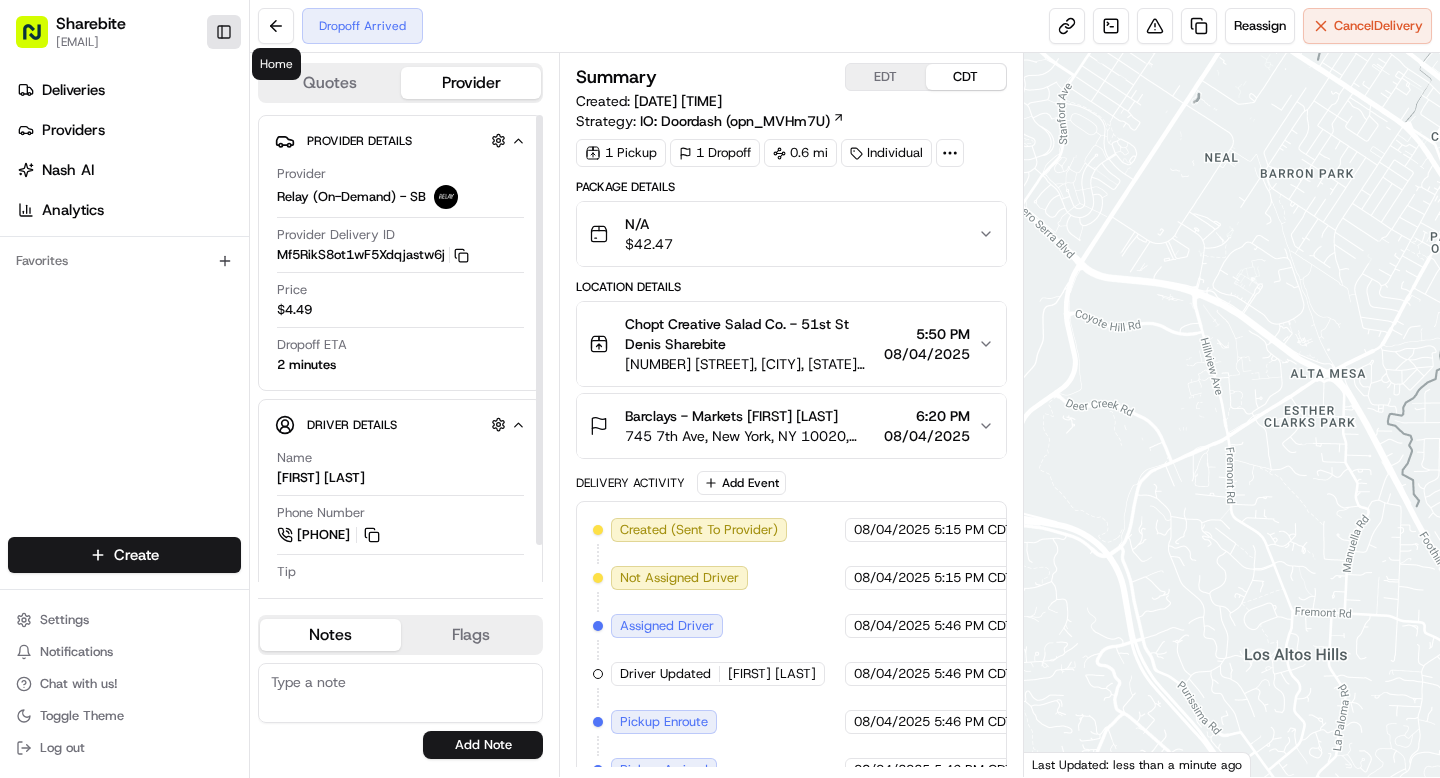 scroll, scrollTop: 0, scrollLeft: 0, axis: both 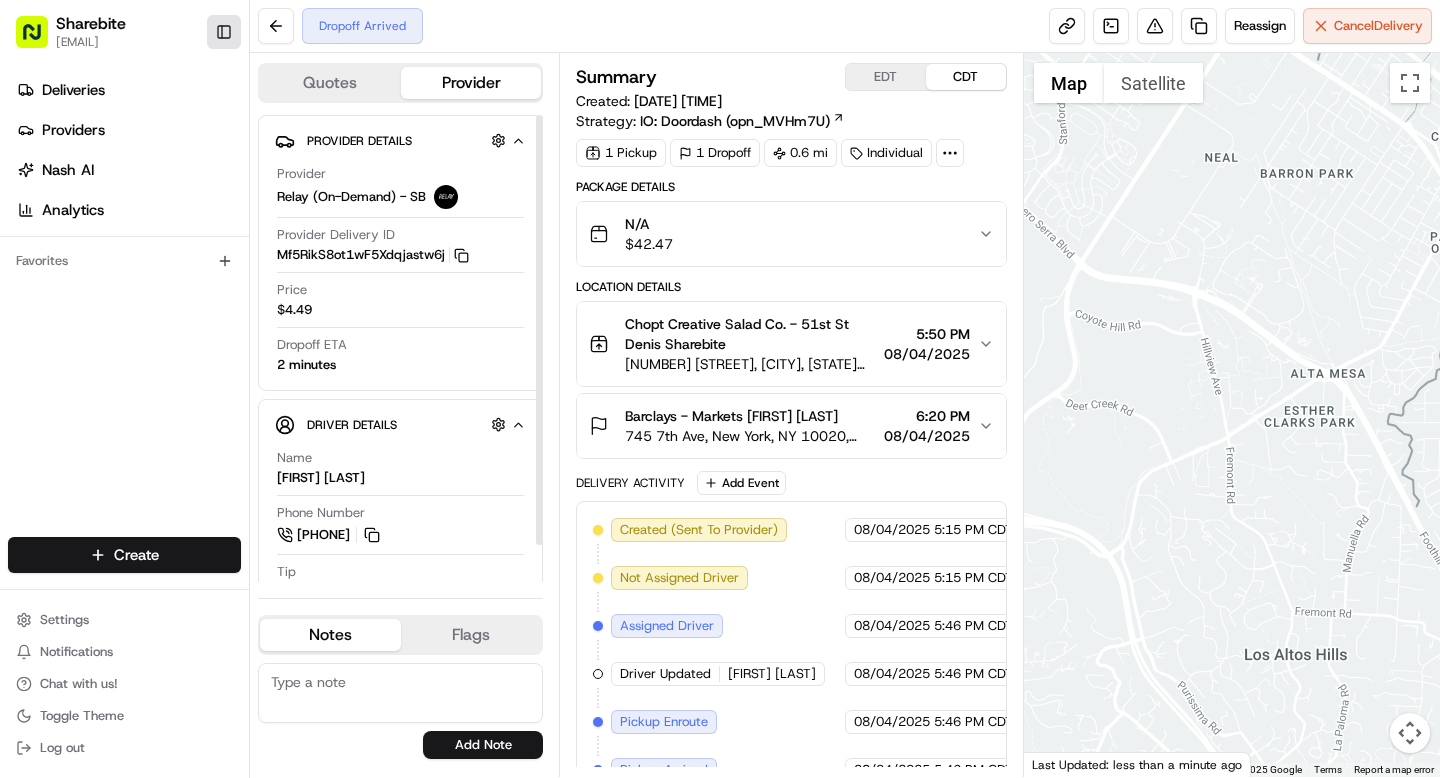 click on "Toggle Sidebar" at bounding box center [224, 32] 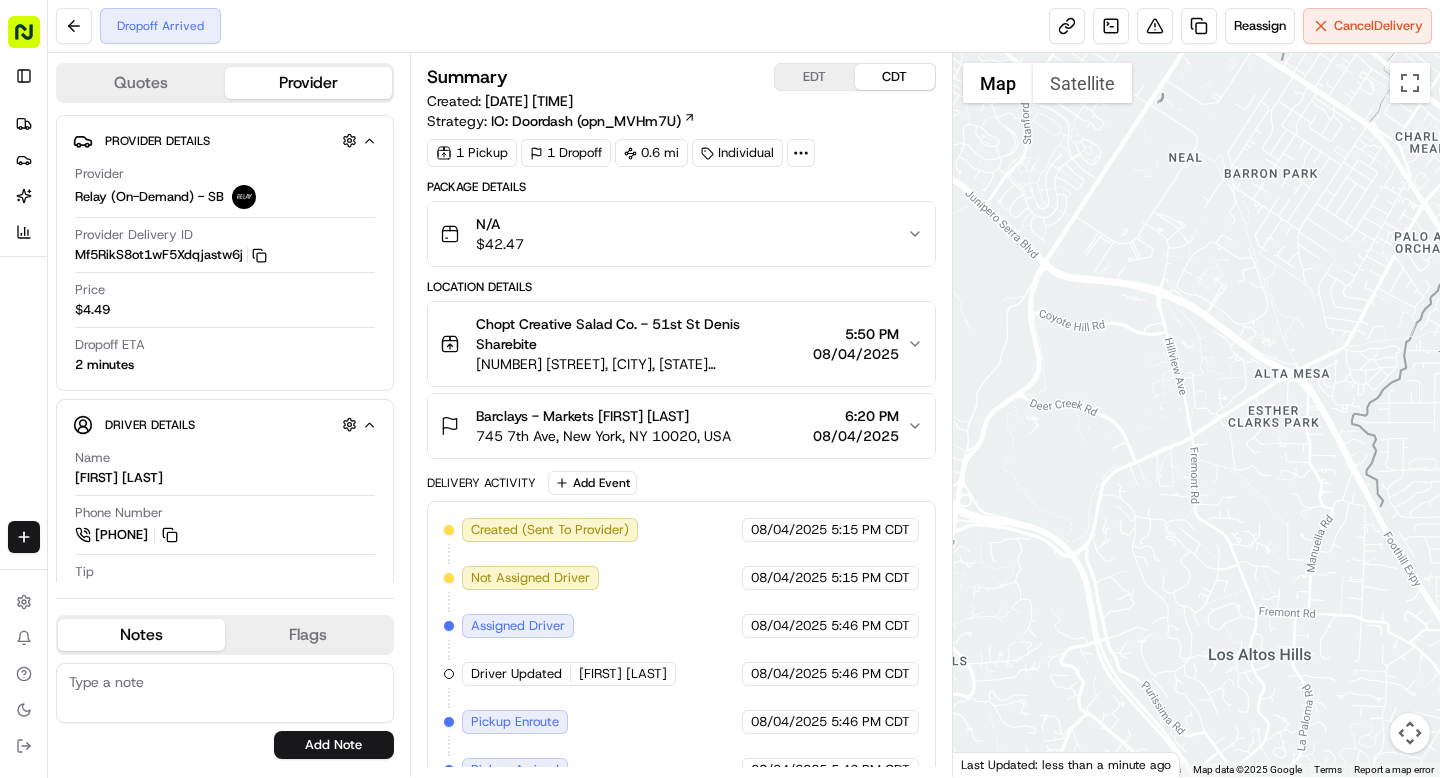click 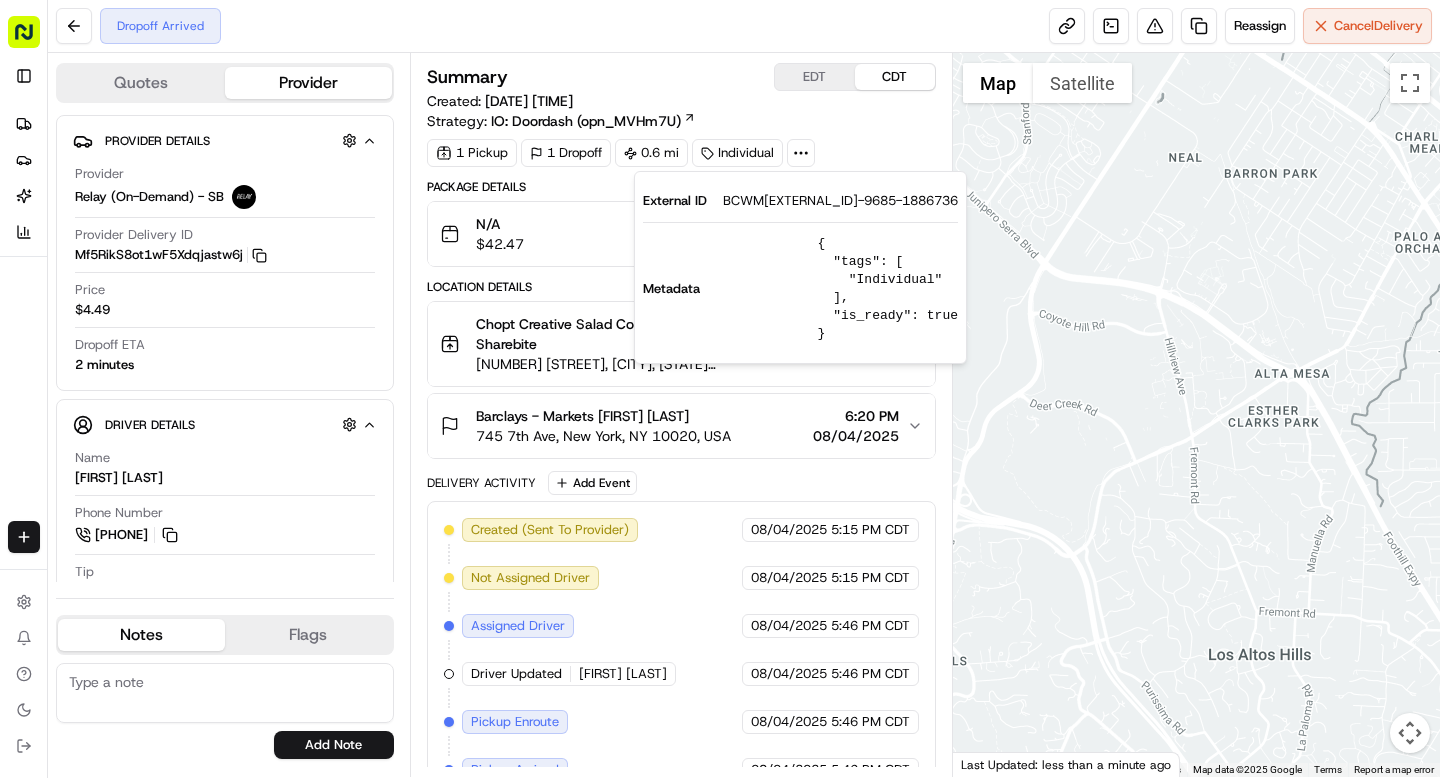 click on "BCWM[EXTERNAL_ID]-9685-1886736" at bounding box center [840, 201] 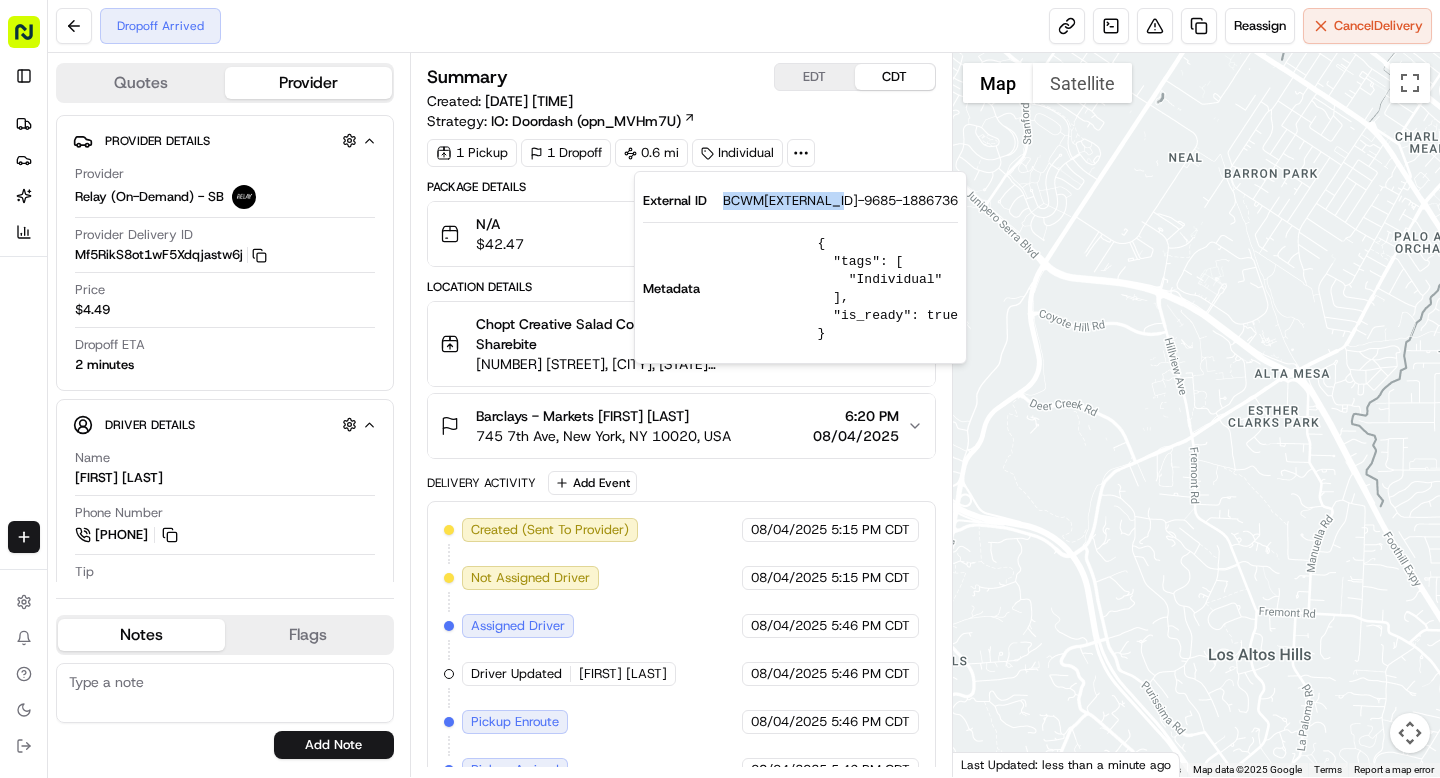 click on "BCWM[EXTERNAL_ID]-9685-1886736" at bounding box center [840, 201] 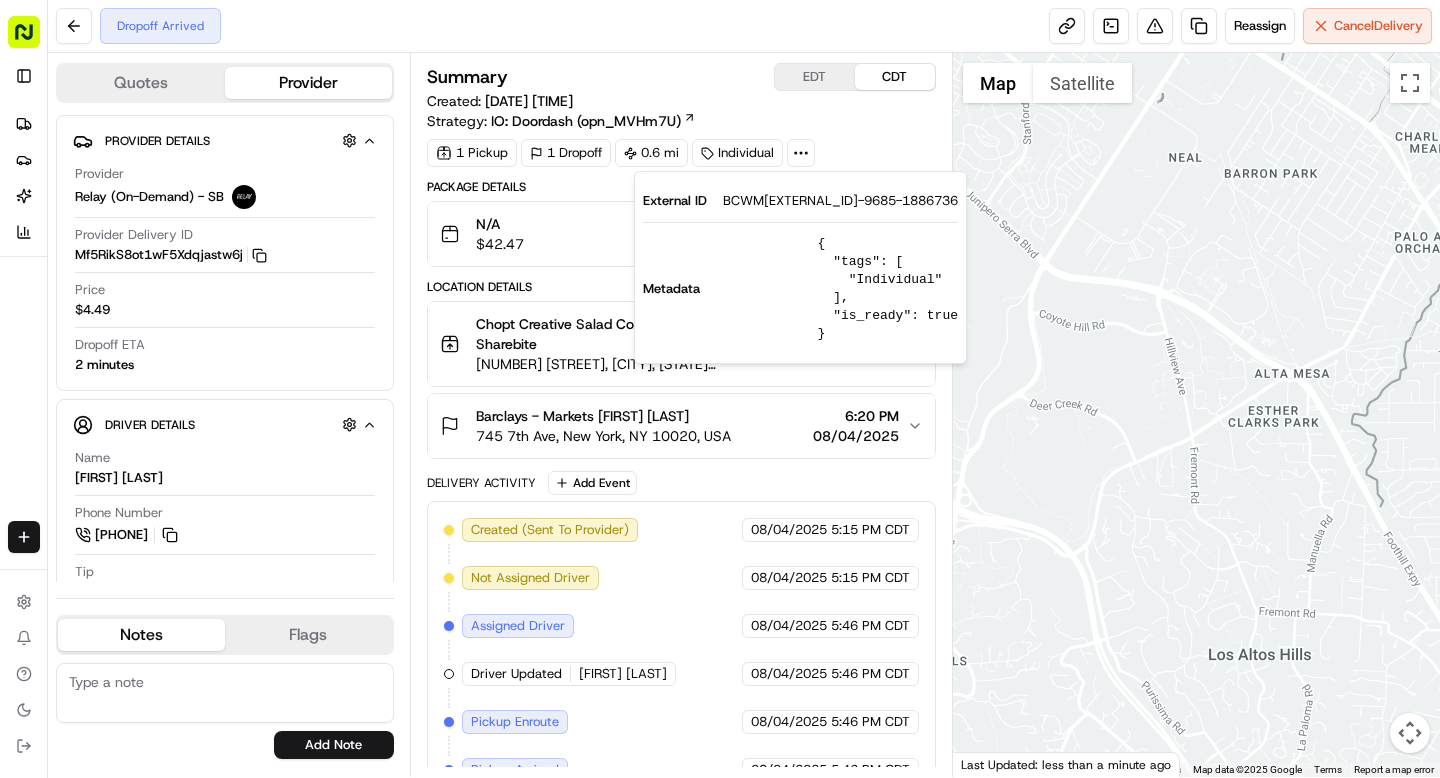 click on "Location Details" at bounding box center (681, 287) 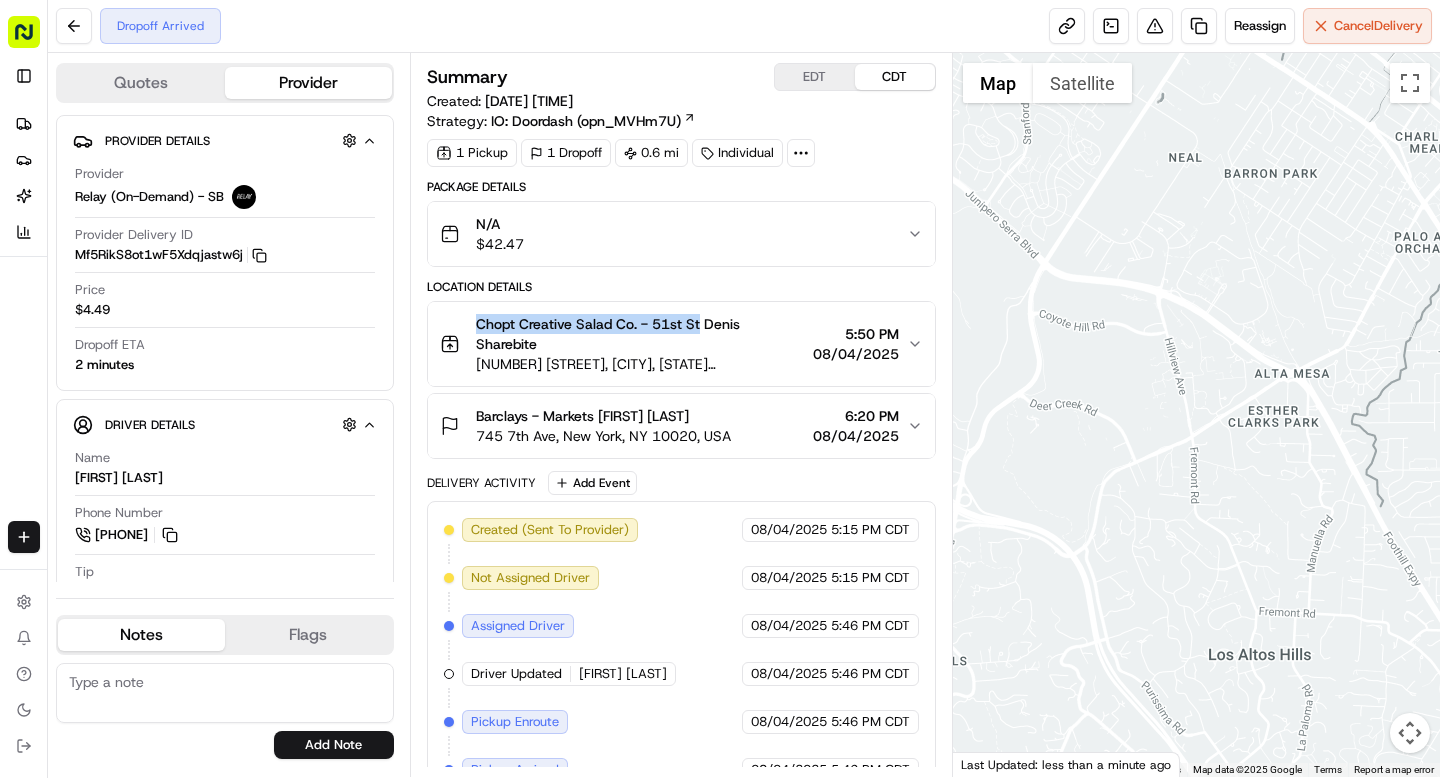 drag, startPoint x: 477, startPoint y: 324, endPoint x: 698, endPoint y: 321, distance: 221.02036 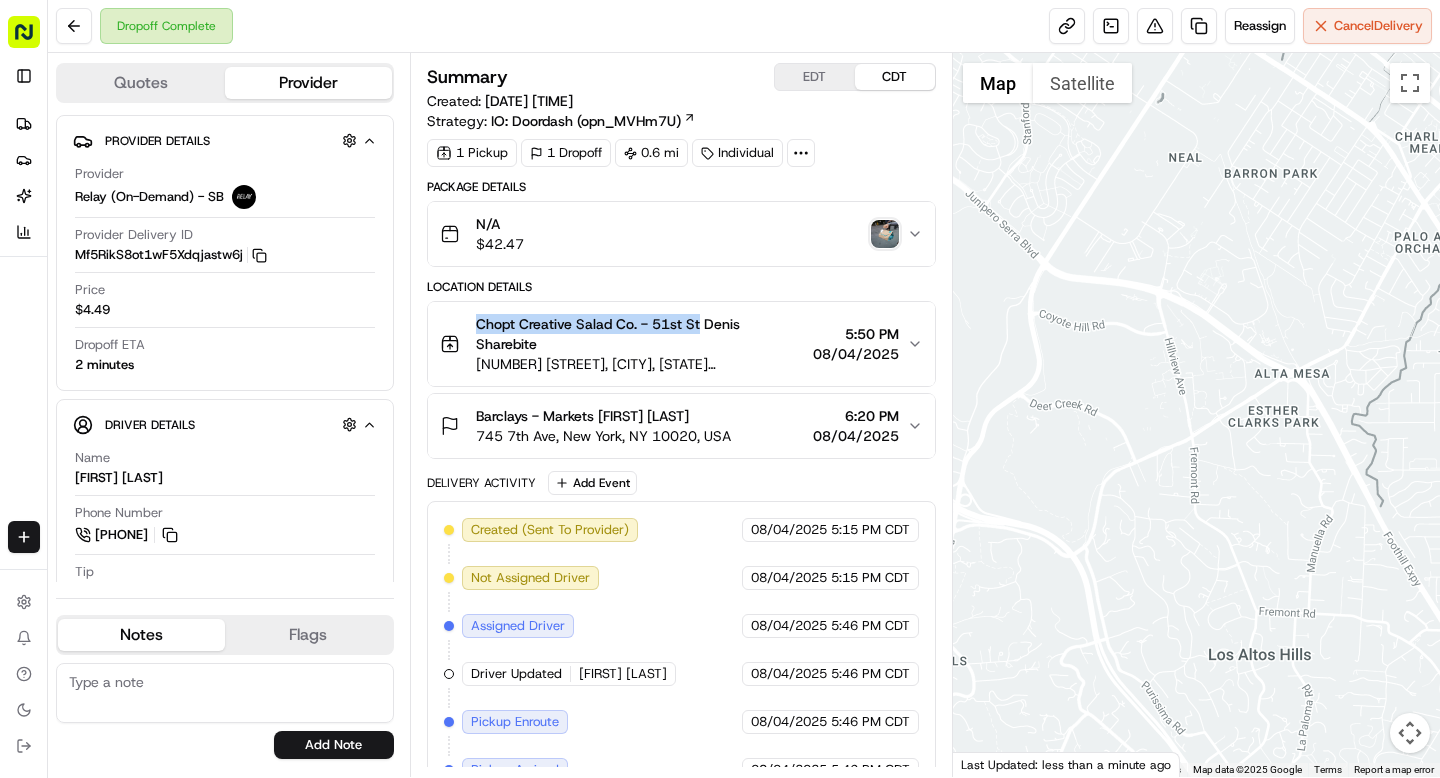 click at bounding box center [885, 234] 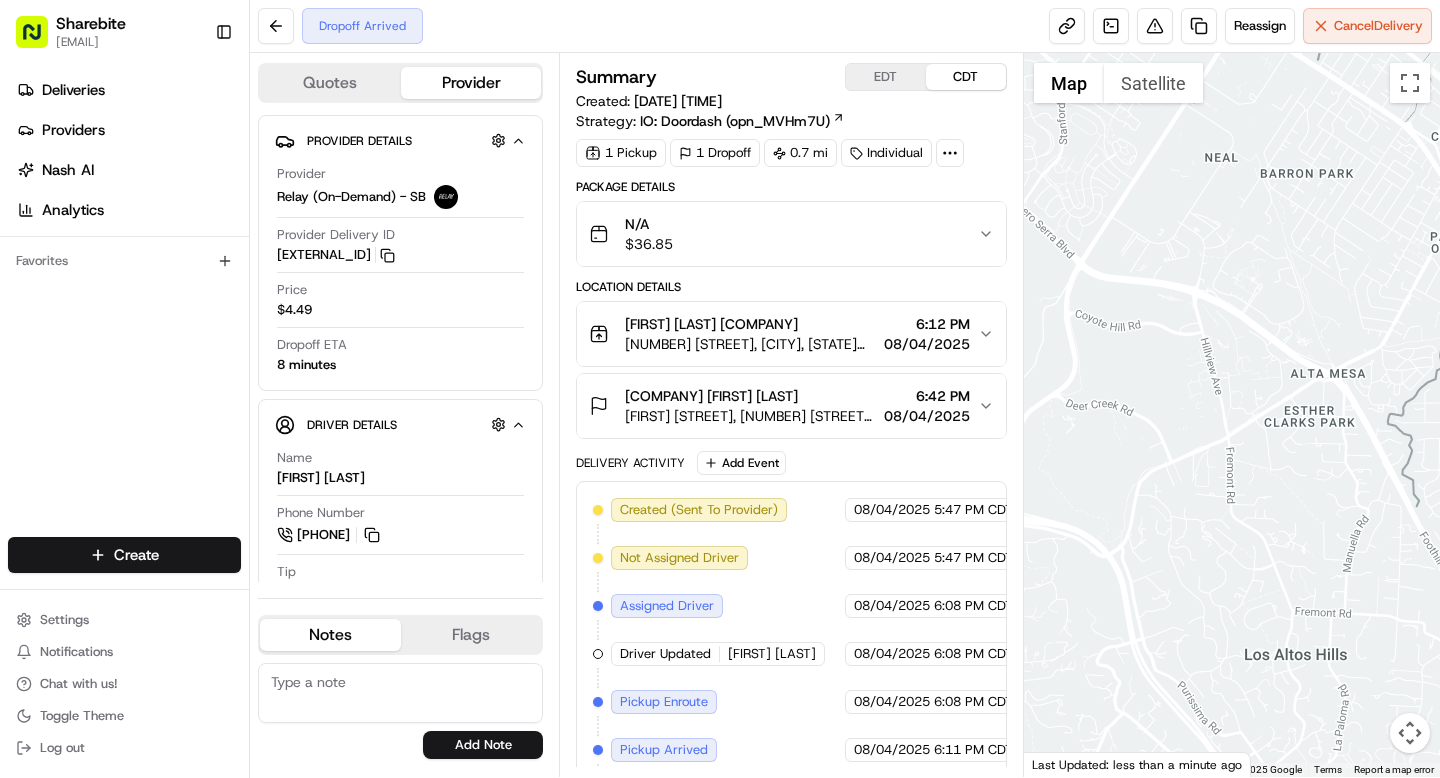 scroll, scrollTop: 0, scrollLeft: 0, axis: both 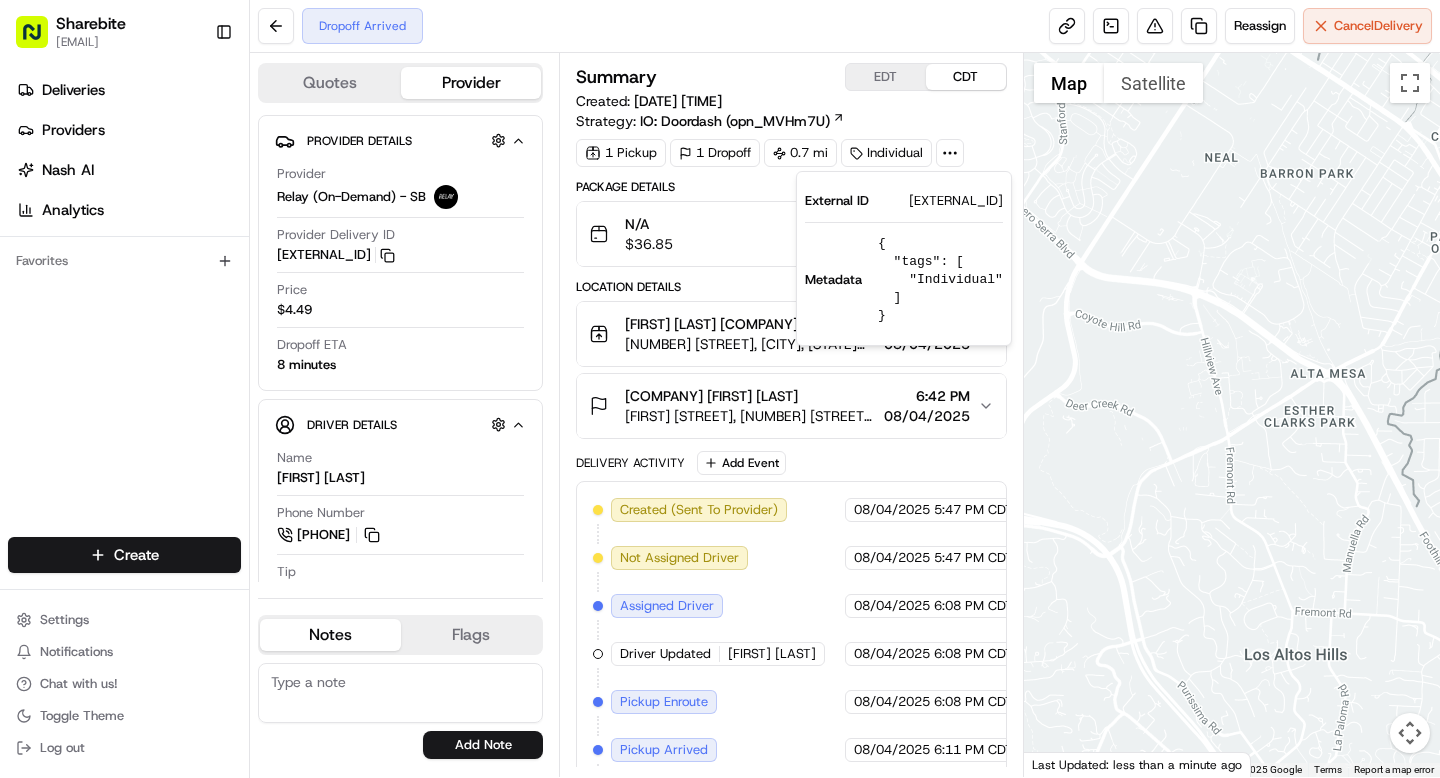 click on "[EXTERNAL_ID]" at bounding box center (956, 201) 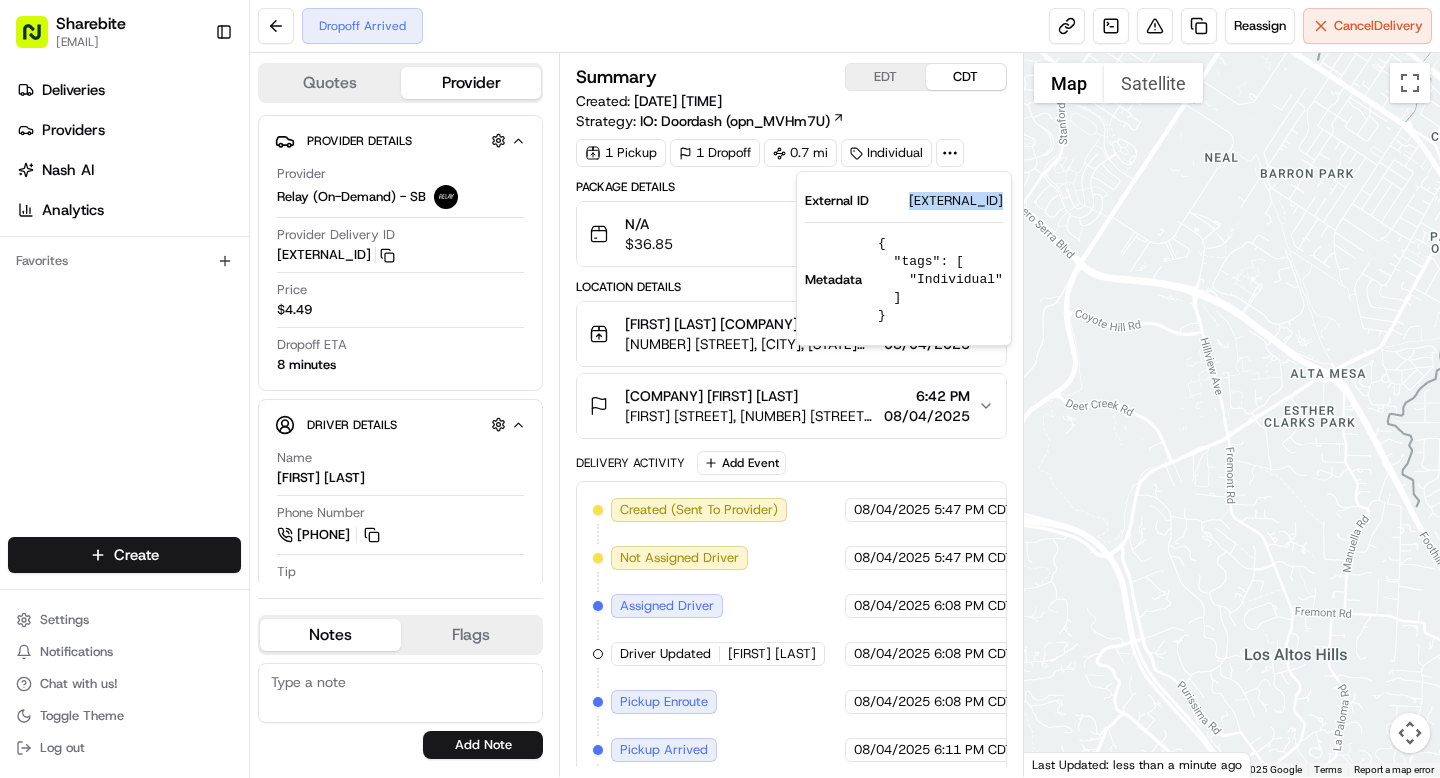 click on "[EXTERNAL_ID]" at bounding box center (956, 201) 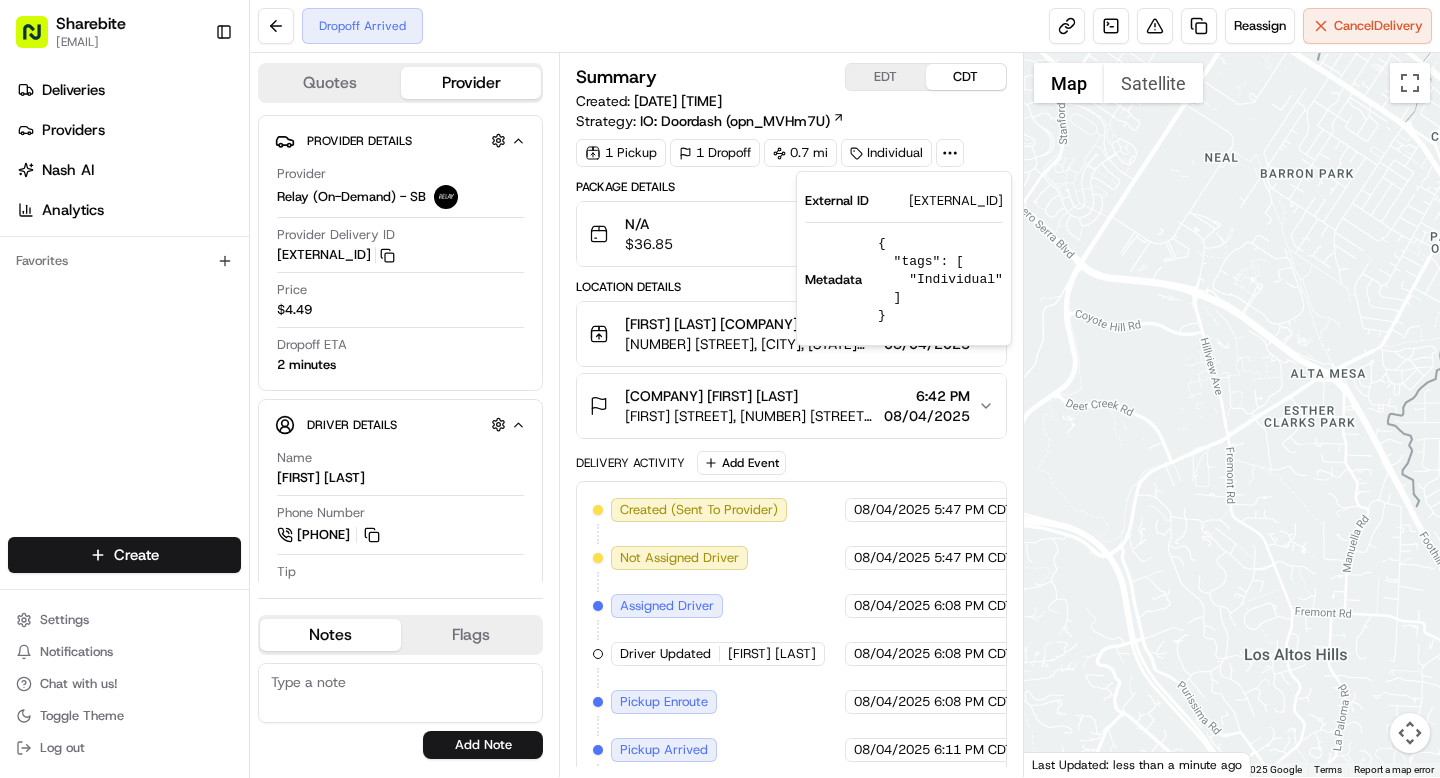 click on "Dropoff Arrived Reassign Cancel  Delivery" at bounding box center [845, 26] 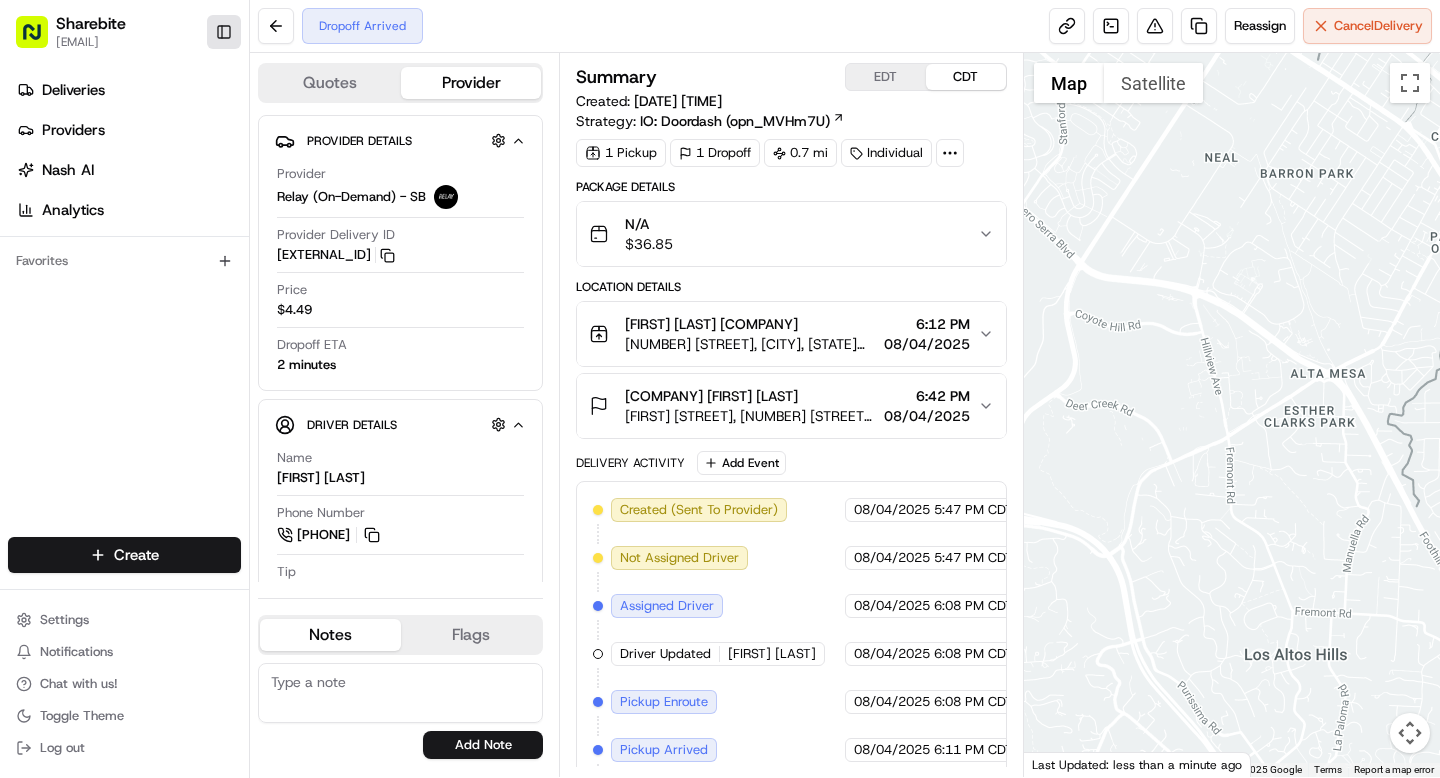 click on "Toggle Sidebar" at bounding box center [224, 32] 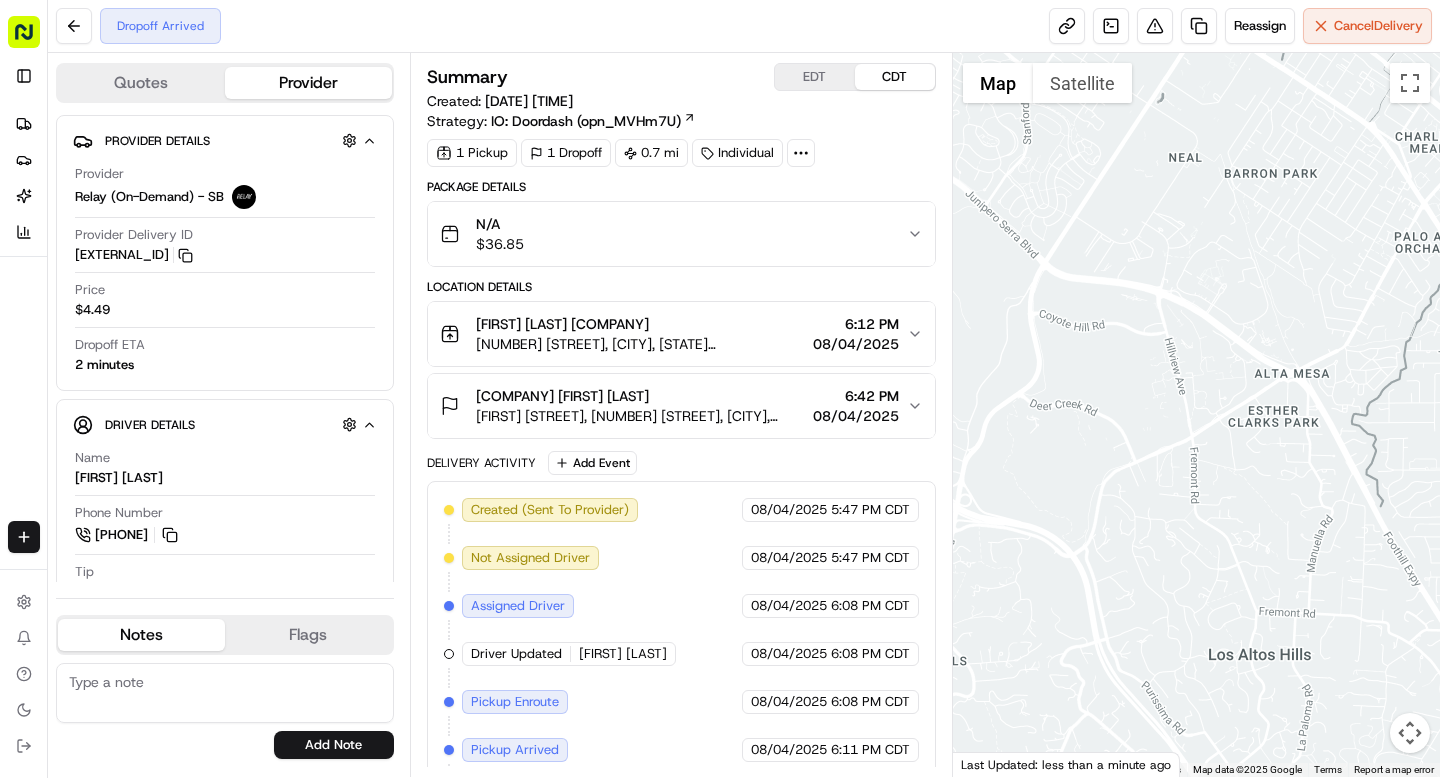 click 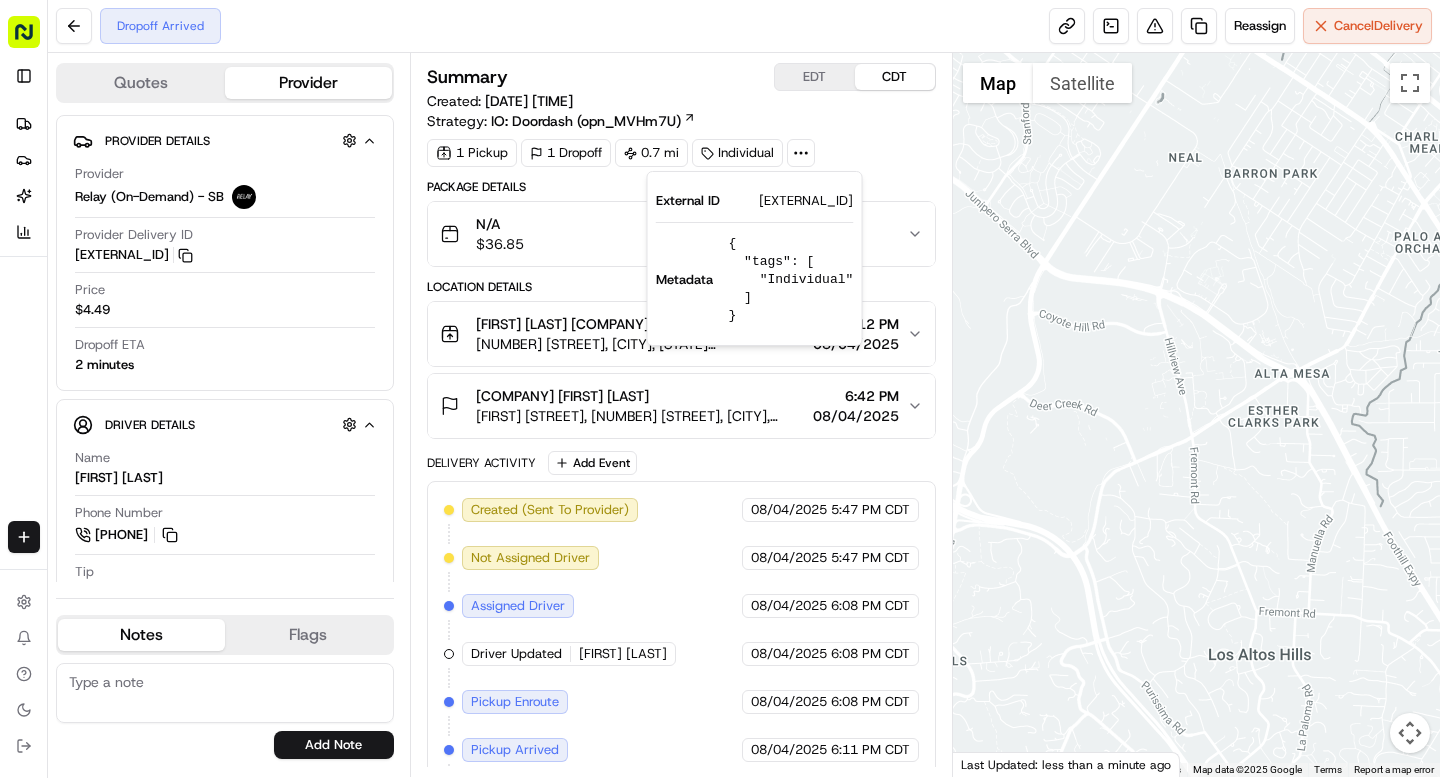 click on "[EXTERNAL_ID]" at bounding box center [806, 201] 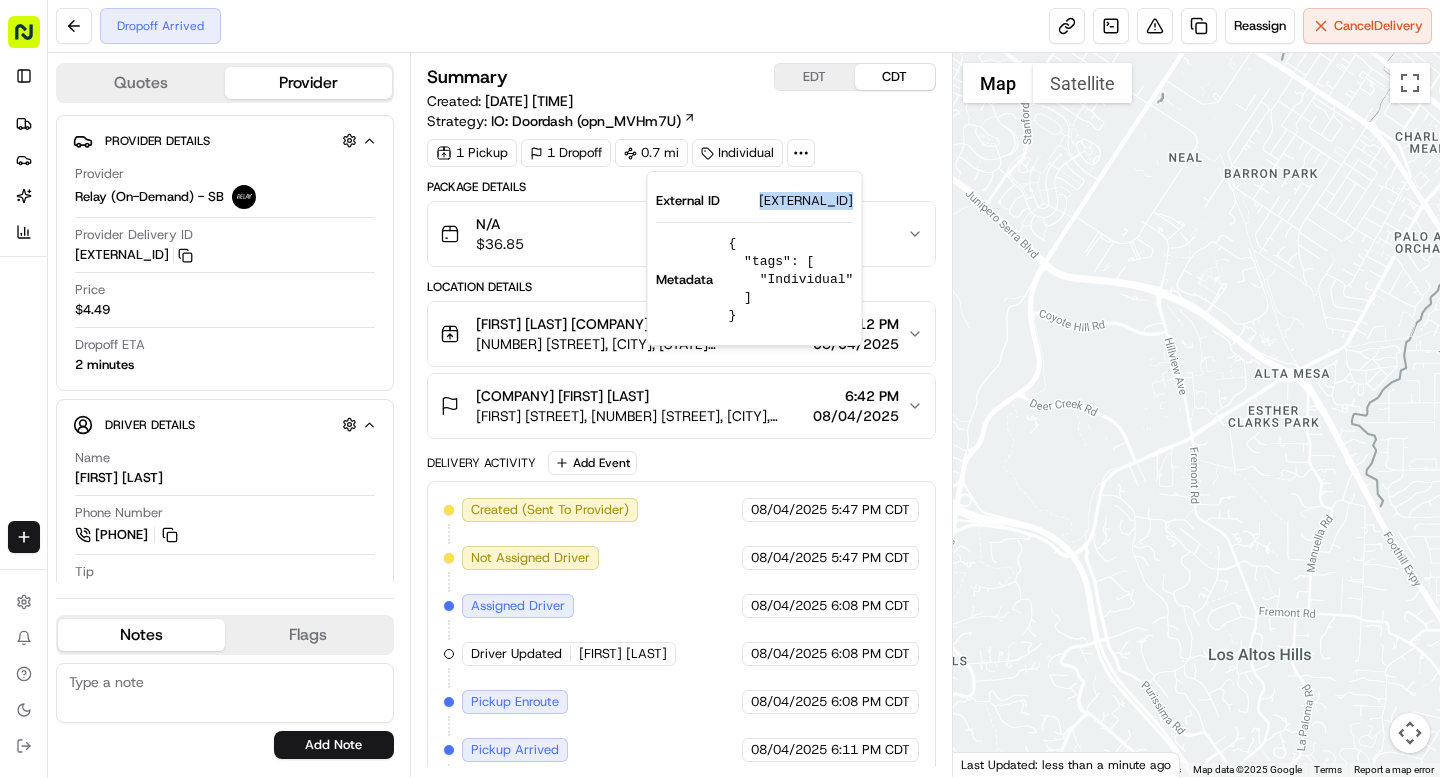 click on "[EXTERNAL_ID]" at bounding box center (806, 201) 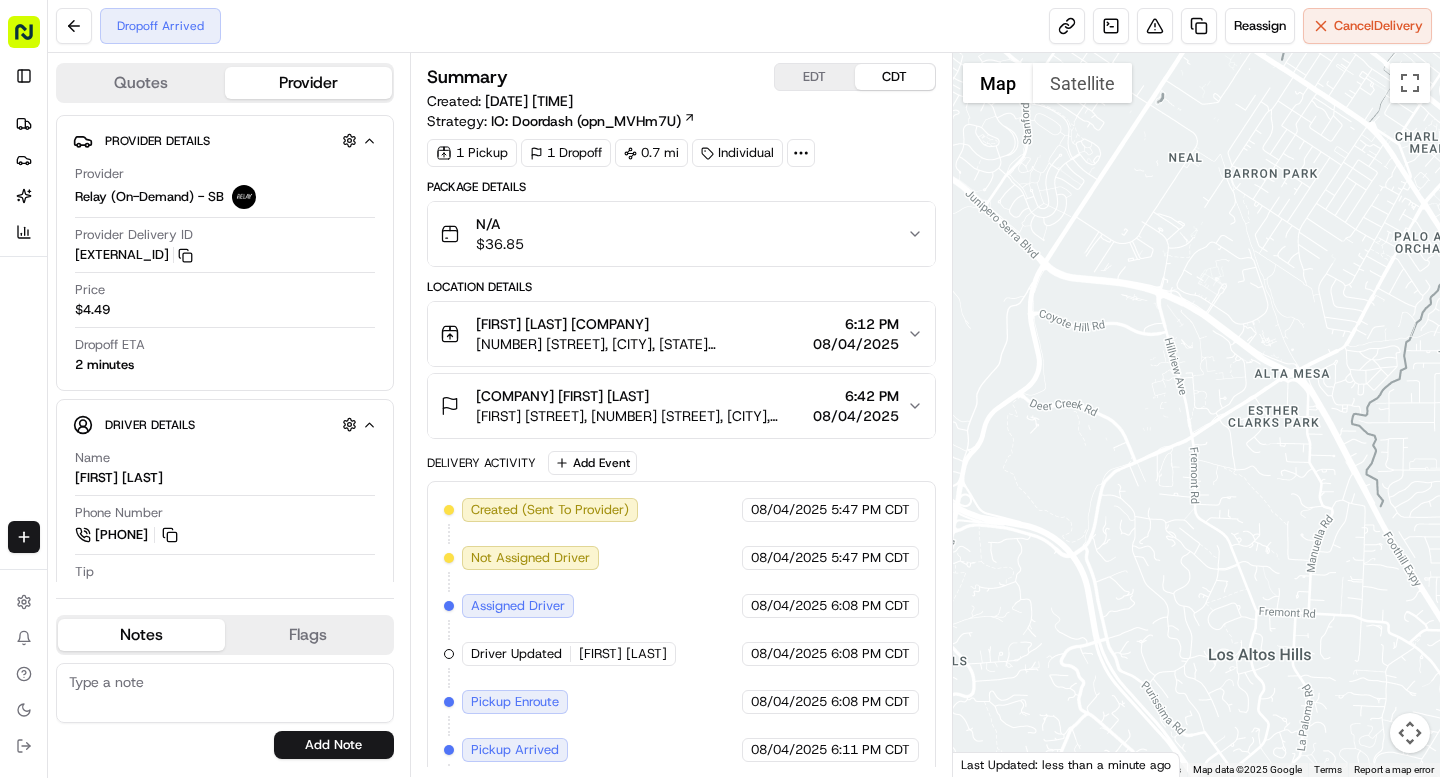 drag, startPoint x: 539, startPoint y: 395, endPoint x: 657, endPoint y: 396, distance: 118.004234 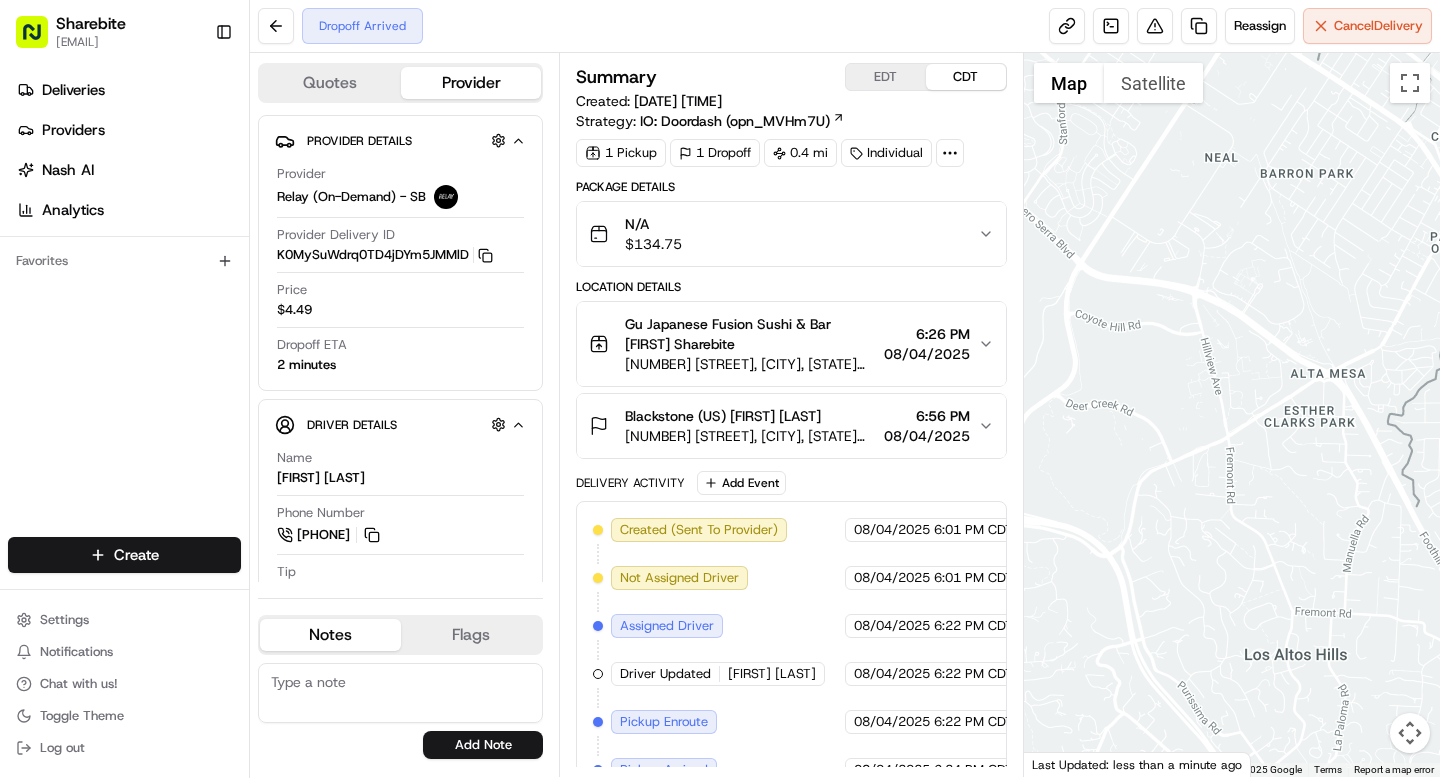 scroll, scrollTop: 0, scrollLeft: 0, axis: both 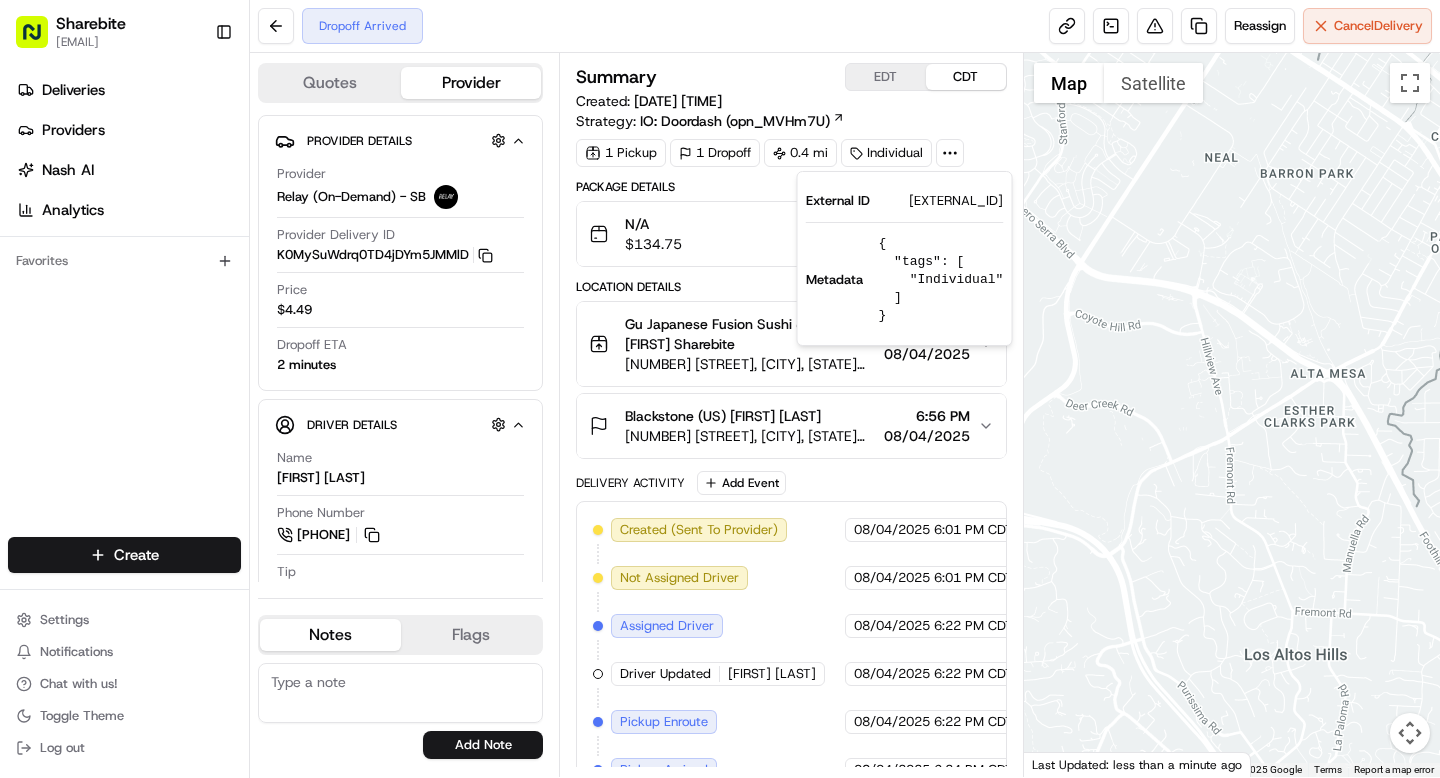 click on "BL08042563809-7033-1886807" at bounding box center [956, 201] 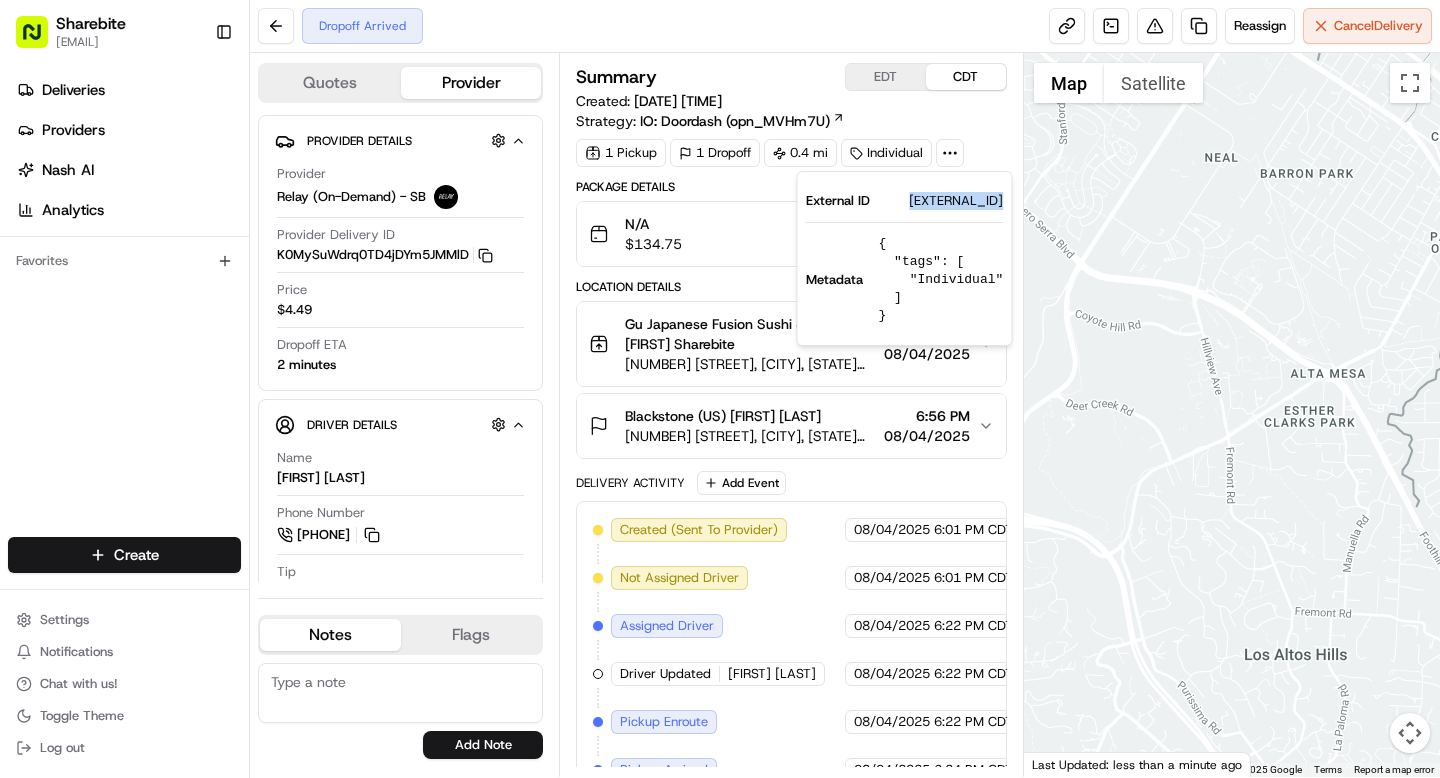 click on "BL08042563809-7033-1886807" at bounding box center (956, 201) 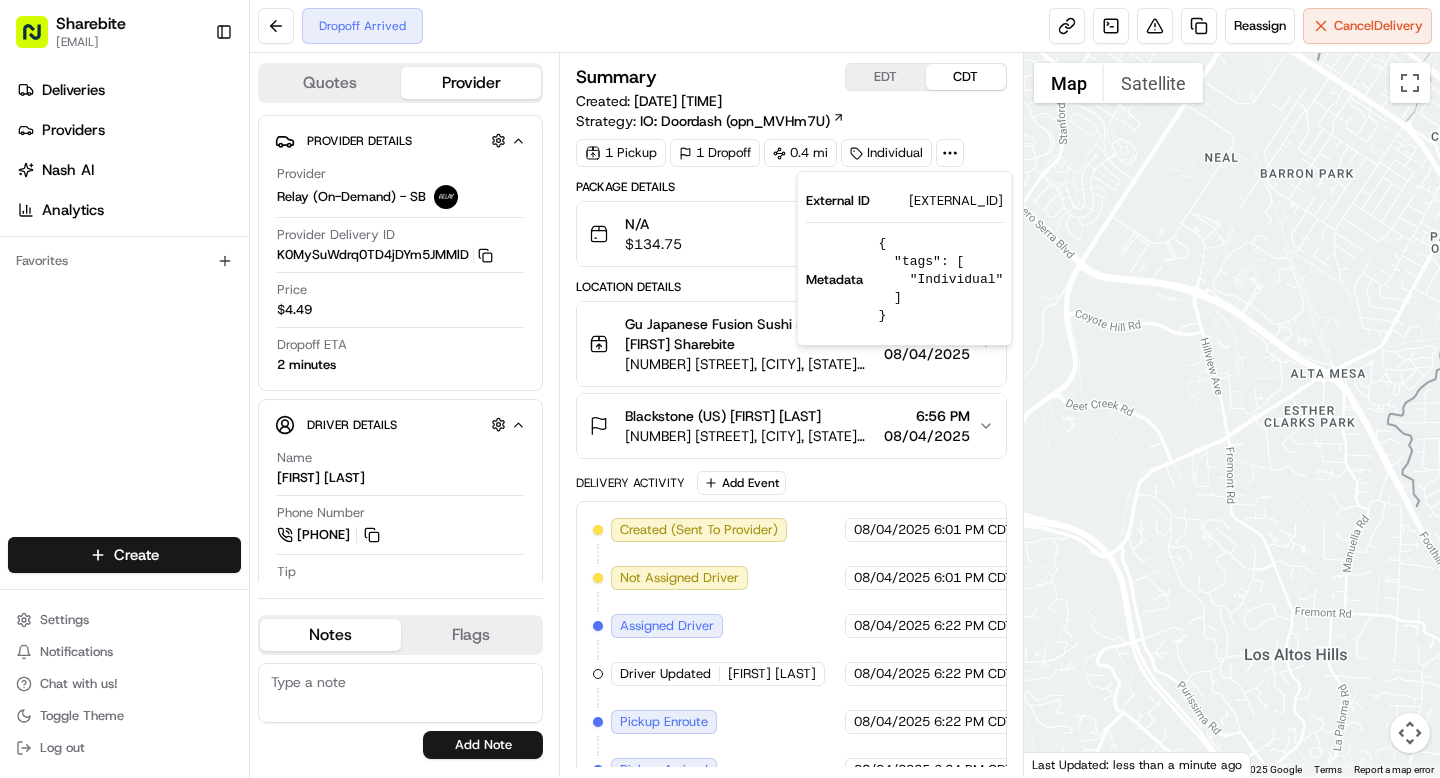 click on "Package Details N/A $ 134.75 Location Details Gu Japanese Fusion Sushi & Bar Denis Sharebite 155 E 52nd St, New York, NY 10022, USA 6:26 PM 08/04/2025 Blackstone (US) Shane Cashin 601 Lexington Ave, New York, NY 10022, USA 6:56 PM 08/04/2025 Delivery Activity Add Event Created (Sent To Provider) Relay (On-Demand) - SB 08/04/2025 6:01 PM CDT Not Assigned Driver Relay (On-Demand) - SB 08/04/2025 6:01 PM CDT Assigned Driver Relay (On-Demand) - SB 08/04/2025 6:22 PM CDT Driver Updated Gladys A. Relay (On-Demand) - SB 08/04/2025 6:22 PM CDT Pickup Enroute Relay (On-Demand) - SB 08/04/2025 6:22 PM CDT Pickup Arrived Relay (On-Demand) - SB 08/04/2025 6:24 PM CDT Pickup Complete Relay (On-Demand) - SB 08/04/2025 6:26 PM CDT Dropoff Enroute Relay (On-Demand) - SB 08/04/2025 6:26 PM CDT Dropoff Arrived Relay (On-Demand) - SB 08/04/2025 6:26 PM CDT" at bounding box center [791, 561] 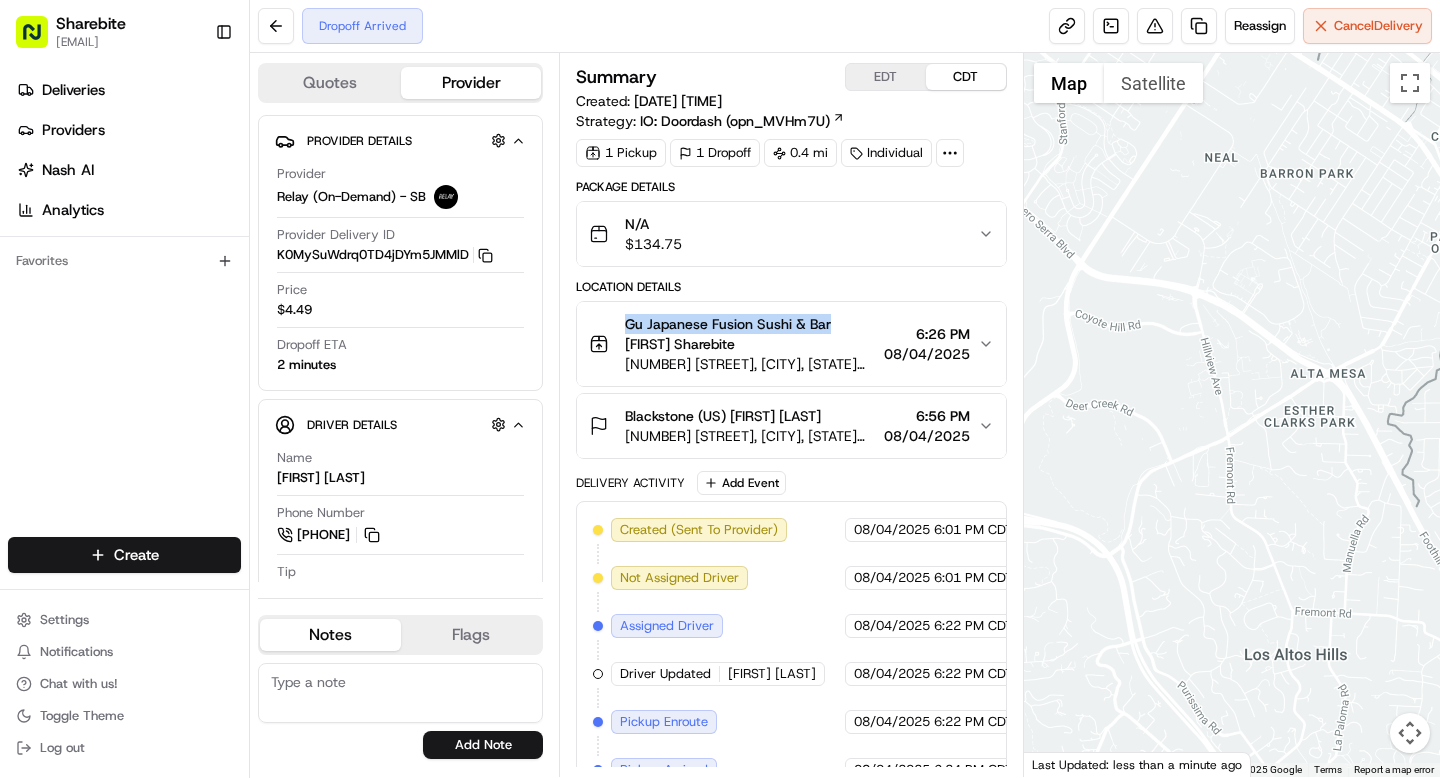 drag, startPoint x: 625, startPoint y: 323, endPoint x: 830, endPoint y: 325, distance: 205.00975 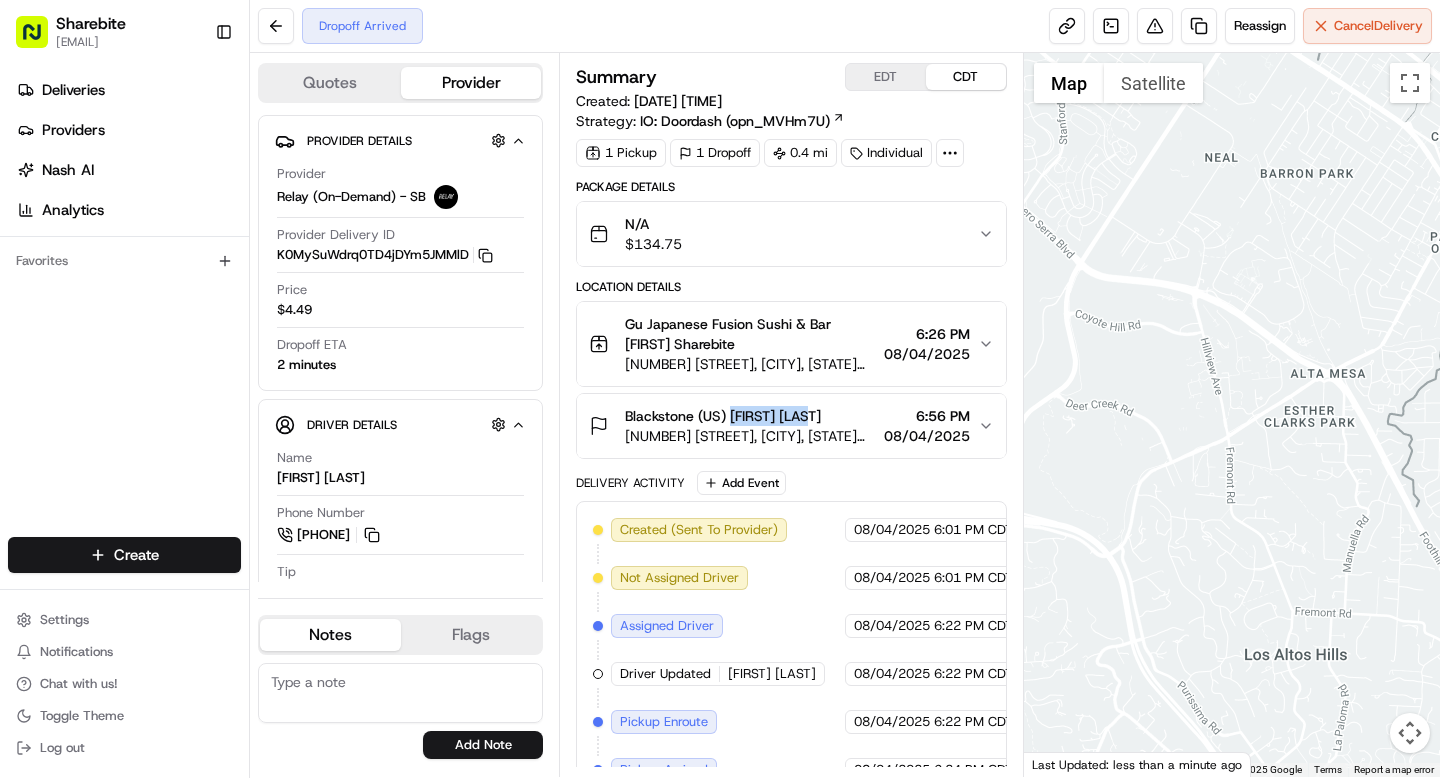 drag, startPoint x: 732, startPoint y: 415, endPoint x: 826, endPoint y: 422, distance: 94.26028 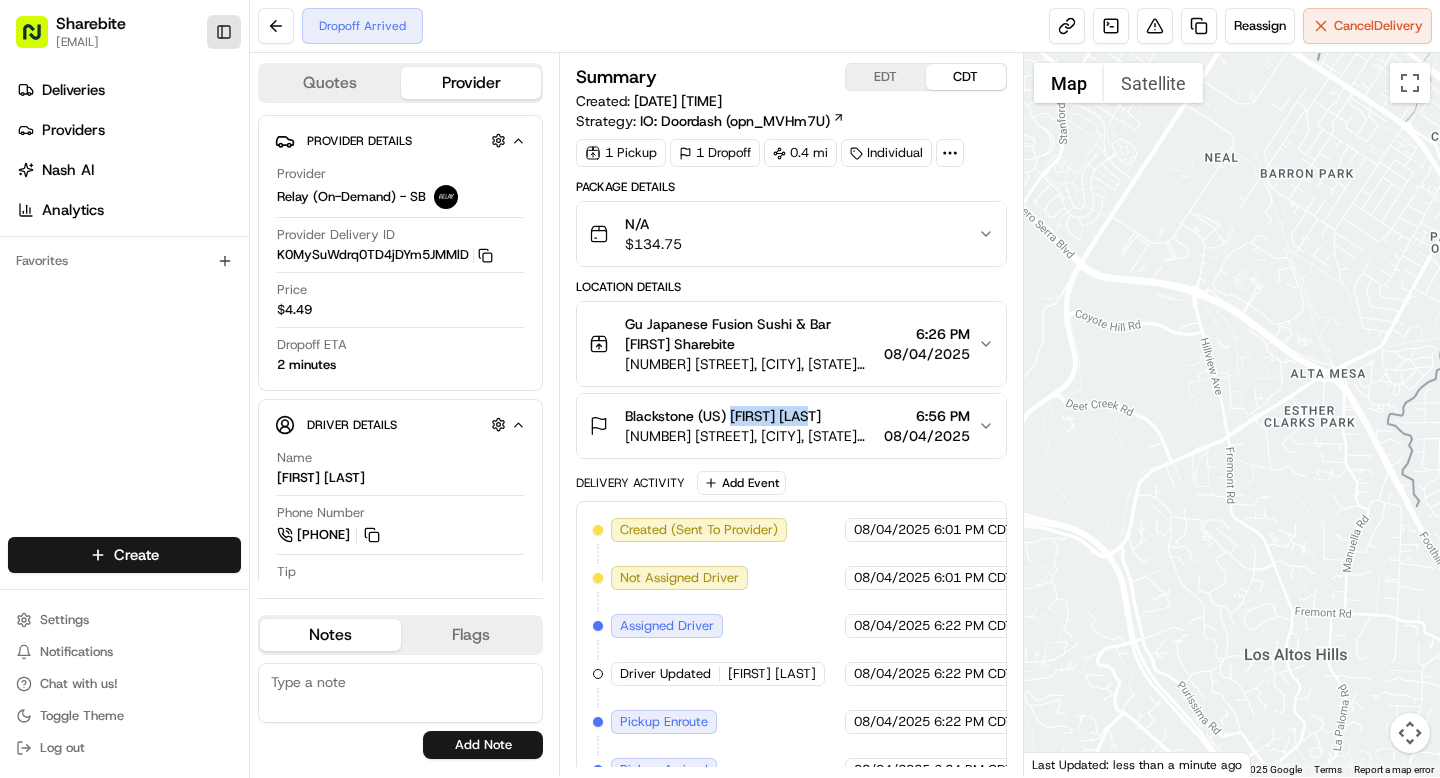 click on "Toggle Sidebar" at bounding box center (224, 32) 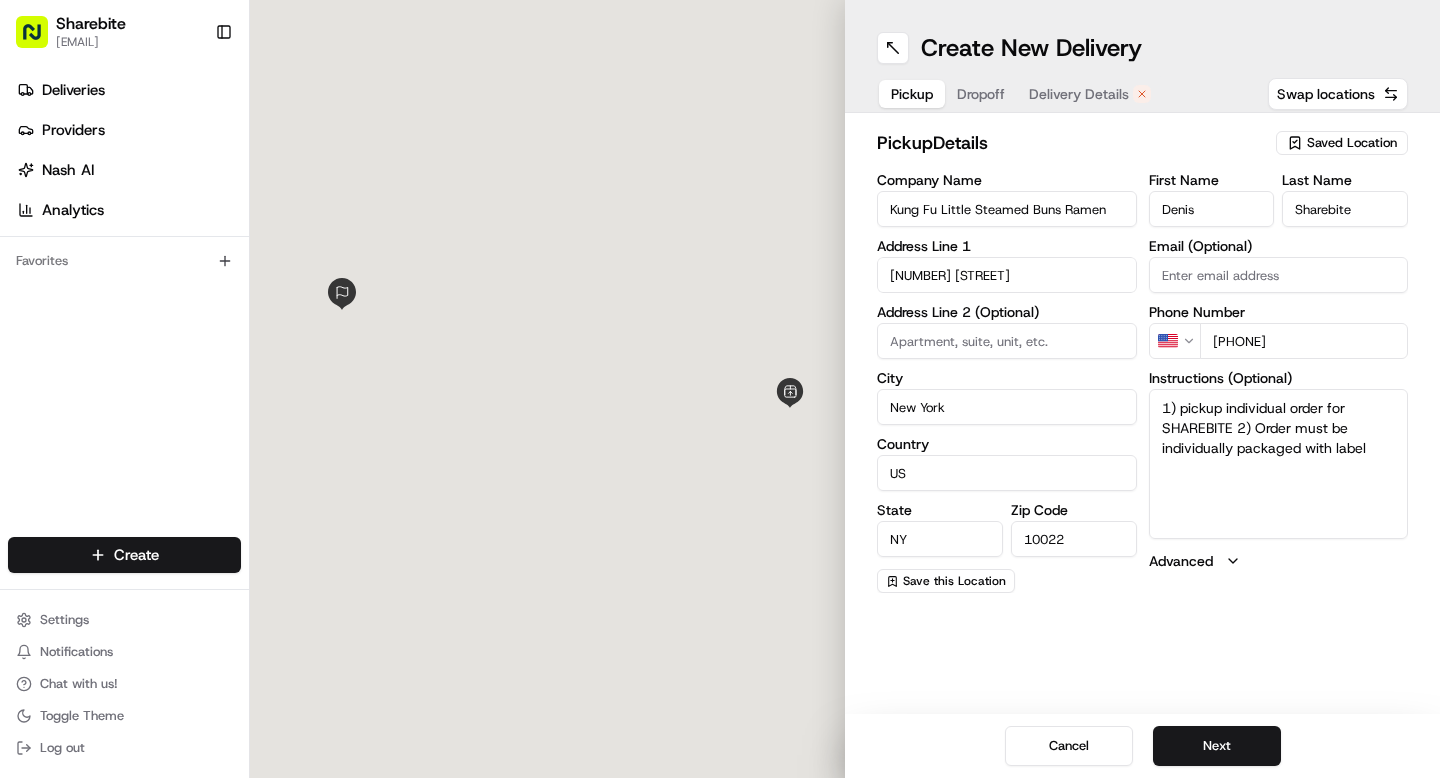 scroll, scrollTop: 0, scrollLeft: 0, axis: both 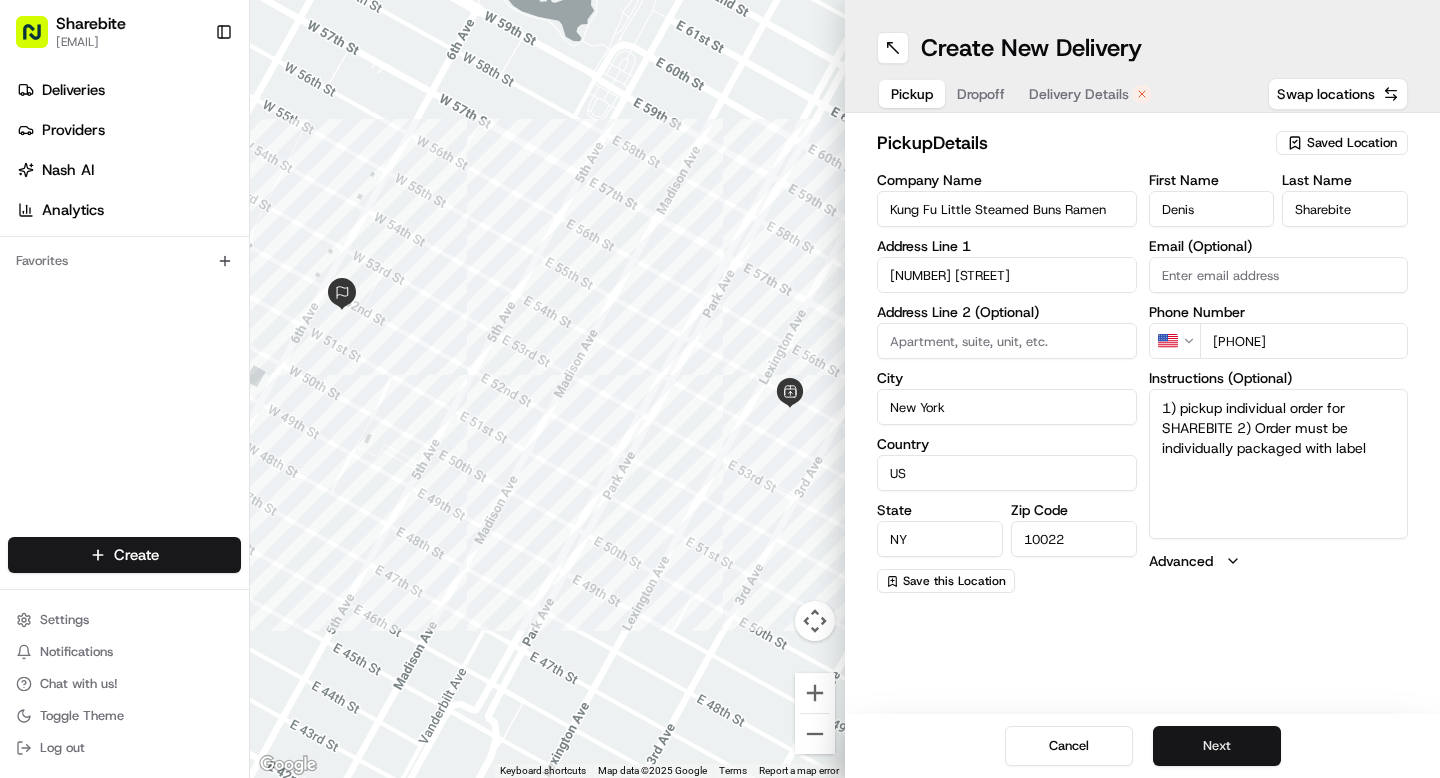 click on "Next" at bounding box center (1217, 746) 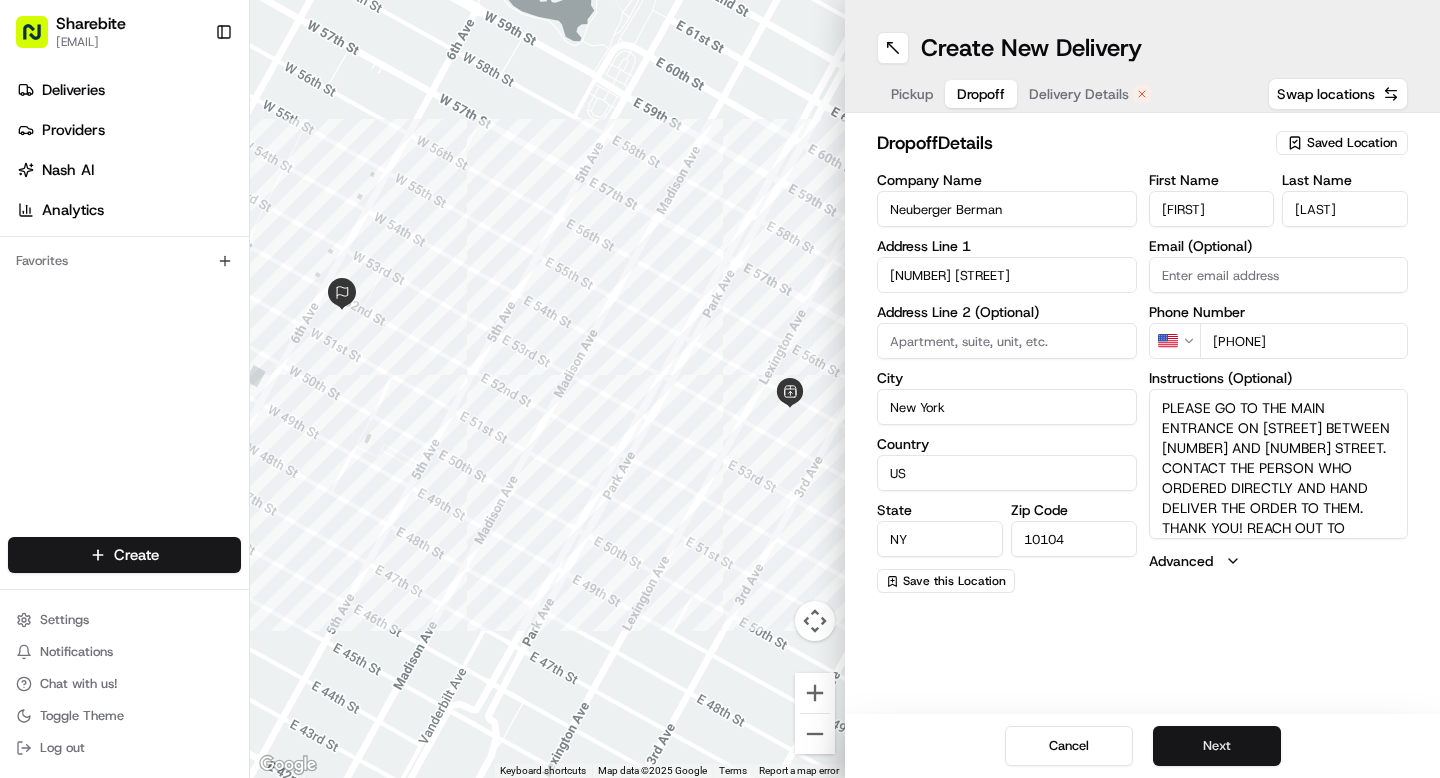 click on "Next" at bounding box center [1217, 746] 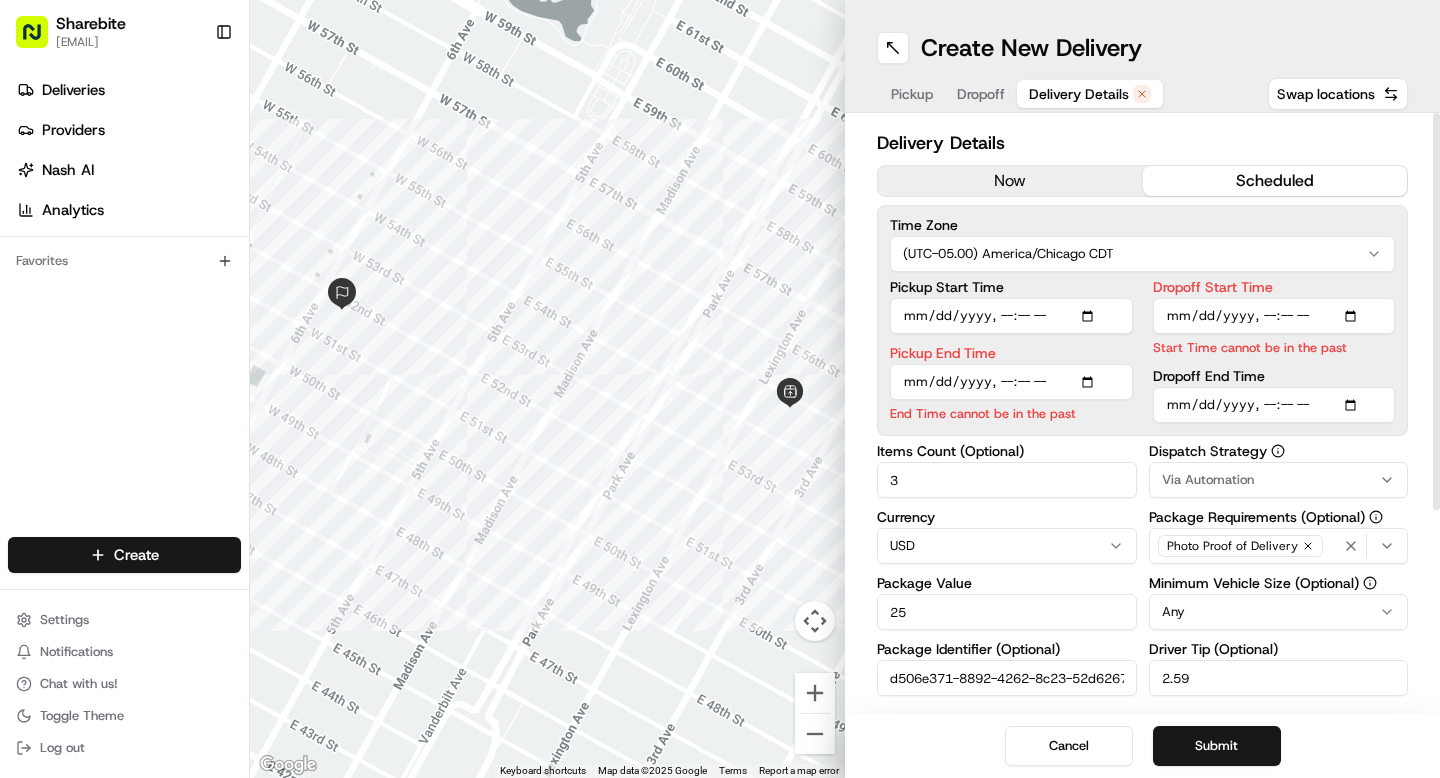 click on "now" at bounding box center (1010, 181) 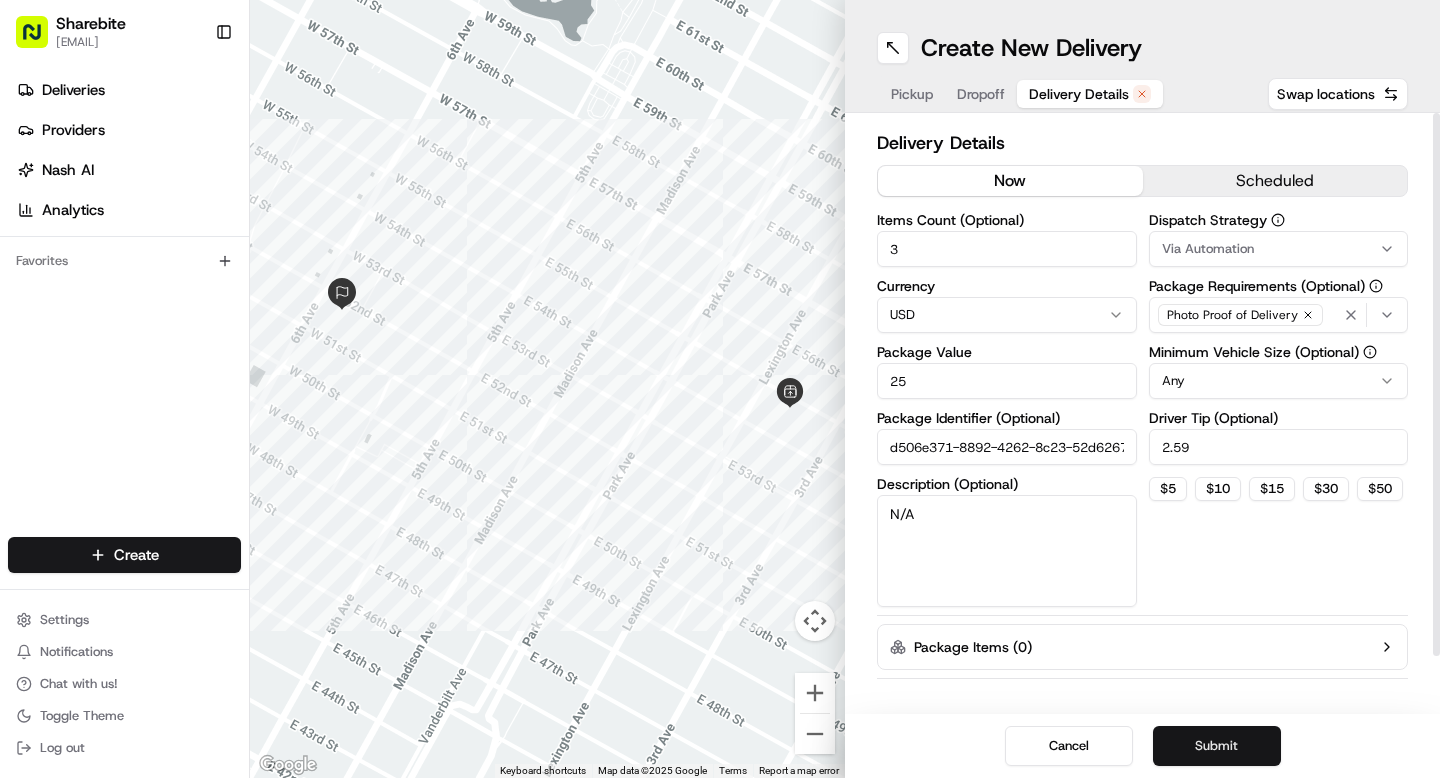 click on "Submit" at bounding box center (1217, 746) 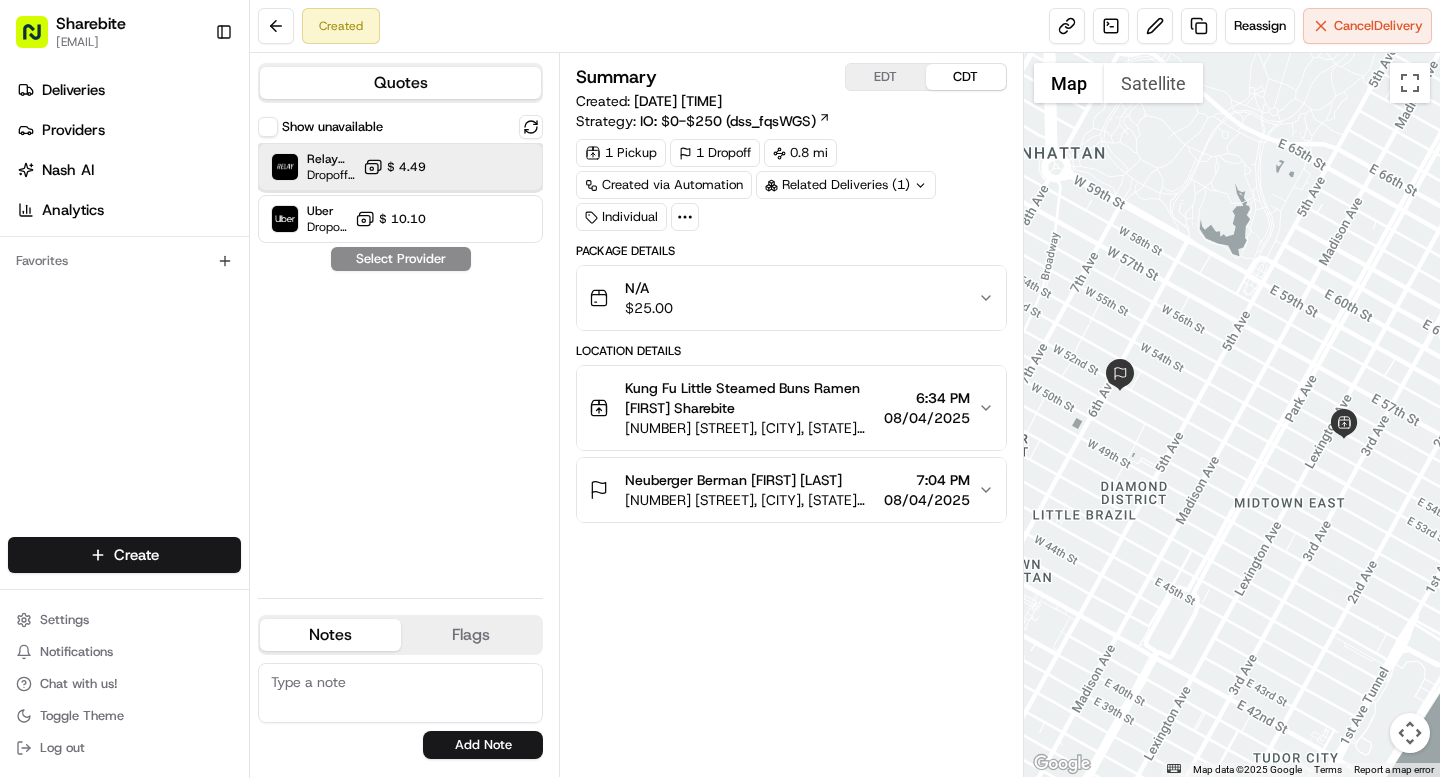 click at bounding box center (482, 167) 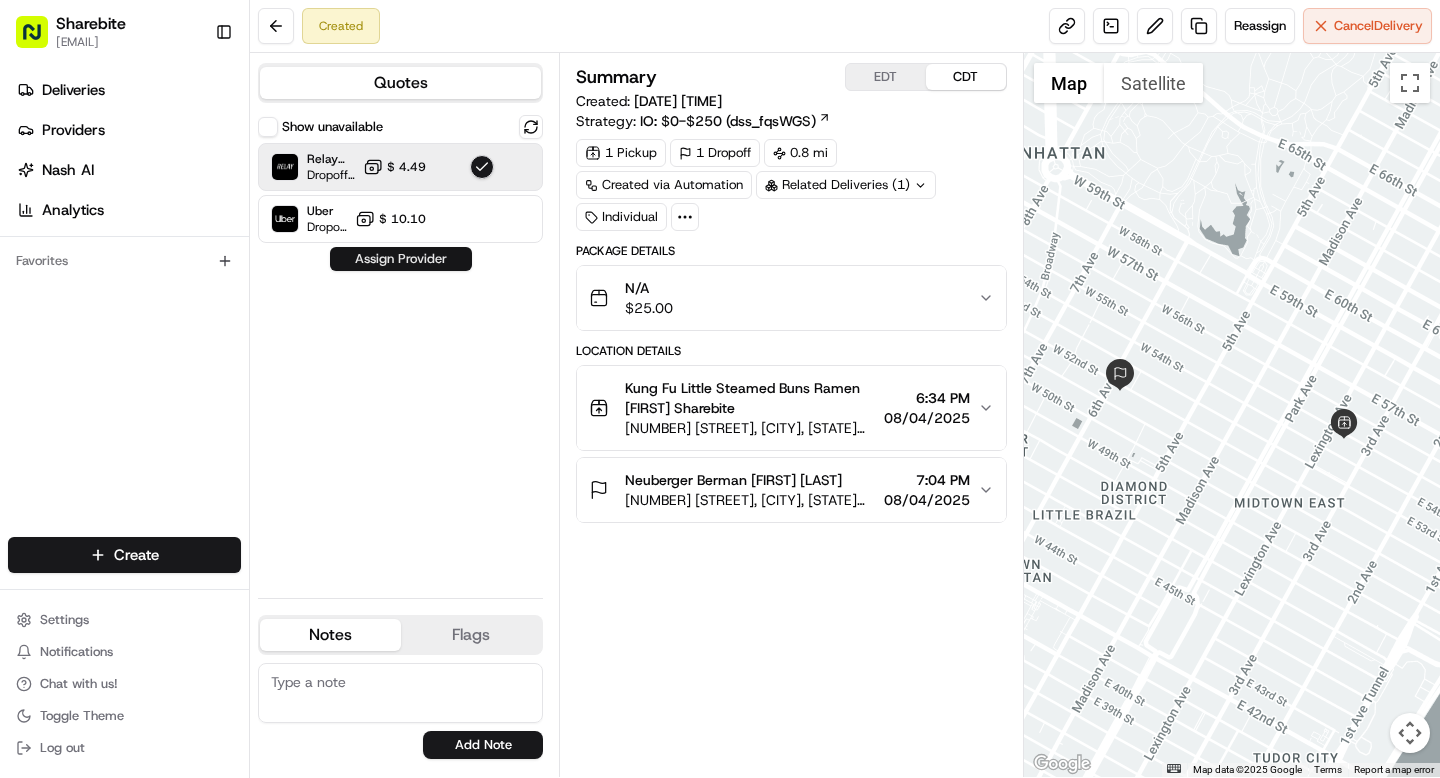 click on "Assign Provider" at bounding box center (401, 259) 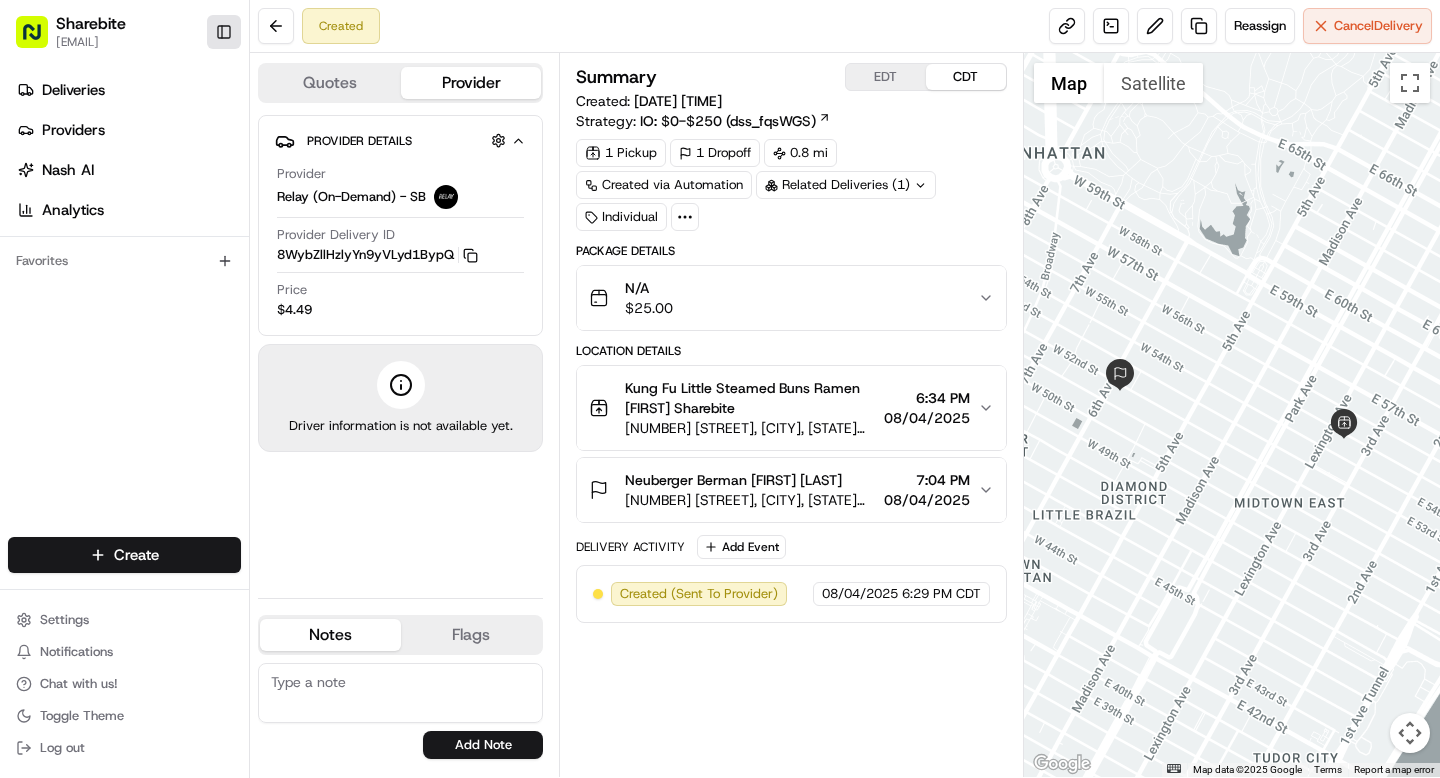 click on "Toggle Sidebar" at bounding box center (224, 32) 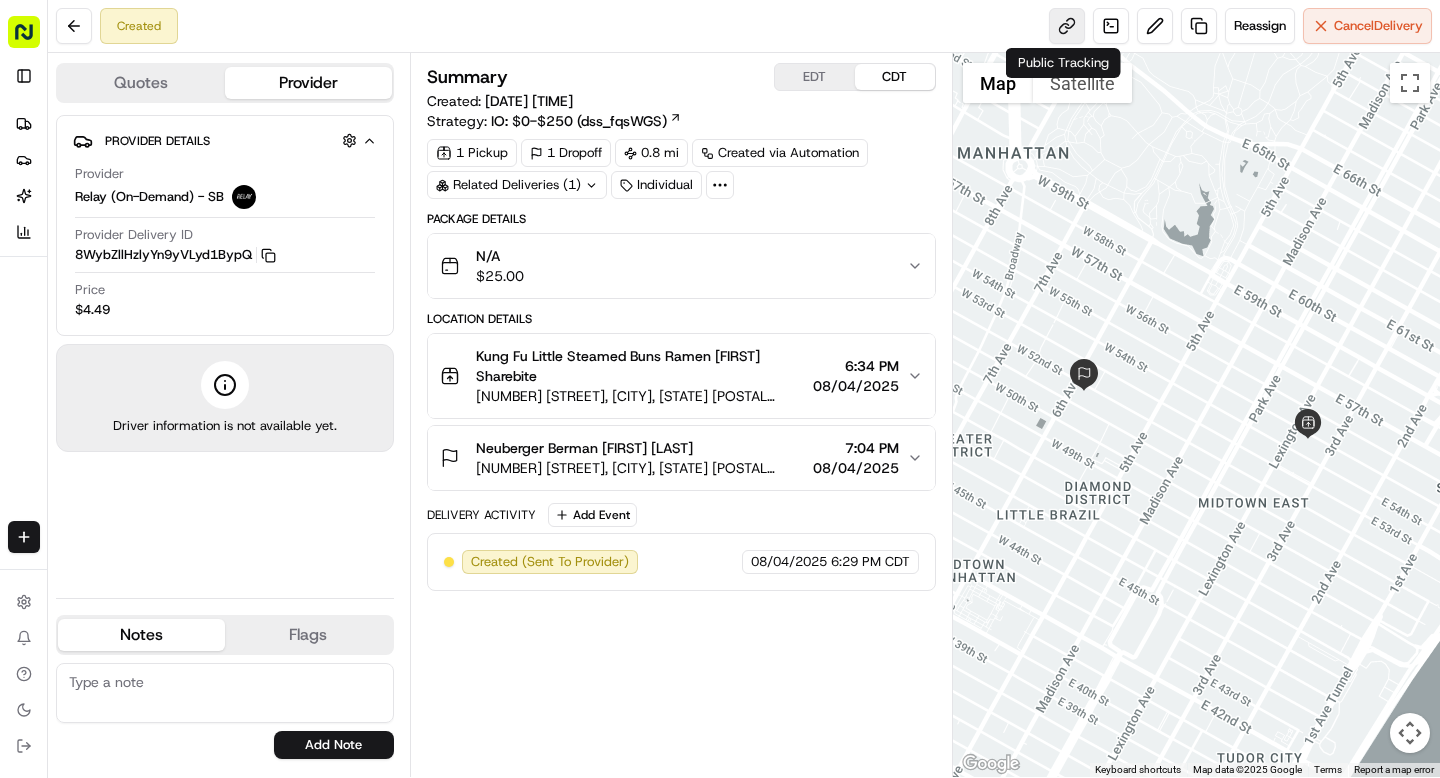 click at bounding box center [1067, 26] 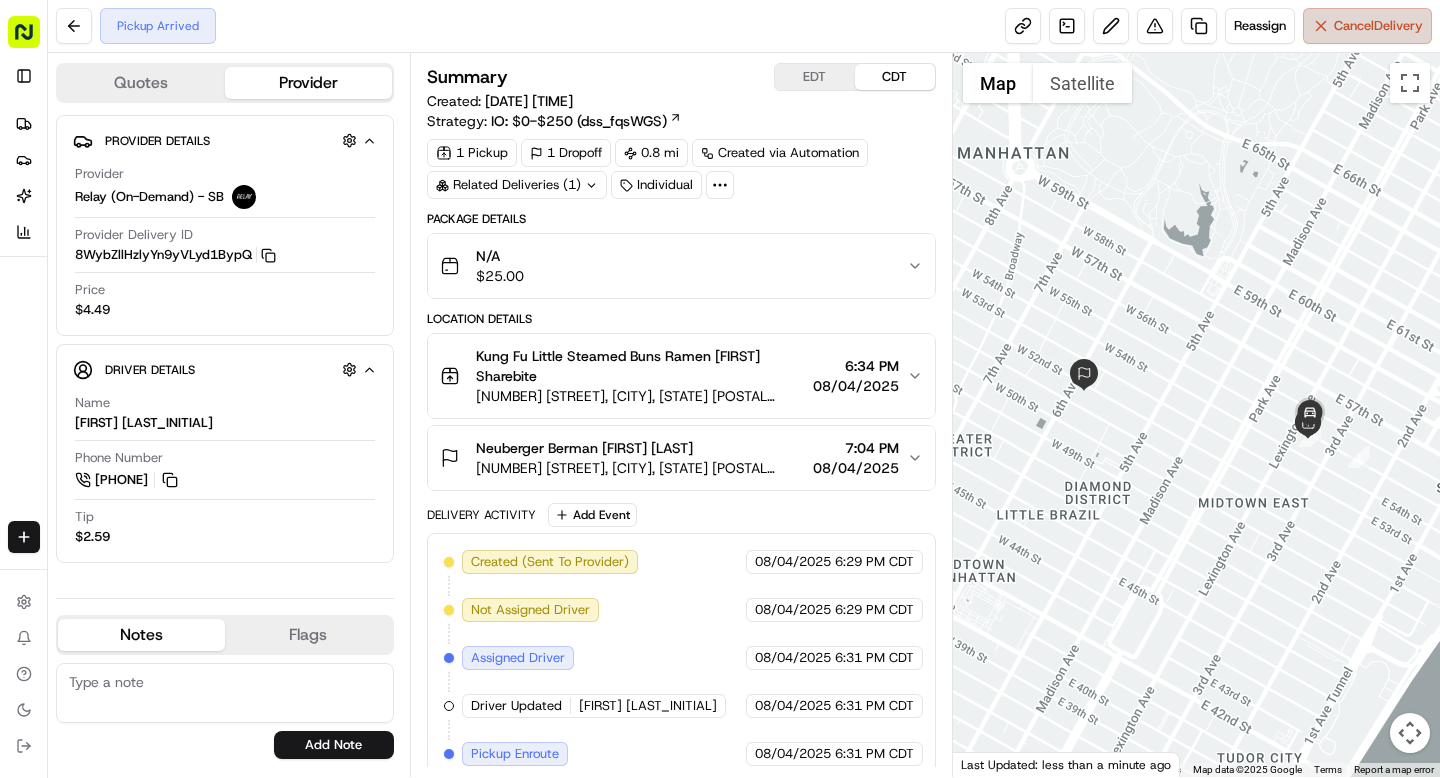 click on "Cancel  Delivery" at bounding box center [1367, 26] 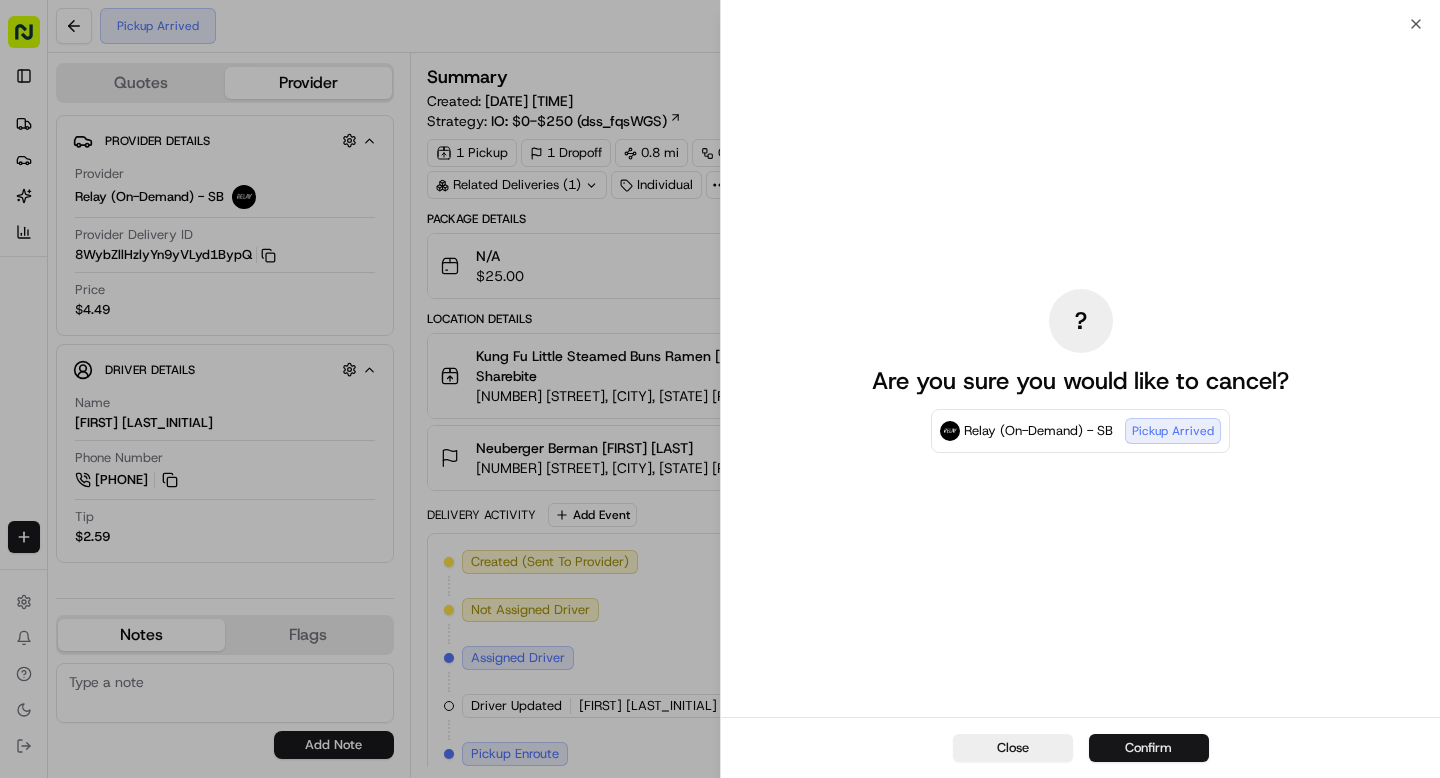 click on "Confirm" at bounding box center [1149, 748] 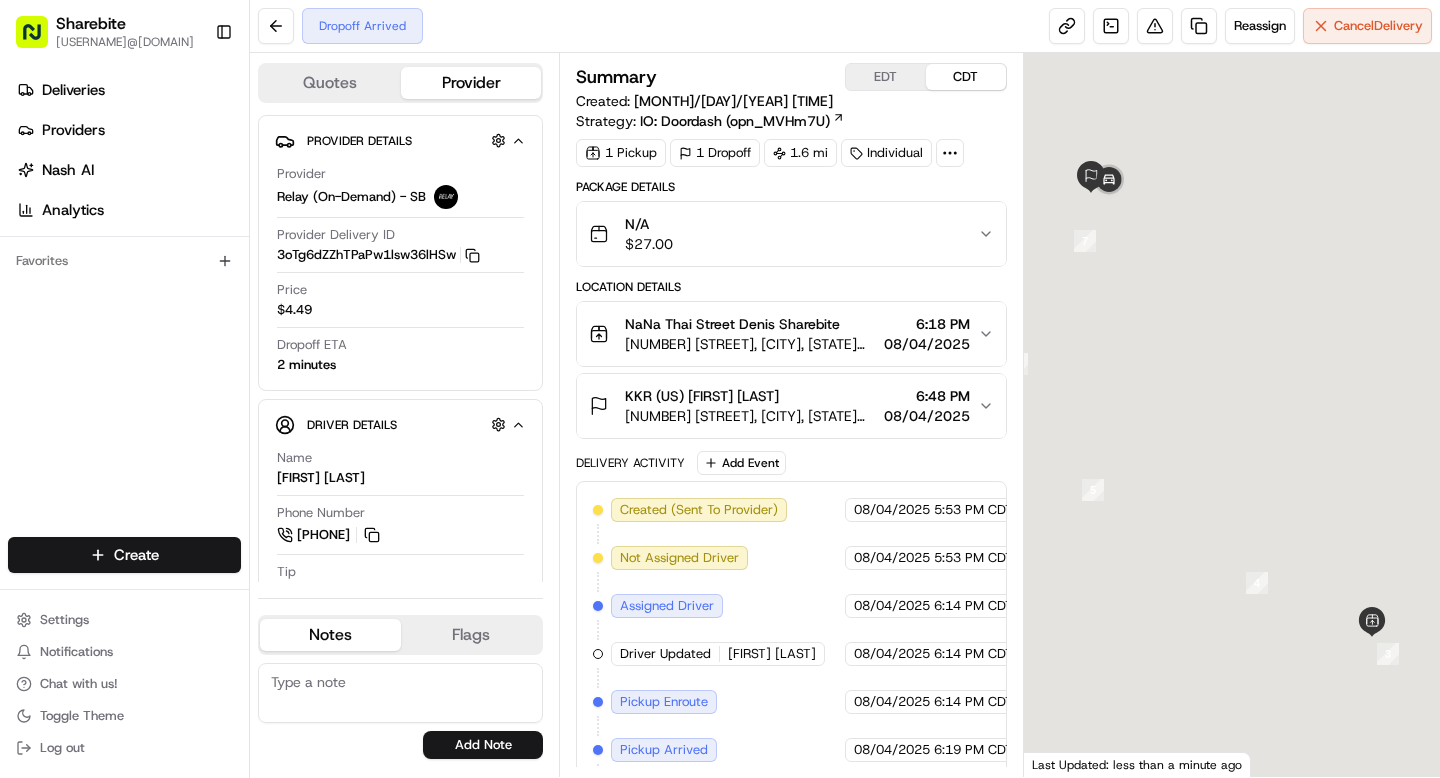 scroll, scrollTop: 0, scrollLeft: 0, axis: both 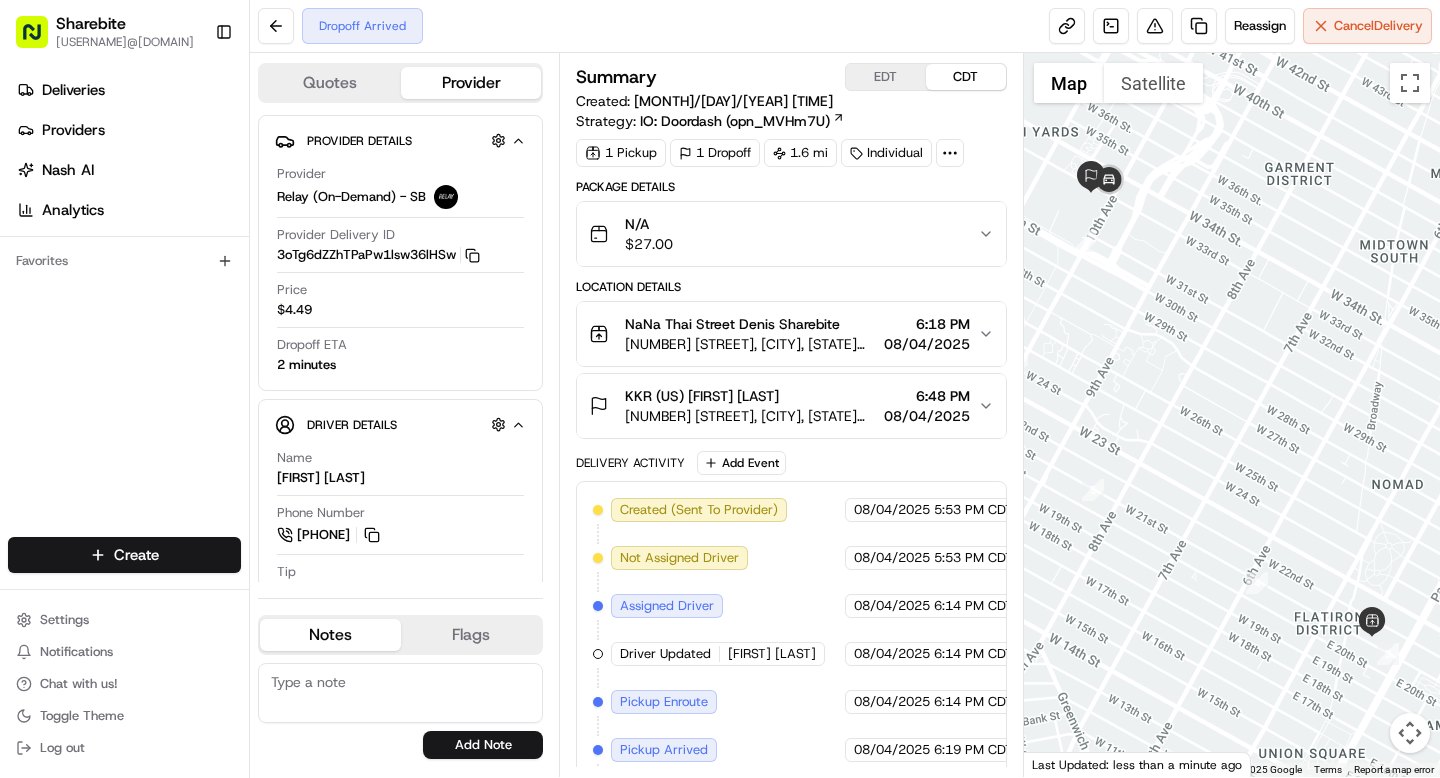 click on "KKR (US) [FIRST] [LAST]" at bounding box center (750, 396) 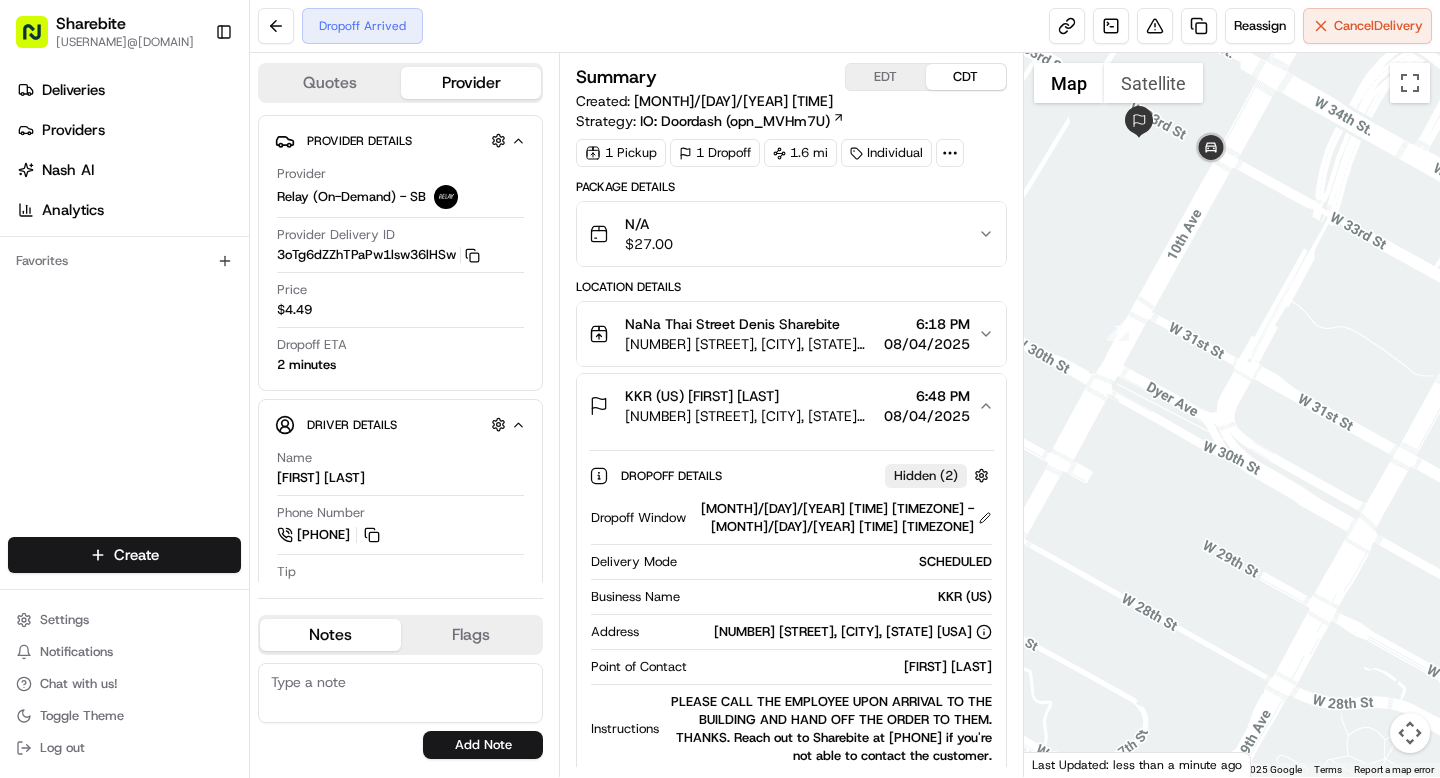 click 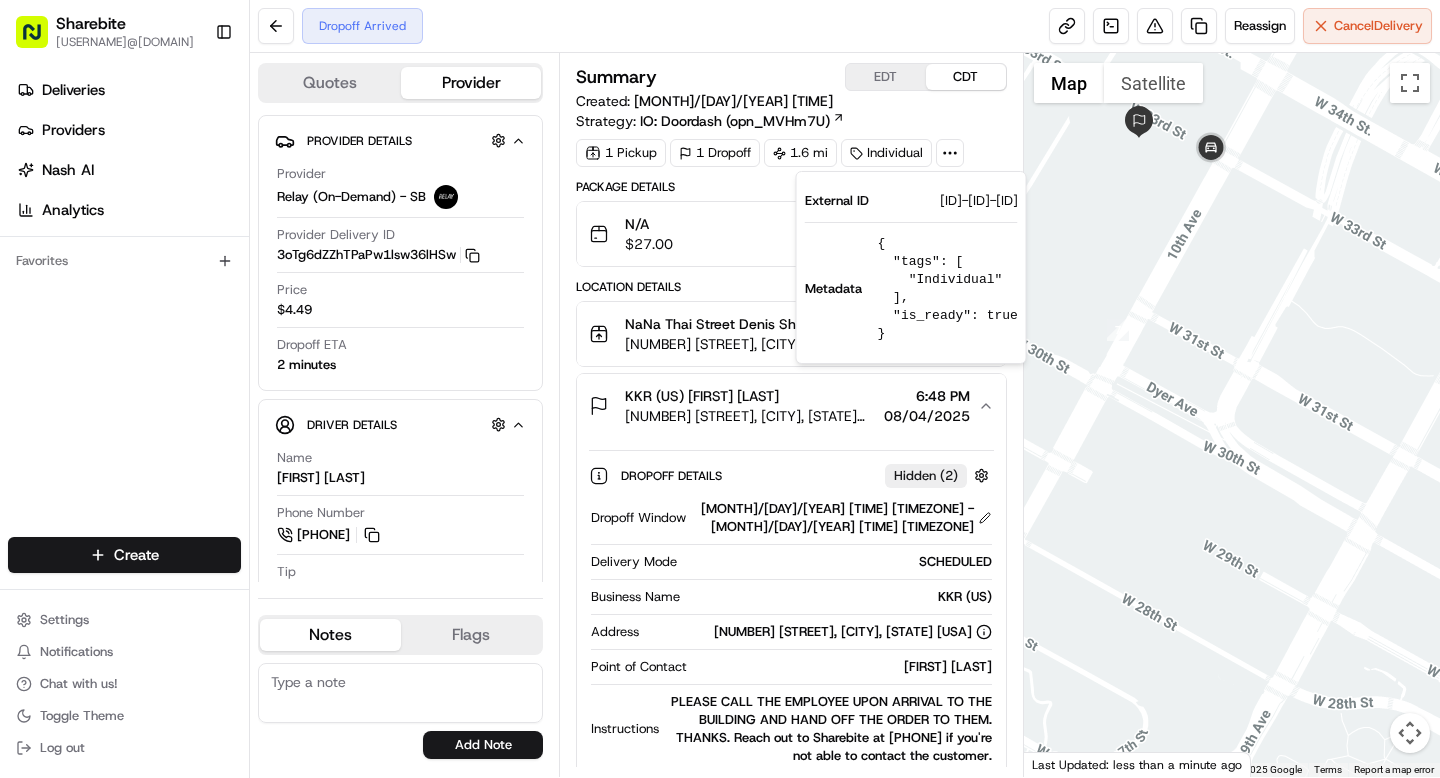 click on "[ID]-[ID]-[ID]" at bounding box center [979, 201] 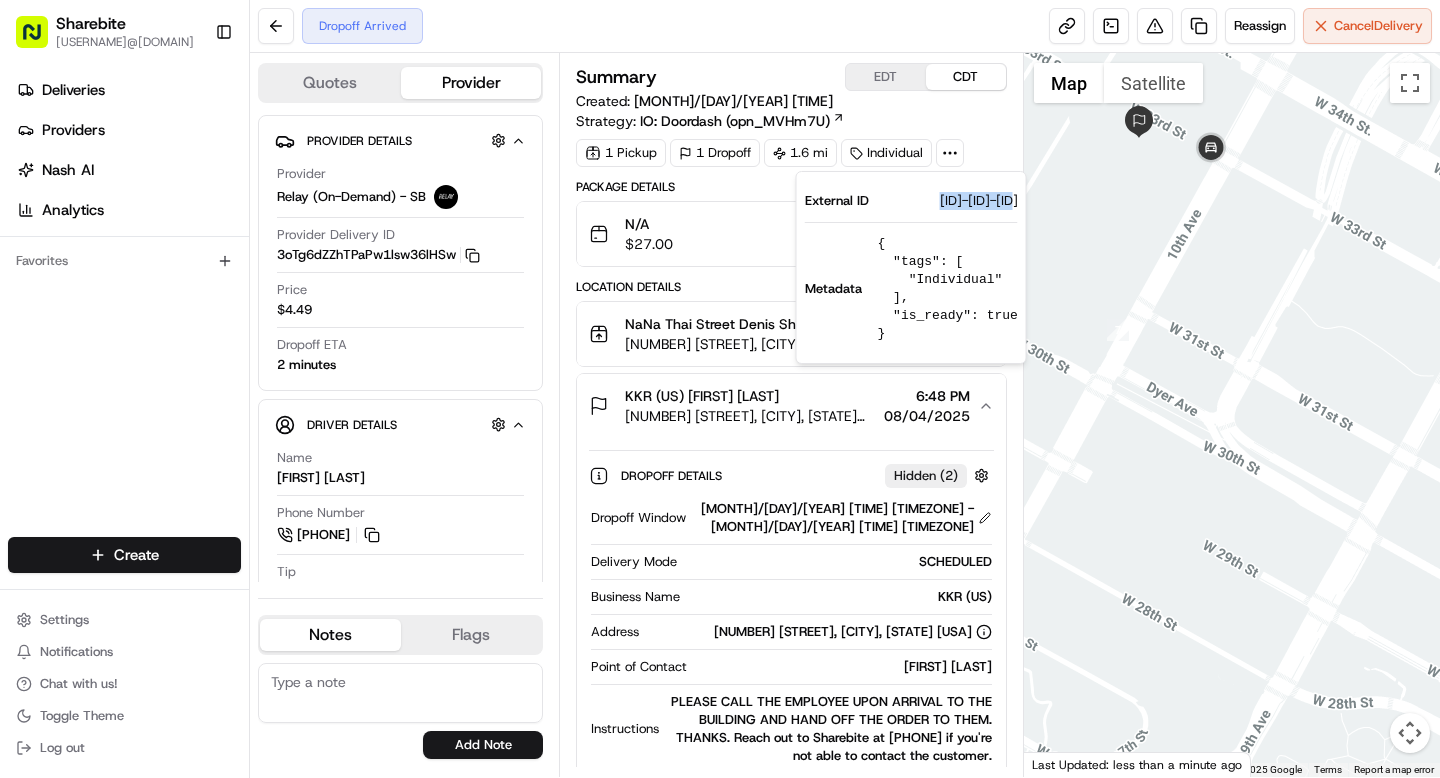 click on "[ID]-[ID]-[ID]" at bounding box center (979, 201) 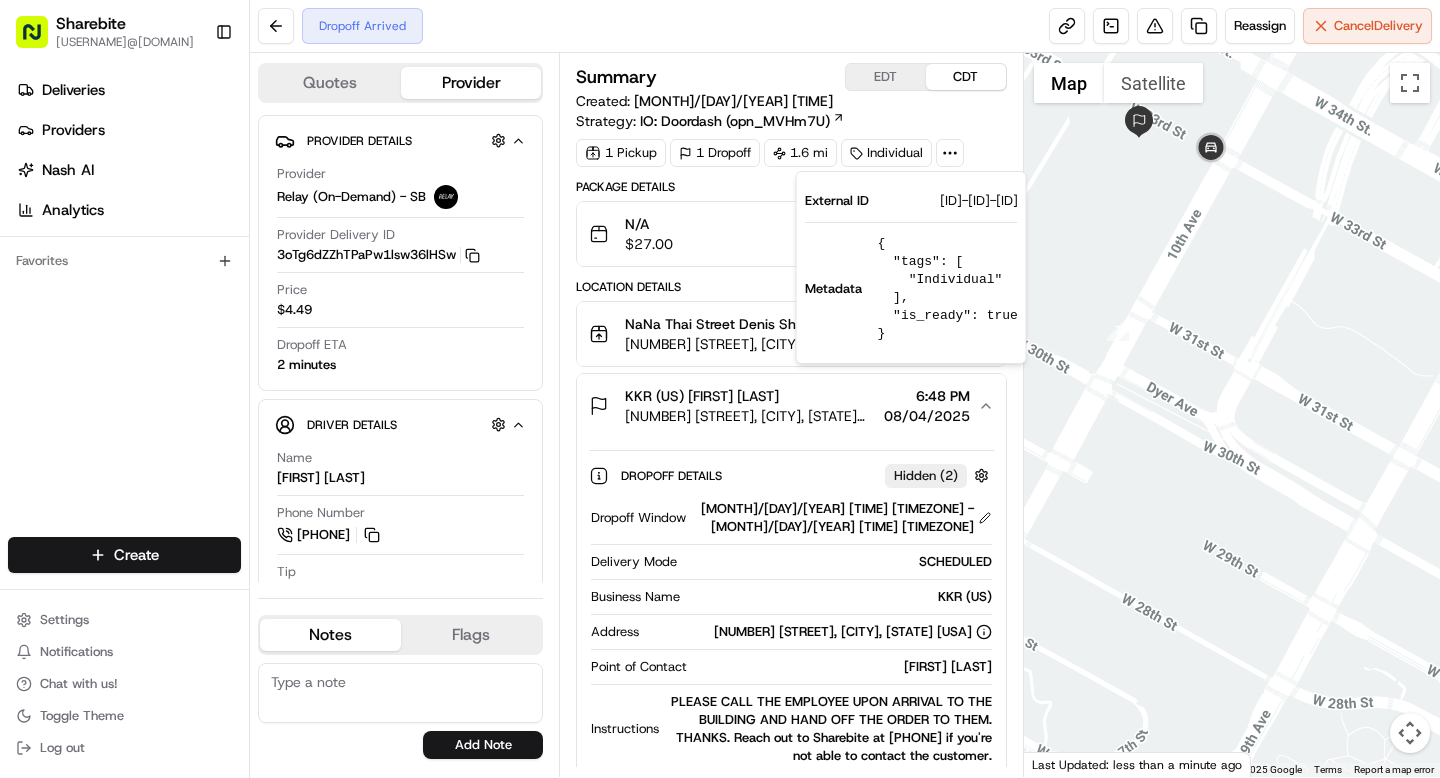 click on "Location Details" at bounding box center [791, 287] 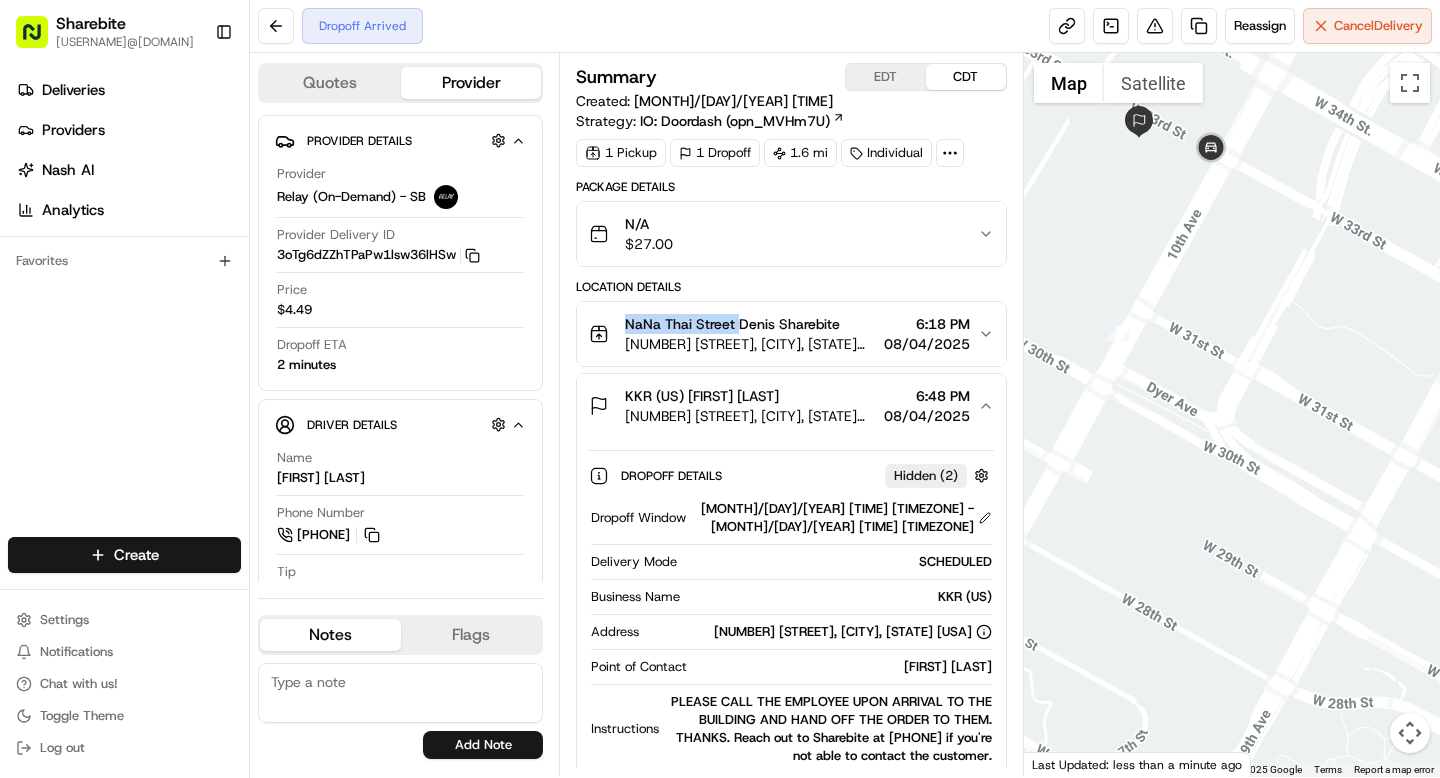 drag, startPoint x: 622, startPoint y: 322, endPoint x: 737, endPoint y: 325, distance: 115.03912 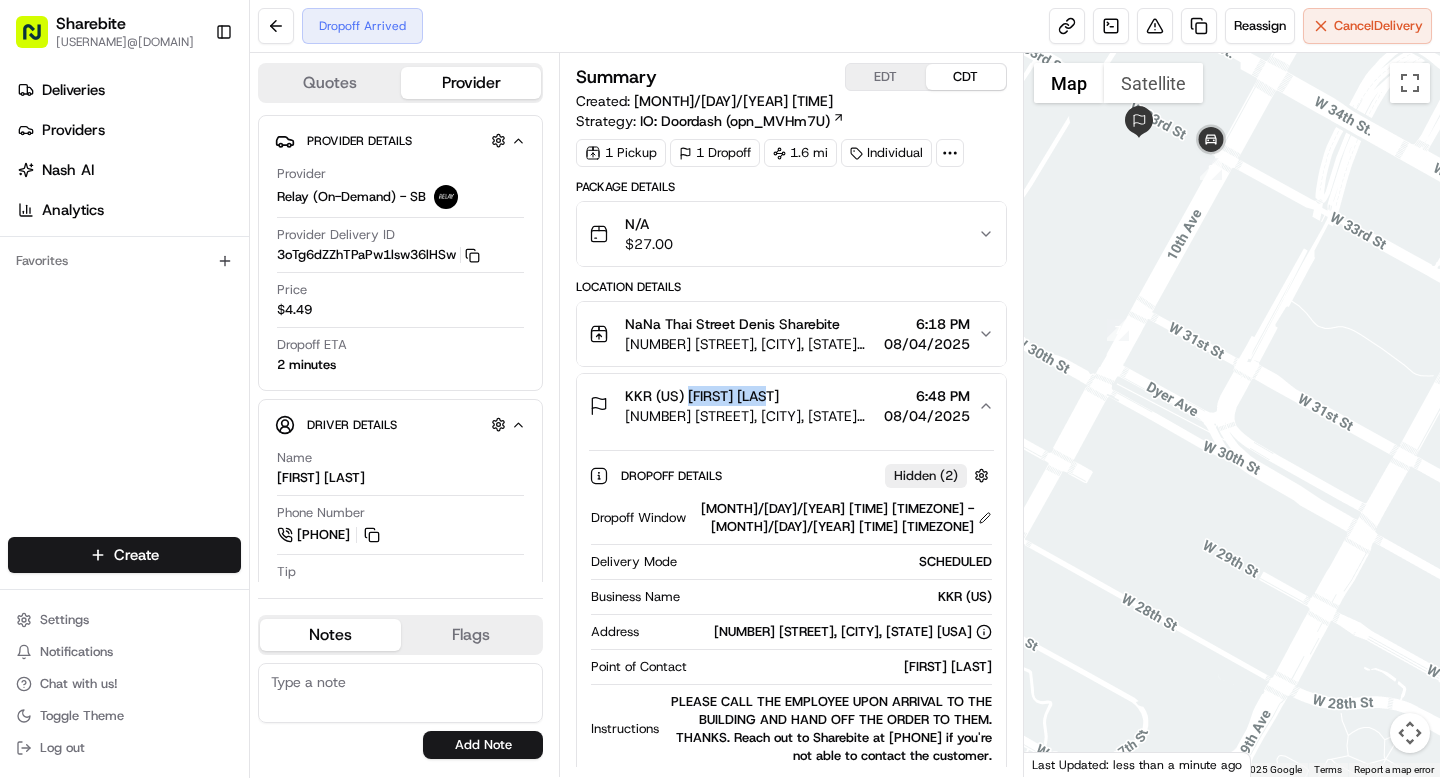 drag, startPoint x: 690, startPoint y: 396, endPoint x: 785, endPoint y: 397, distance: 95.005264 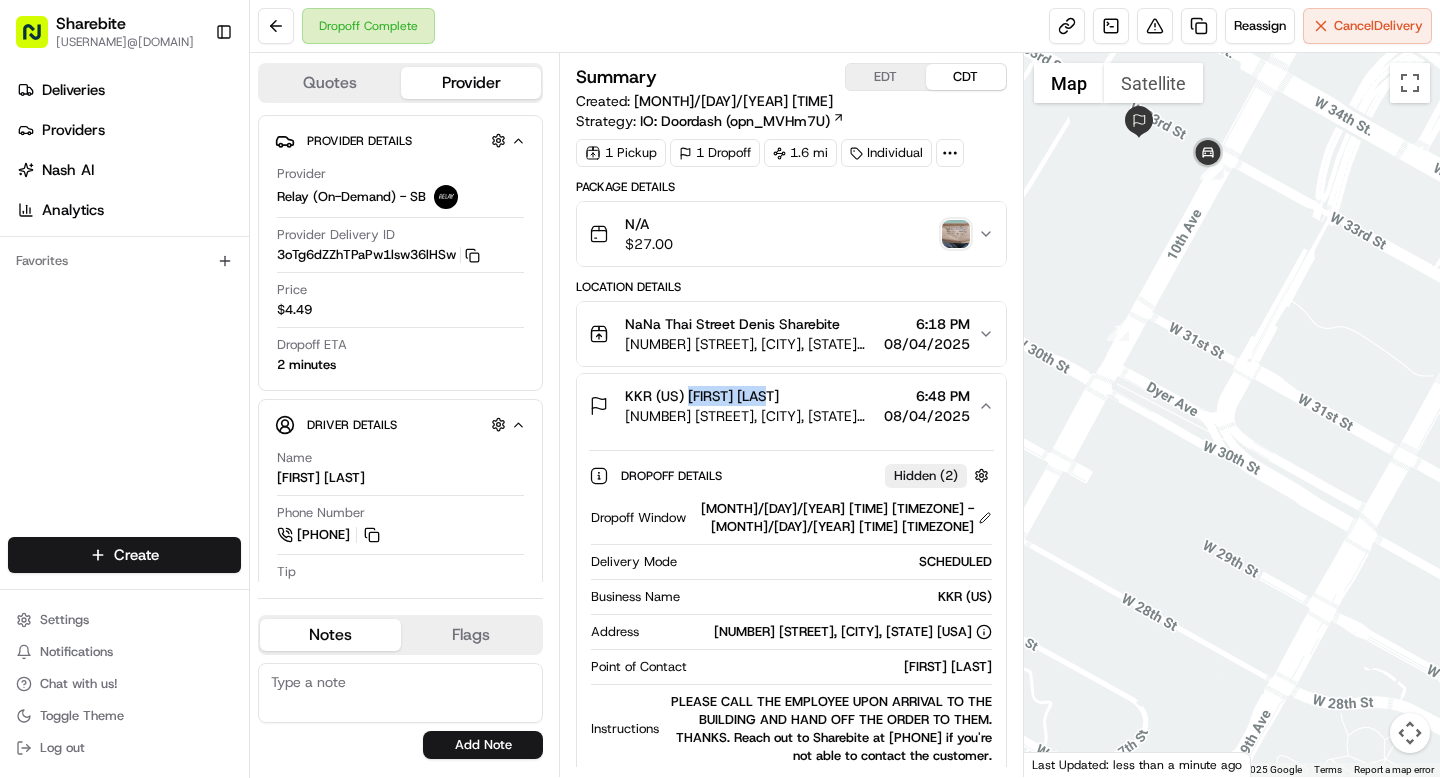 click at bounding box center [956, 234] 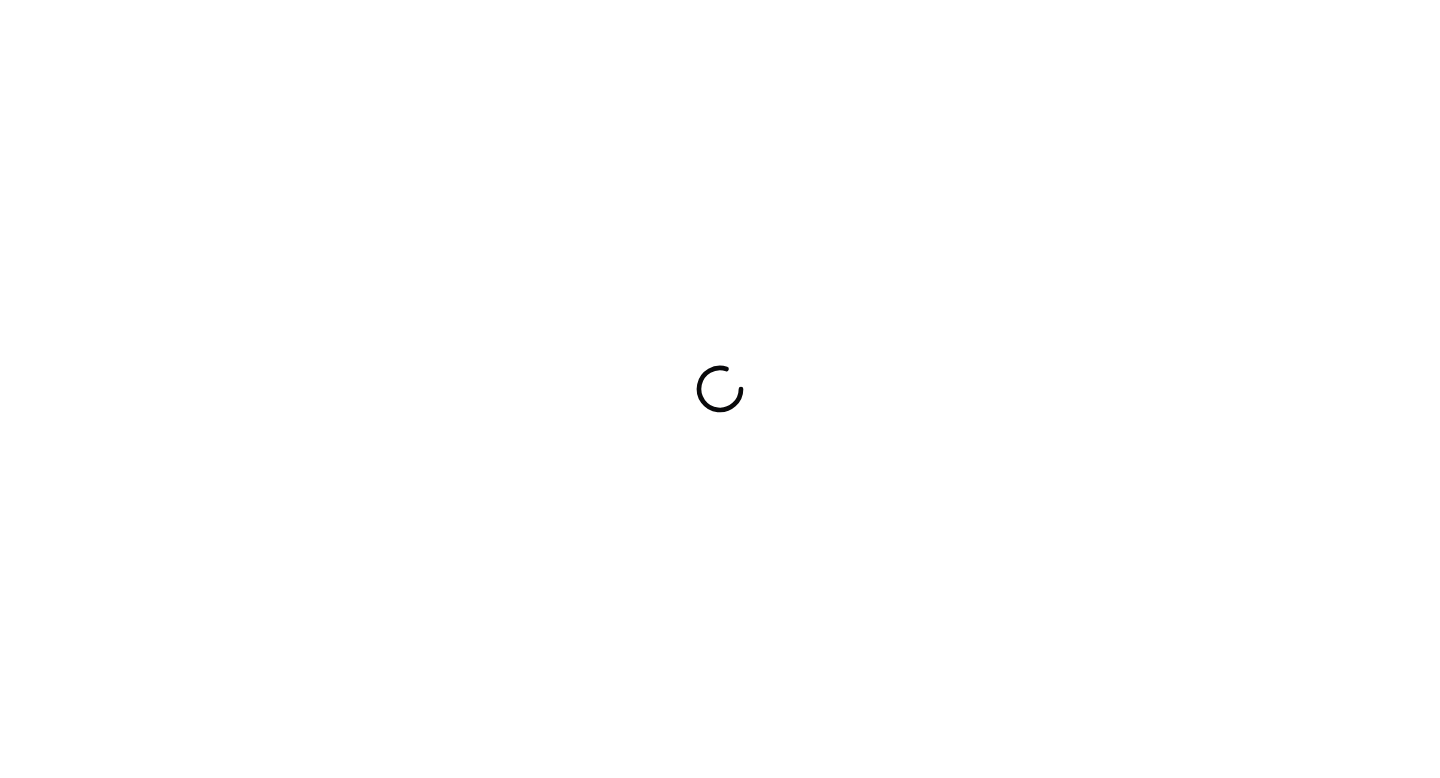 scroll, scrollTop: 0, scrollLeft: 0, axis: both 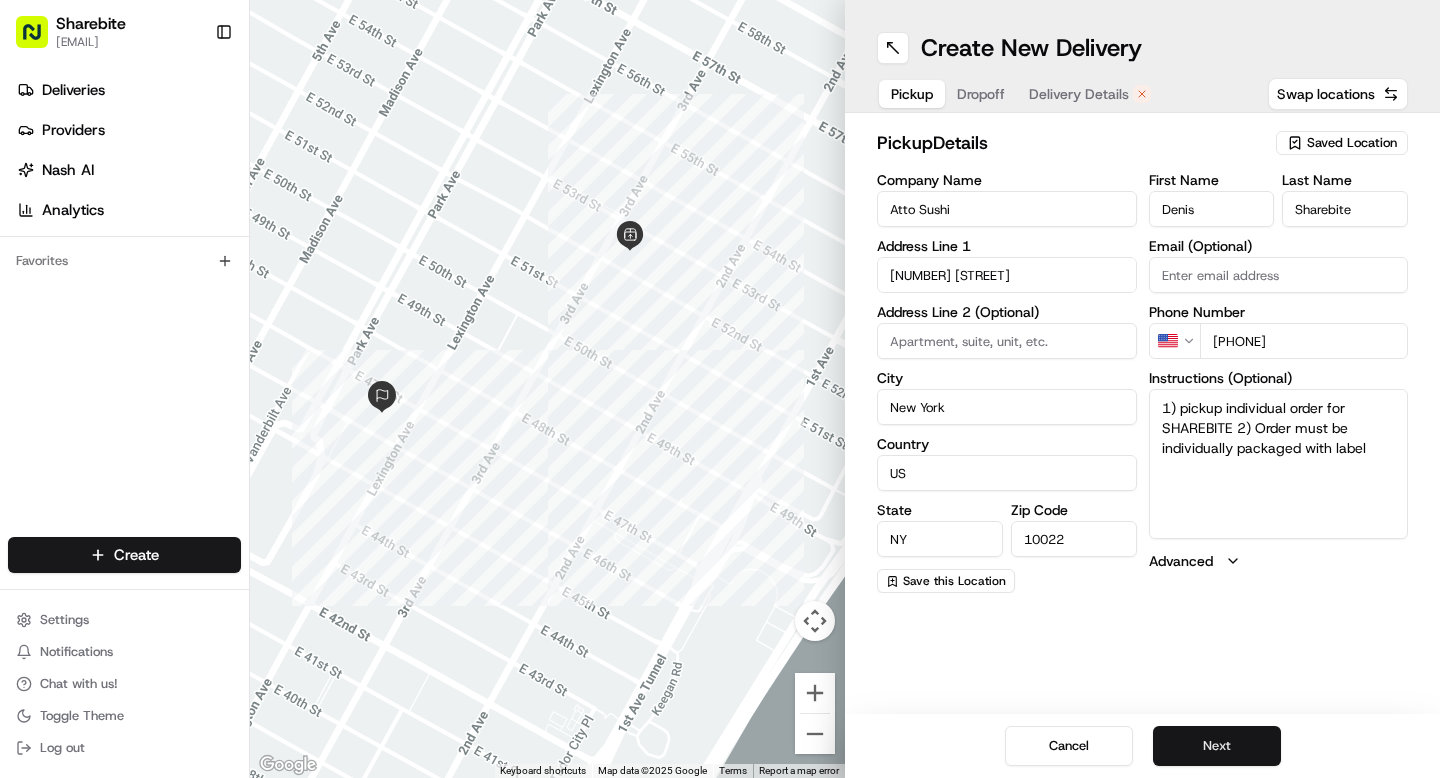 click on "Next" at bounding box center (1217, 746) 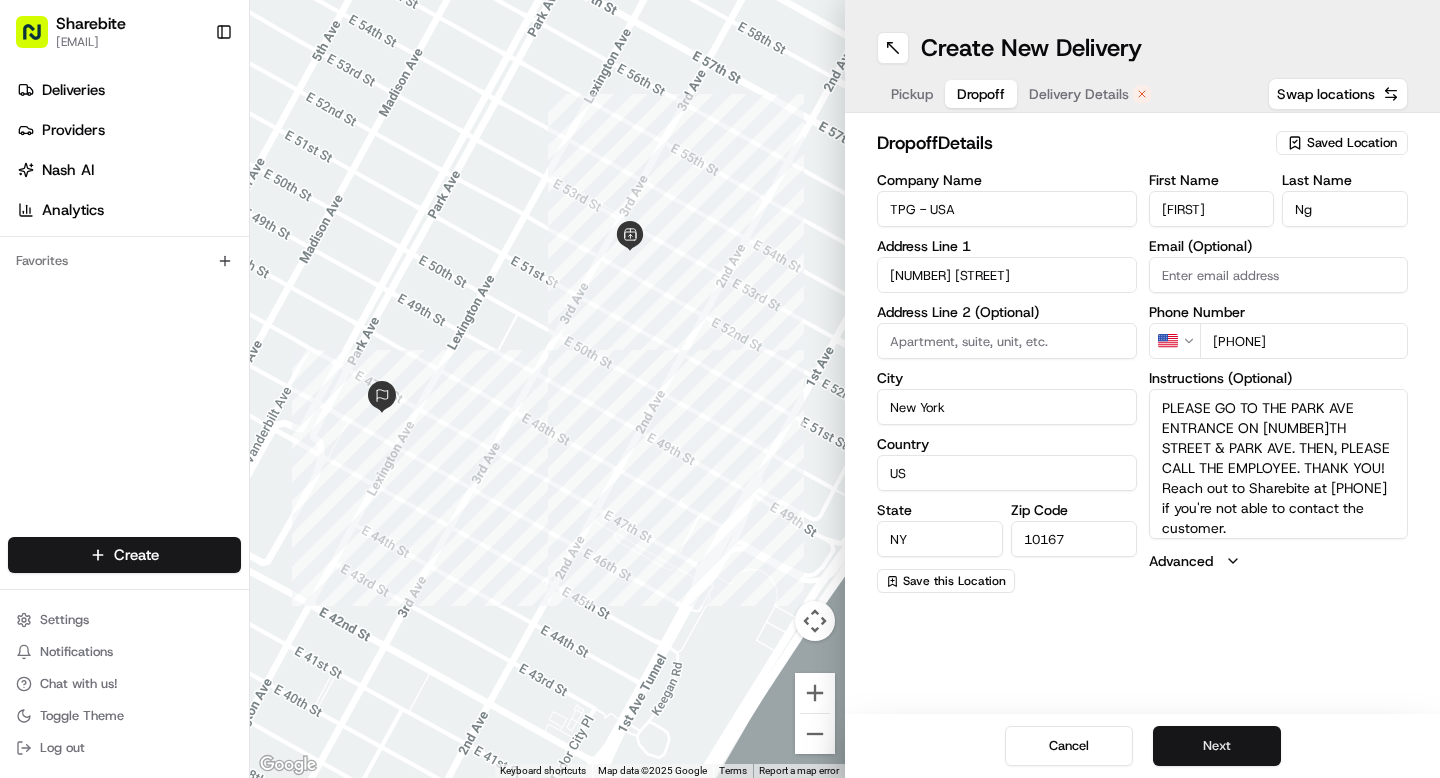 click on "Next" at bounding box center (1217, 746) 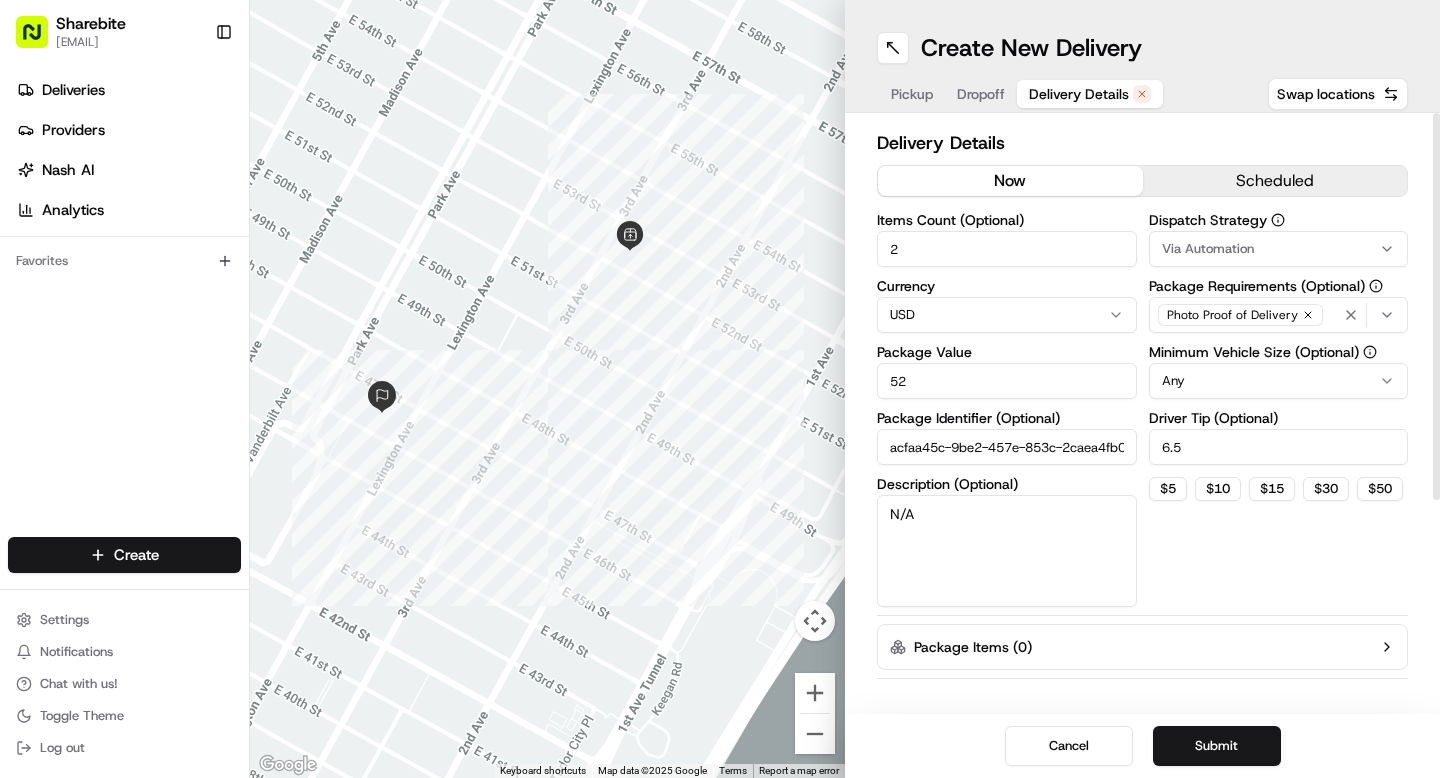 click on "now" at bounding box center (1010, 181) 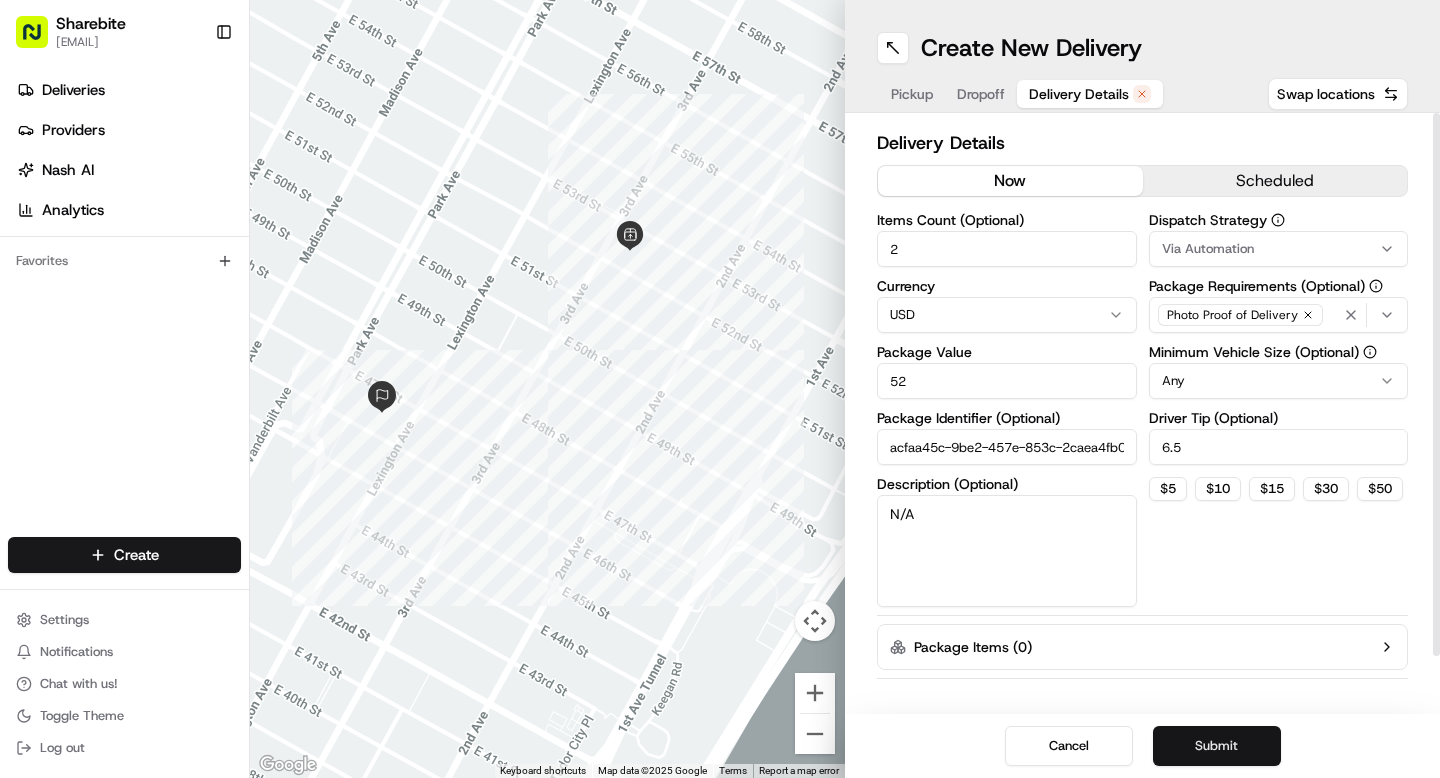 click on "Submit" at bounding box center [1217, 746] 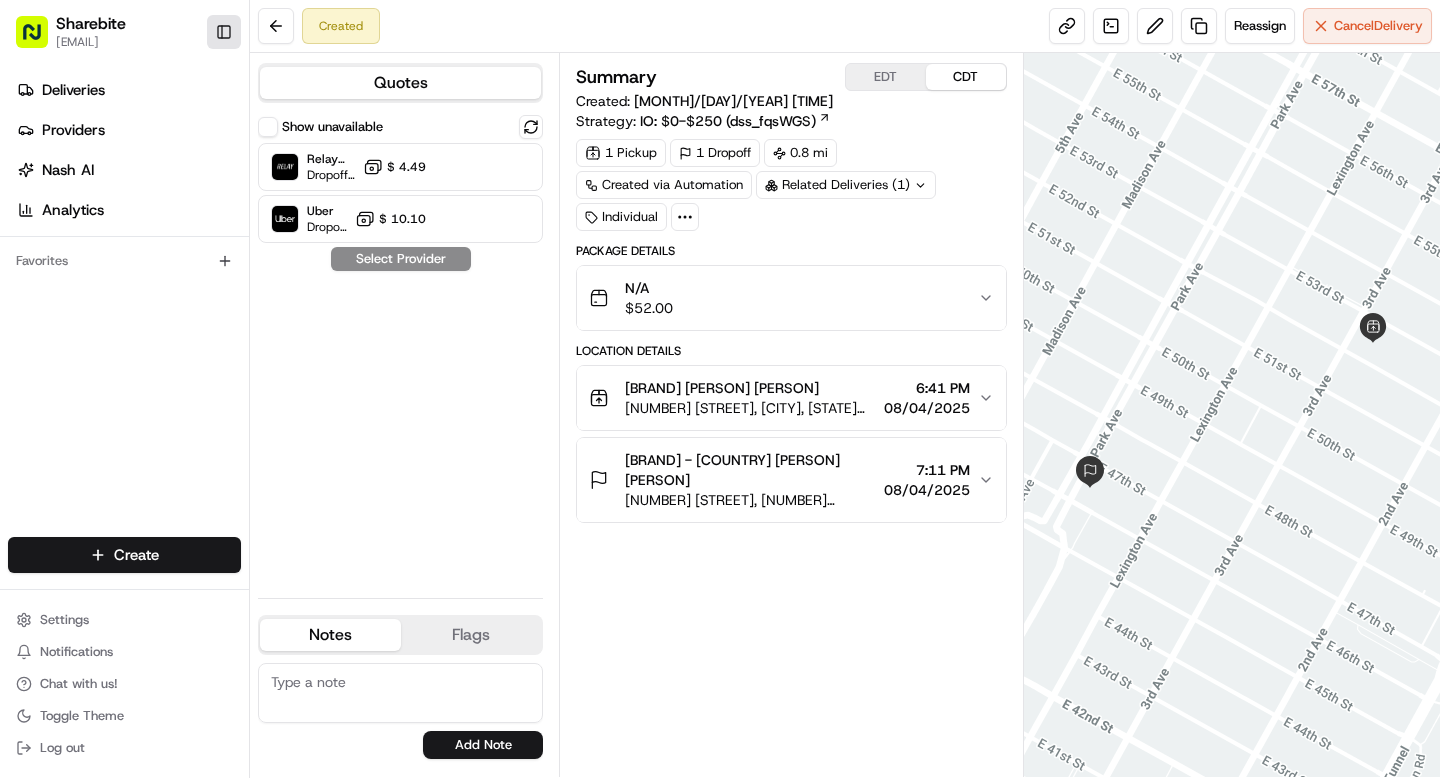 click on "Toggle Sidebar" at bounding box center (224, 32) 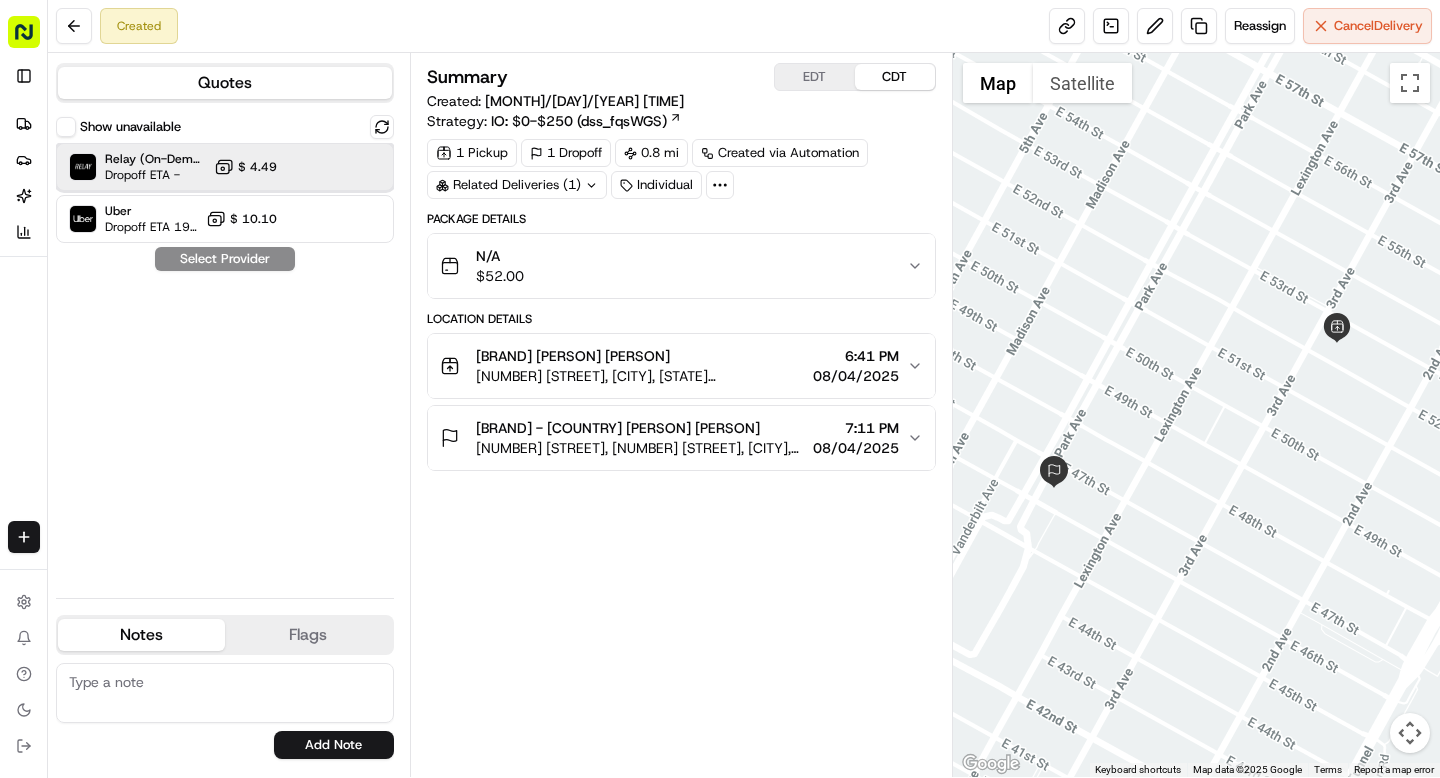 click on "Relay (On-Demand) - SB Dropoff ETA   - $   4.49" at bounding box center [225, 167] 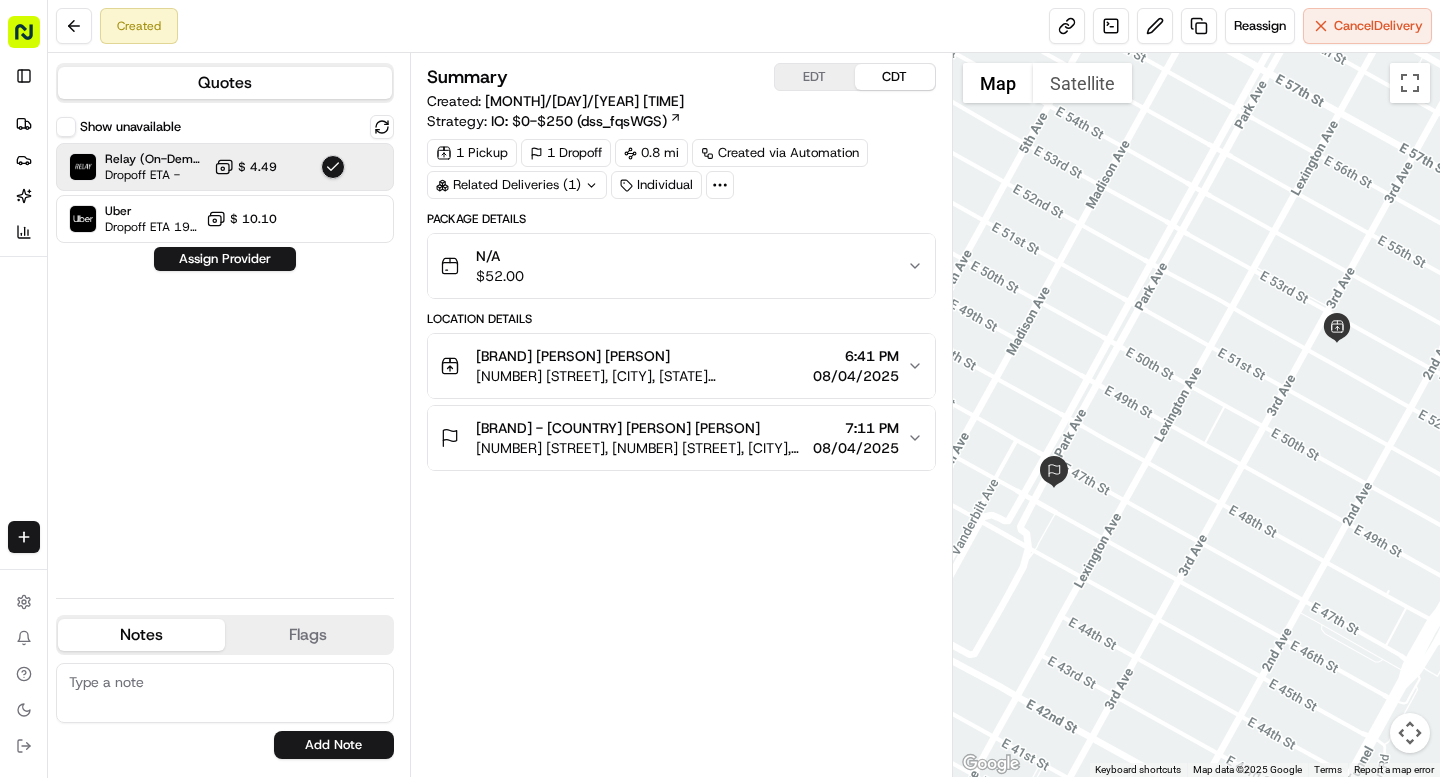 click on "Show unavailable Relay (On-Demand) - SB Dropoff ETA   - $   4.49 Uber Dropoff ETA   19 minutes $   10.10 Assign Provider" at bounding box center (225, 348) 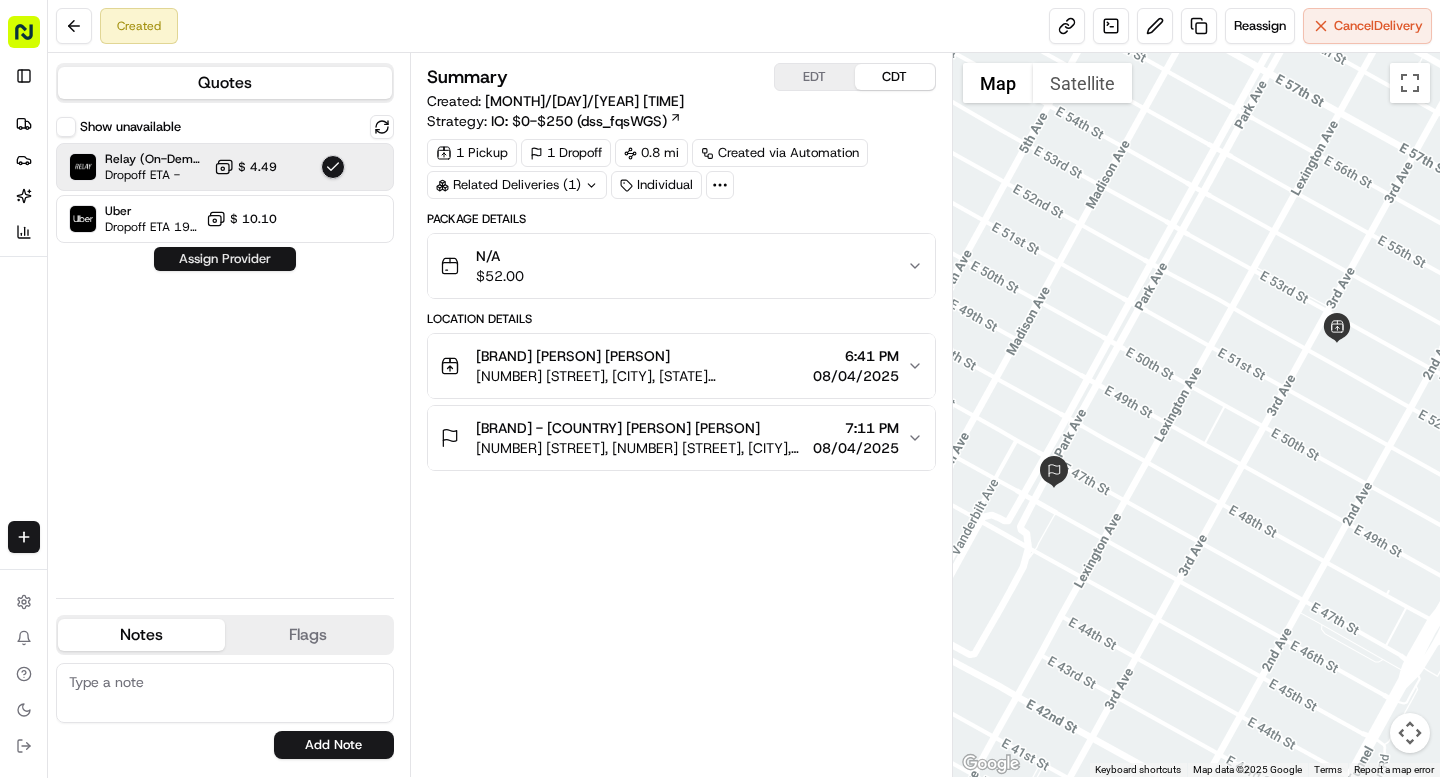 click on "Assign Provider" at bounding box center [225, 259] 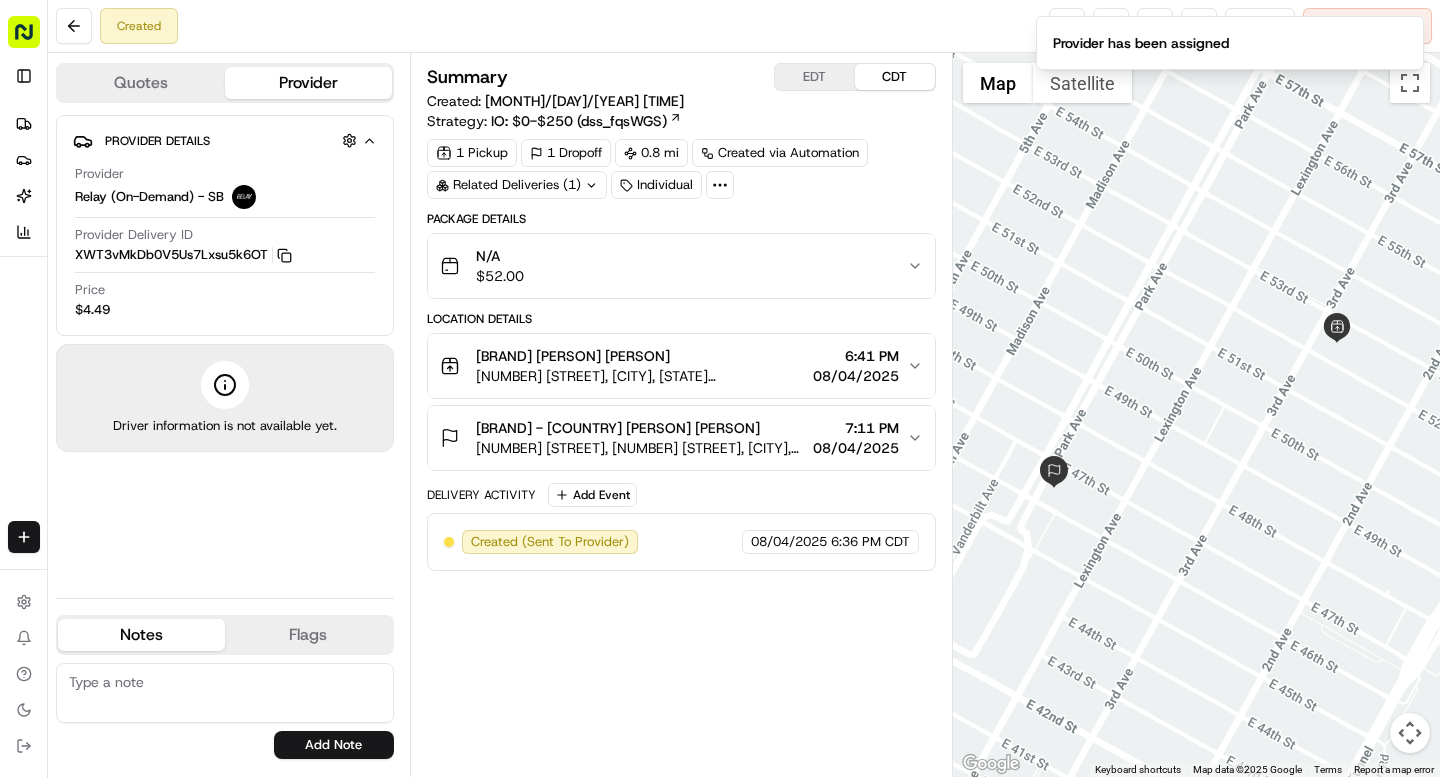 click on "Created Reassign Cancel  Delivery" at bounding box center [744, 26] 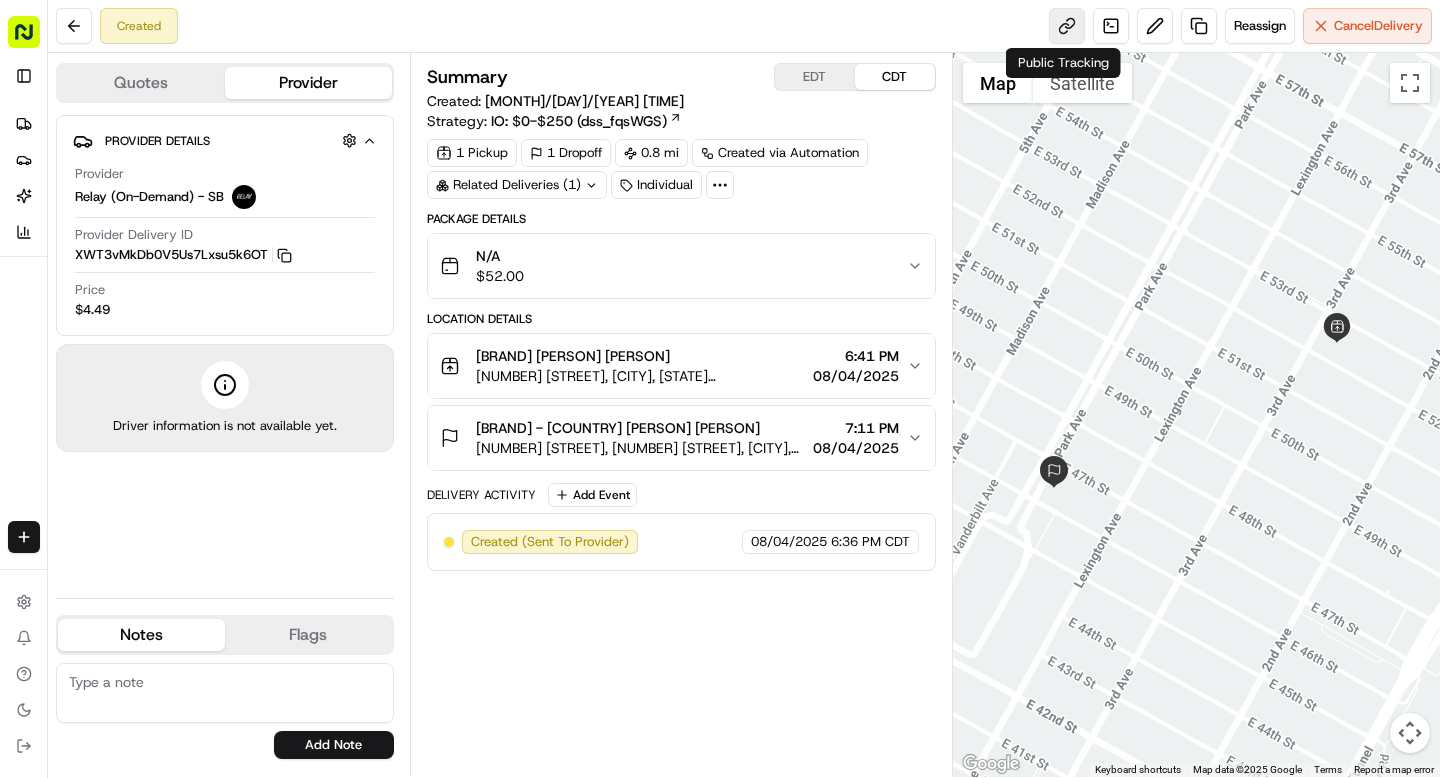 click at bounding box center [1067, 26] 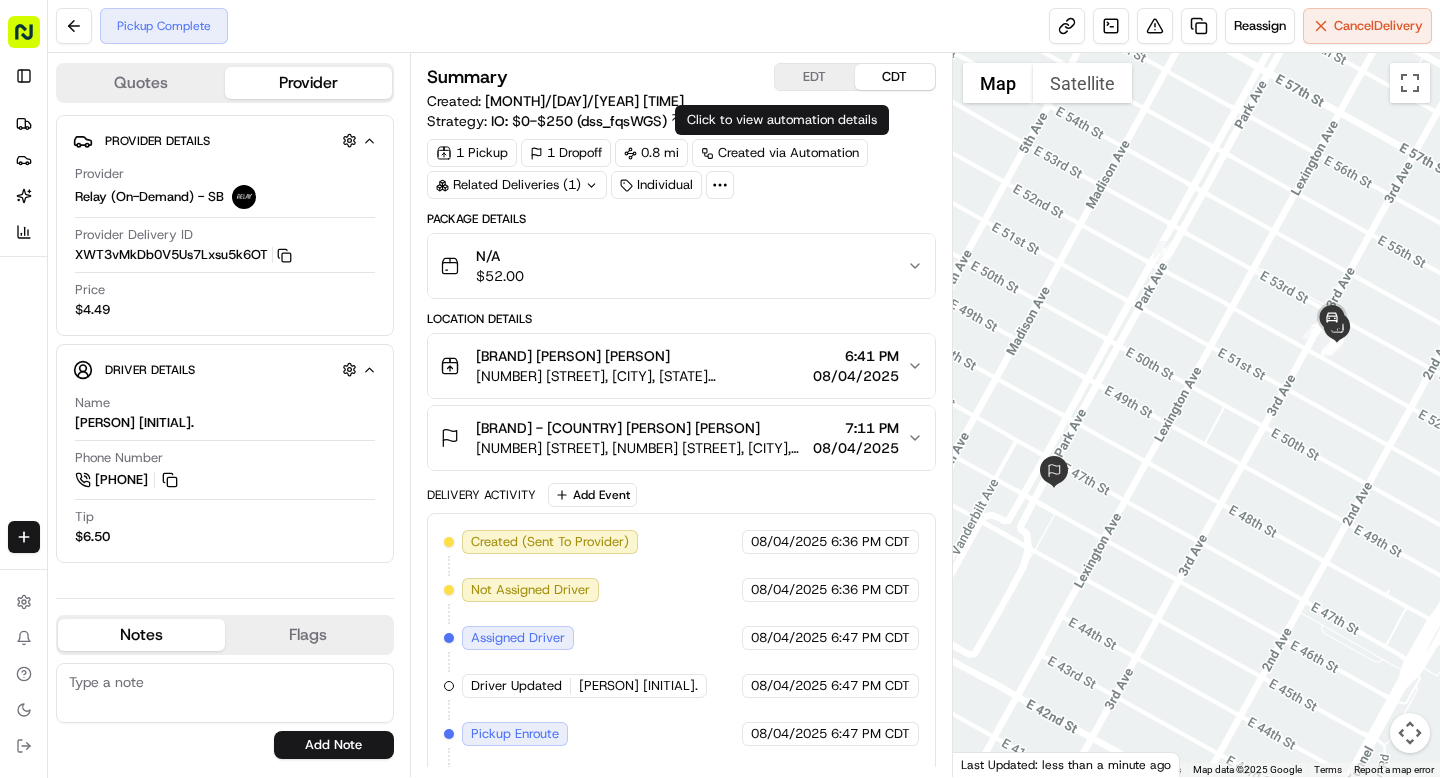 scroll, scrollTop: 92, scrollLeft: 0, axis: vertical 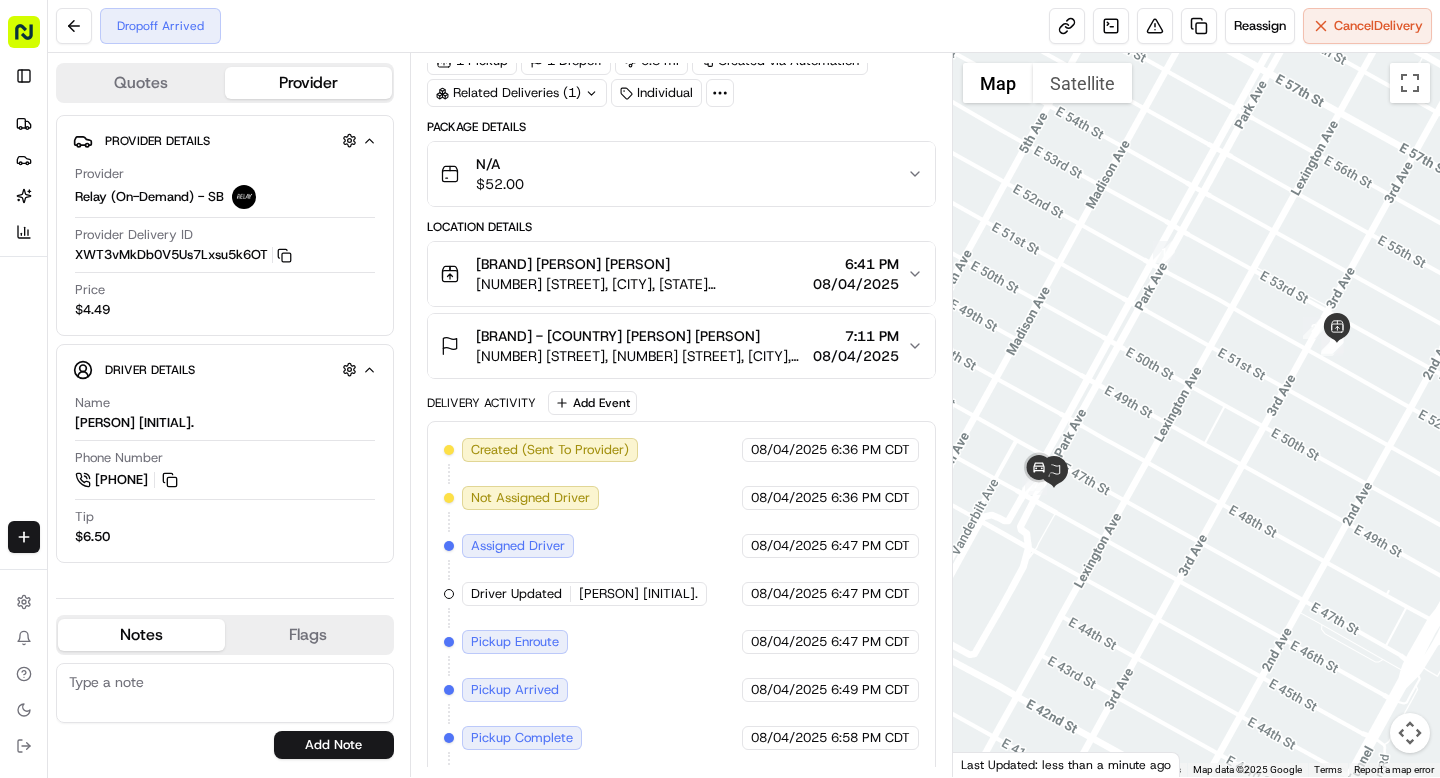 click on "[BRAND] - [COUNTRY] [PERSON] [PERSON]" at bounding box center (640, 336) 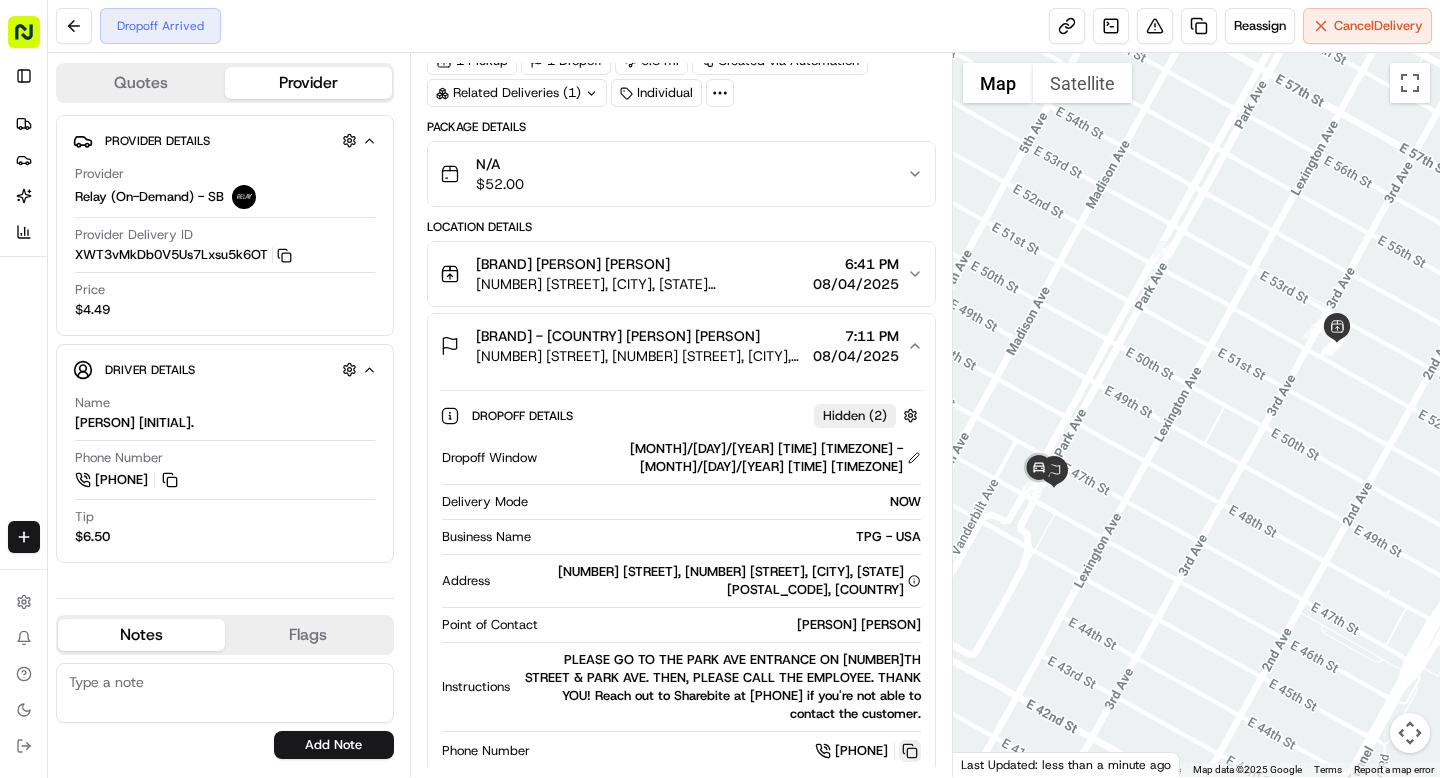click at bounding box center [910, 751] 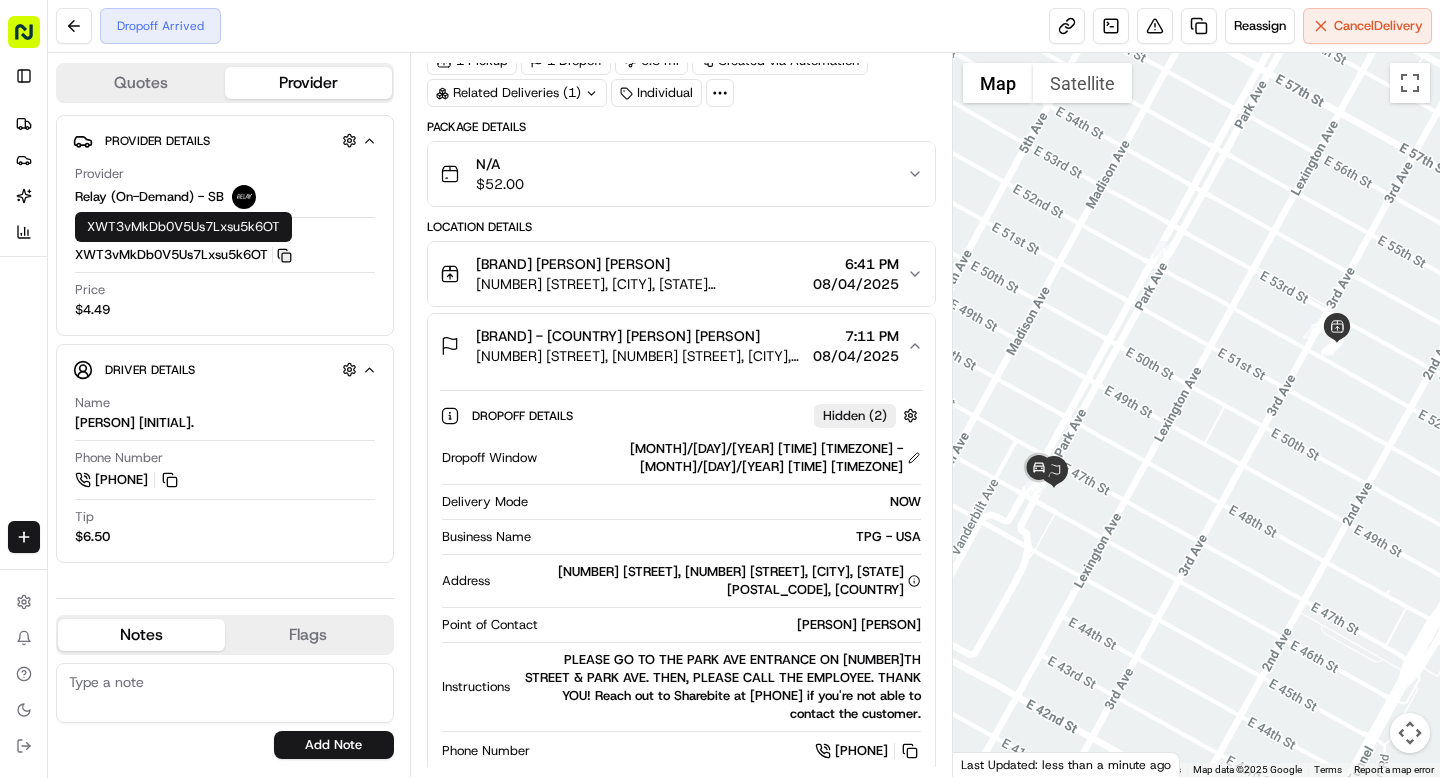 click 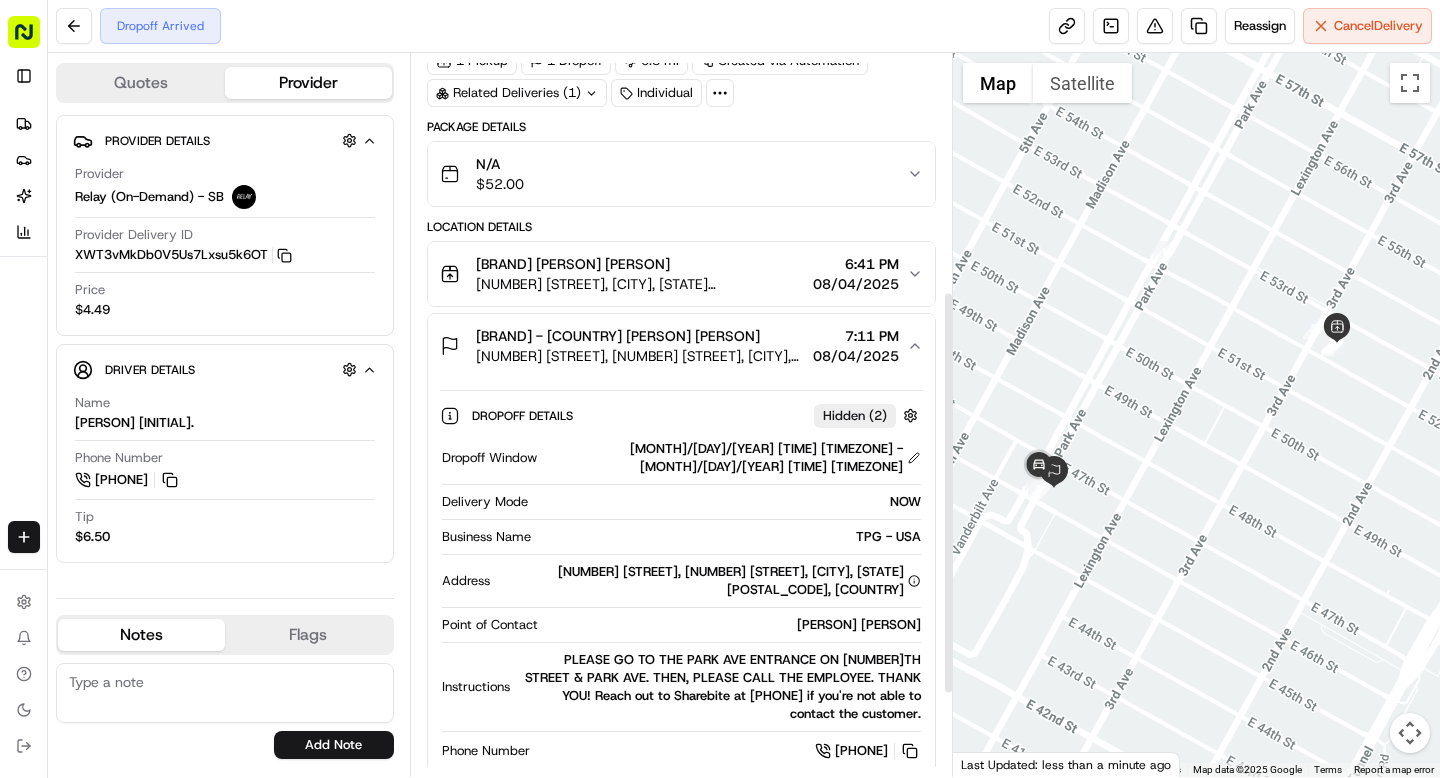 scroll, scrollTop: 572, scrollLeft: 0, axis: vertical 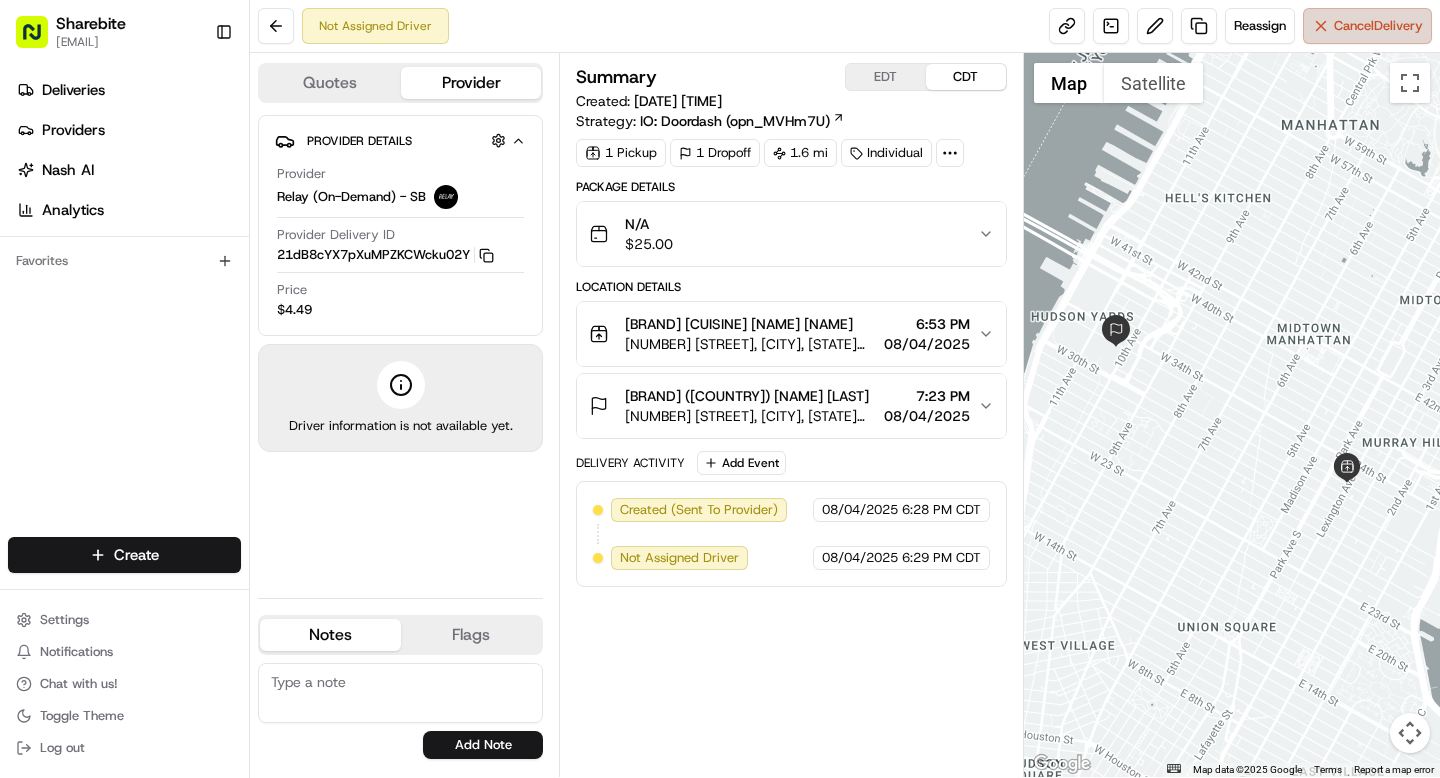 click on "Cancel  Delivery" at bounding box center (1378, 26) 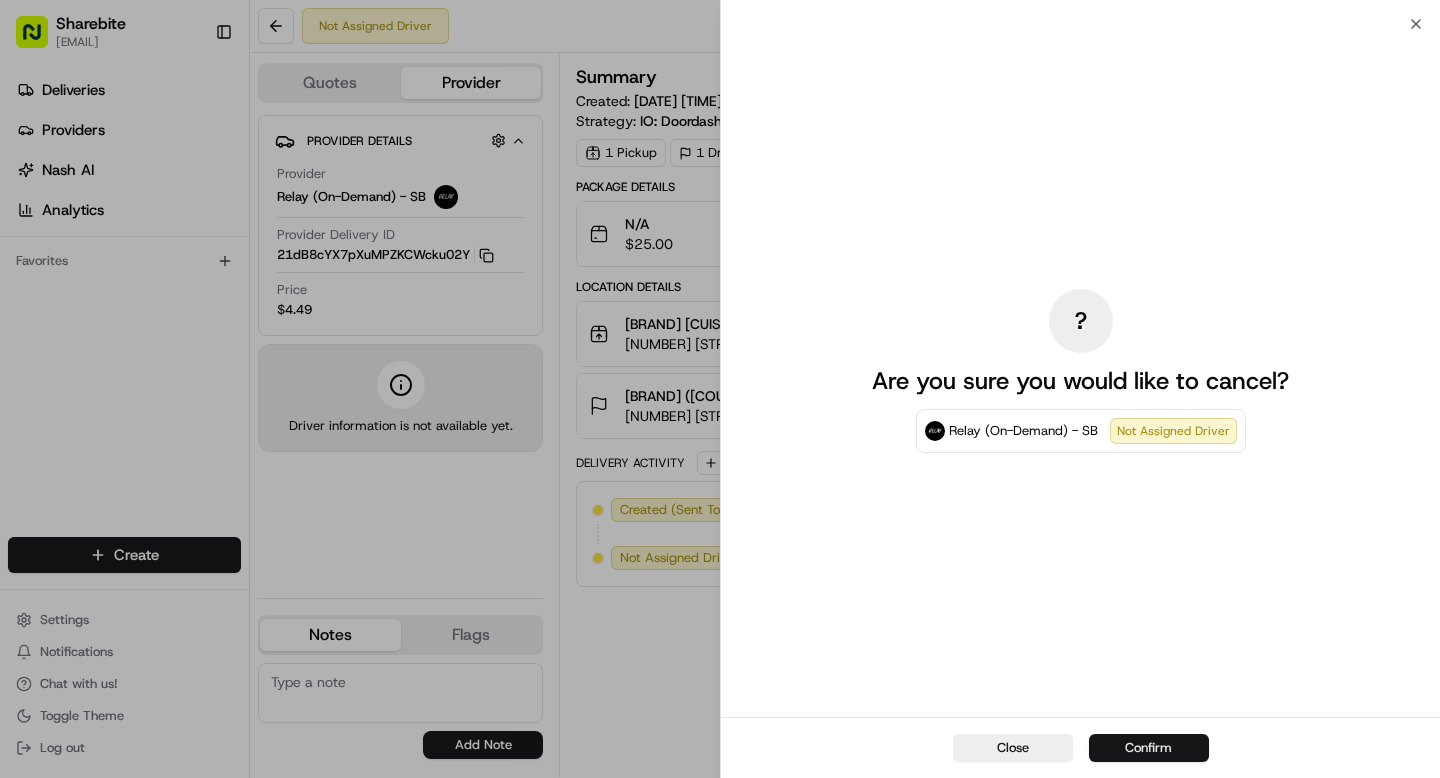 click on "Confirm" at bounding box center [1149, 748] 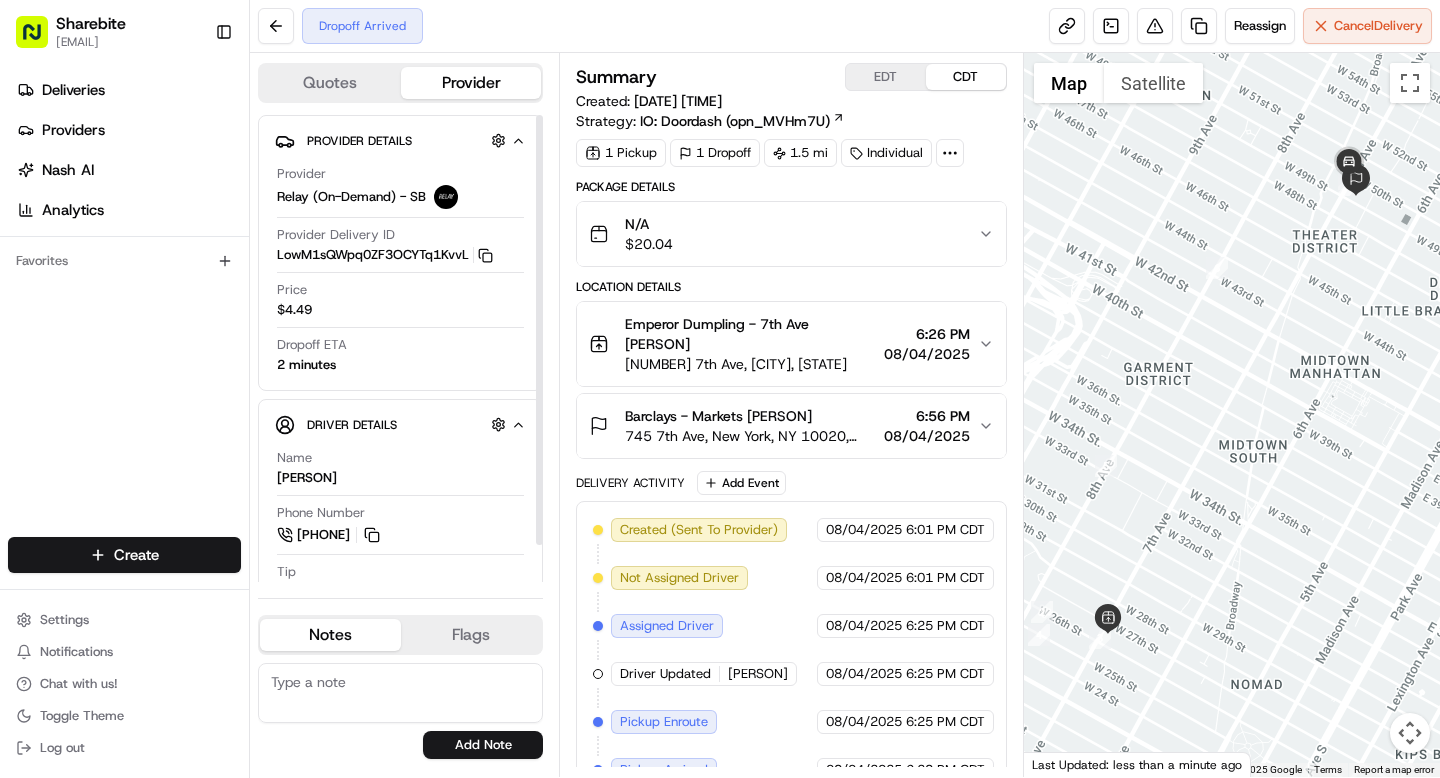 scroll, scrollTop: 0, scrollLeft: 0, axis: both 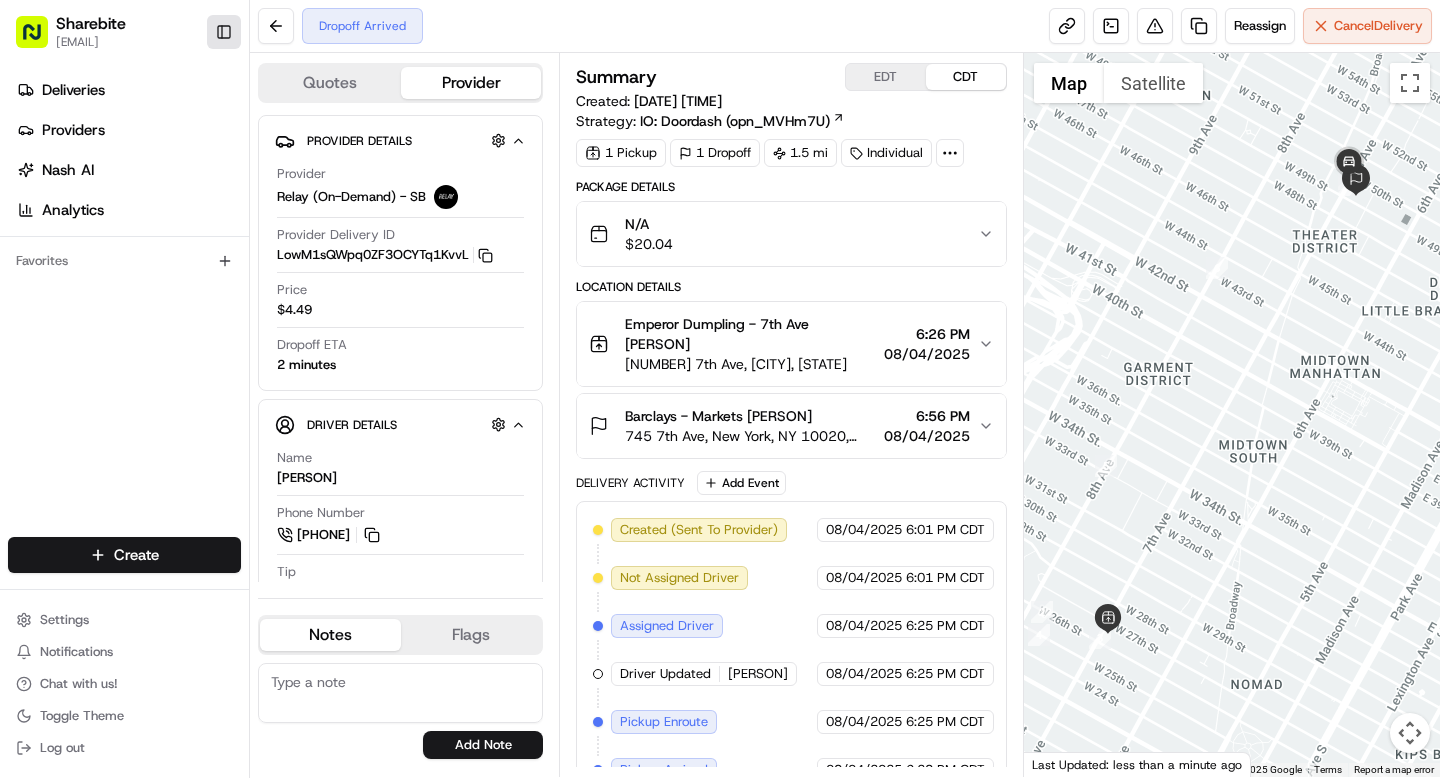 click on "Toggle Sidebar" at bounding box center [224, 32] 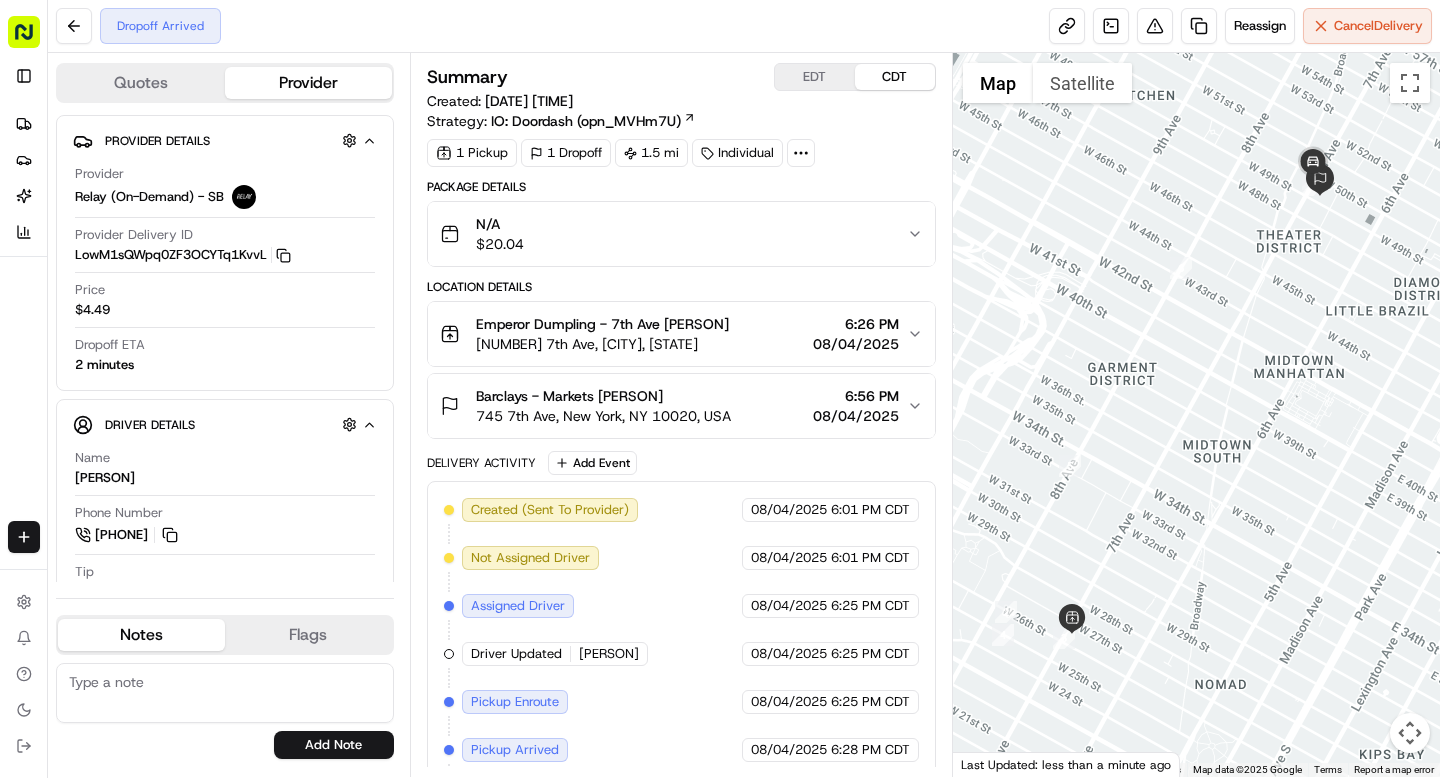 click 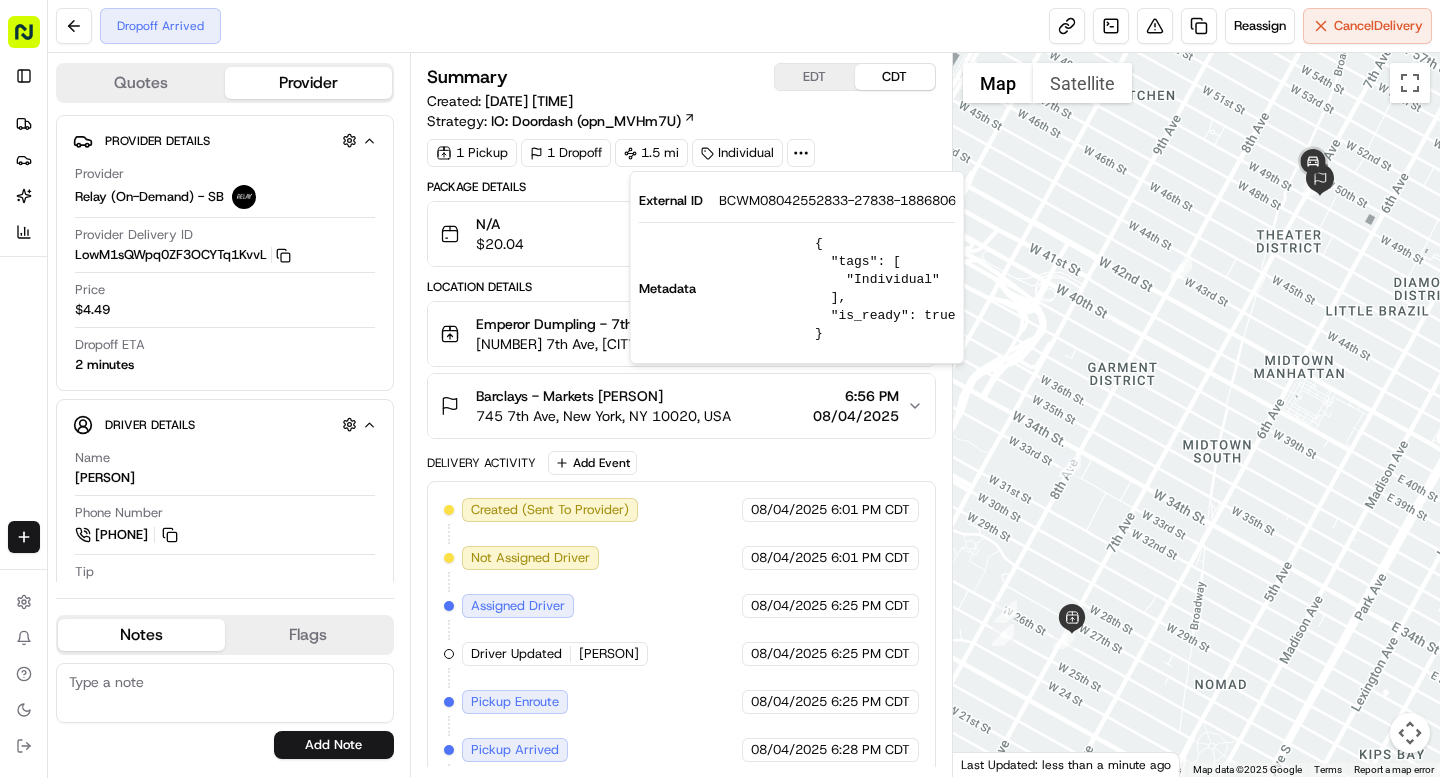 click on "BCWM08042552833-27838-1886806" at bounding box center [837, 201] 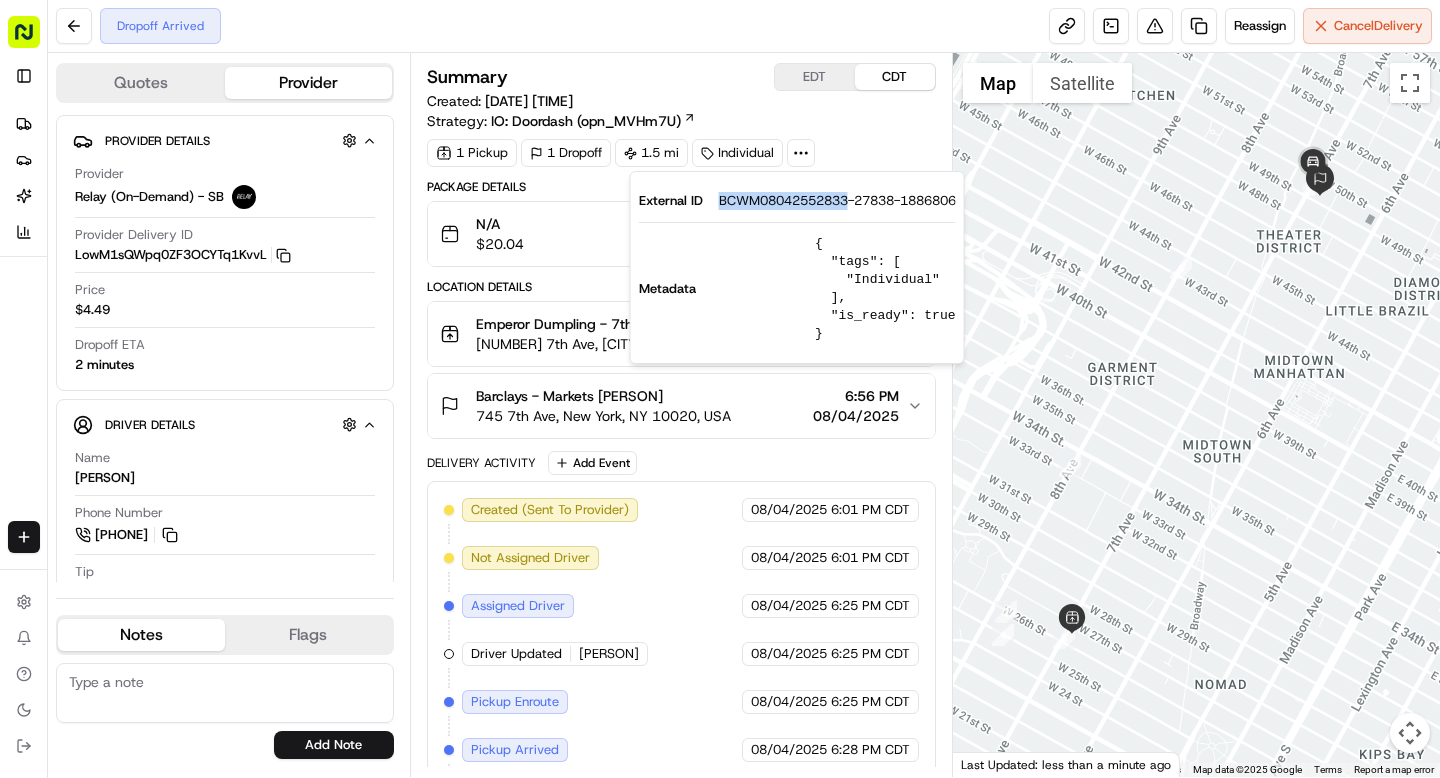 click on "BCWM08042552833-27838-1886806" at bounding box center [837, 201] 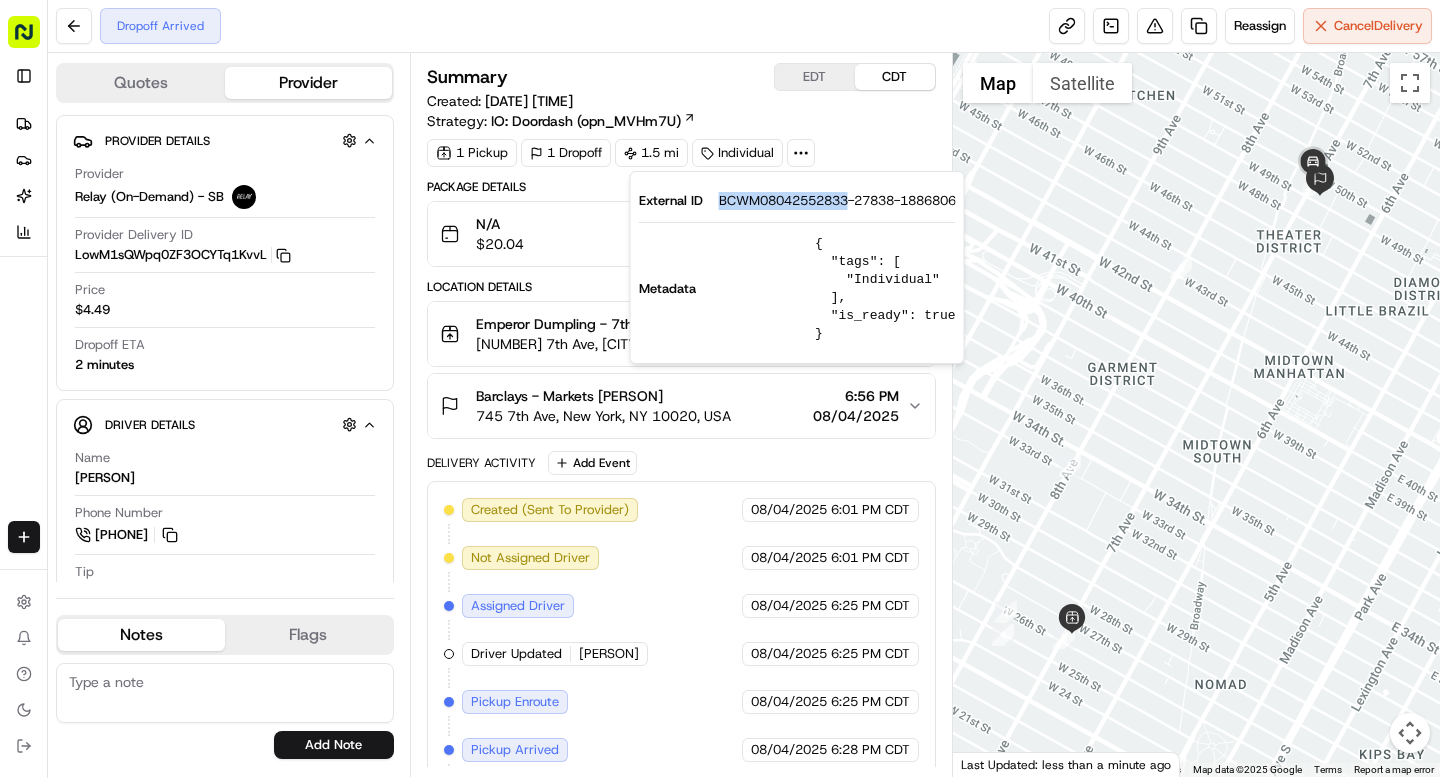 copy on "BCWM08042552833" 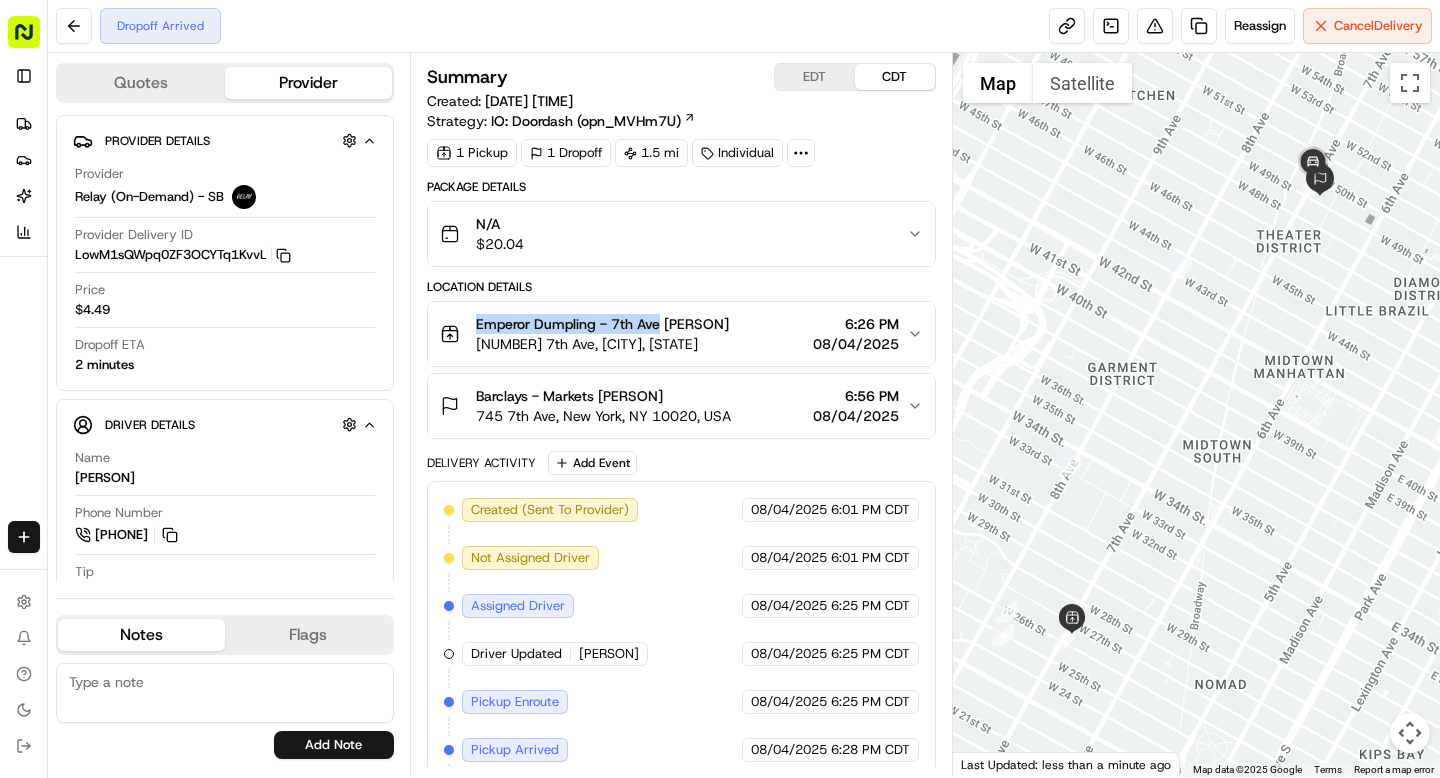 drag, startPoint x: 472, startPoint y: 324, endPoint x: 658, endPoint y: 326, distance: 186.01076 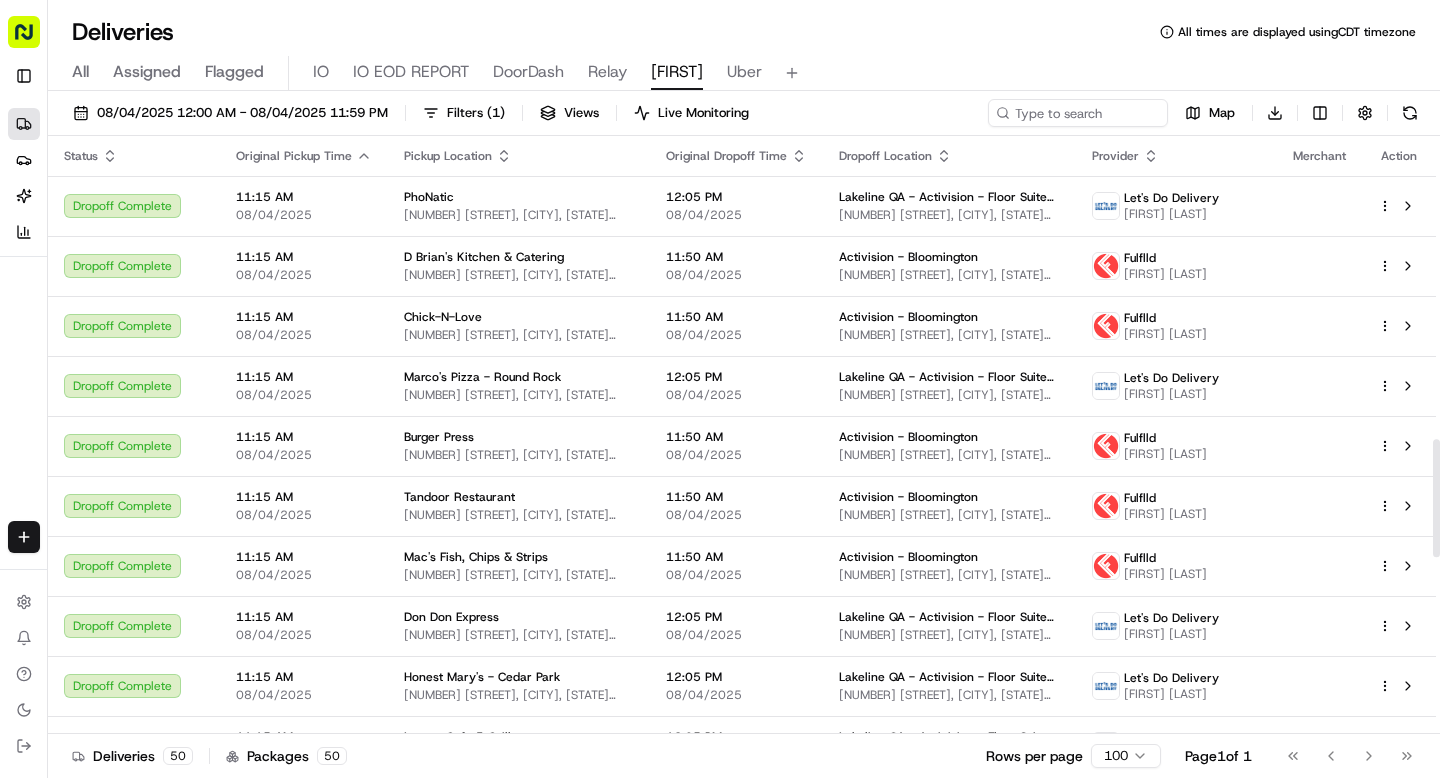scroll, scrollTop: 0, scrollLeft: 0, axis: both 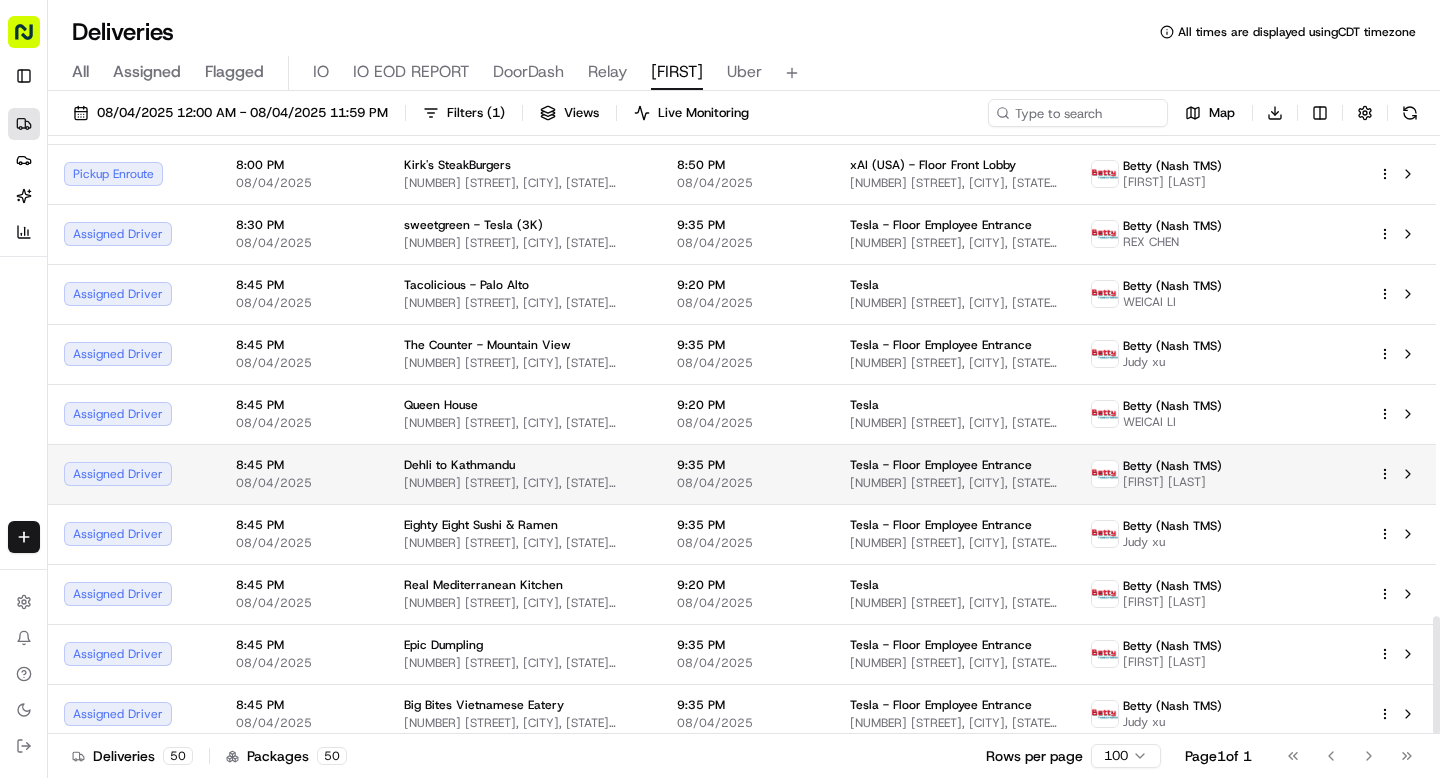 click on "Dehli to Kathmandu" at bounding box center [524, 465] 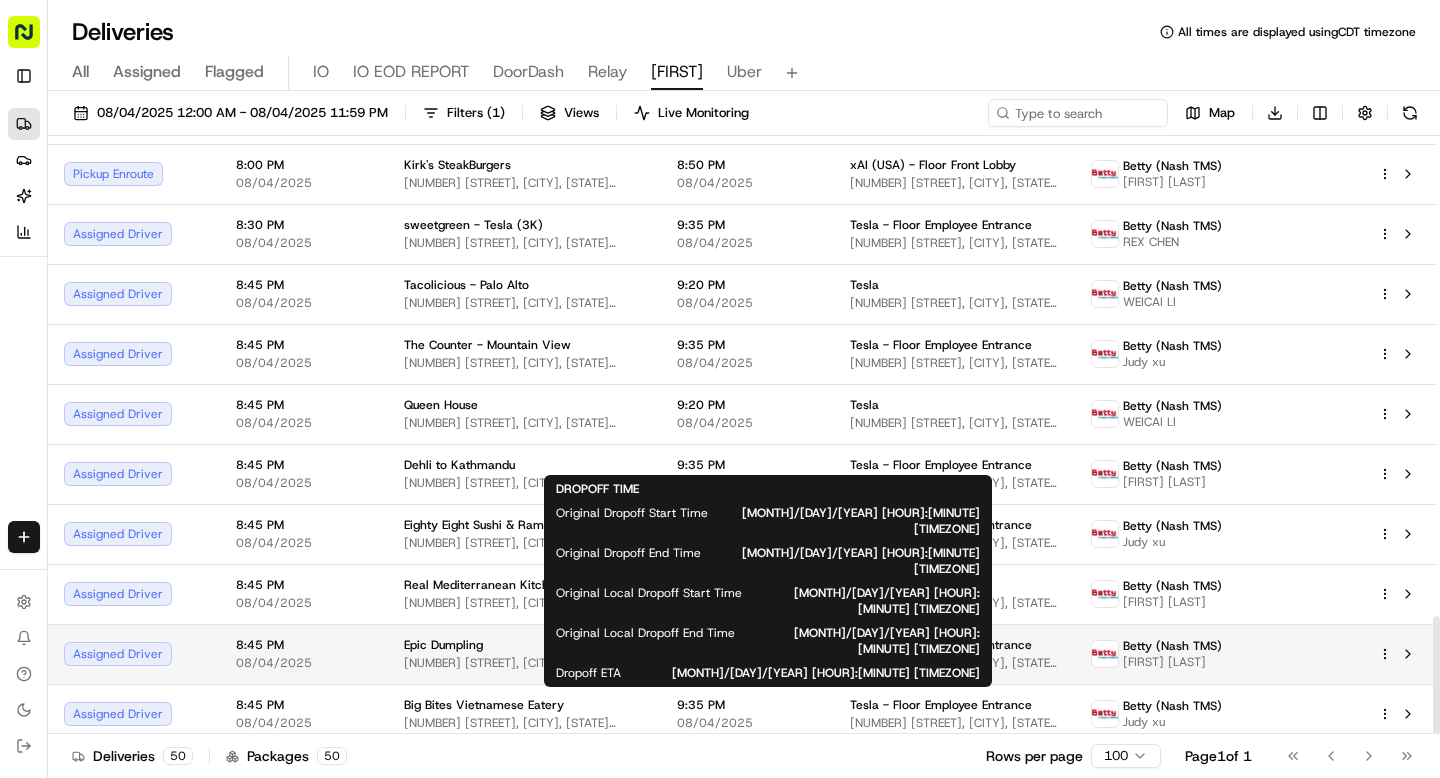 click on "9:35 PM" at bounding box center (747, 645) 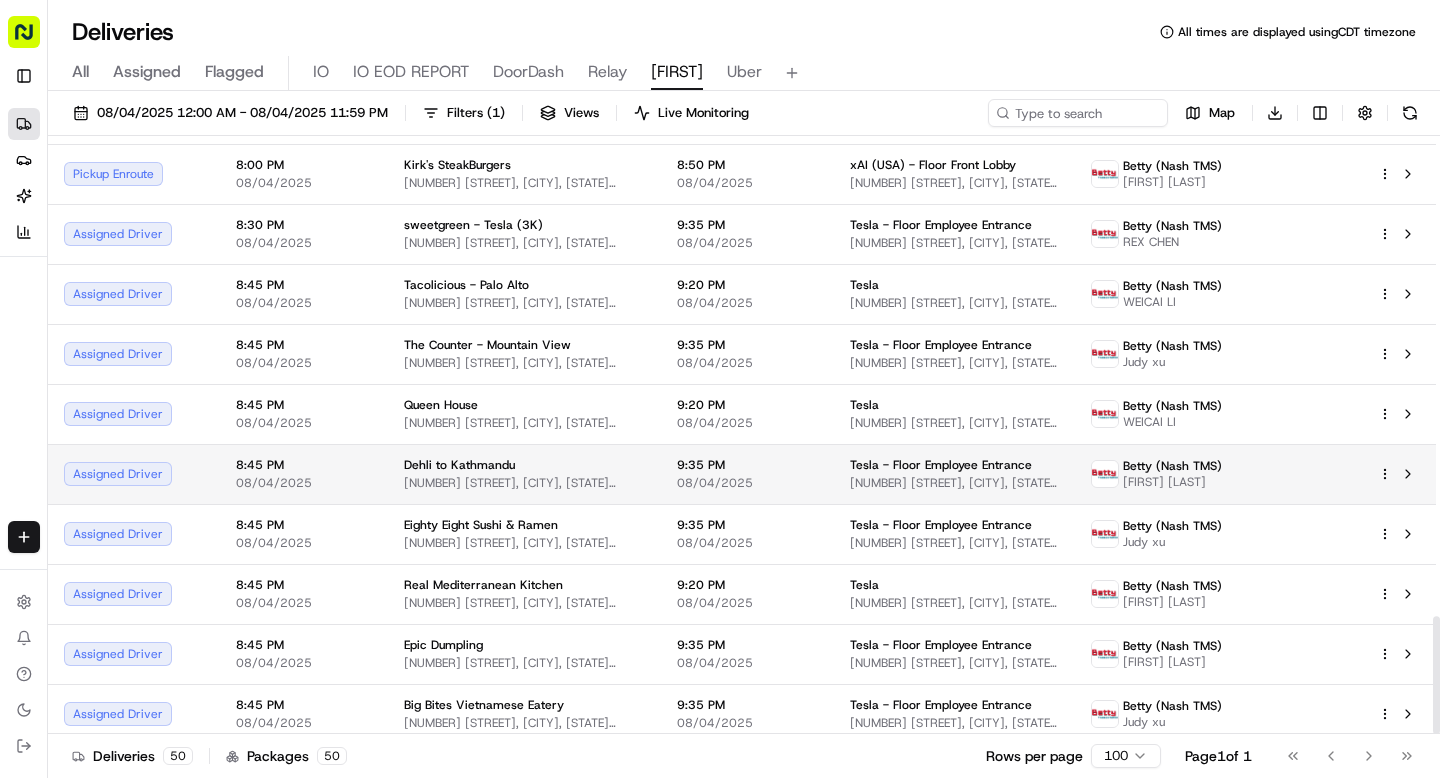 click on "[NUMBER] [STREET], [CITY], [STATE] [POSTAL_CODE], [COUNTRY]" at bounding box center (524, 483) 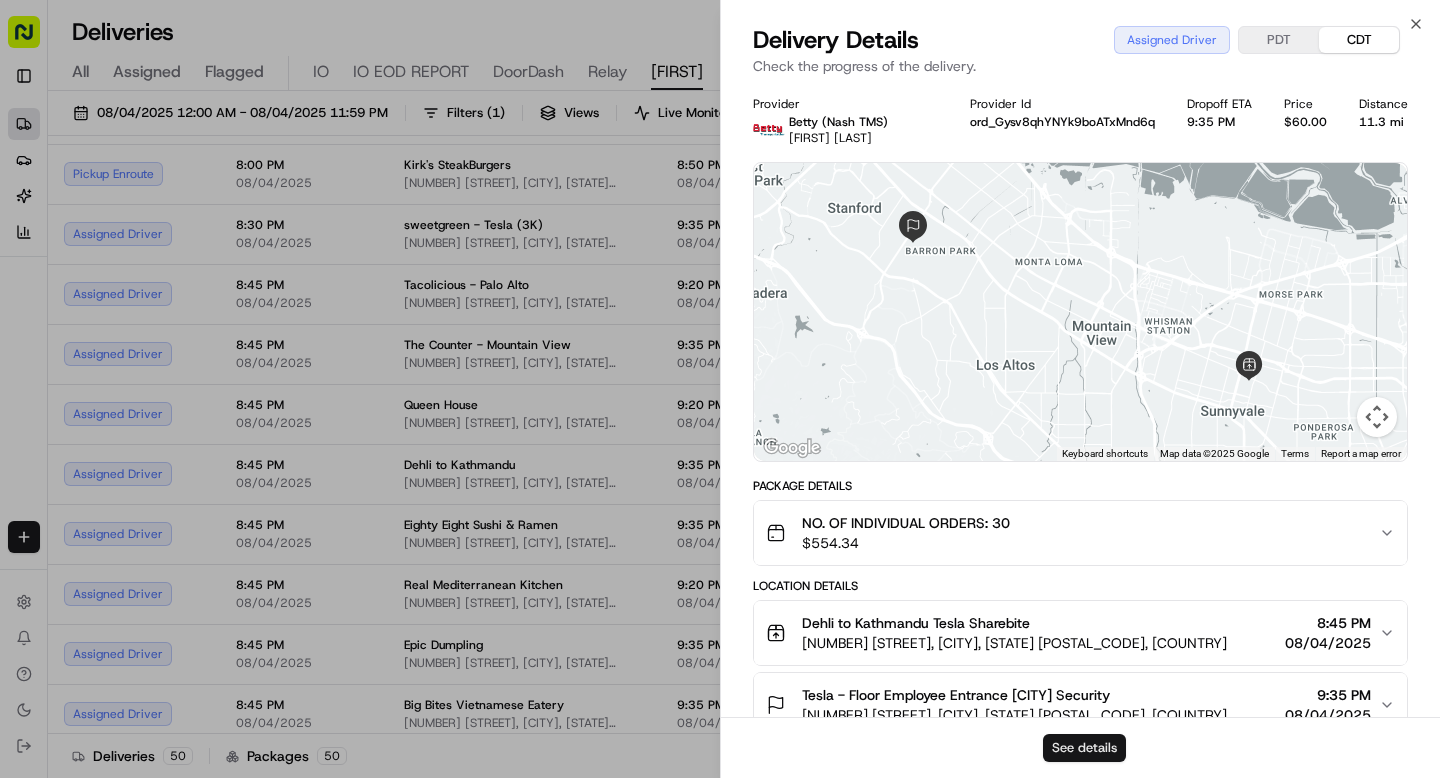 click on "See details" at bounding box center [1084, 748] 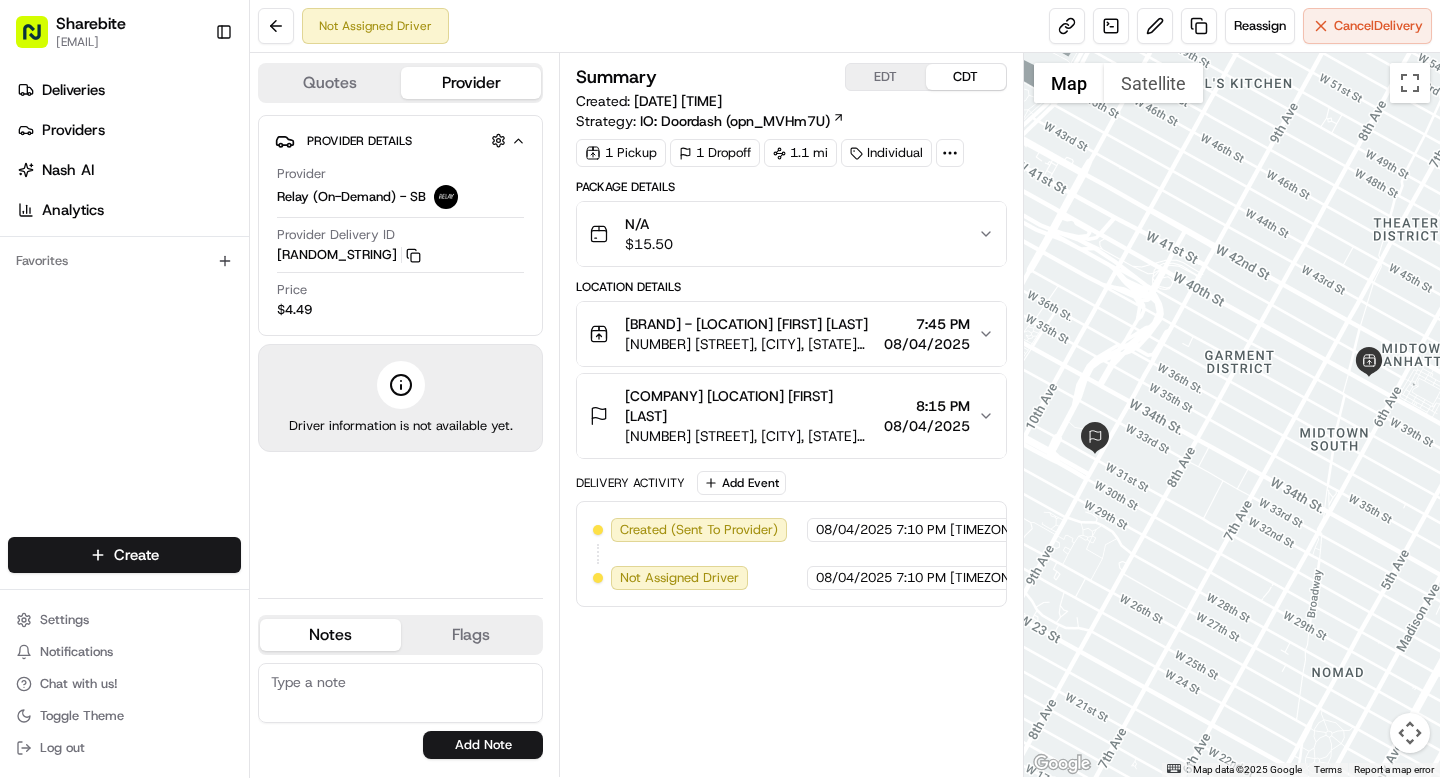 scroll, scrollTop: 0, scrollLeft: 0, axis: both 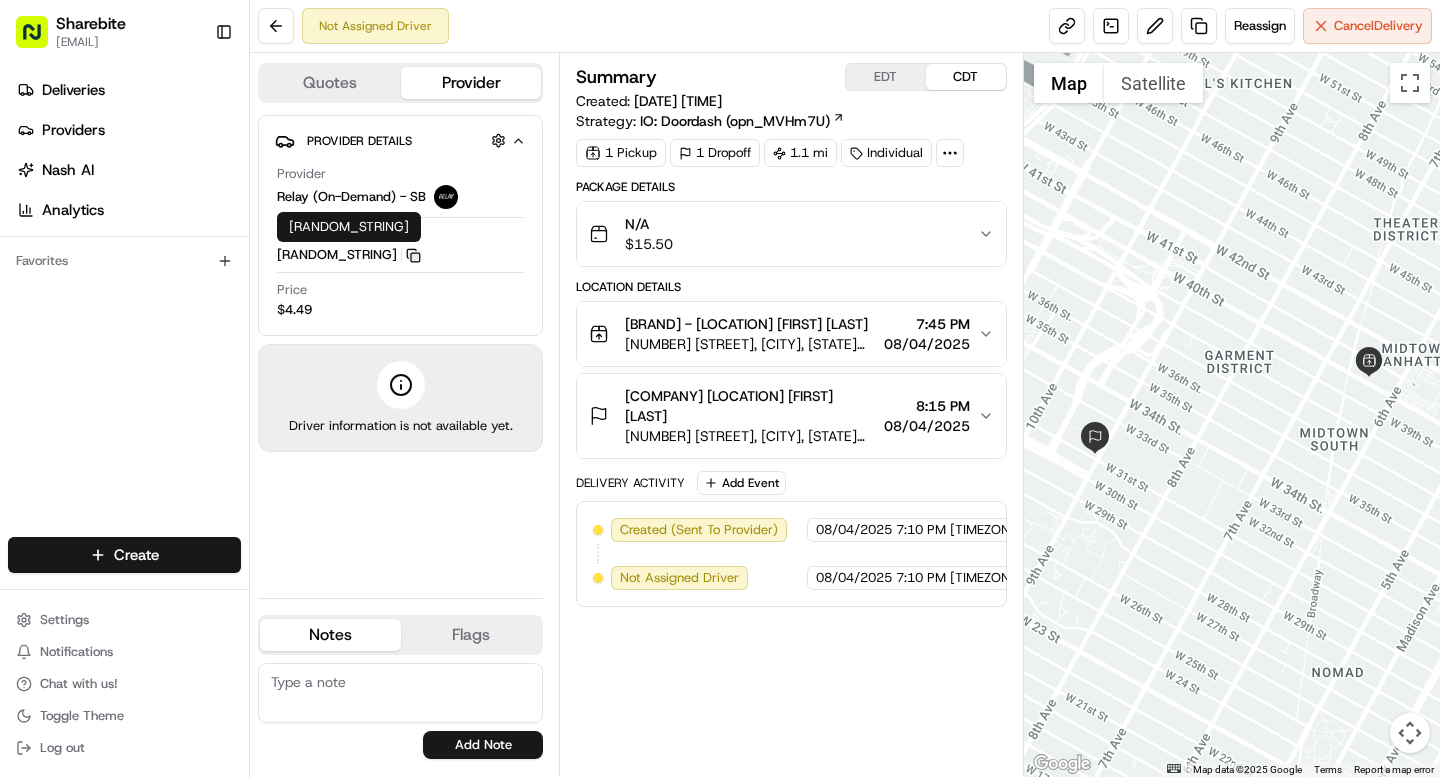 click 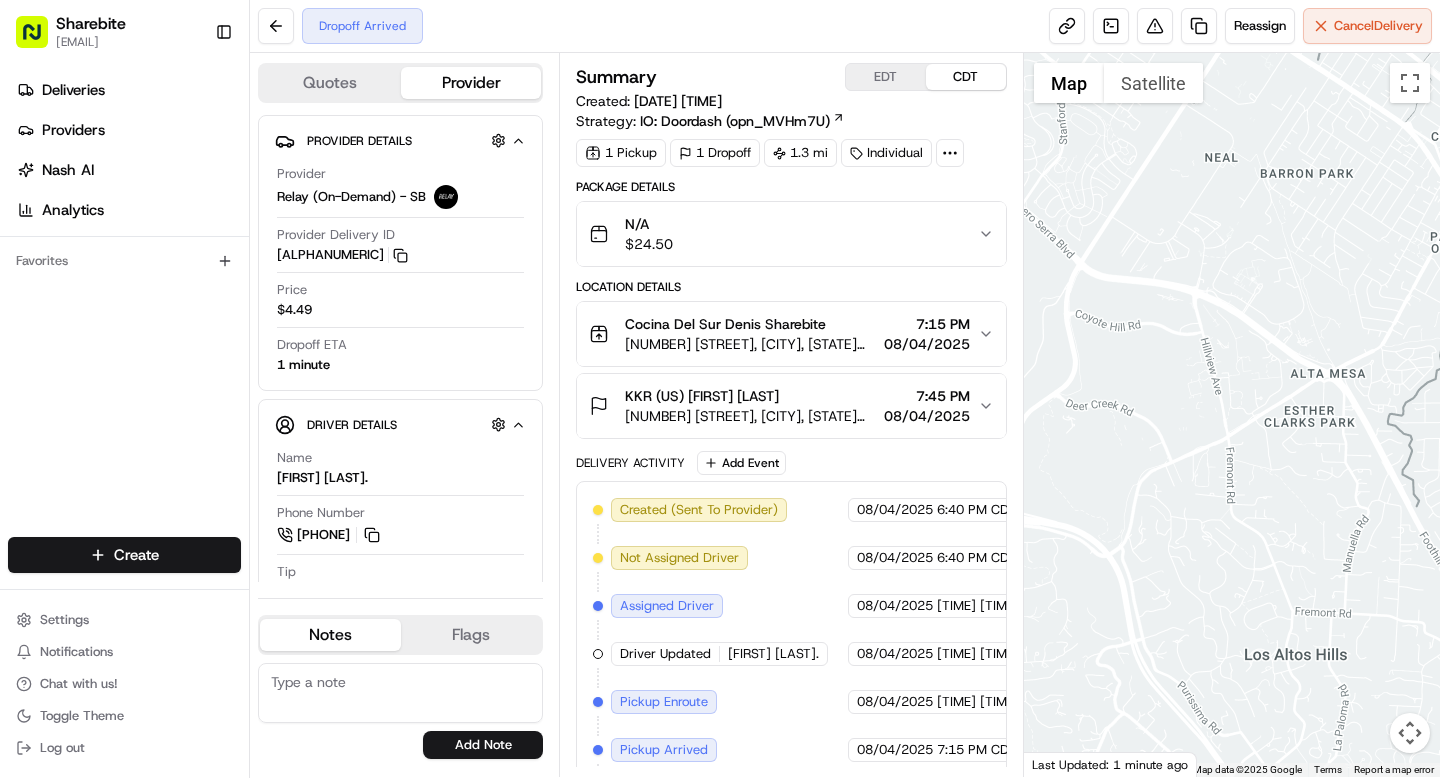 scroll, scrollTop: 0, scrollLeft: 0, axis: both 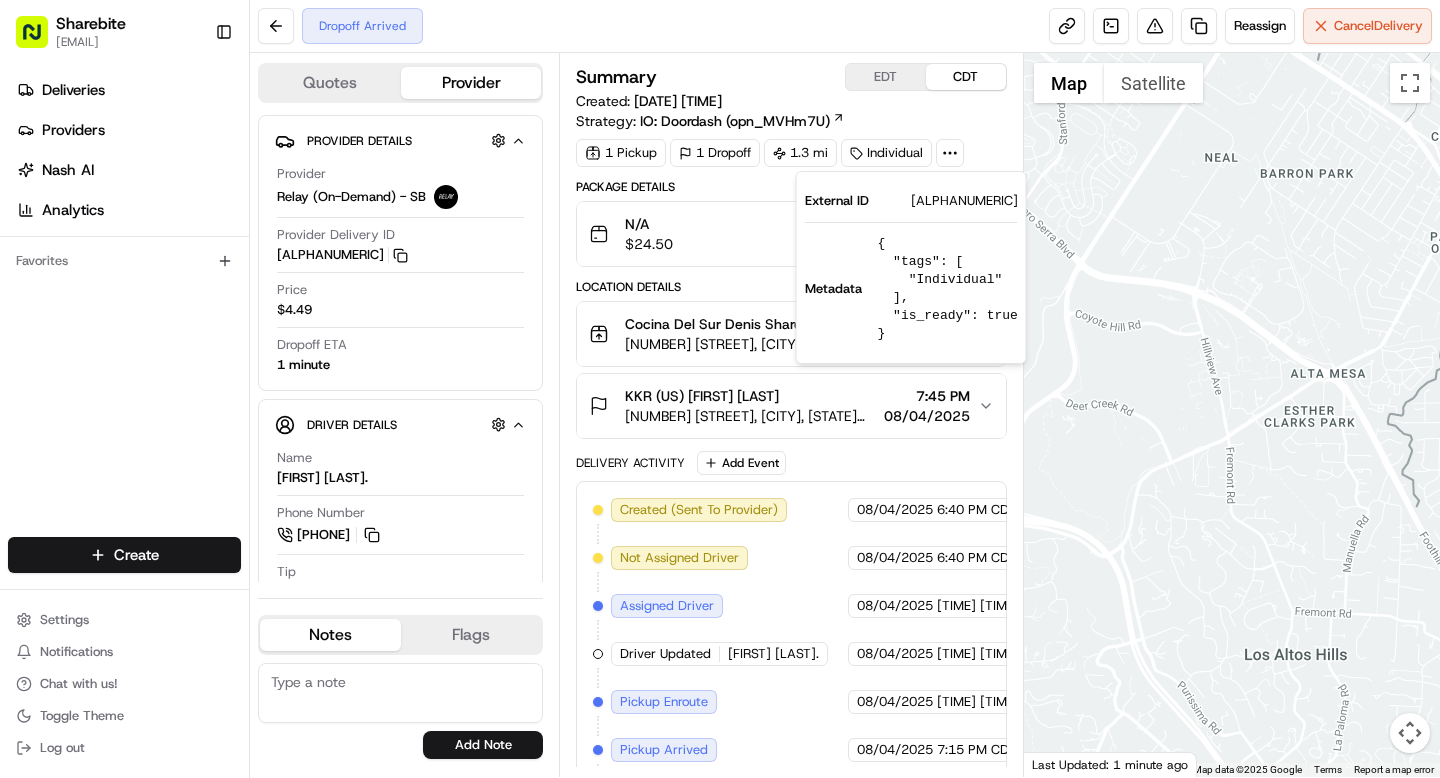click on "[ALPHANUMERIC]" at bounding box center (964, 201) 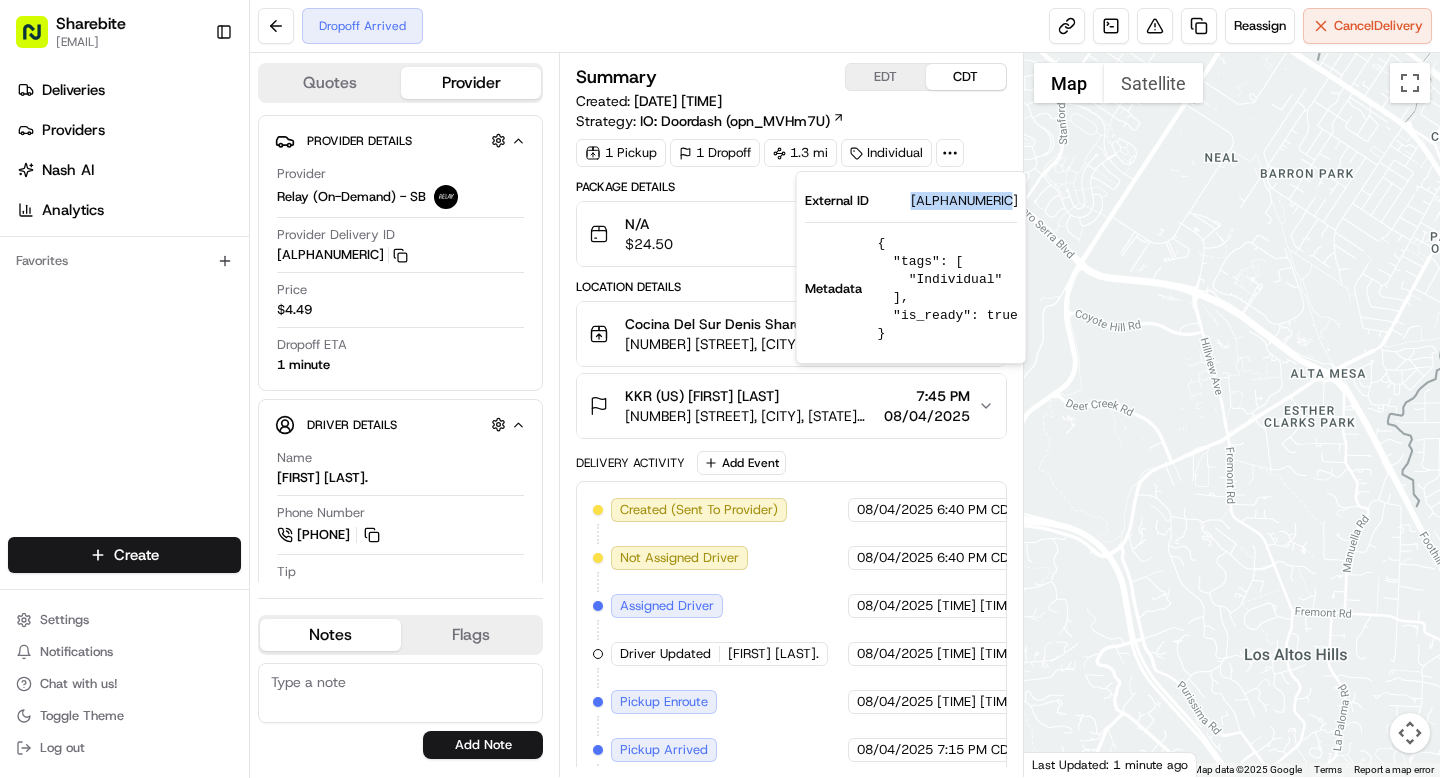 click on "[ALPHANUMERIC]" at bounding box center [964, 201] 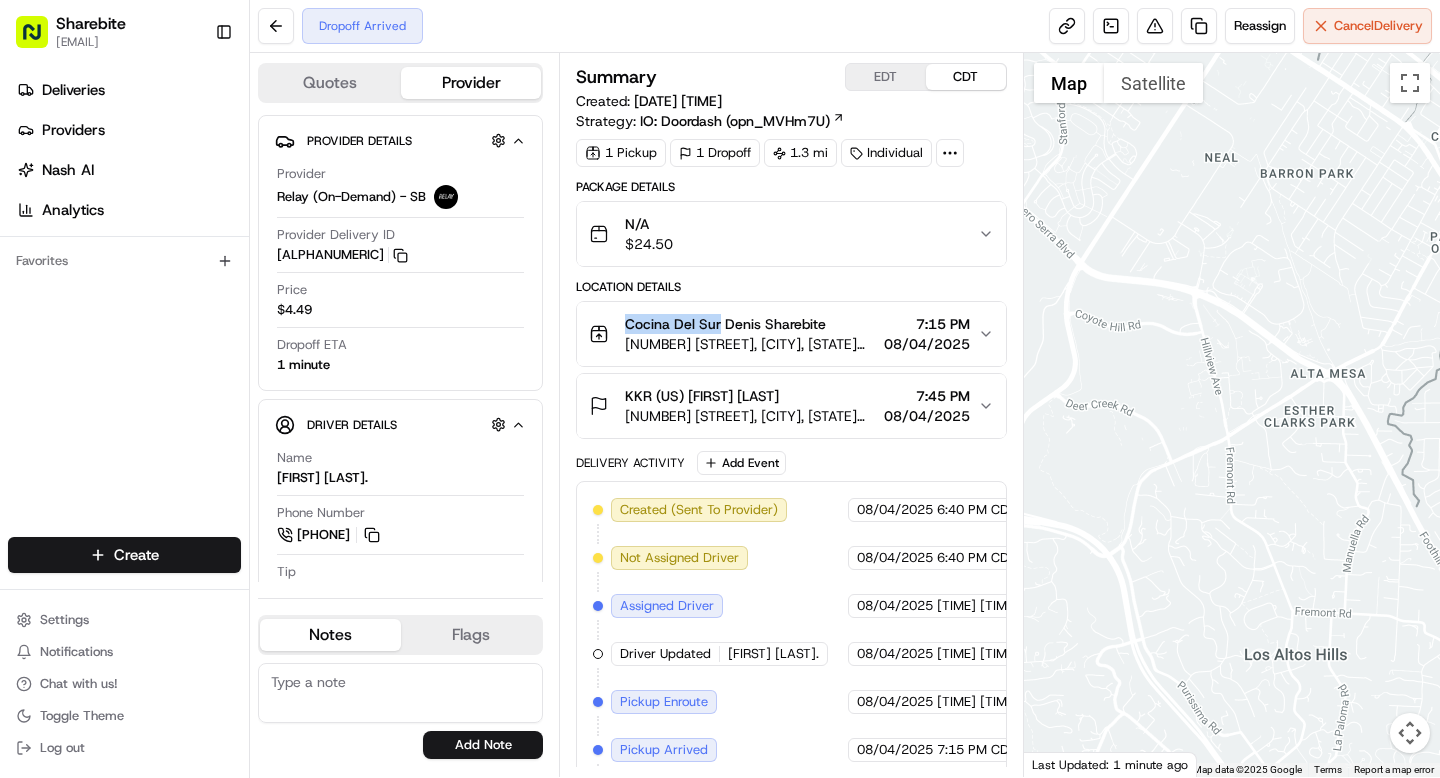 drag, startPoint x: 622, startPoint y: 325, endPoint x: 717, endPoint y: 323, distance: 95.02105 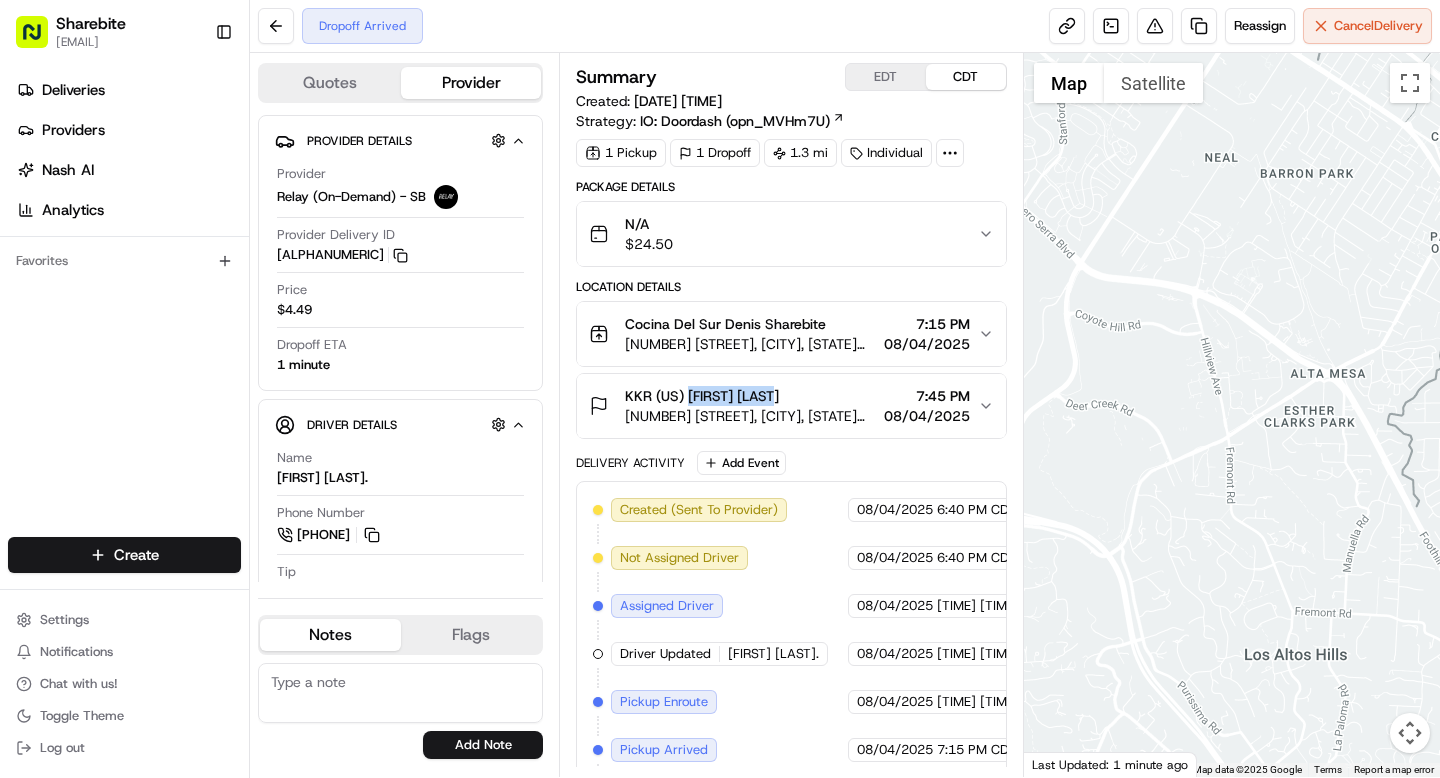 drag, startPoint x: 690, startPoint y: 395, endPoint x: 792, endPoint y: 398, distance: 102.044106 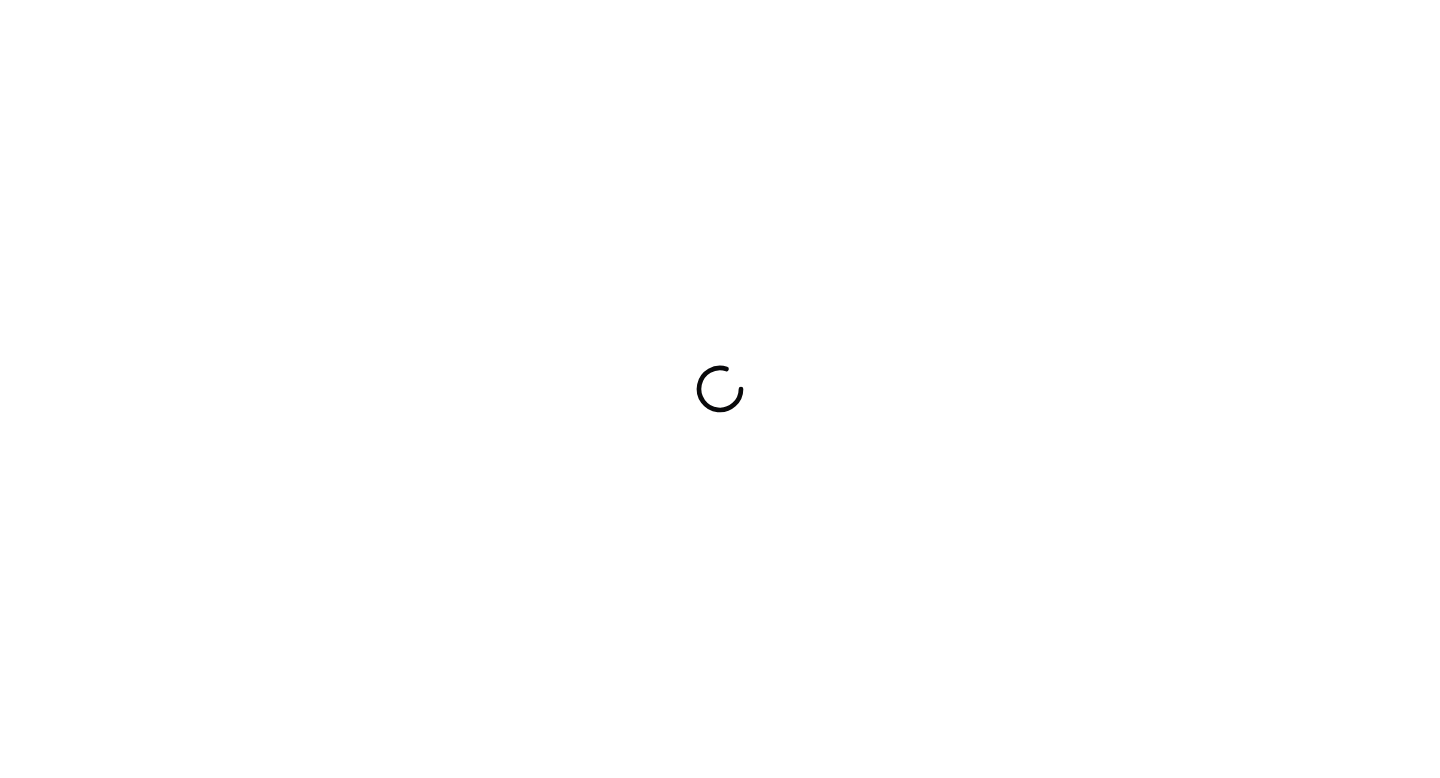 scroll, scrollTop: 0, scrollLeft: 0, axis: both 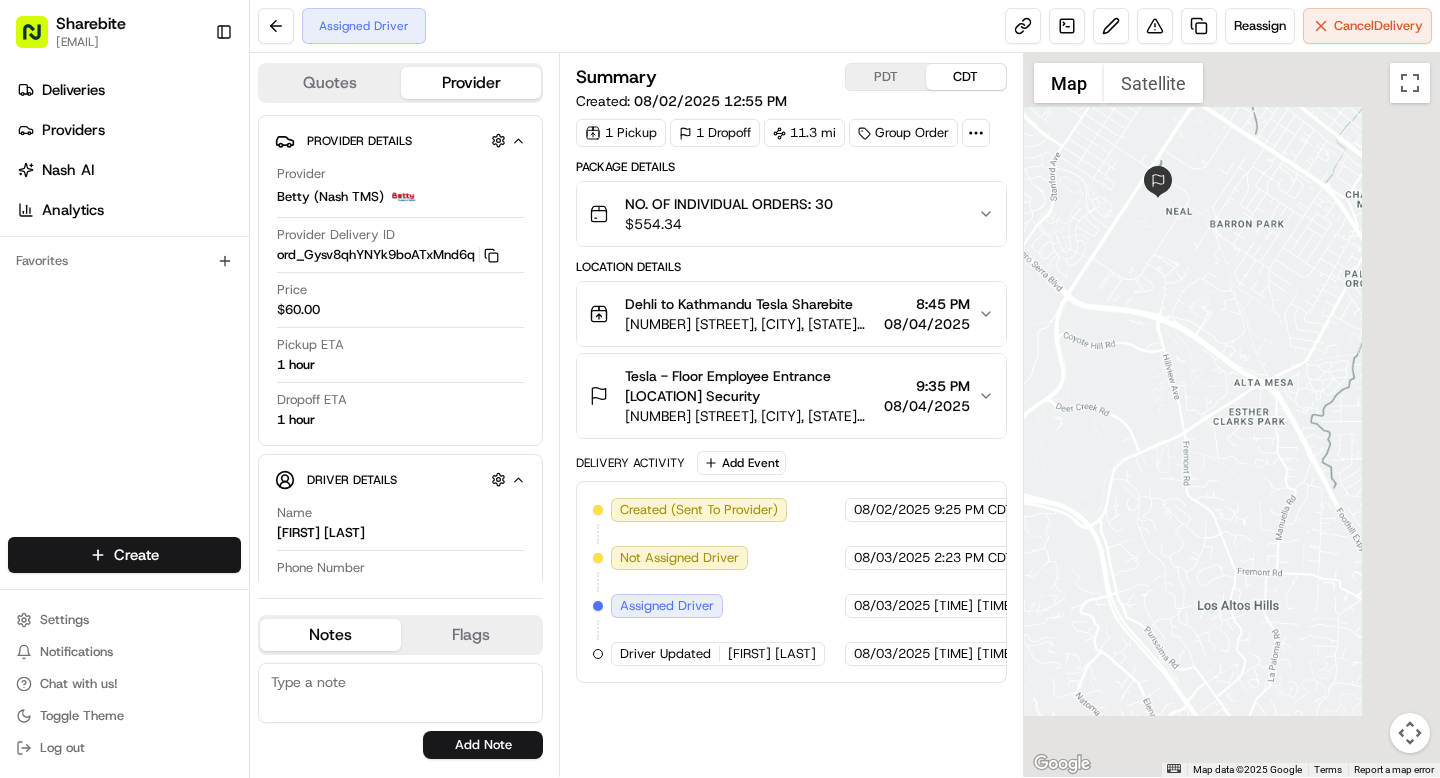 click on "PDT" at bounding box center (886, 77) 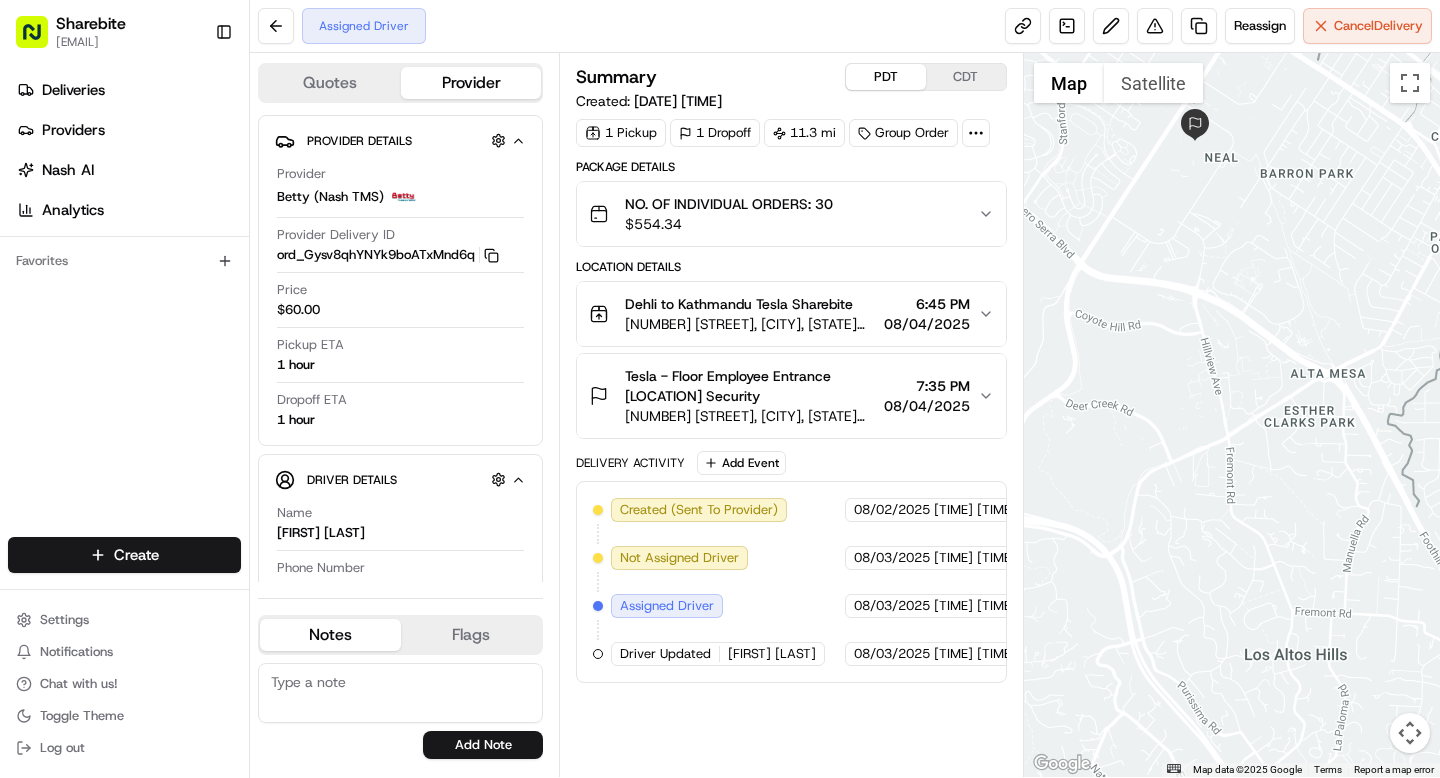 scroll, scrollTop: 0, scrollLeft: 0, axis: both 